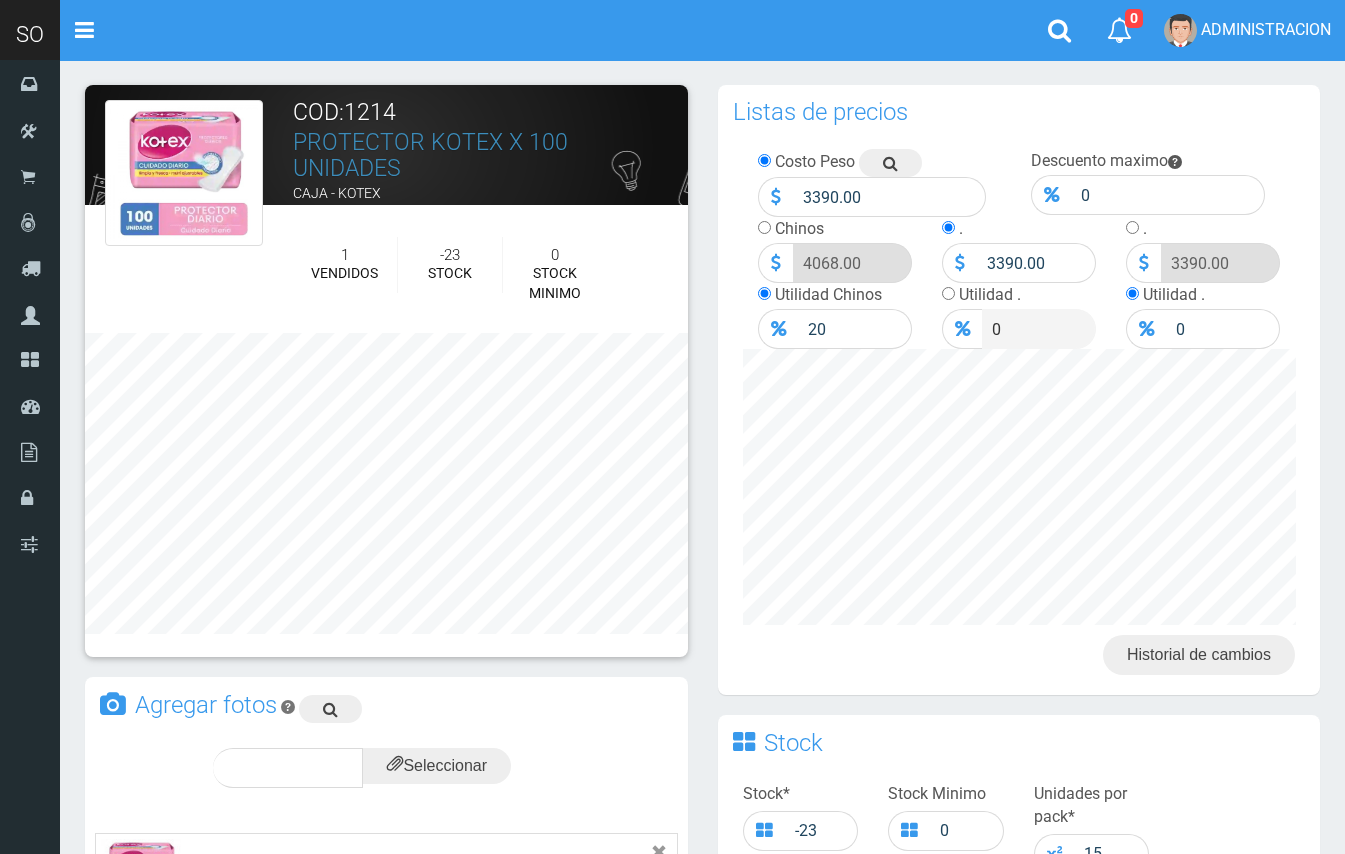 scroll, scrollTop: 0, scrollLeft: 0, axis: both 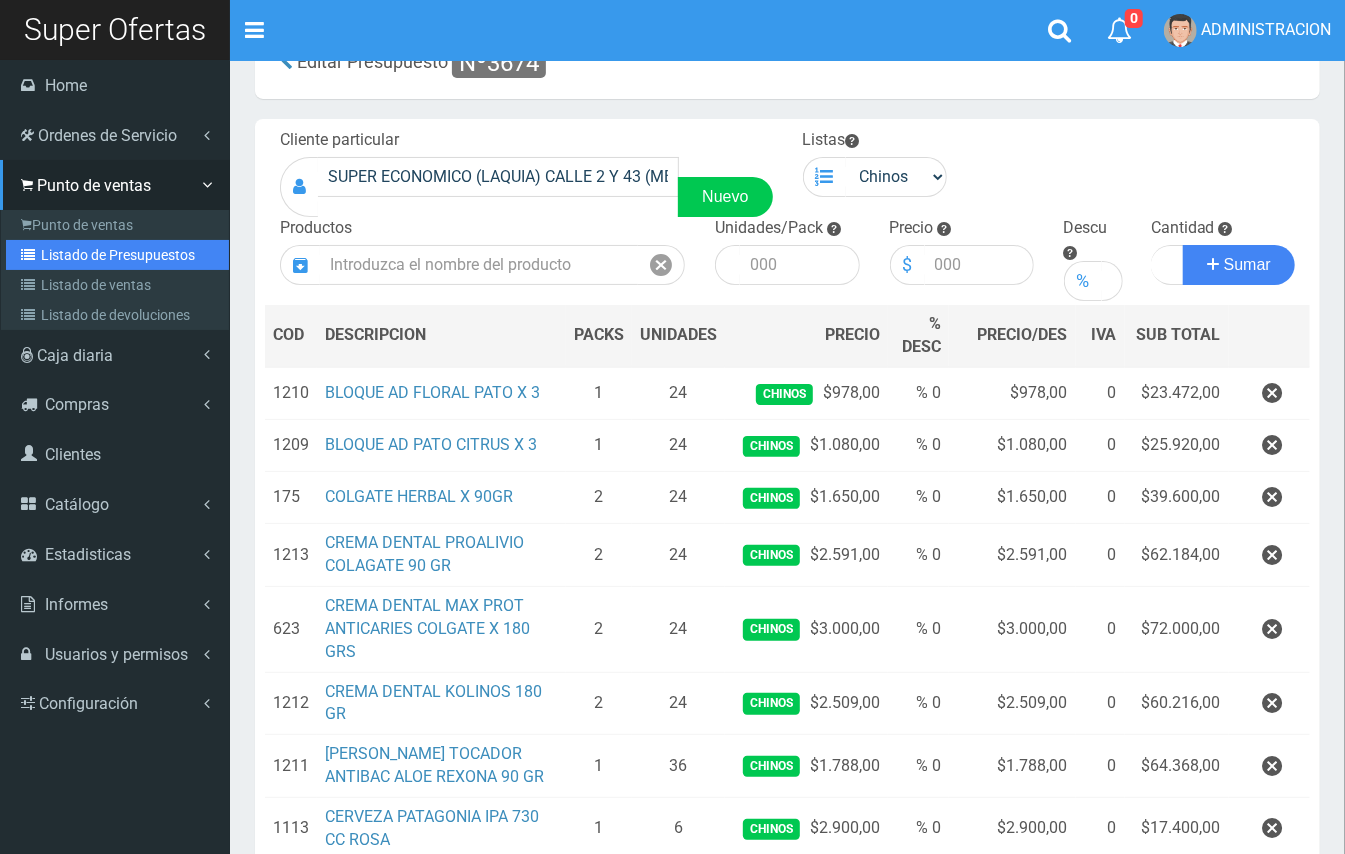 click on "Listado de Presupuestos" at bounding box center [117, 255] 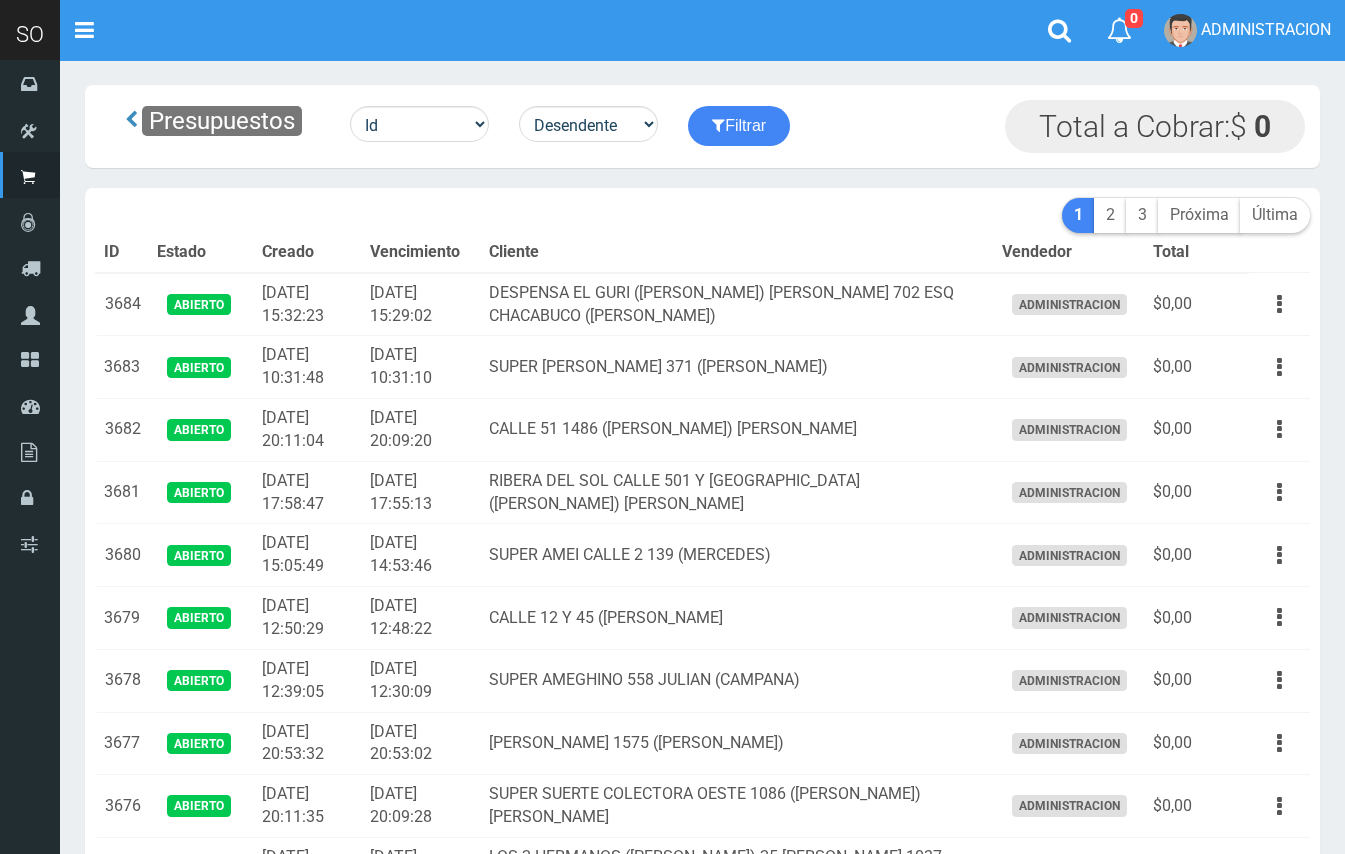 scroll, scrollTop: 0, scrollLeft: 0, axis: both 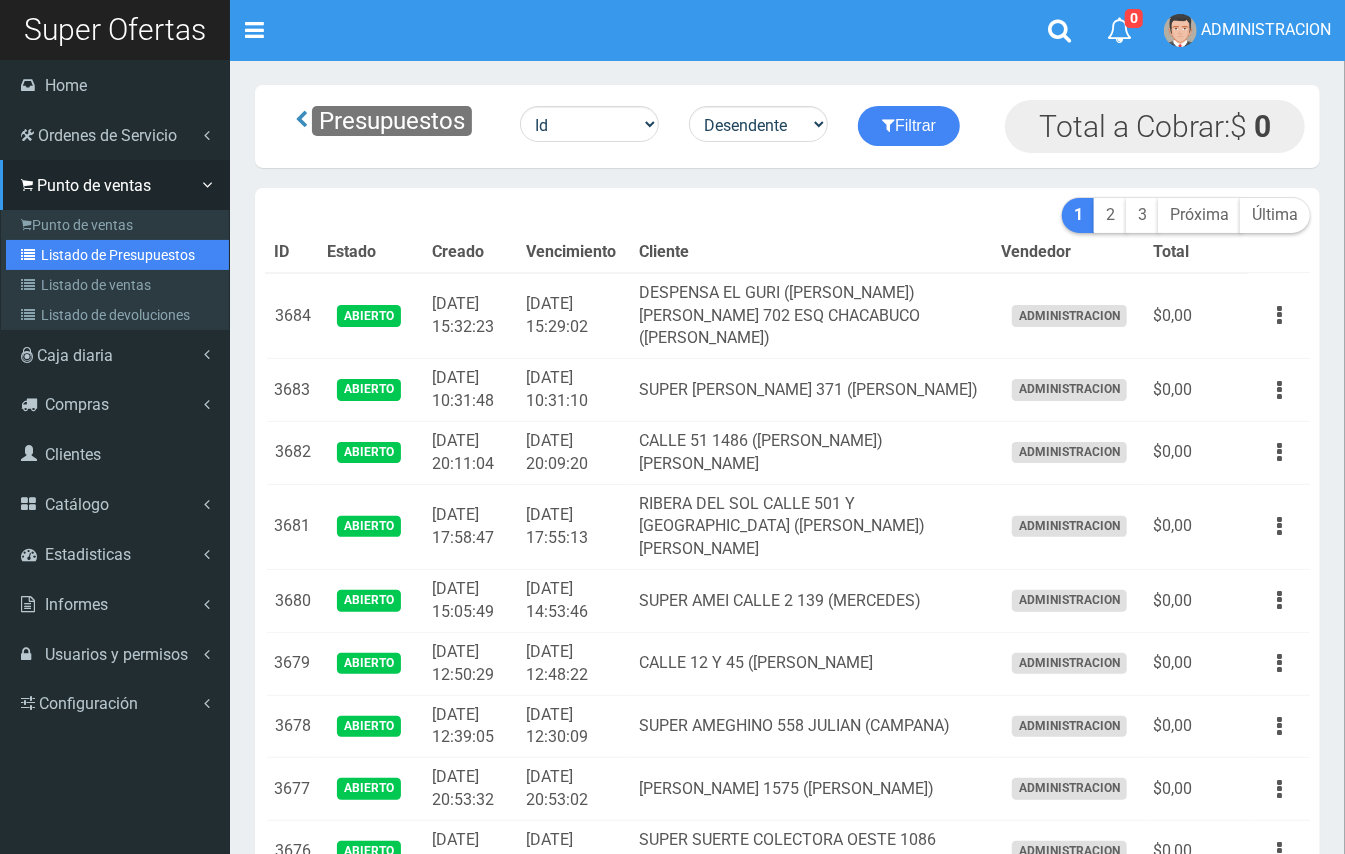 click on "Listado de Presupuestos" at bounding box center [117, 255] 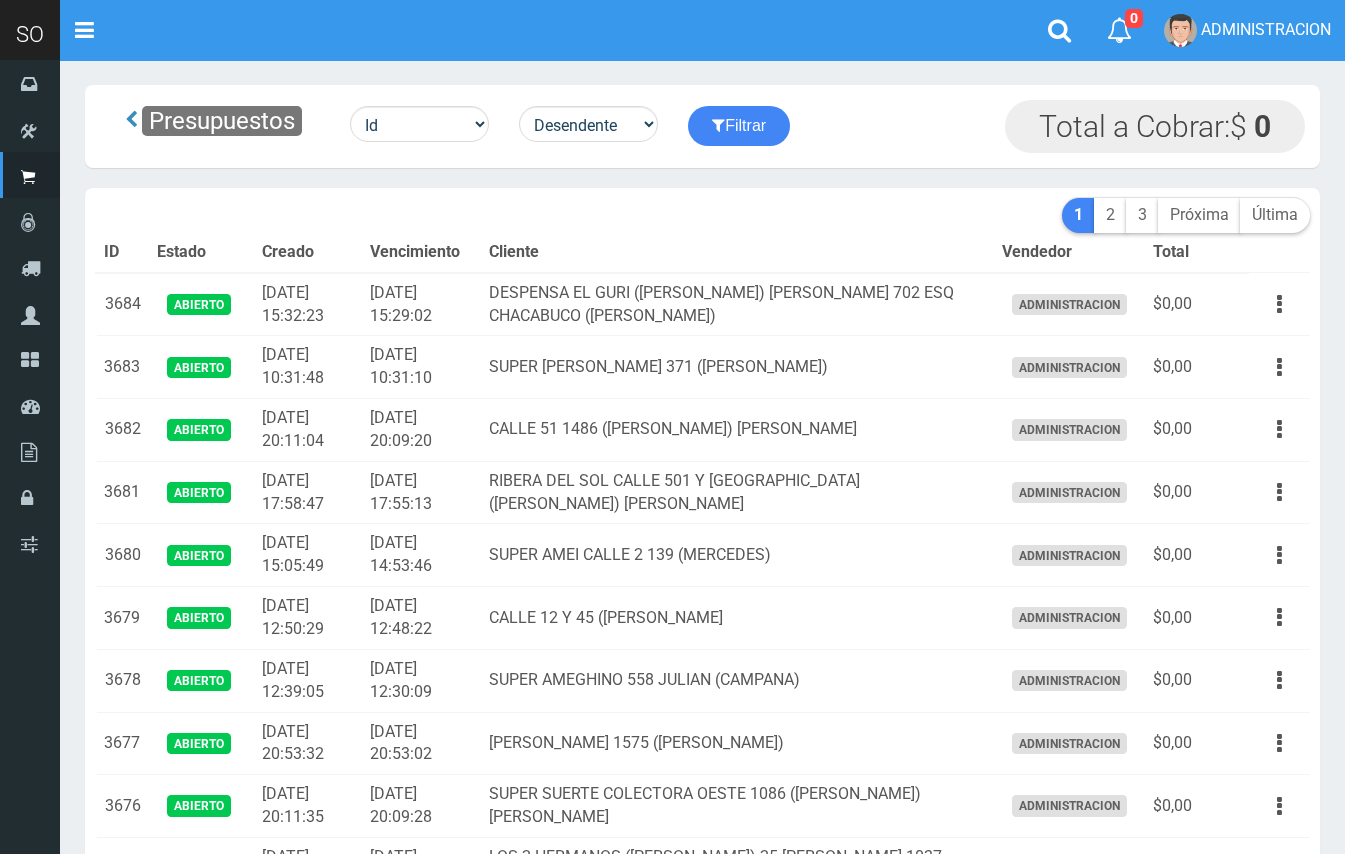 scroll, scrollTop: 0, scrollLeft: 0, axis: both 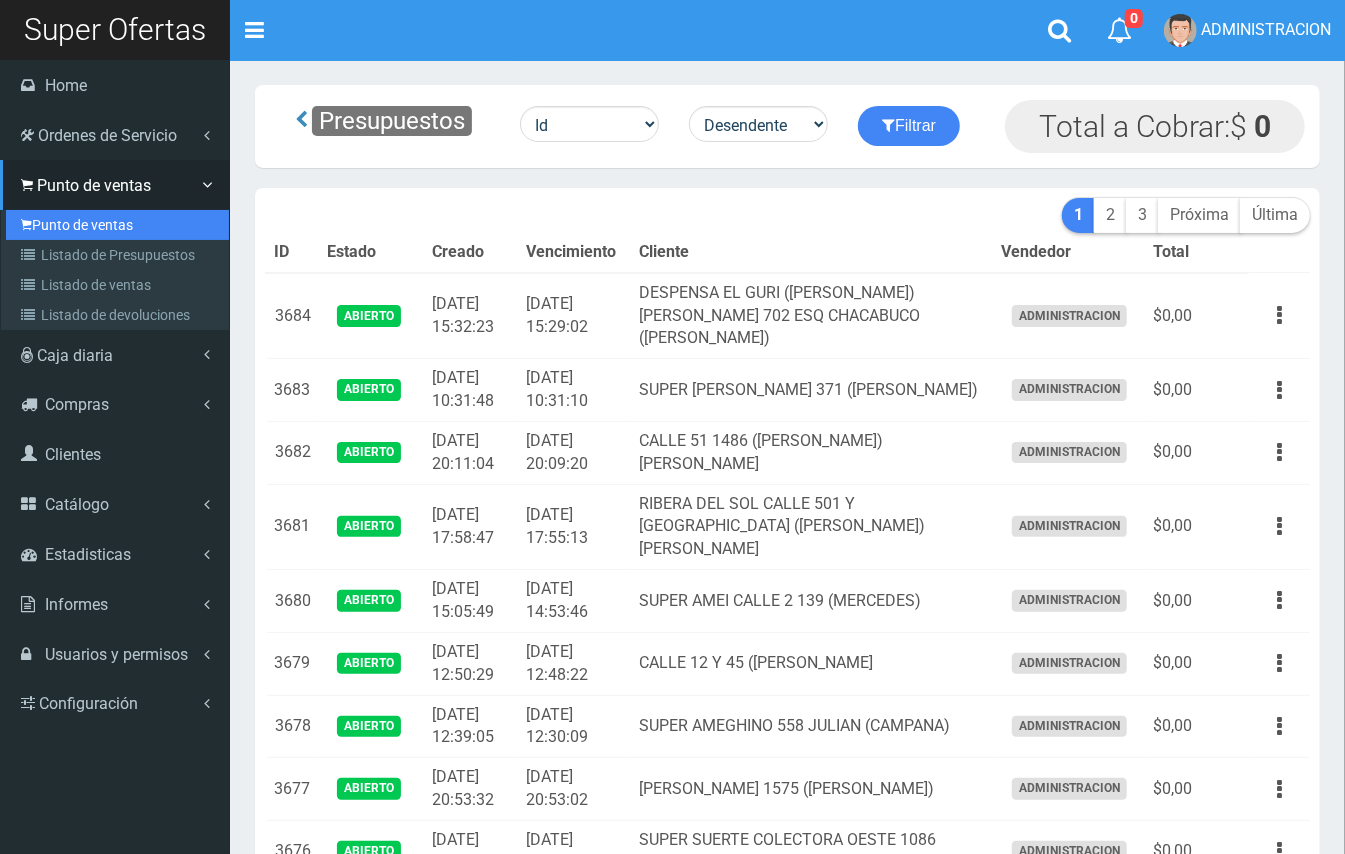 click on "Punto de ventas" at bounding box center (117, 225) 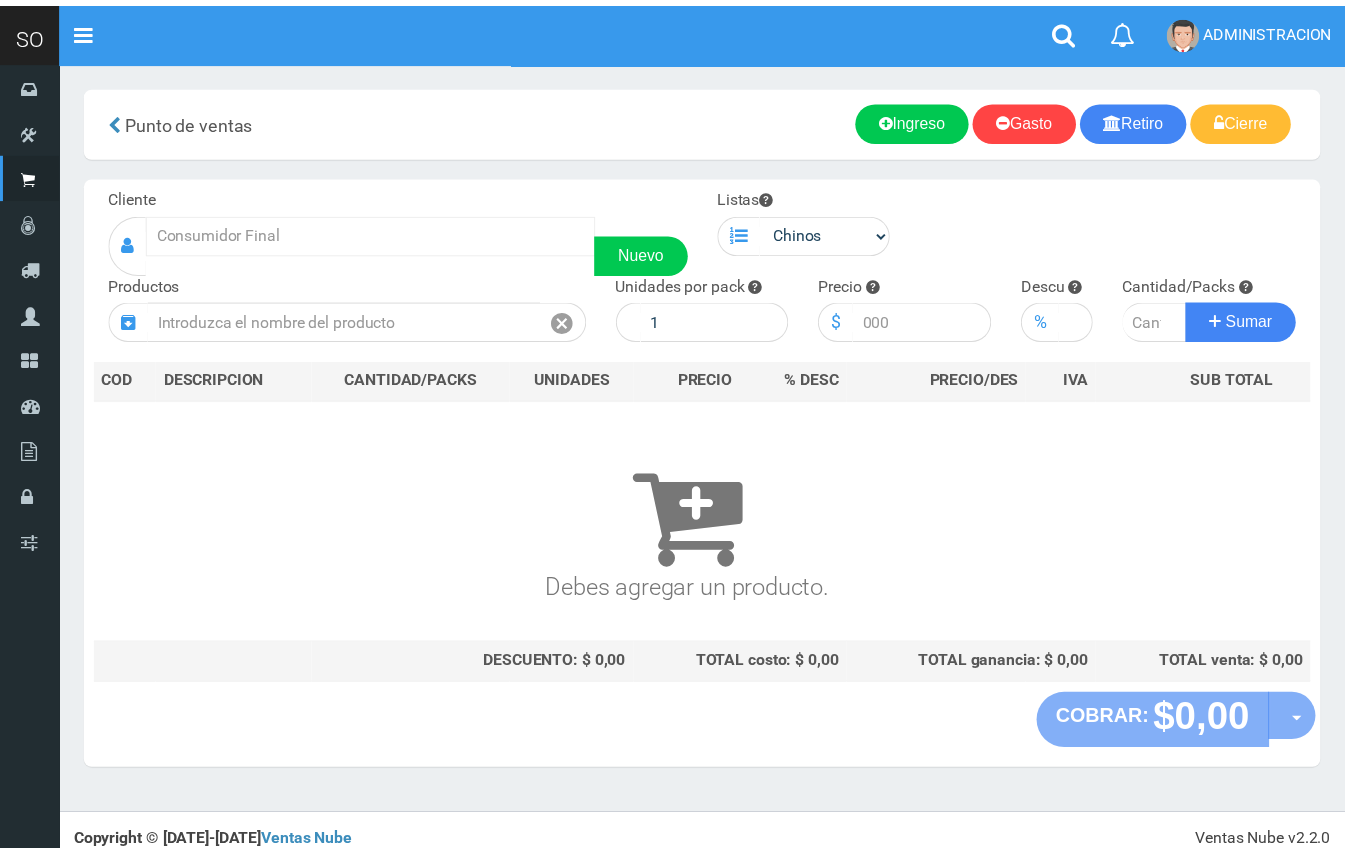 scroll, scrollTop: 0, scrollLeft: 0, axis: both 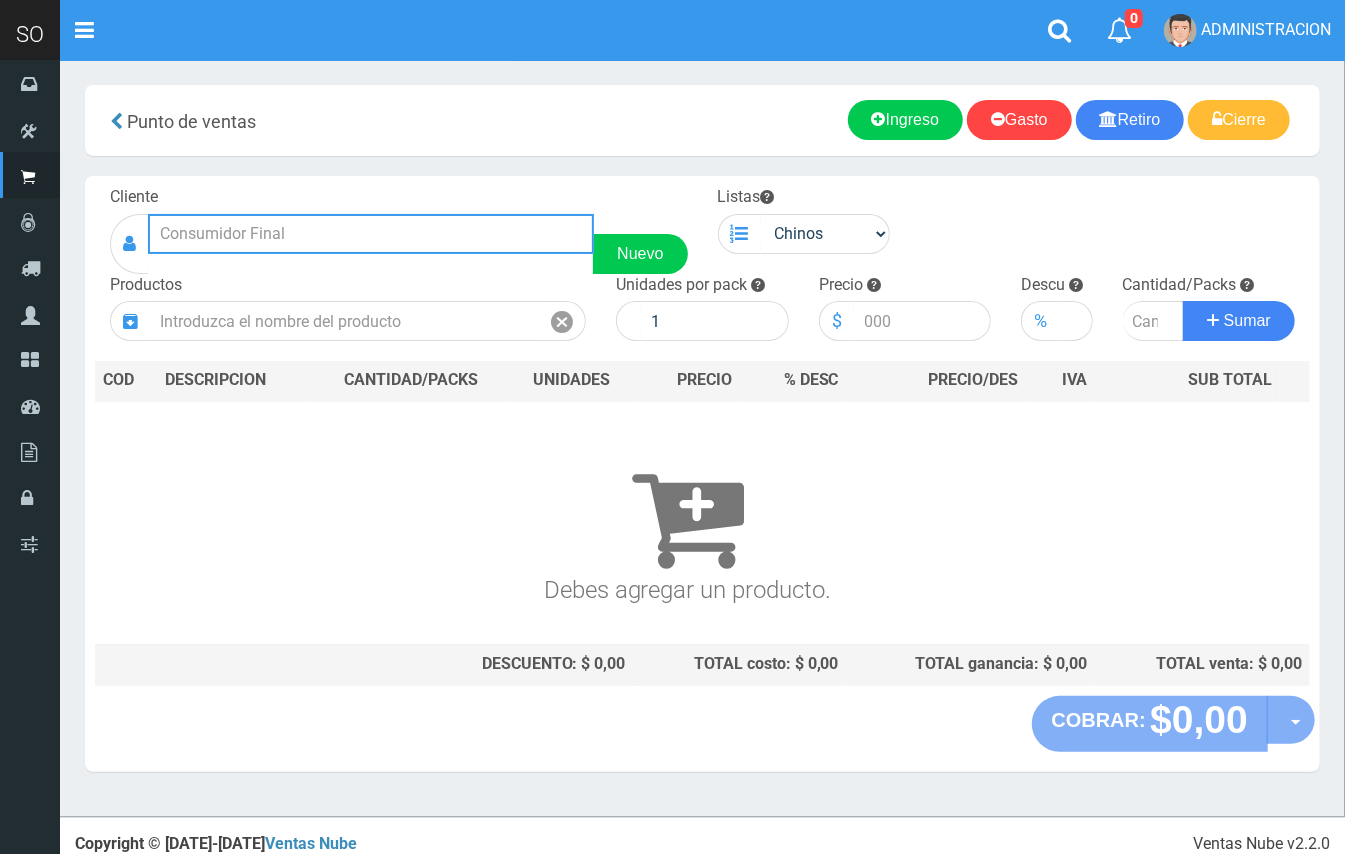 click at bounding box center (371, 234) 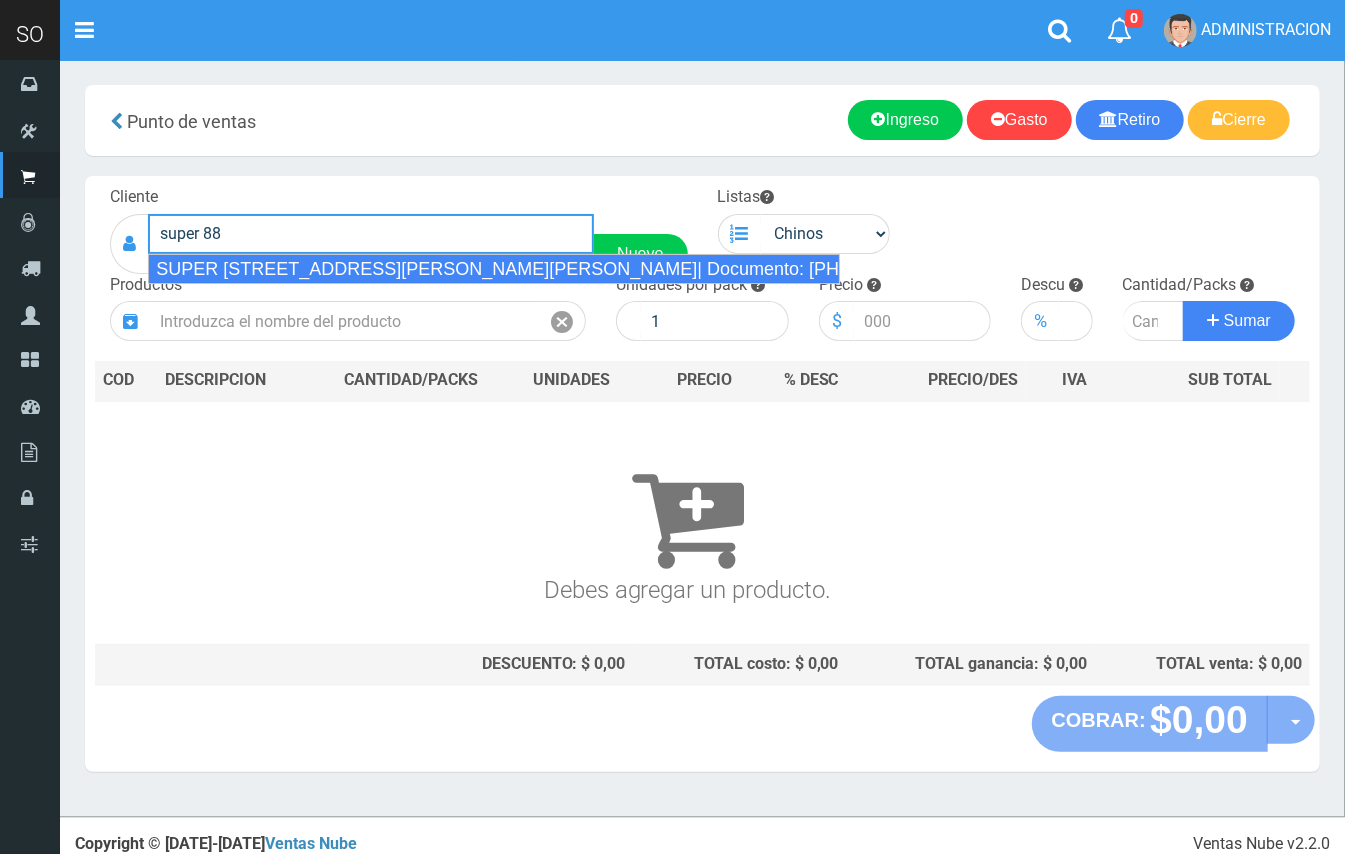 click on "SUPER 88 CALLE 32 2800 SOFIA (ZARATE)| Documento: 5466333669 | Teléfono:" at bounding box center [494, 269] 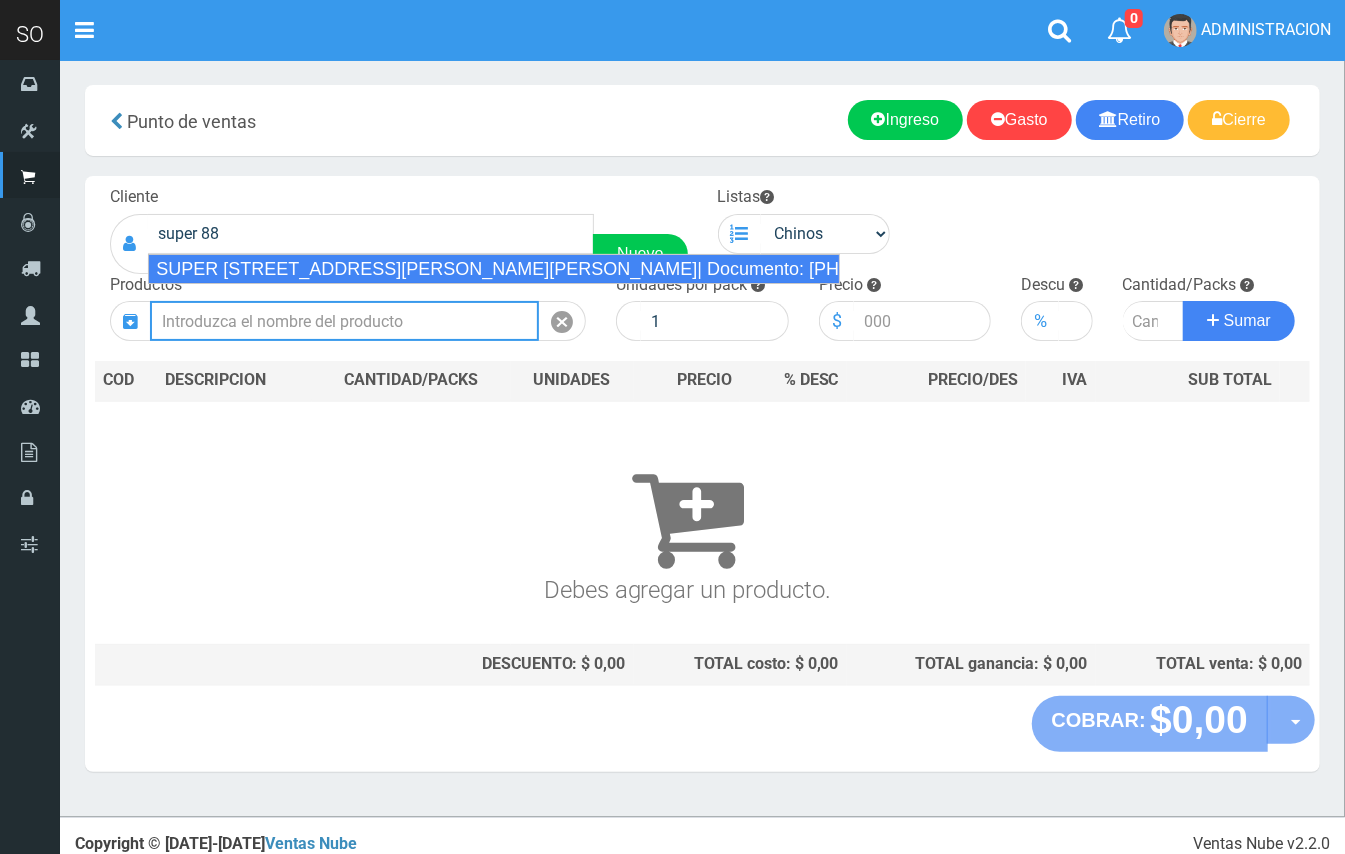 type on "SUPER 88 CALLE 32 2800 SOFIA (ZARATE)| Documento: 5466333669 | Teléfono:" 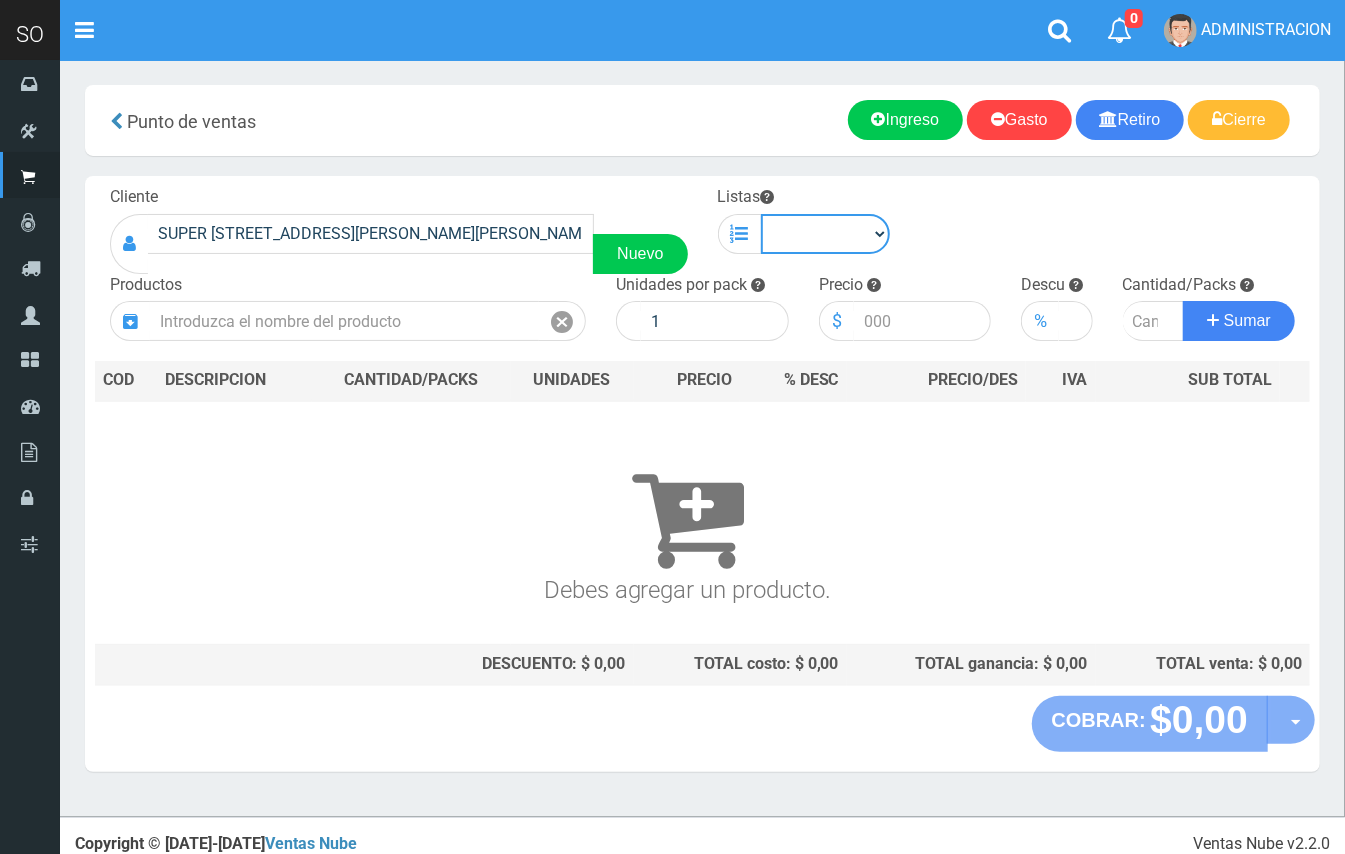 click on "Chinos
.
." at bounding box center [826, 234] 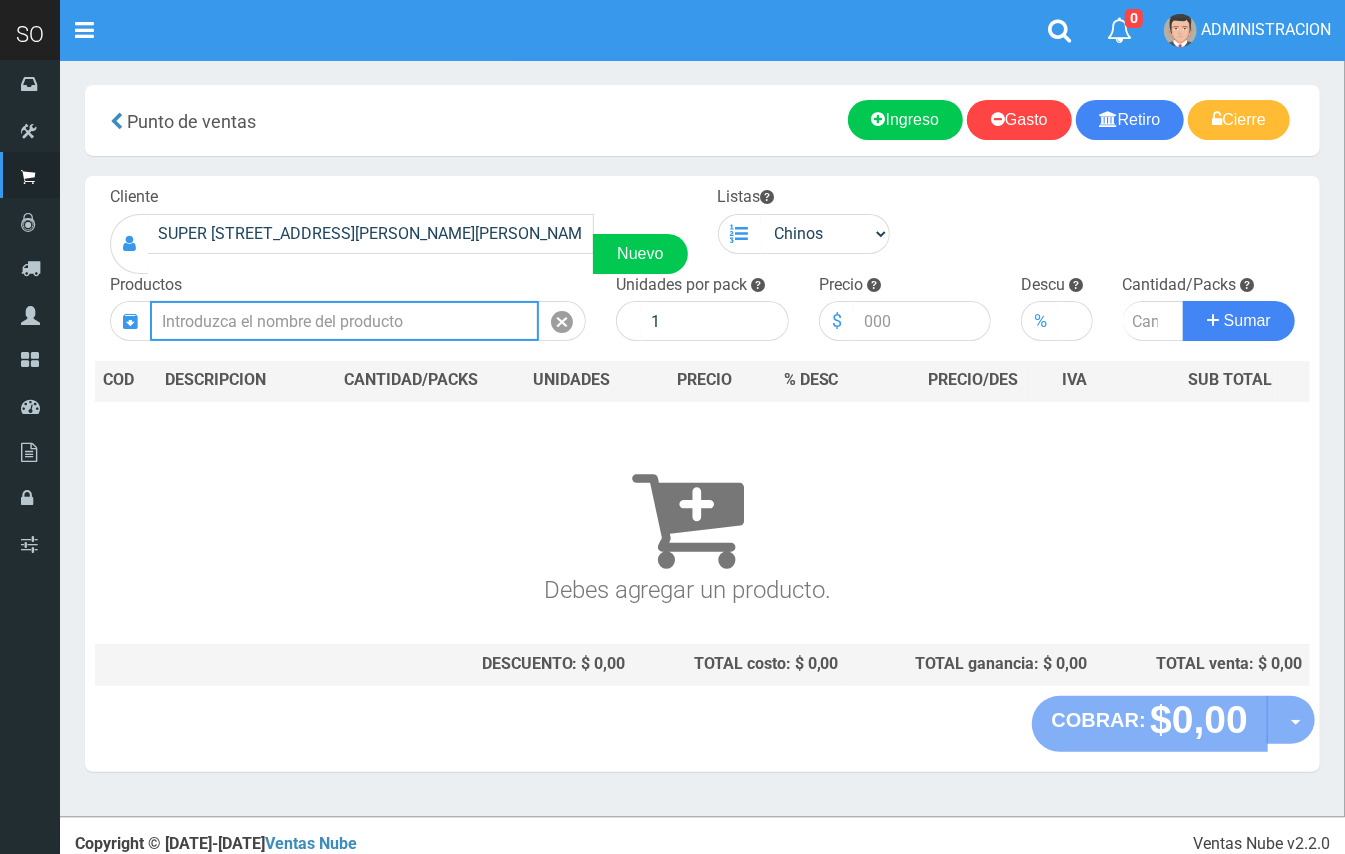drag, startPoint x: 469, startPoint y: 314, endPoint x: 278, endPoint y: 0, distance: 367.52823 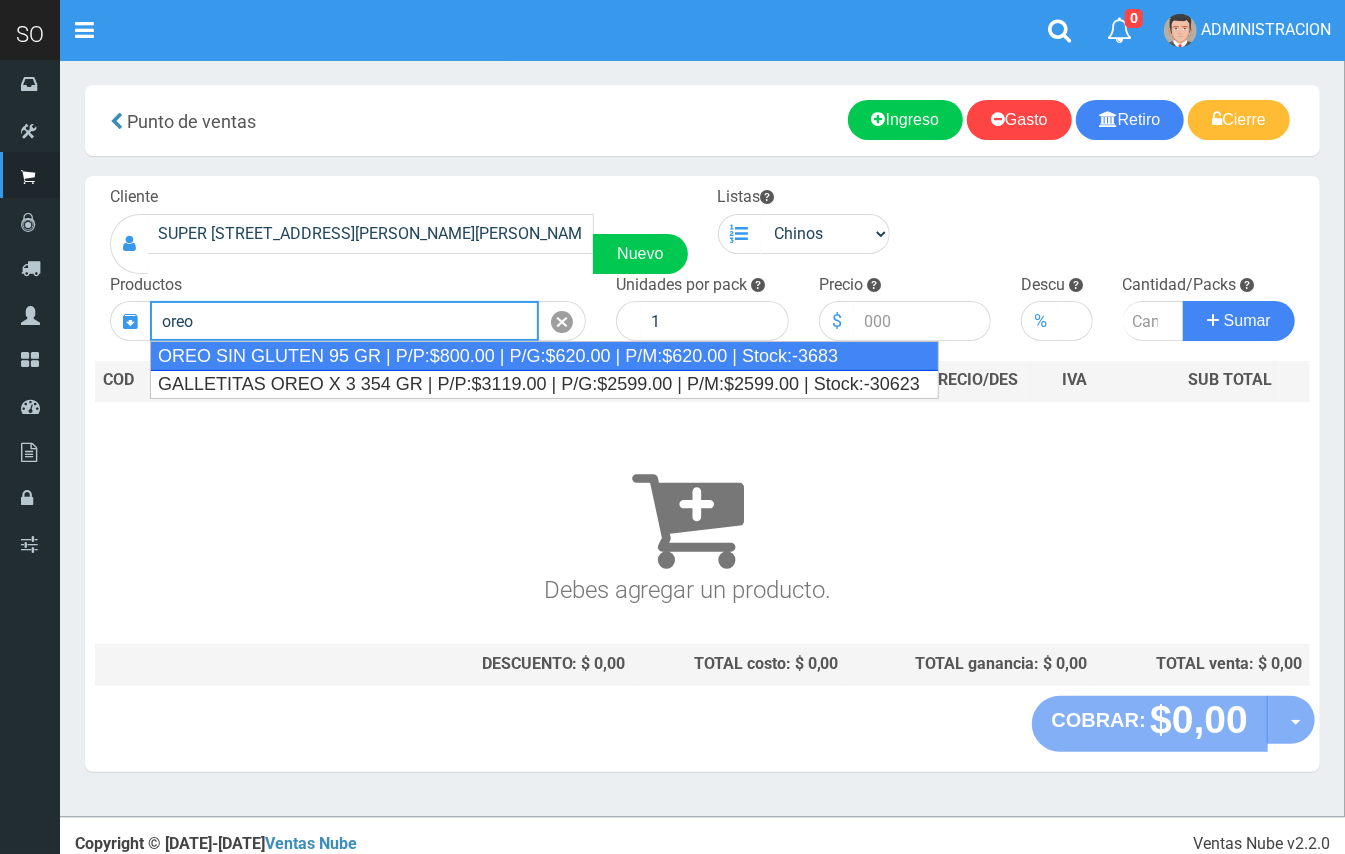click on "OREO SIN GLUTEN 95 GR | P/P:$800.00 | P/G:$620.00 | P/M:$620.00 | Stock:-3683" at bounding box center [544, 356] 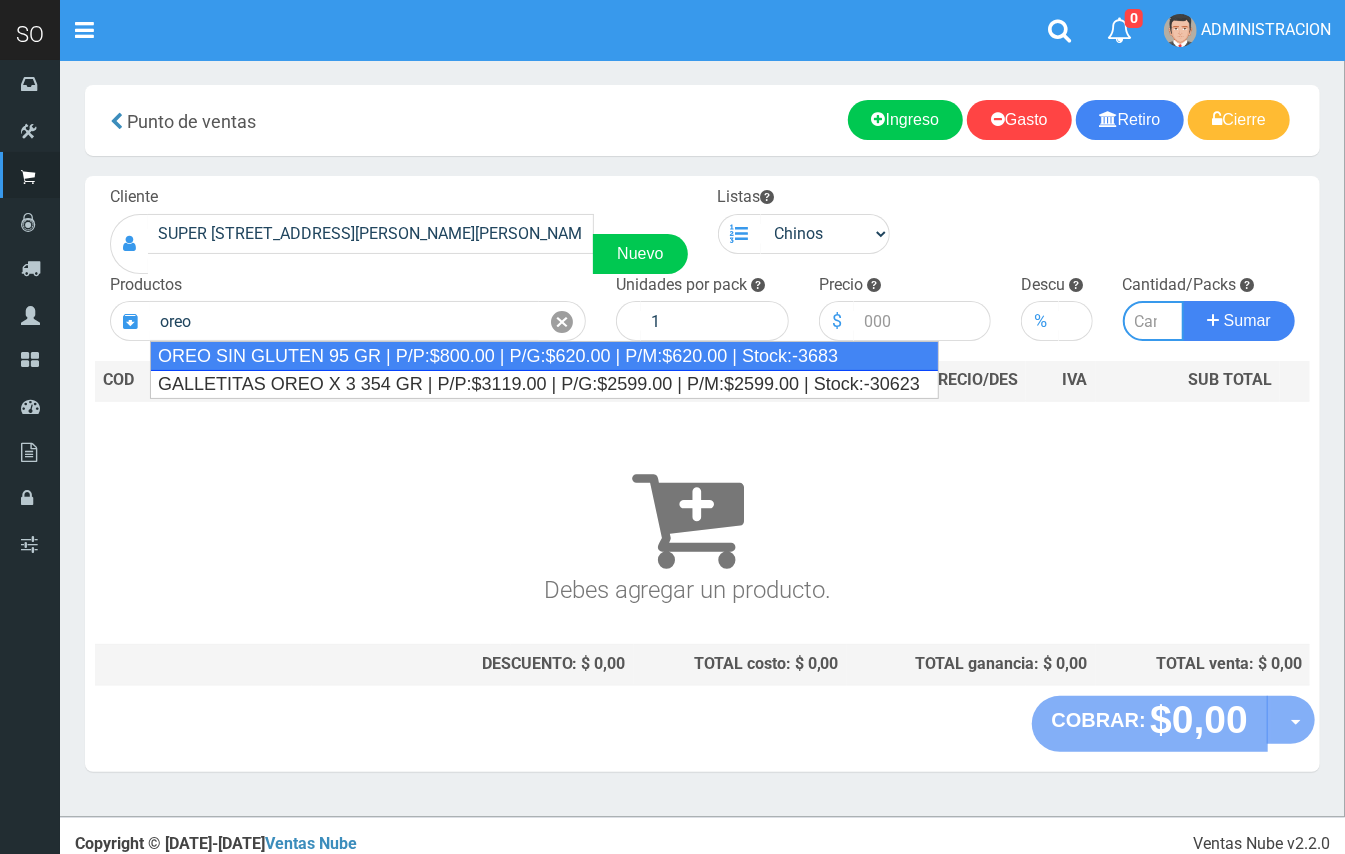 type on "OREO SIN GLUTEN 95 GR | P/P:$800.00 | P/G:$620.00 | P/M:$620.00 | Stock:-3683" 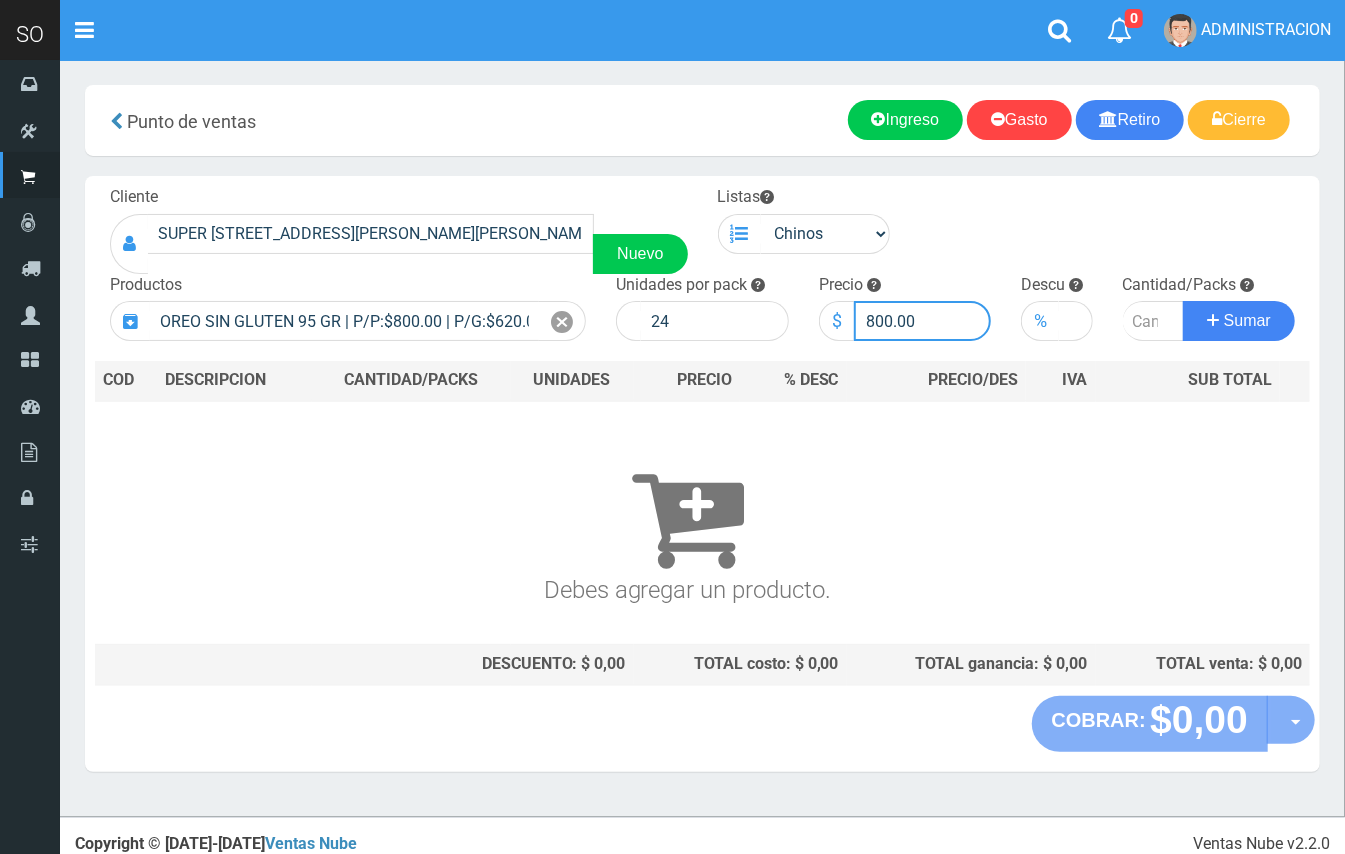 click on "800.00" at bounding box center (923, 321) 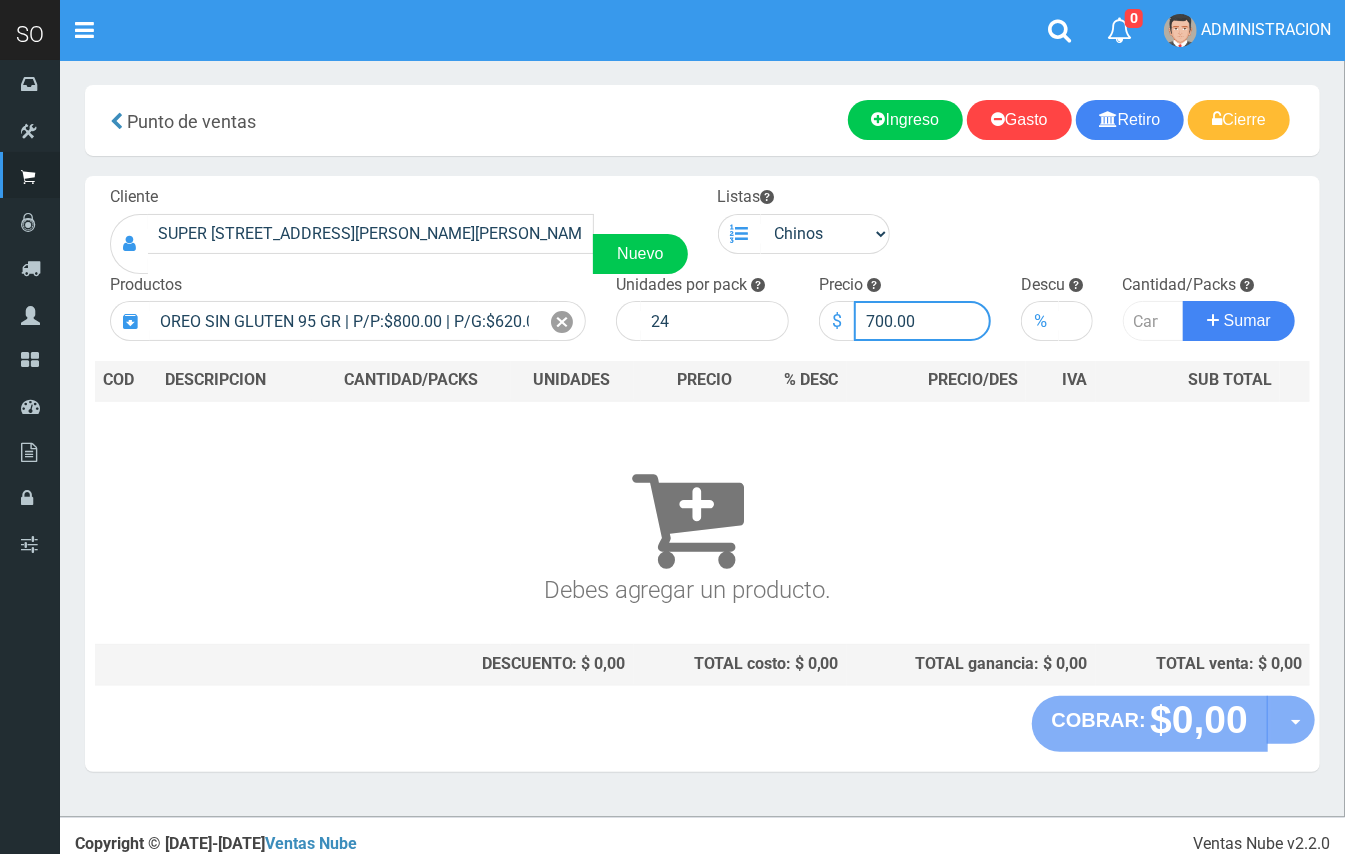 type on "700.00" 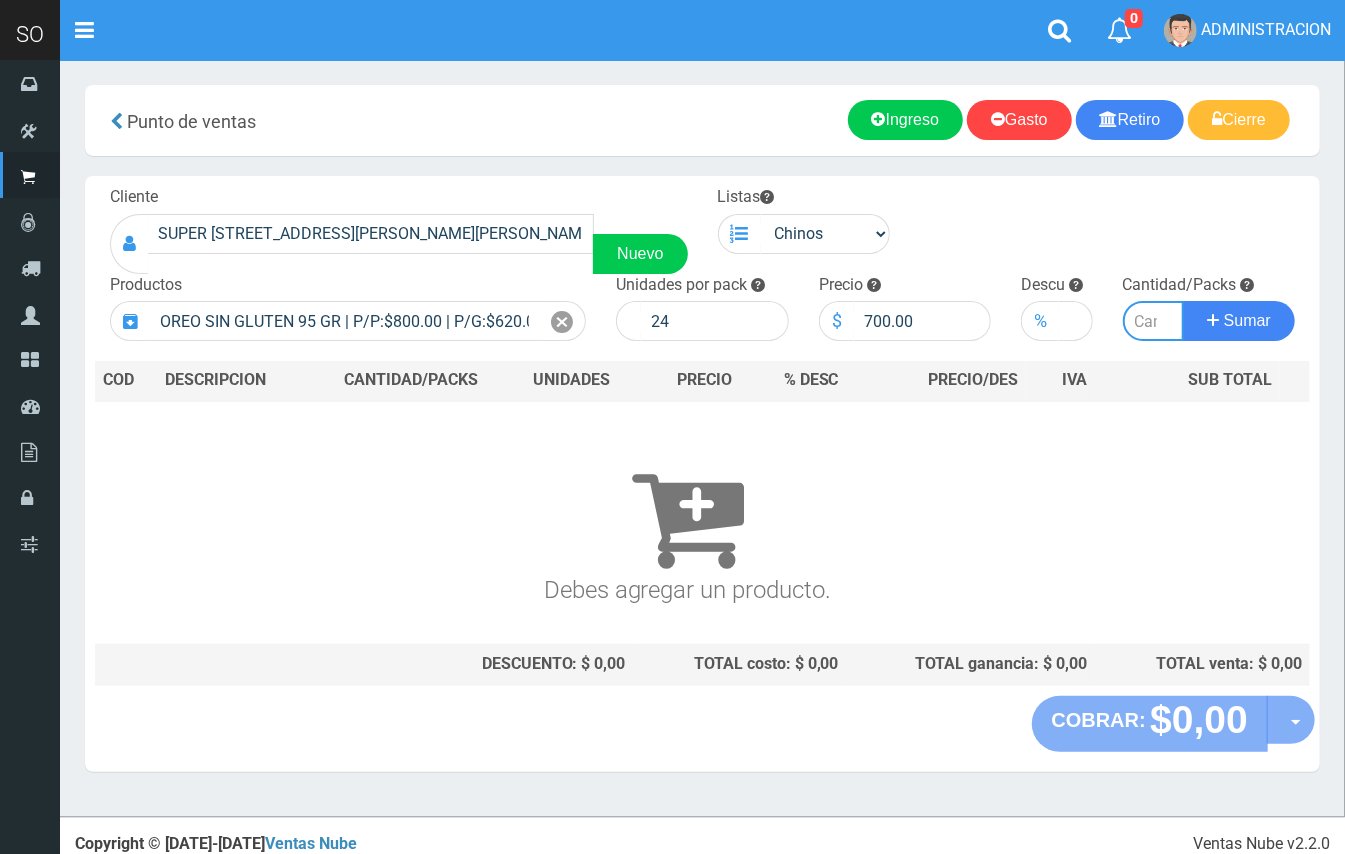 click at bounding box center [1154, 321] 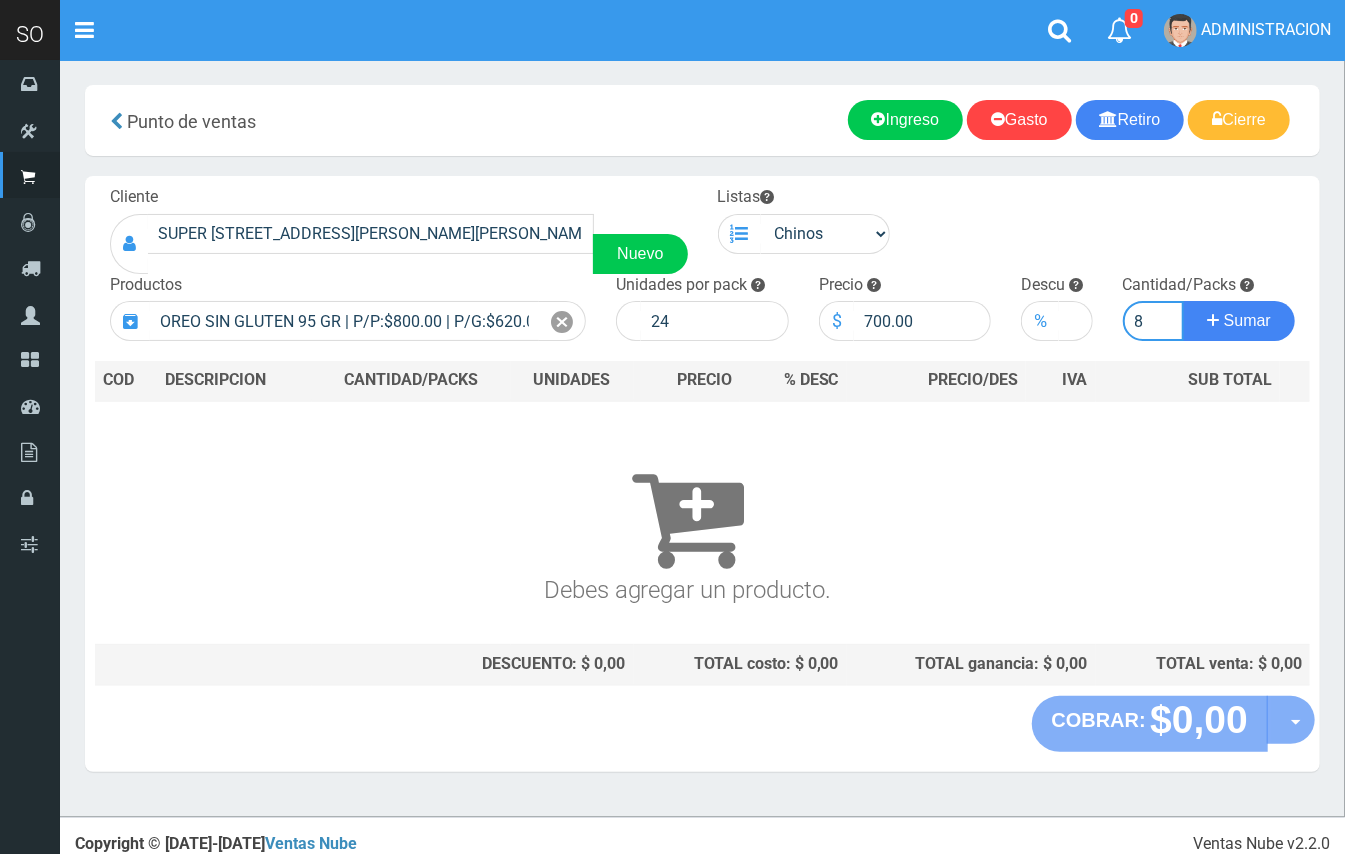 type on "8" 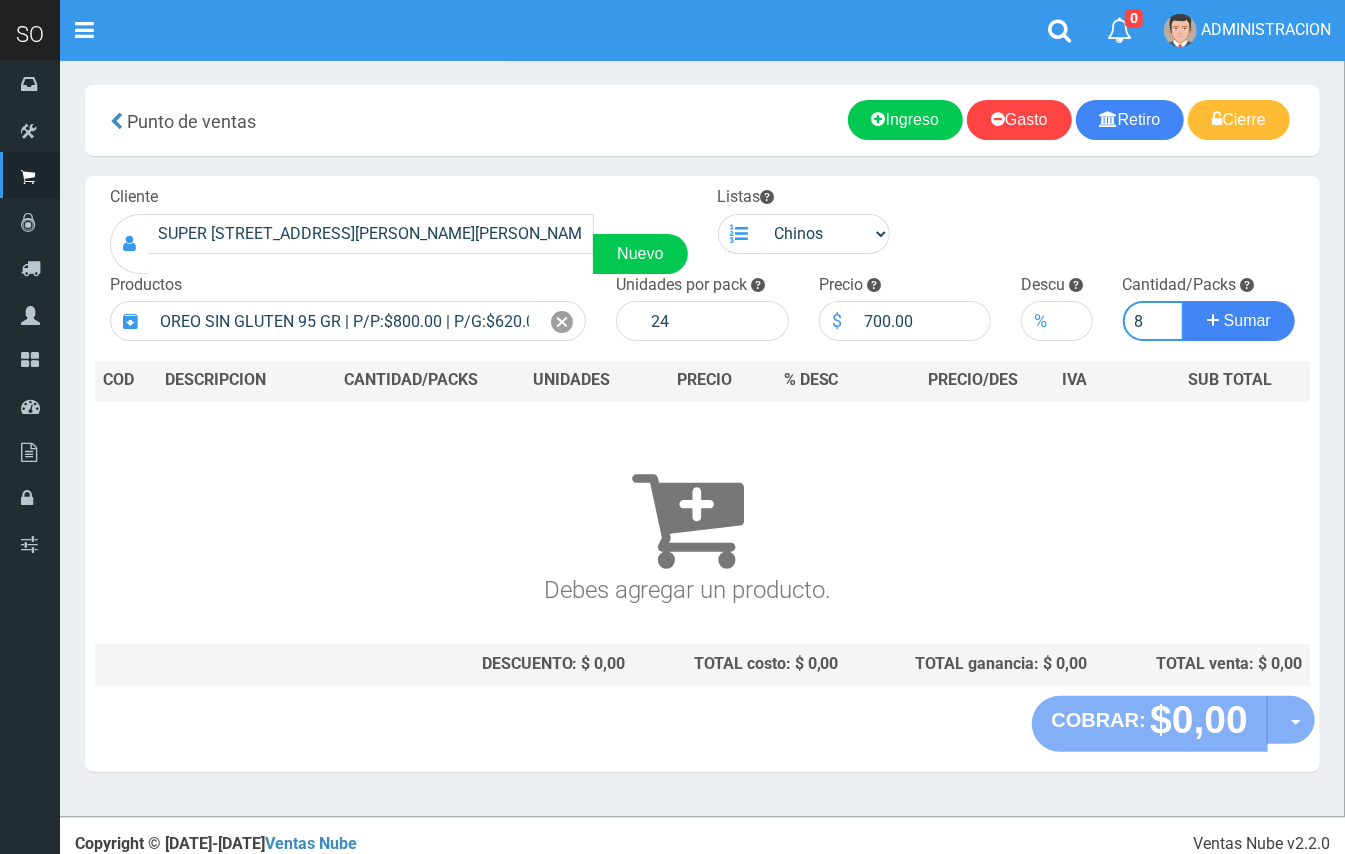 click on "Sumar" at bounding box center [1239, 321] 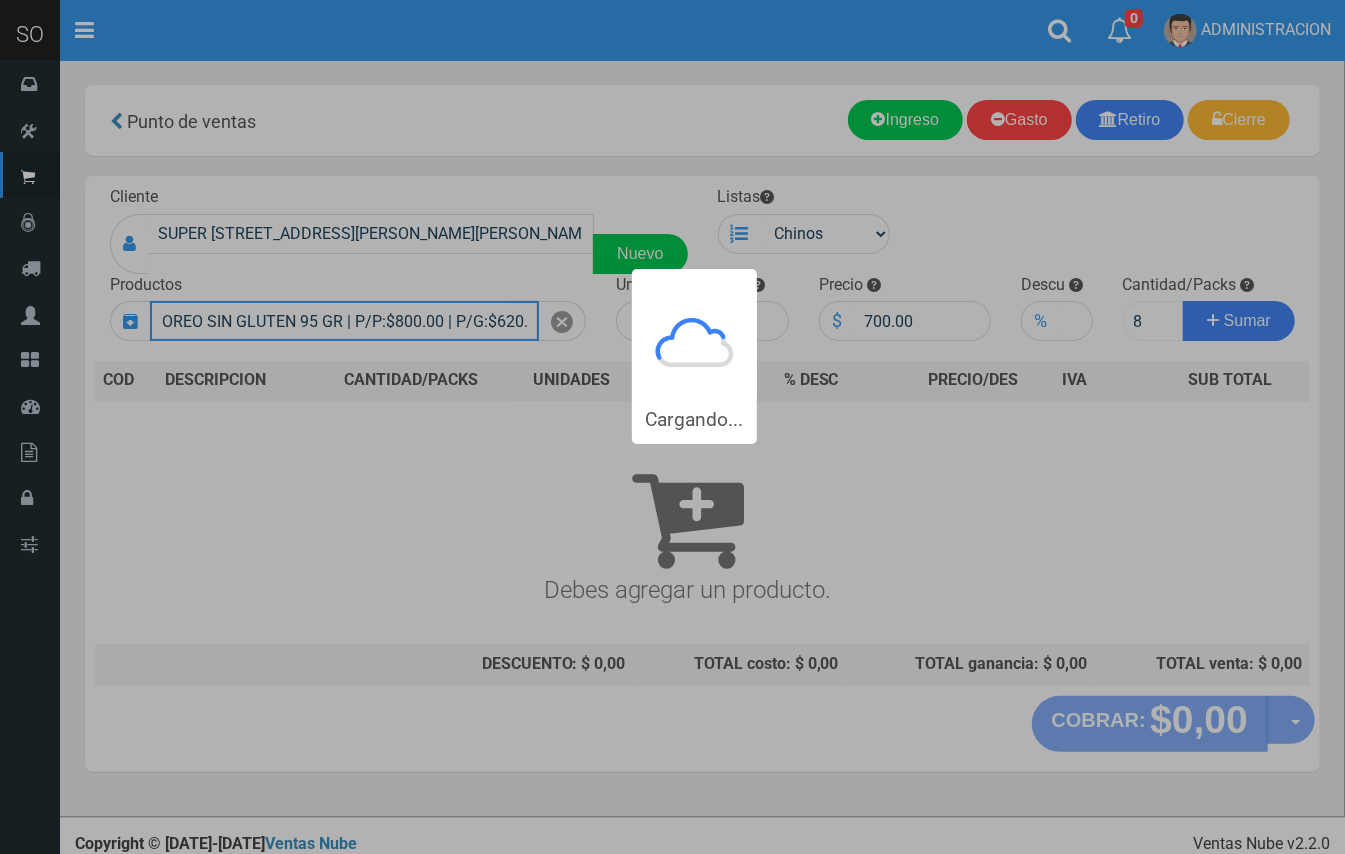 type 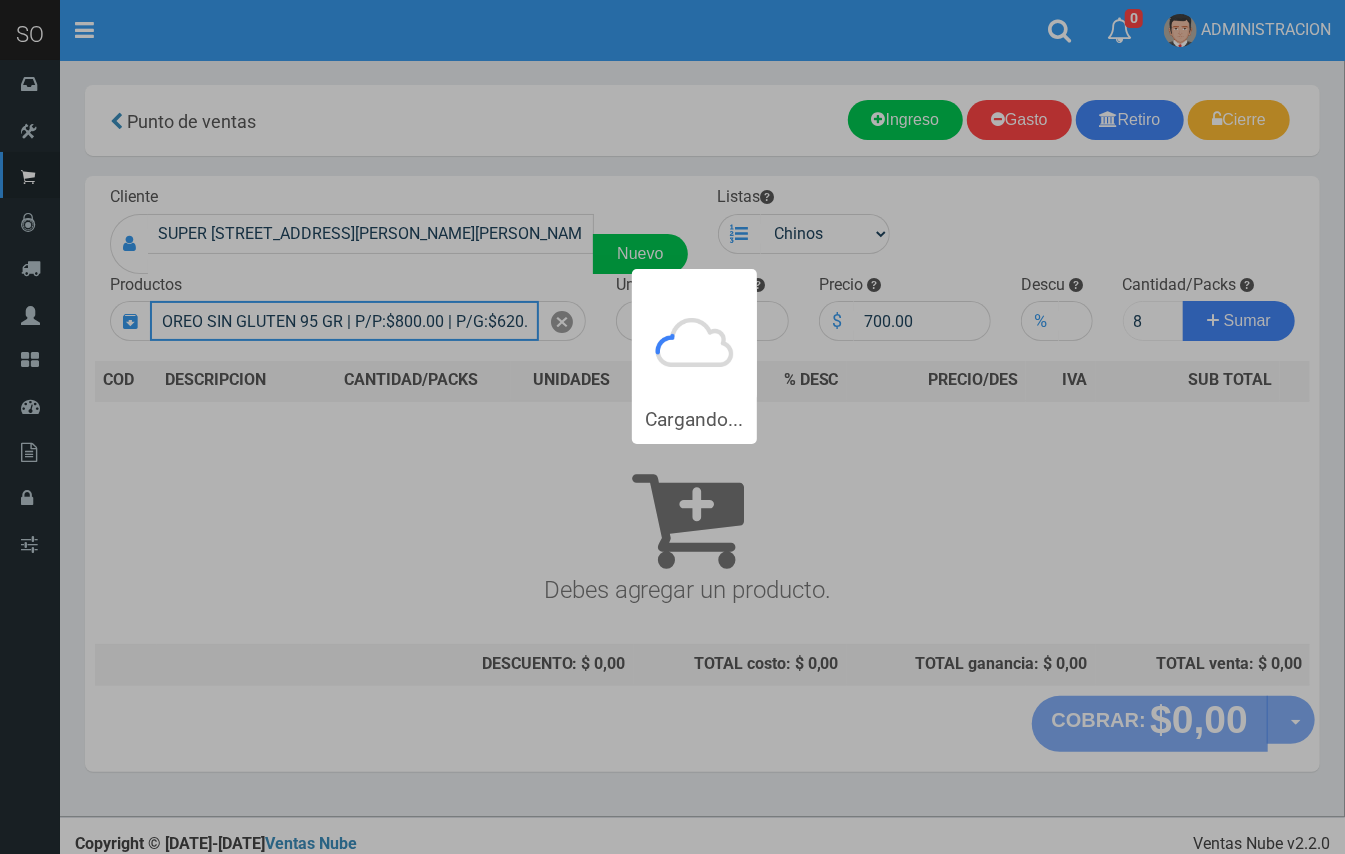 type 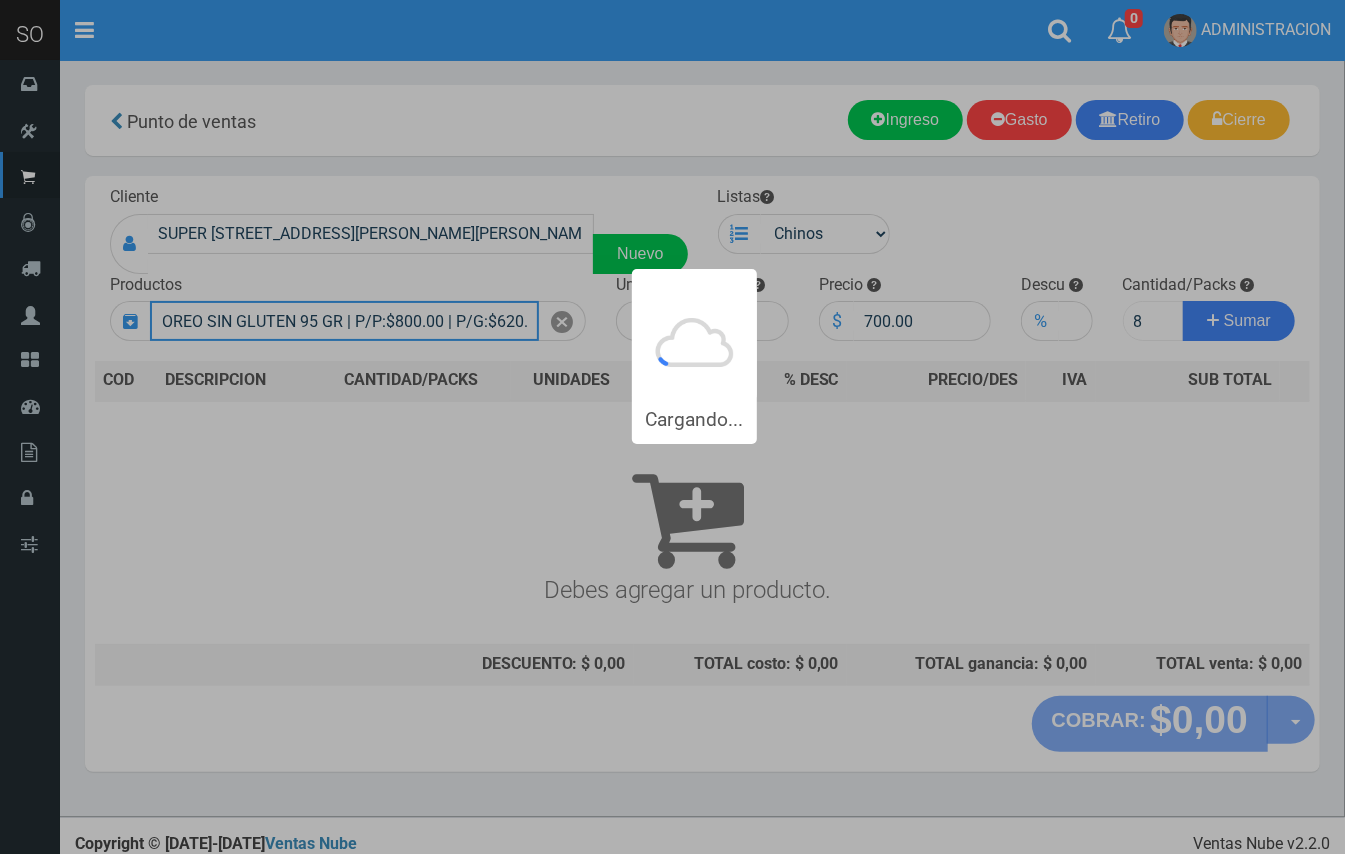 type 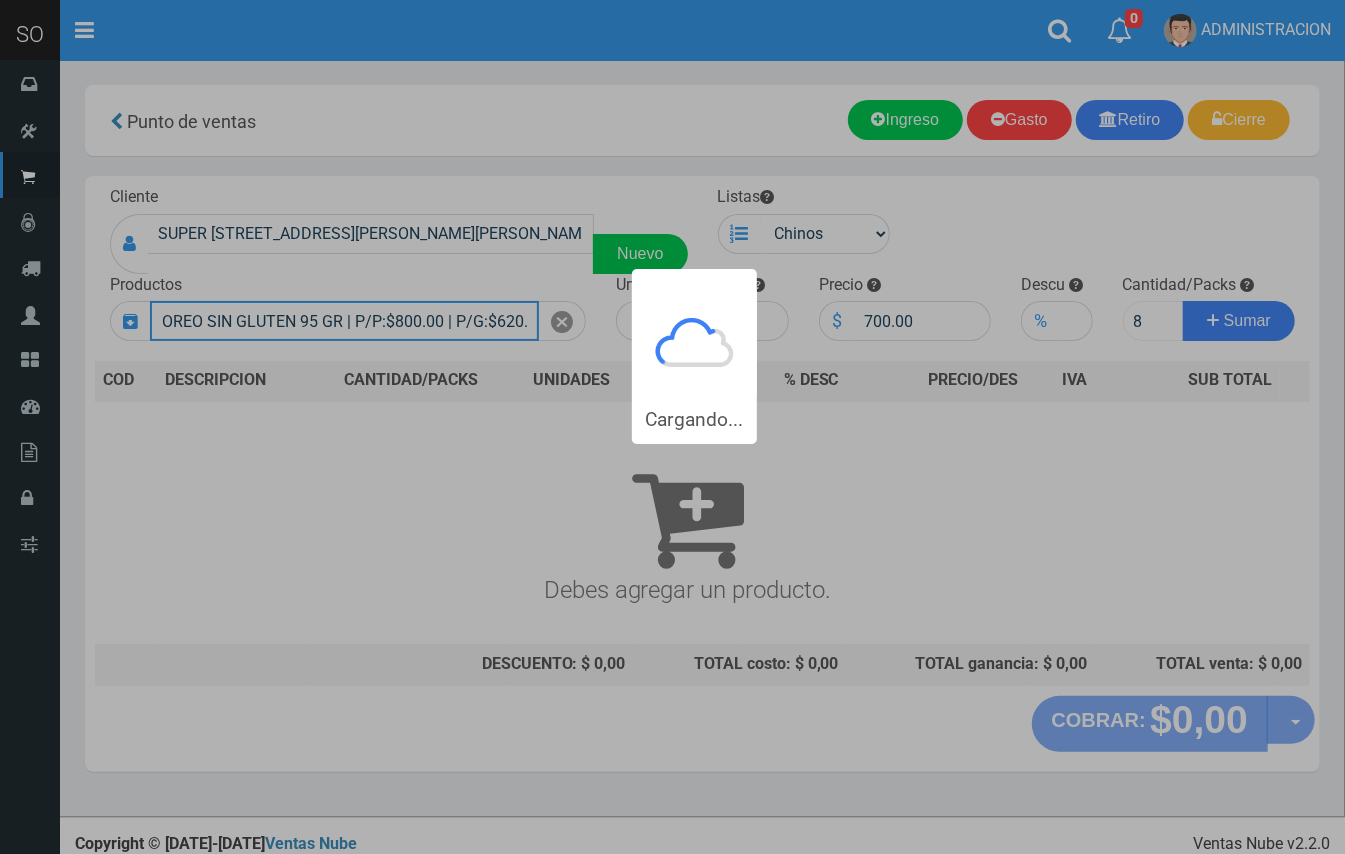type 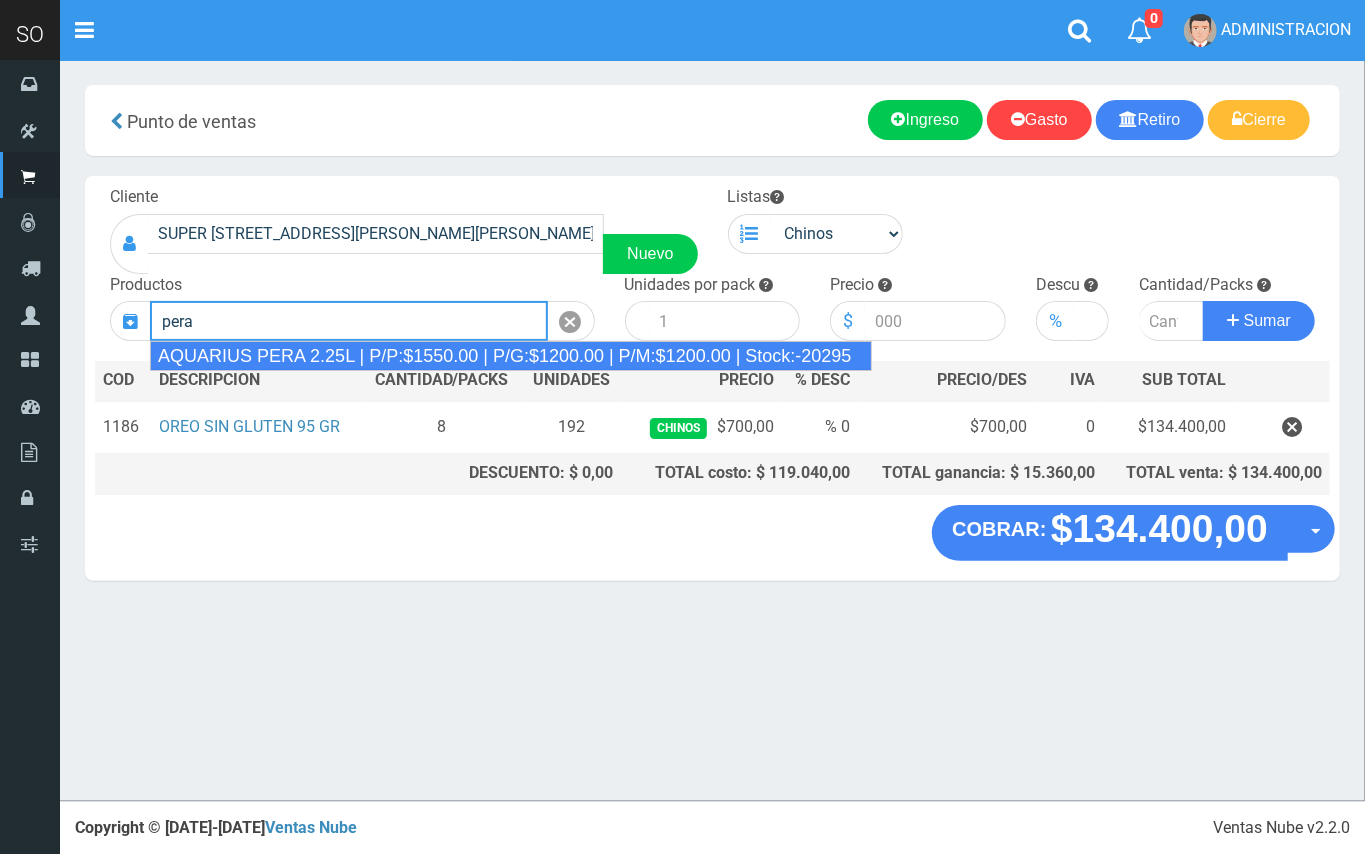 click on "AQUARIUS PERA 2.25L | P/P:$1550.00 | P/G:$1200.00 | P/M:$1200.00 | Stock:-20295" at bounding box center [511, 356] 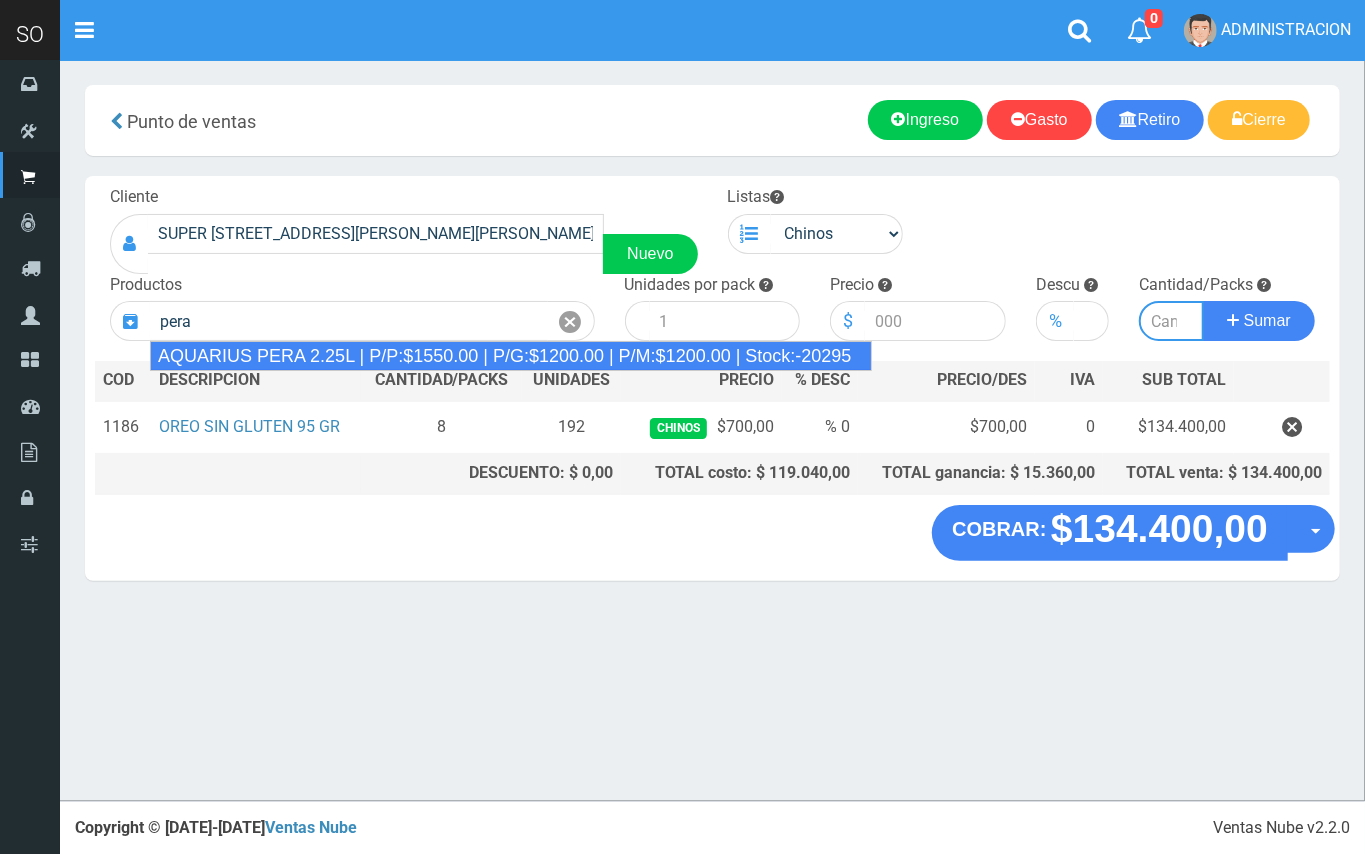 type on "AQUARIUS PERA 2.25L | P/P:$1550.00 | P/G:$1200.00 | P/M:$1200.00 | Stock:-20295" 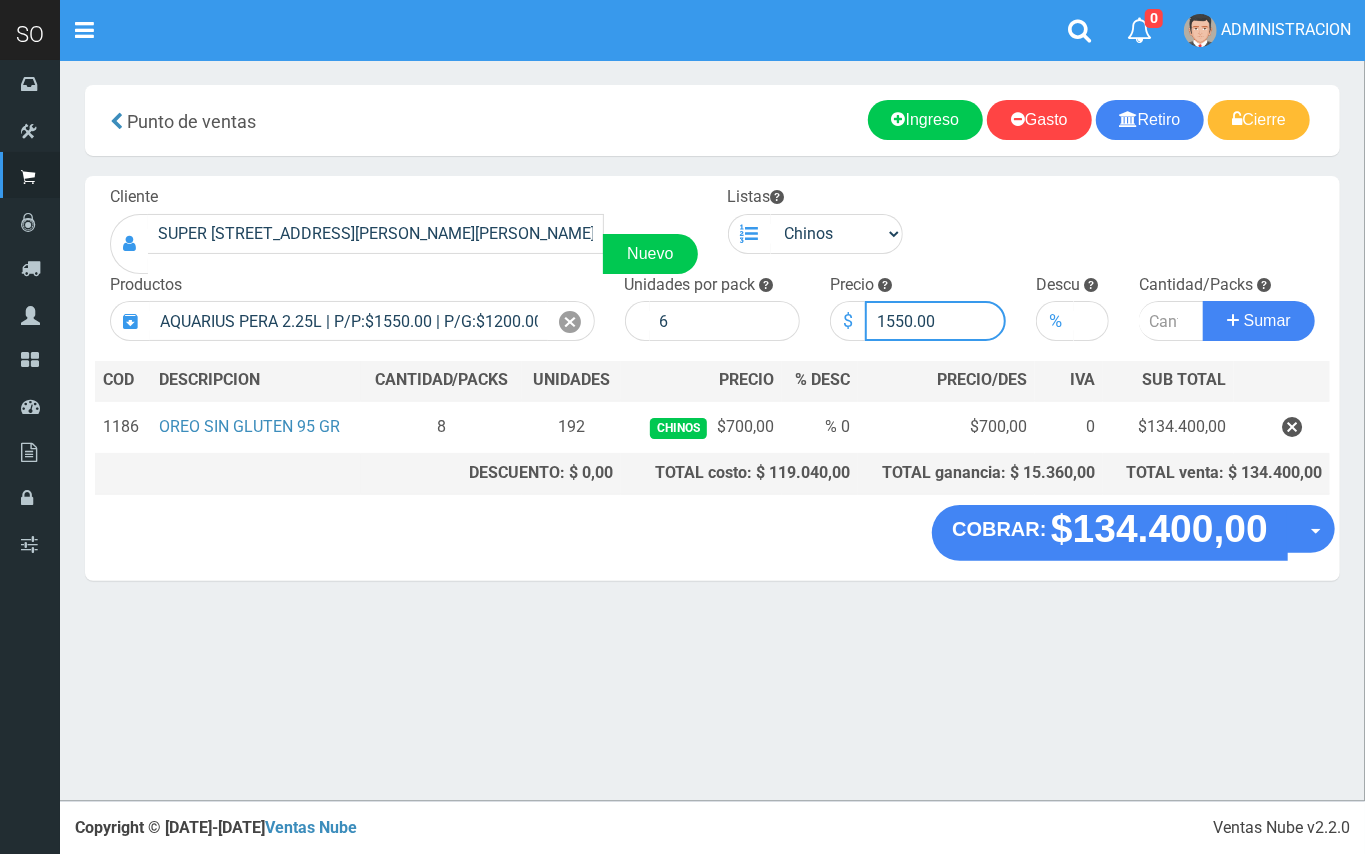 click on "1550.00" at bounding box center (935, 321) 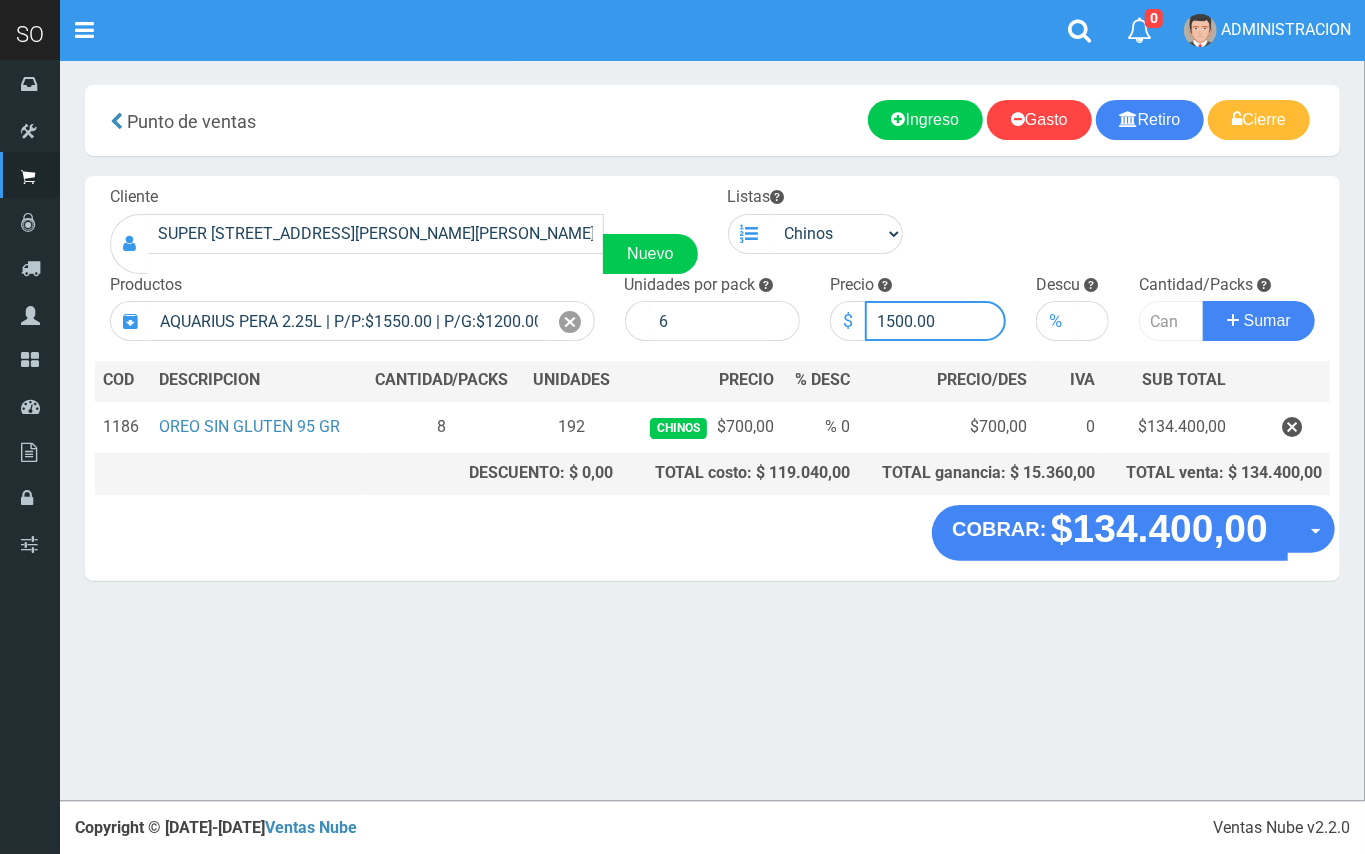type on "1500.00" 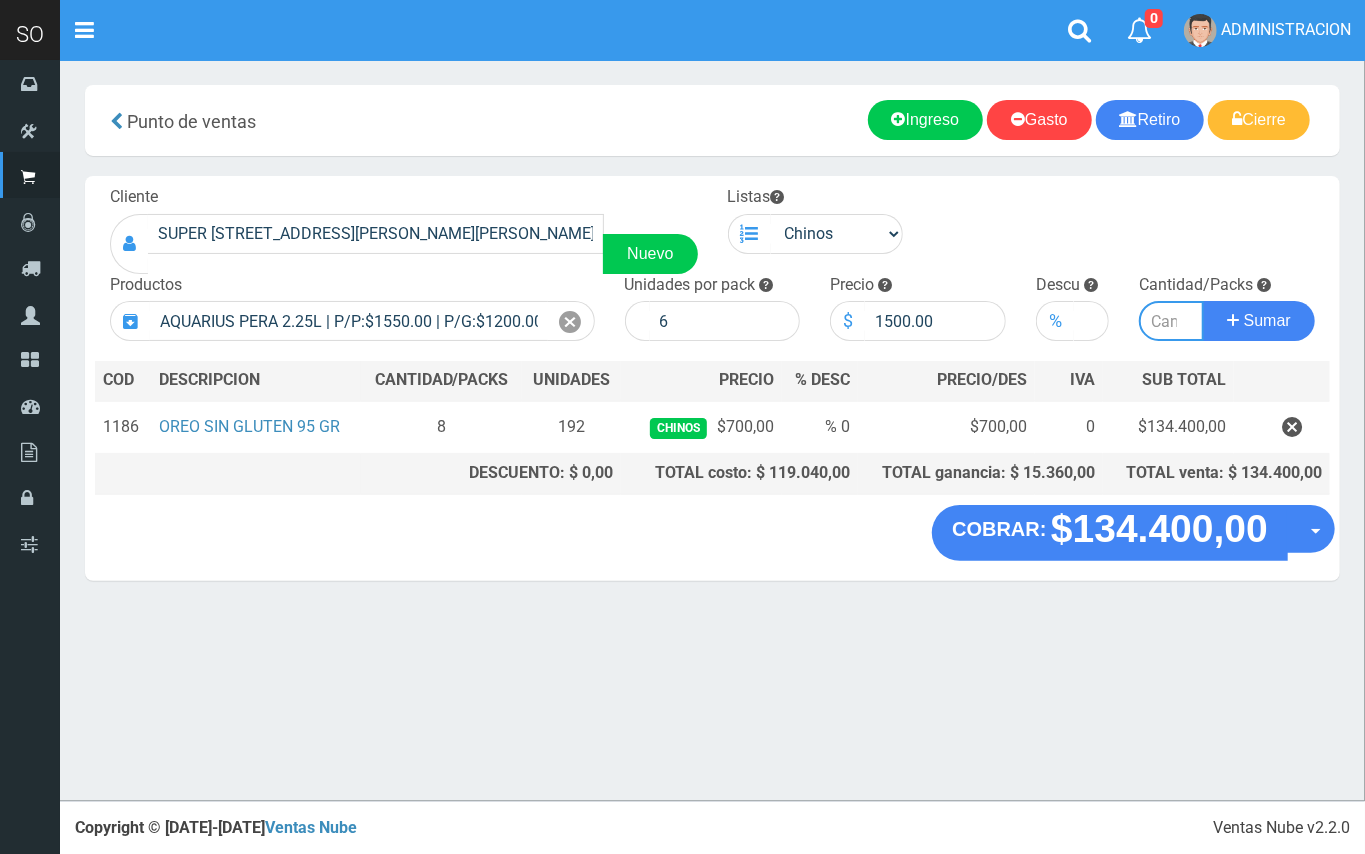 click at bounding box center (1171, 321) 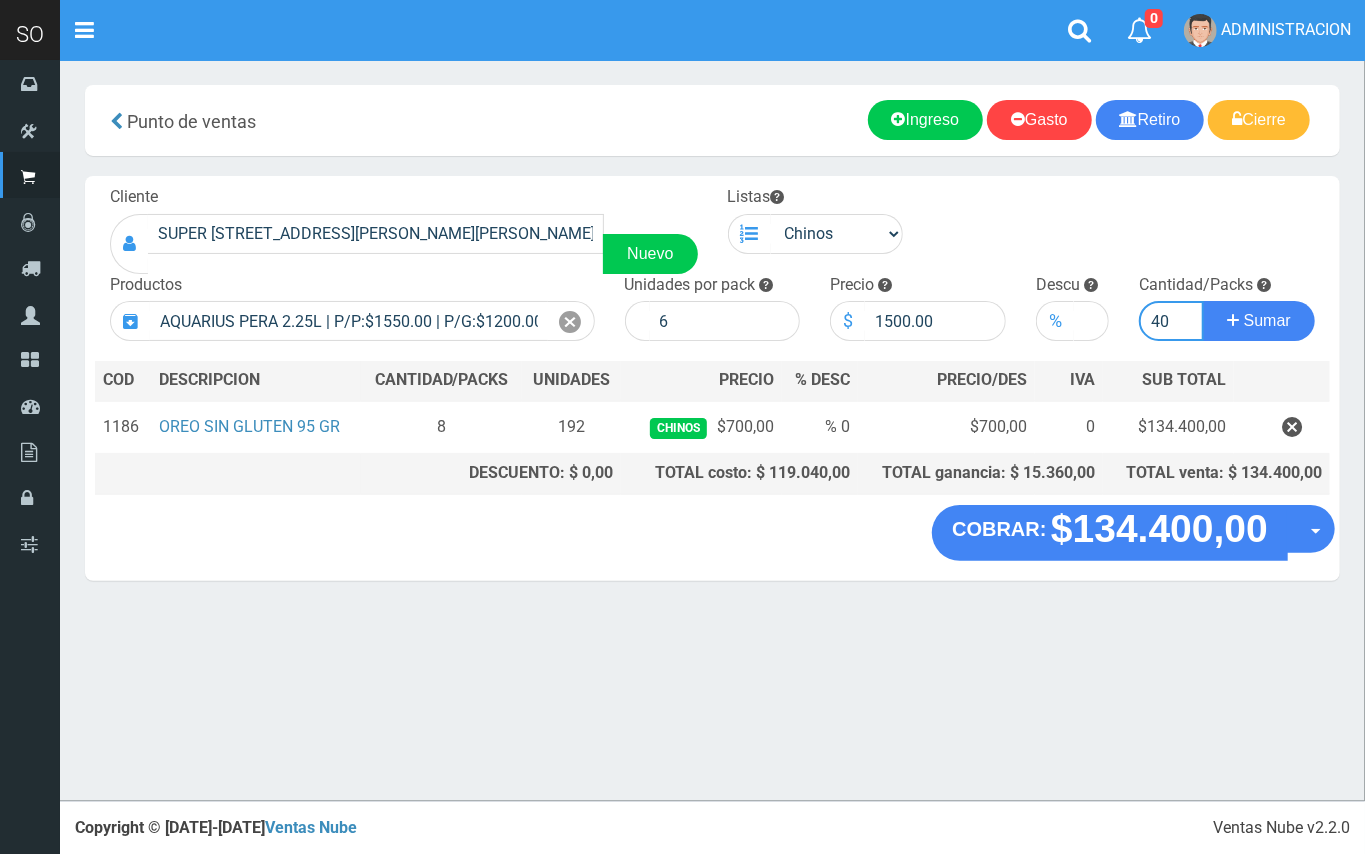 type on "40" 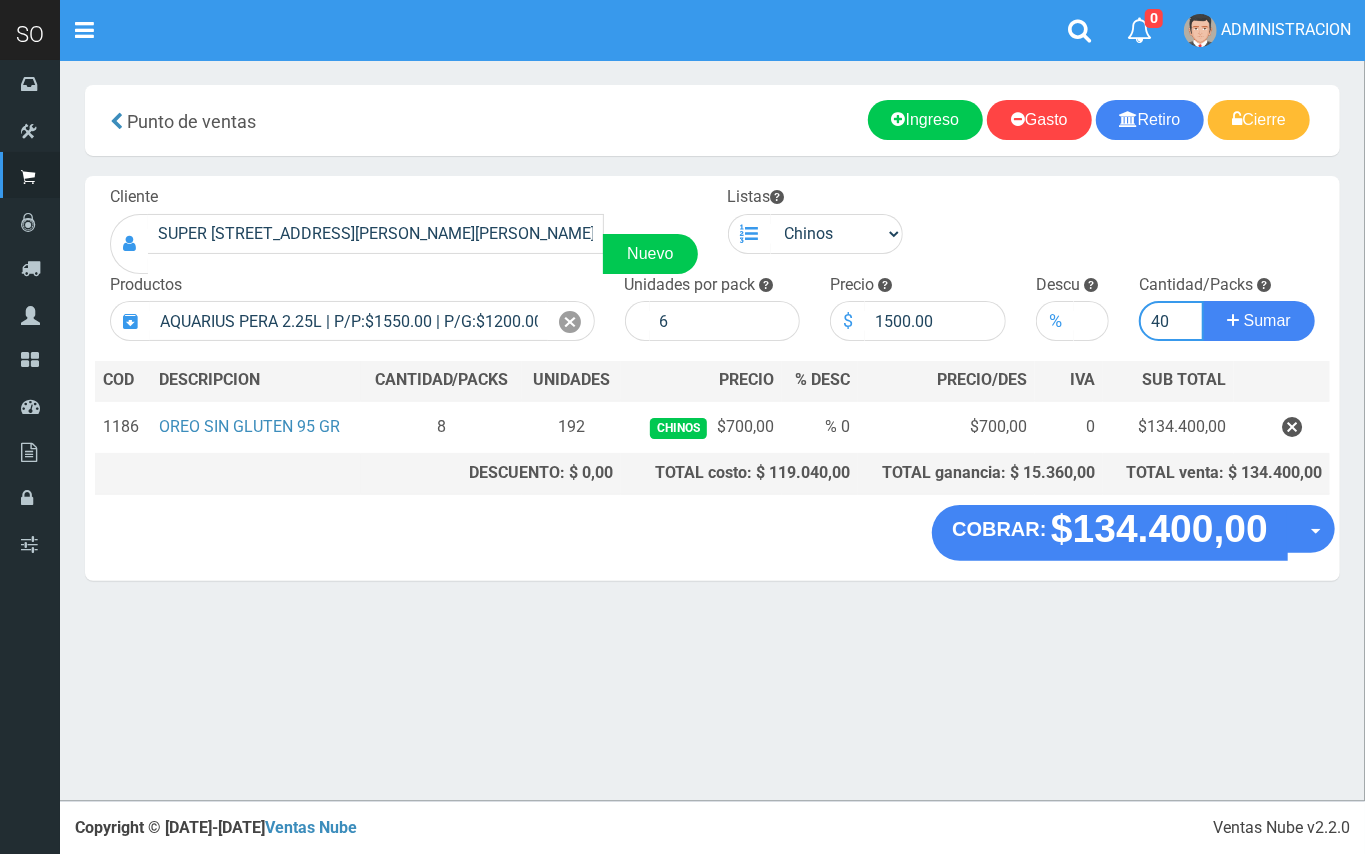 click on "Sumar" at bounding box center (1259, 321) 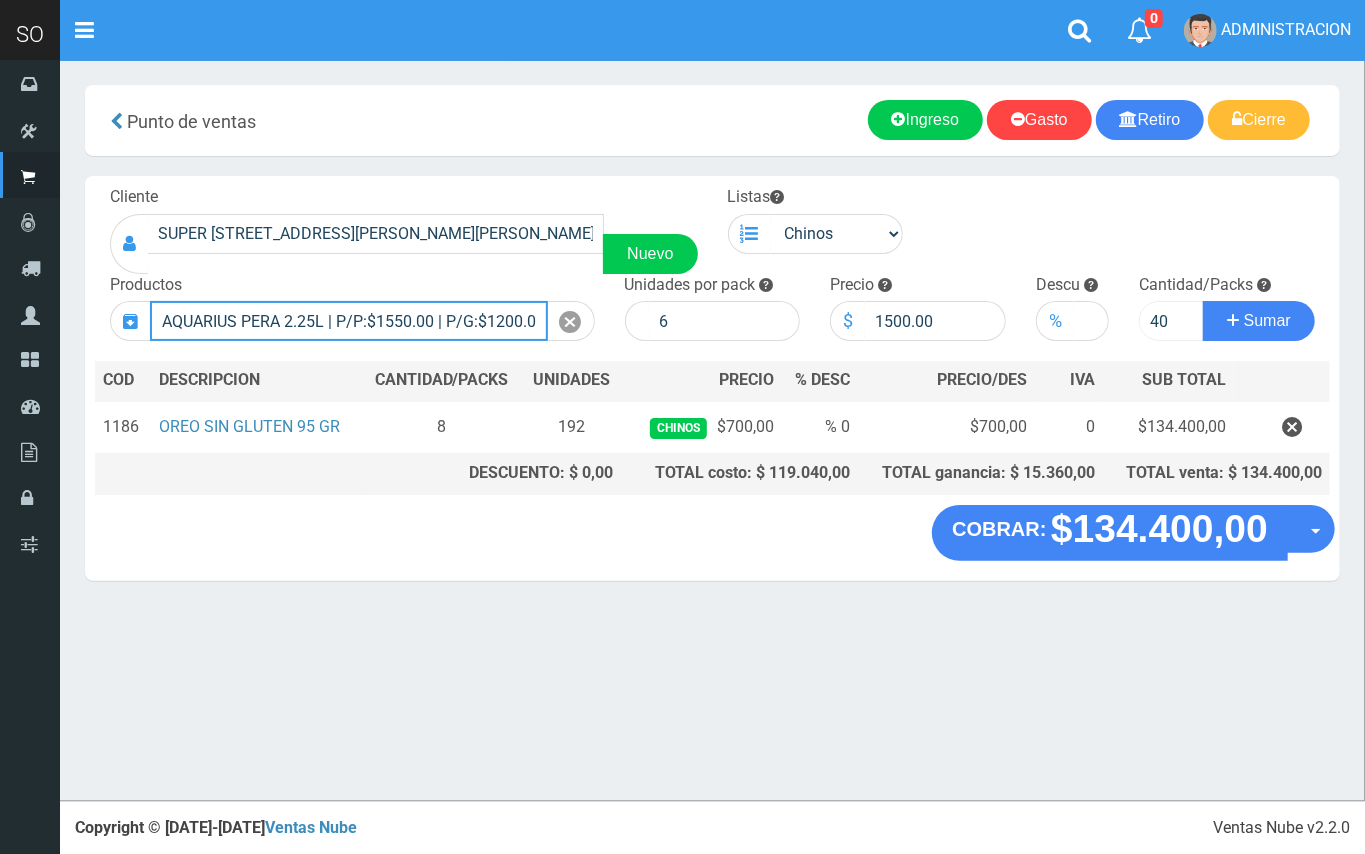 type 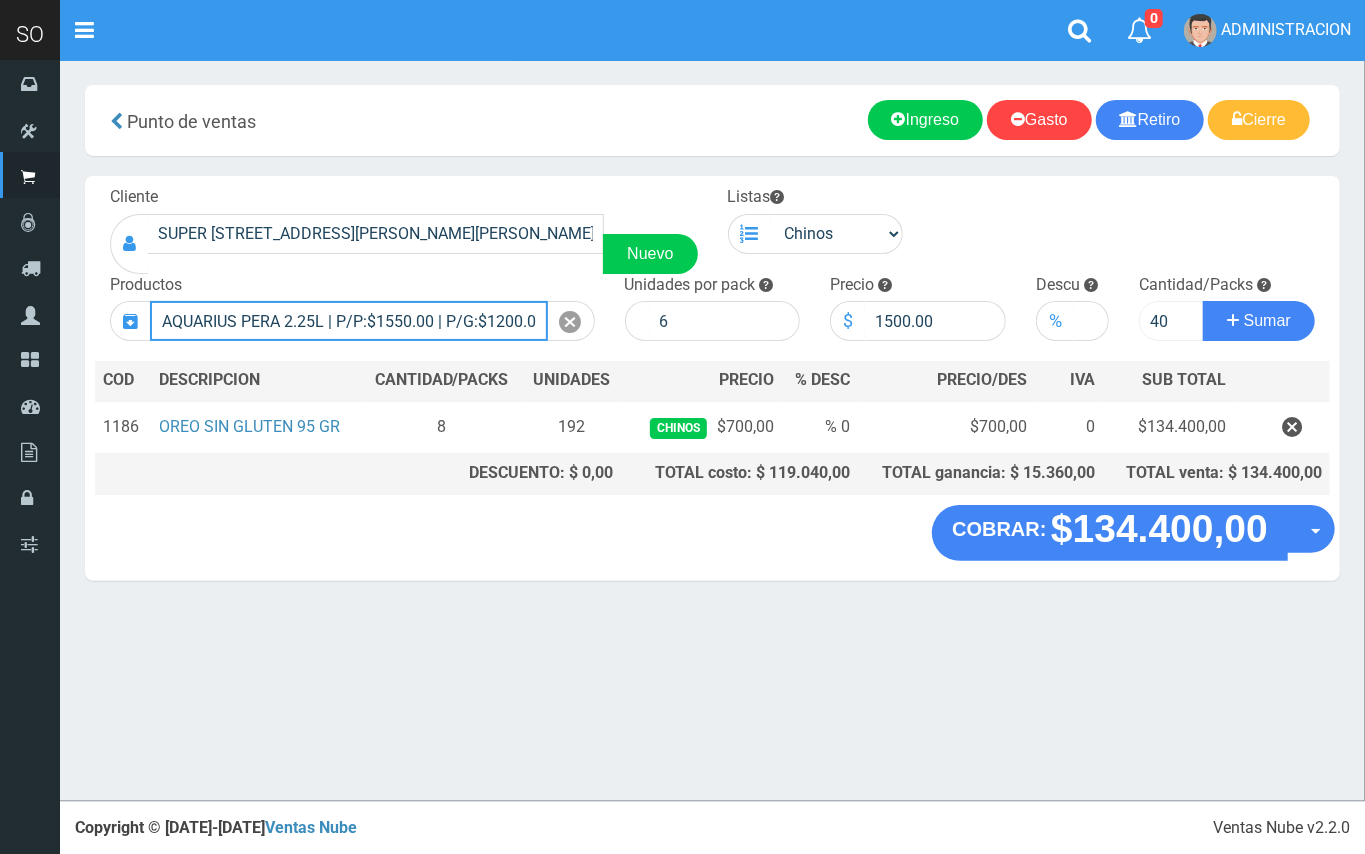 type 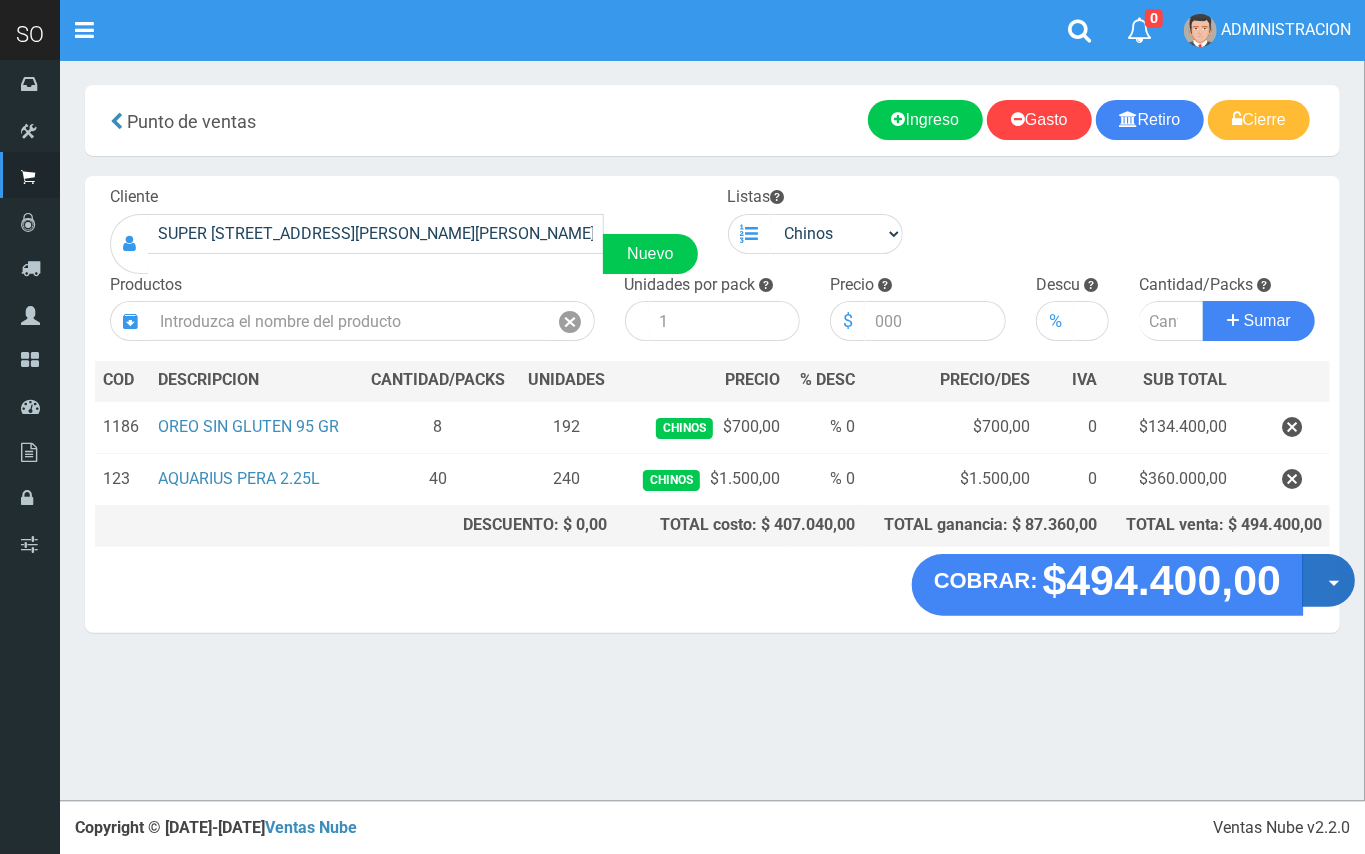 click on "Opciones" at bounding box center (1328, 580) 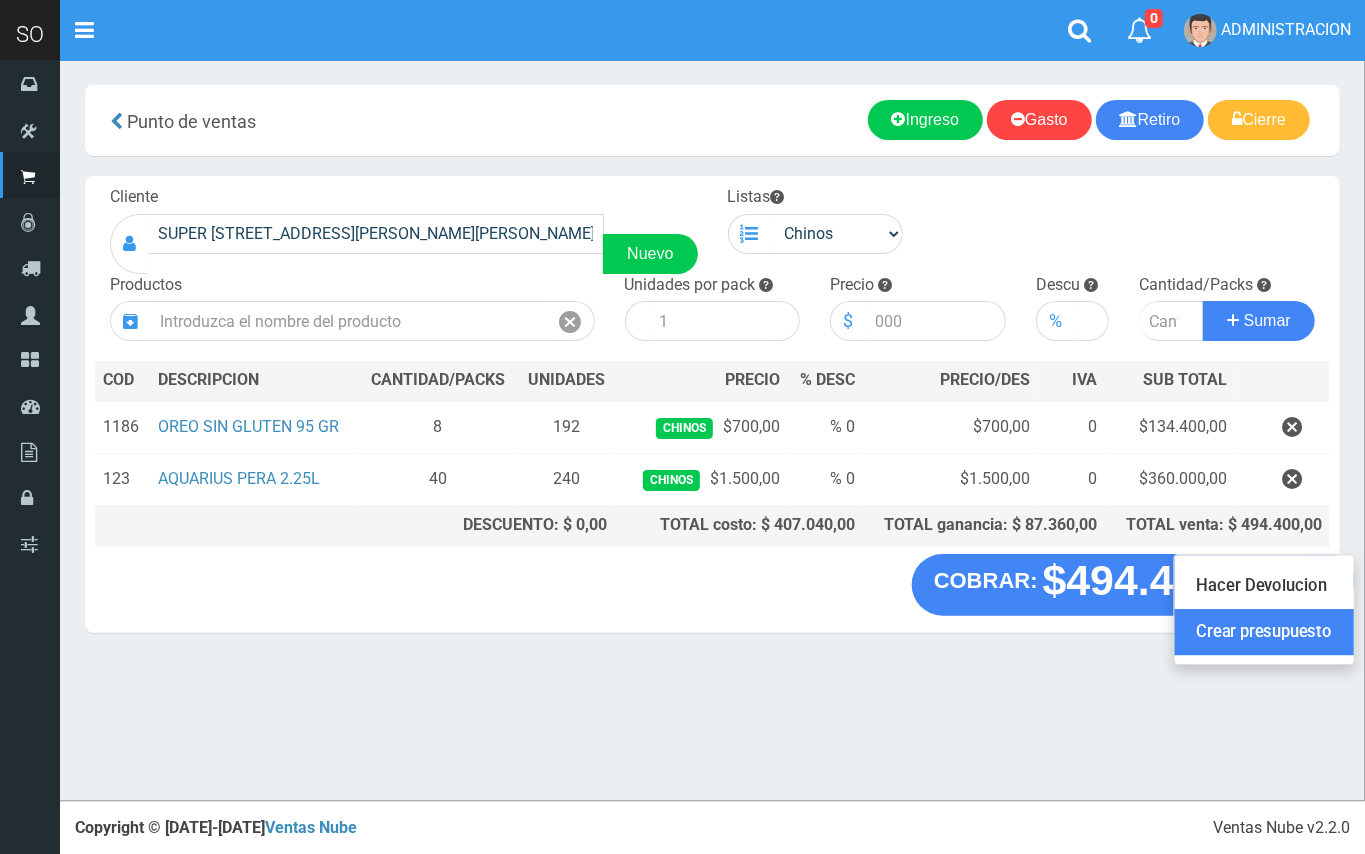 click on "Crear presupuesto" at bounding box center [1264, 633] 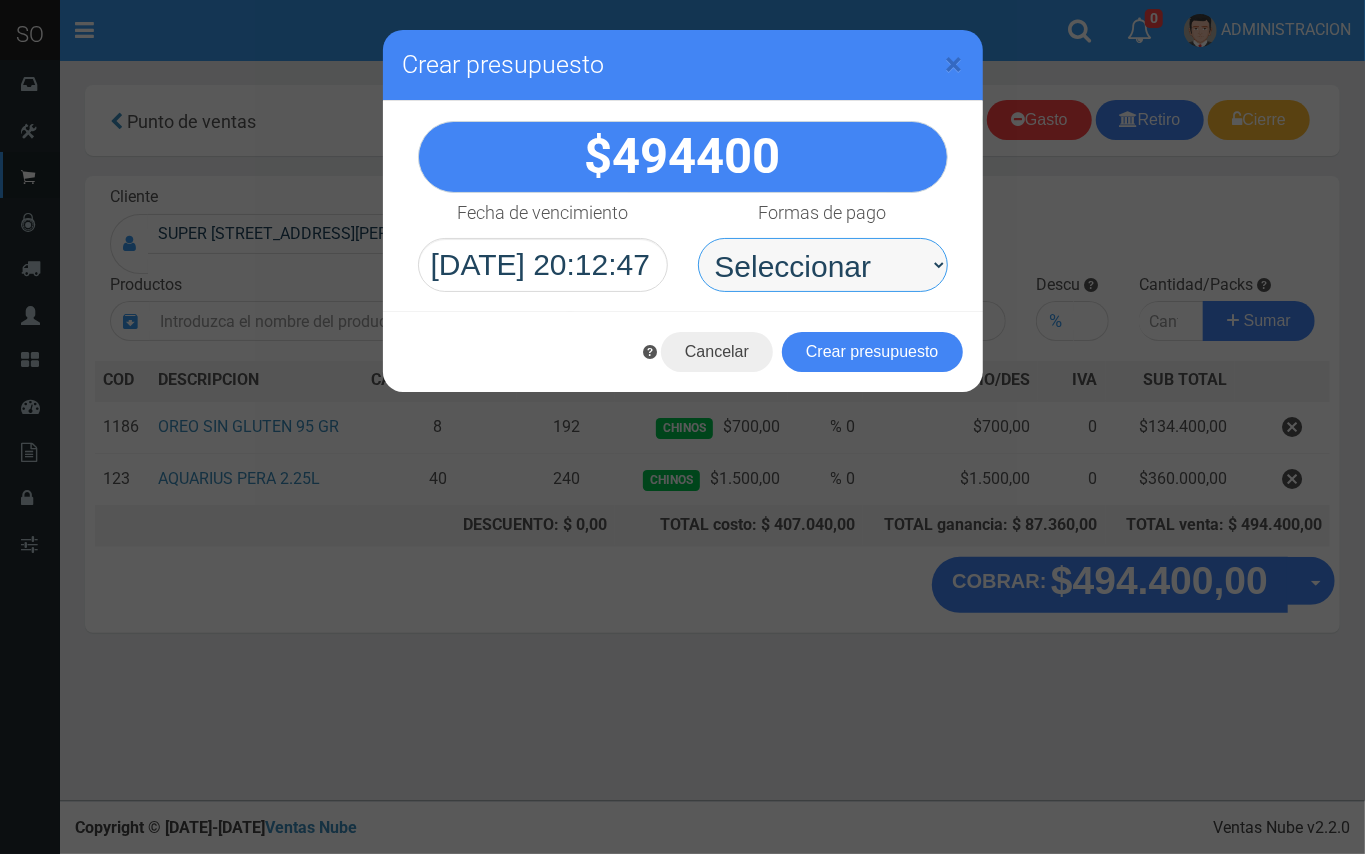 drag, startPoint x: 850, startPoint y: 272, endPoint x: 848, endPoint y: 286, distance: 14.142136 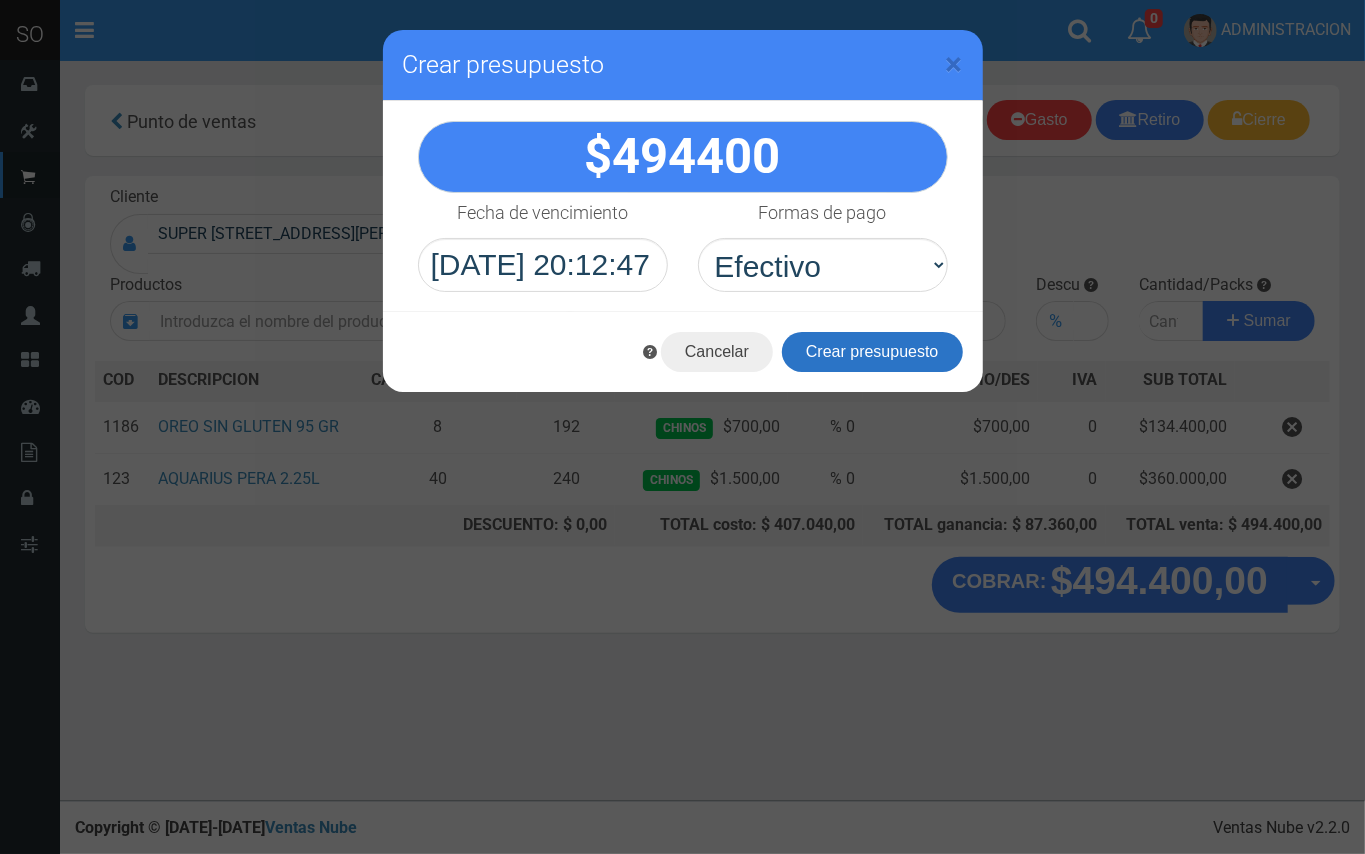 click on "Crear presupuesto" at bounding box center (872, 352) 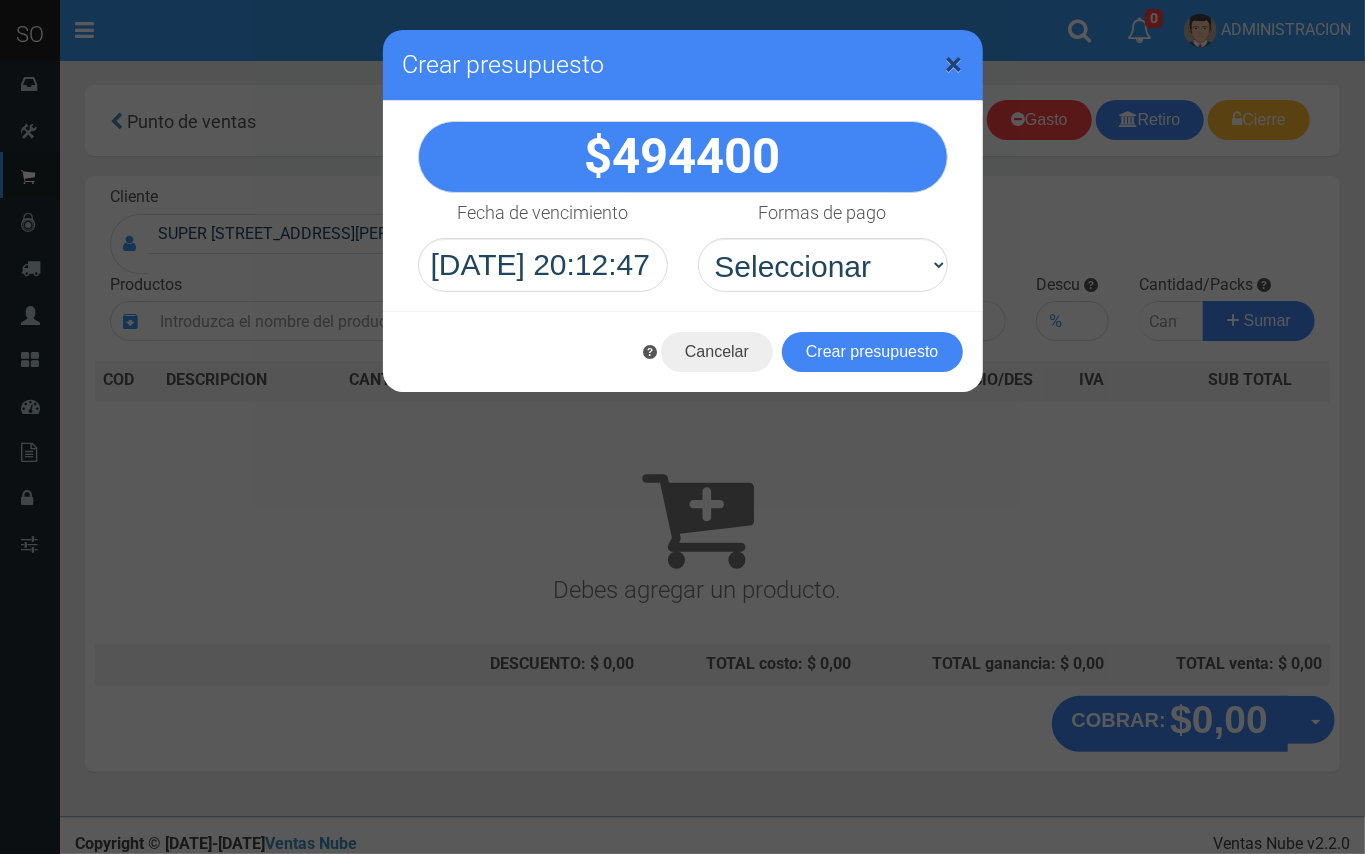 click on "×" at bounding box center (954, 64) 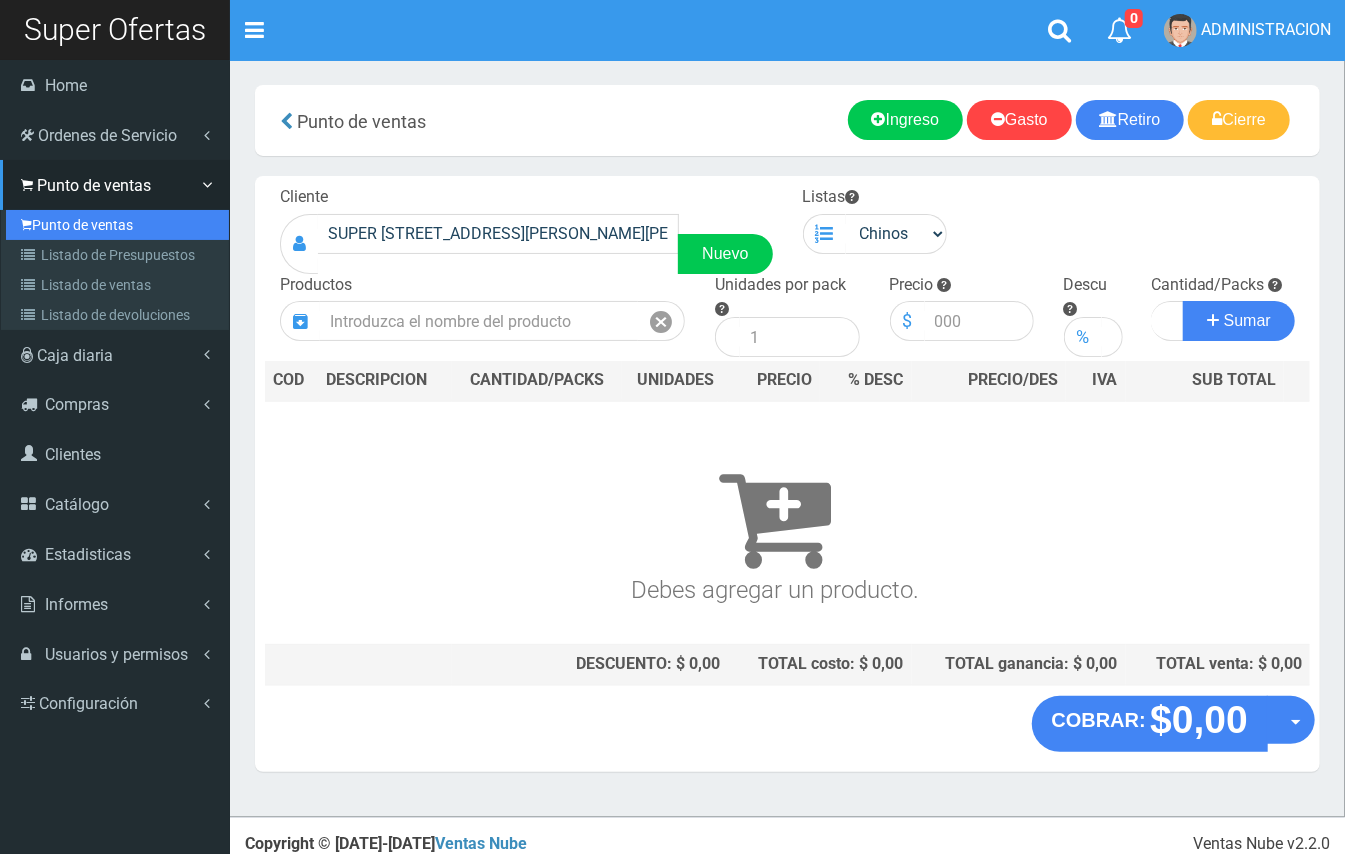 click on "Punto de ventas" at bounding box center (117, 225) 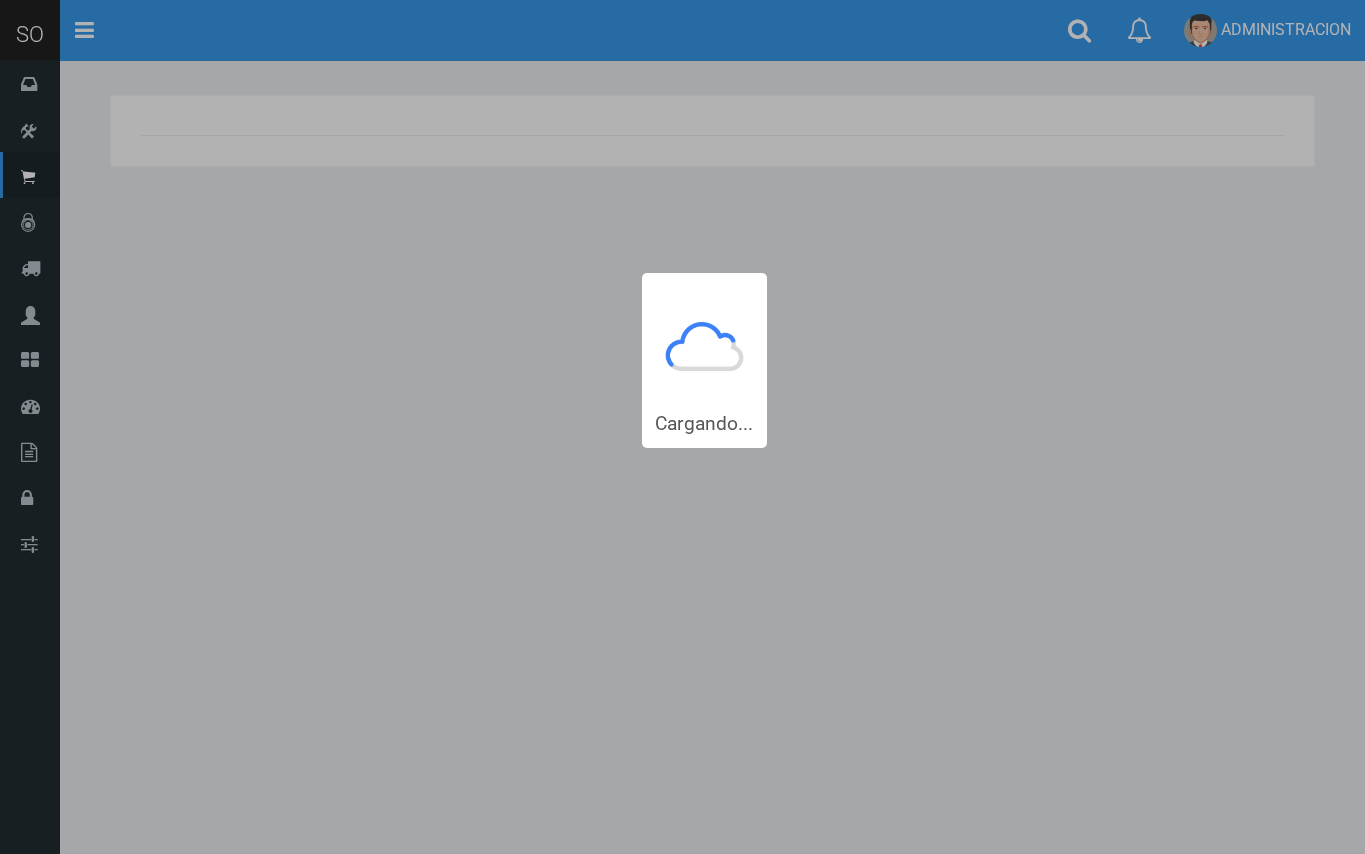scroll, scrollTop: 0, scrollLeft: 0, axis: both 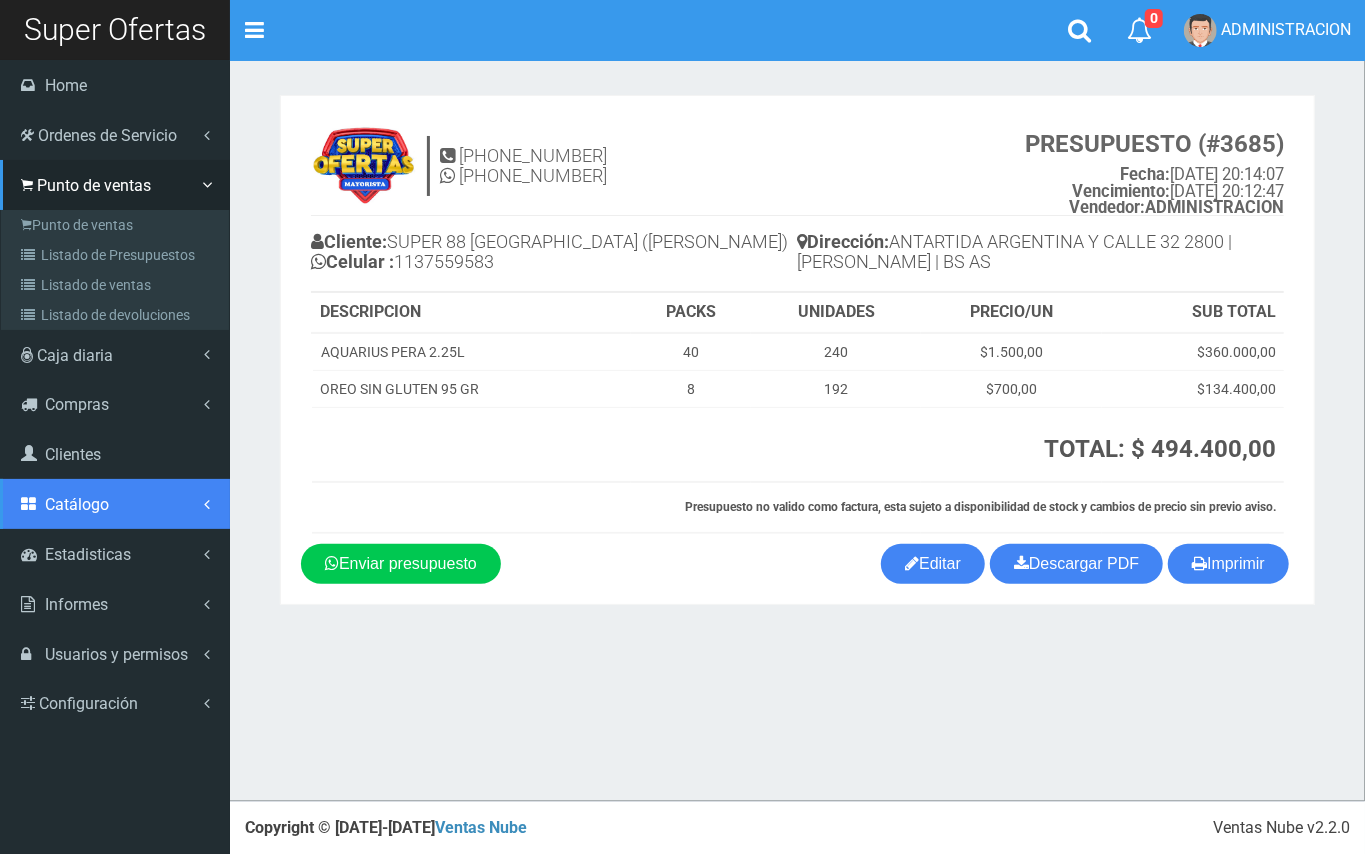 click on "Catálogo" at bounding box center (77, 504) 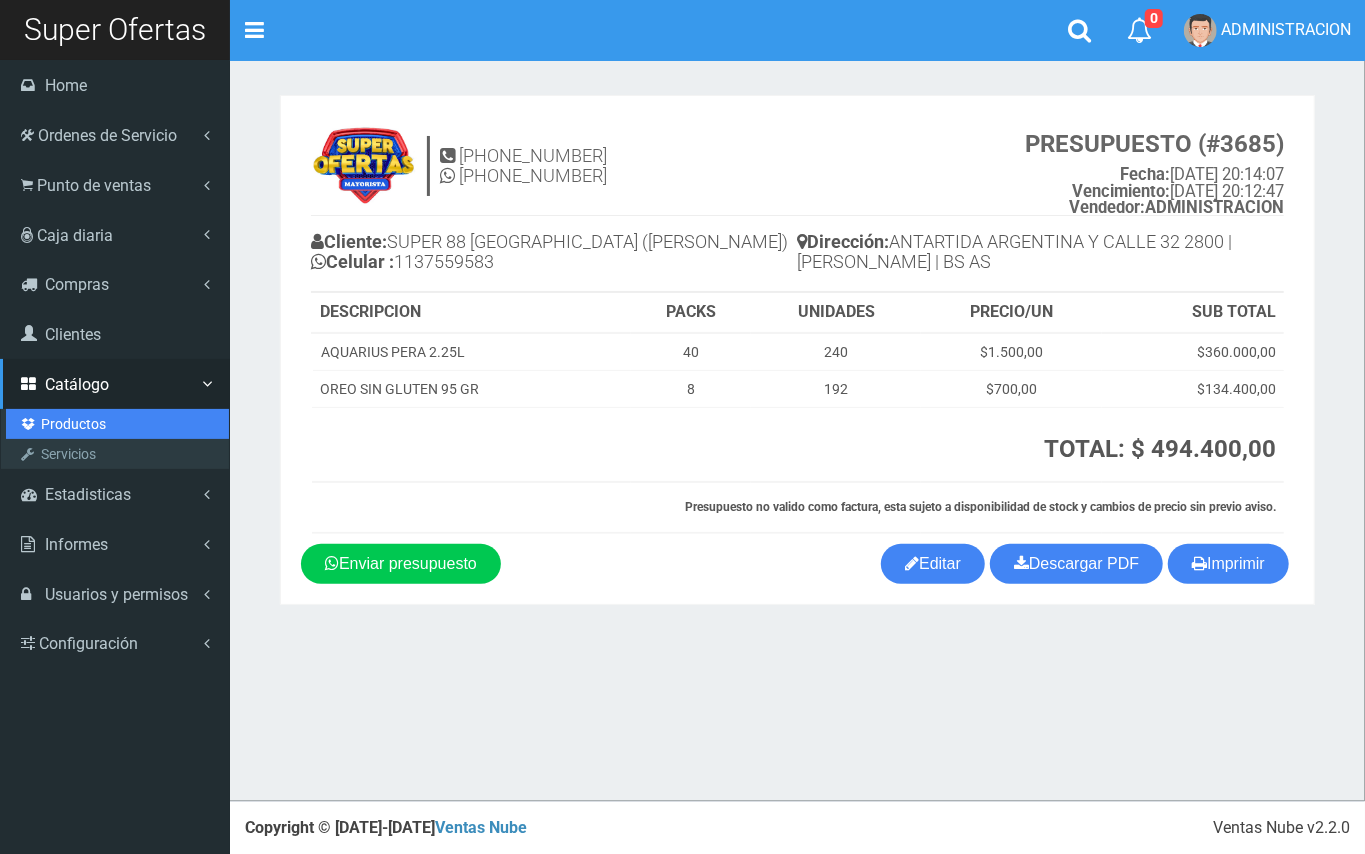 click on "Productos" at bounding box center (117, 424) 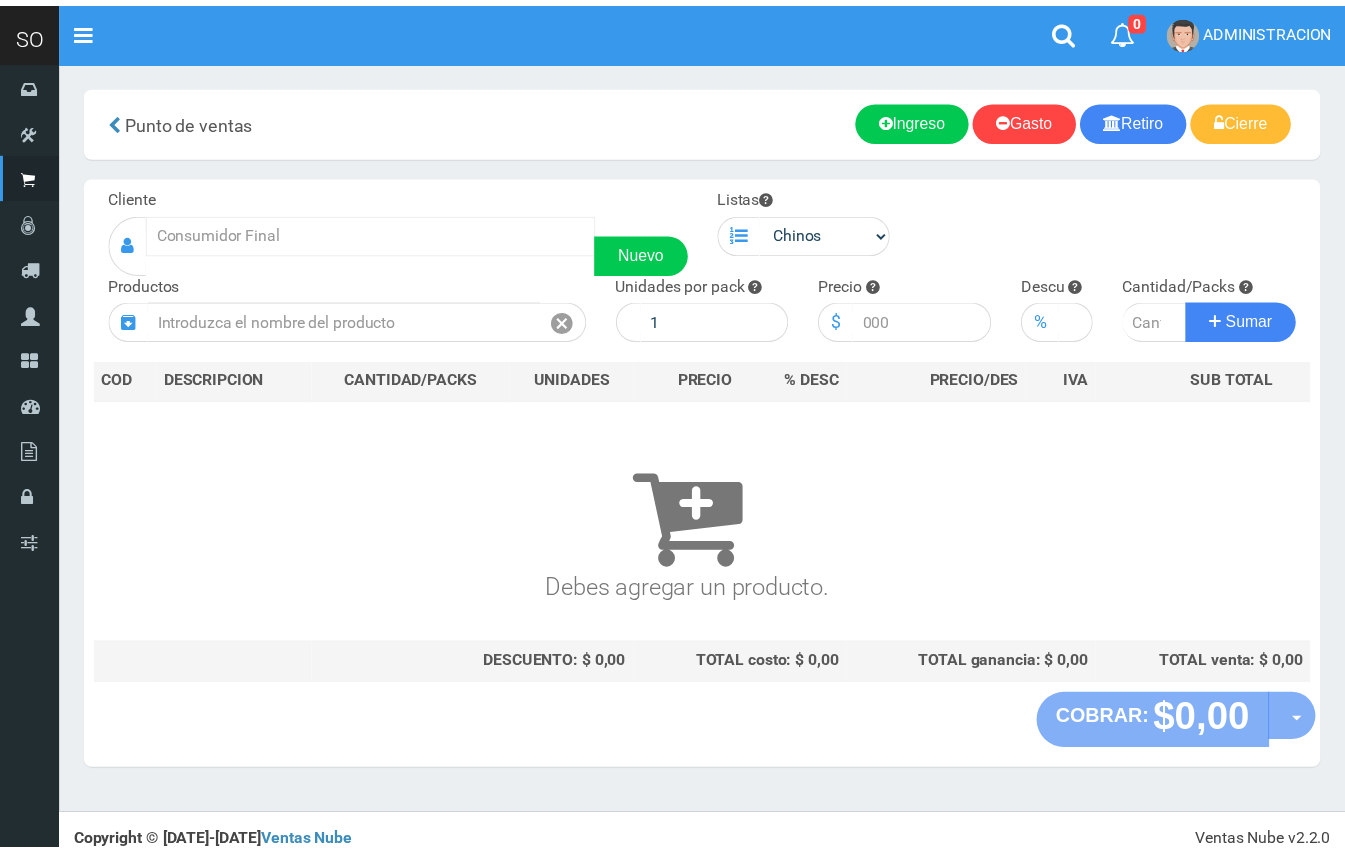 scroll, scrollTop: 0, scrollLeft: 0, axis: both 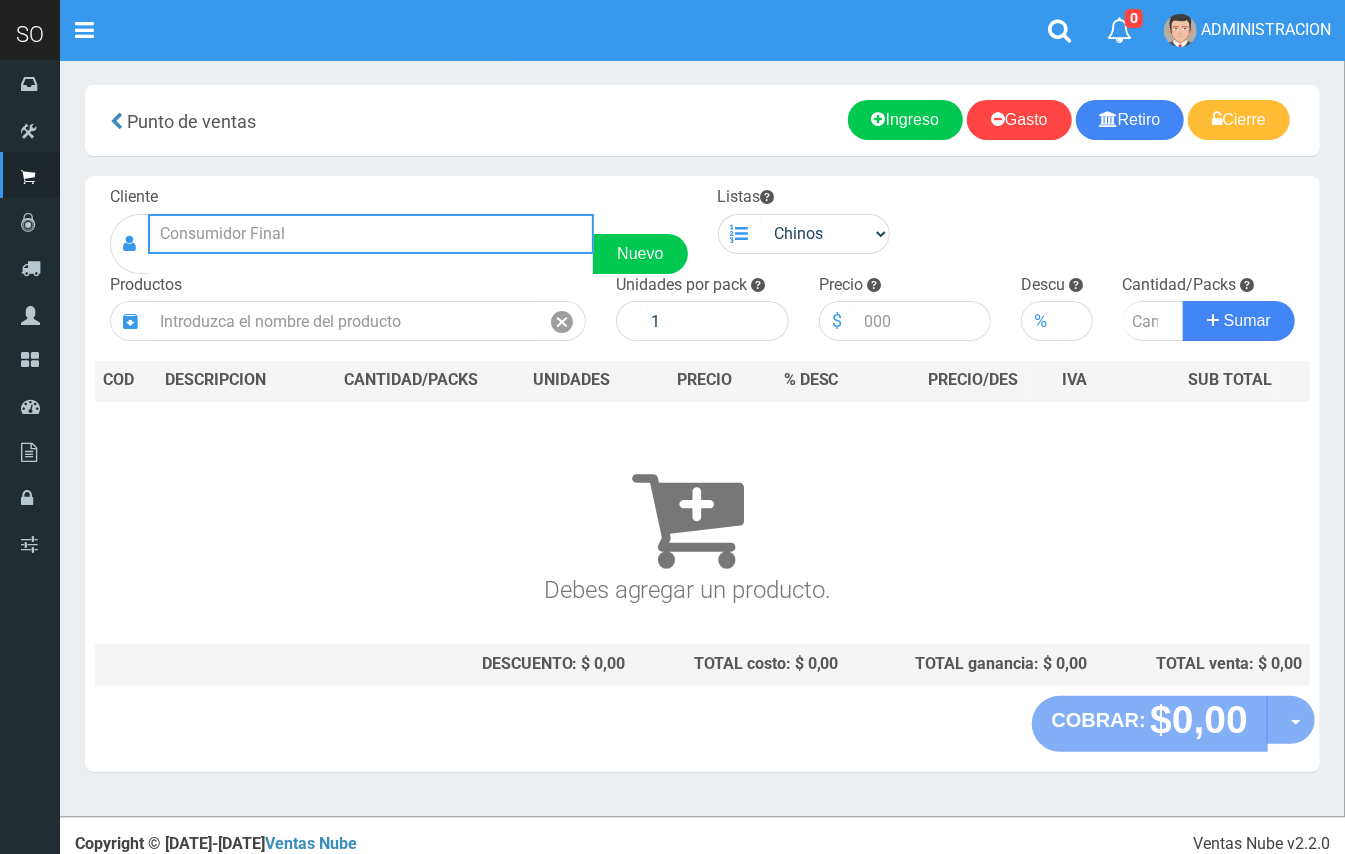 click at bounding box center [371, 234] 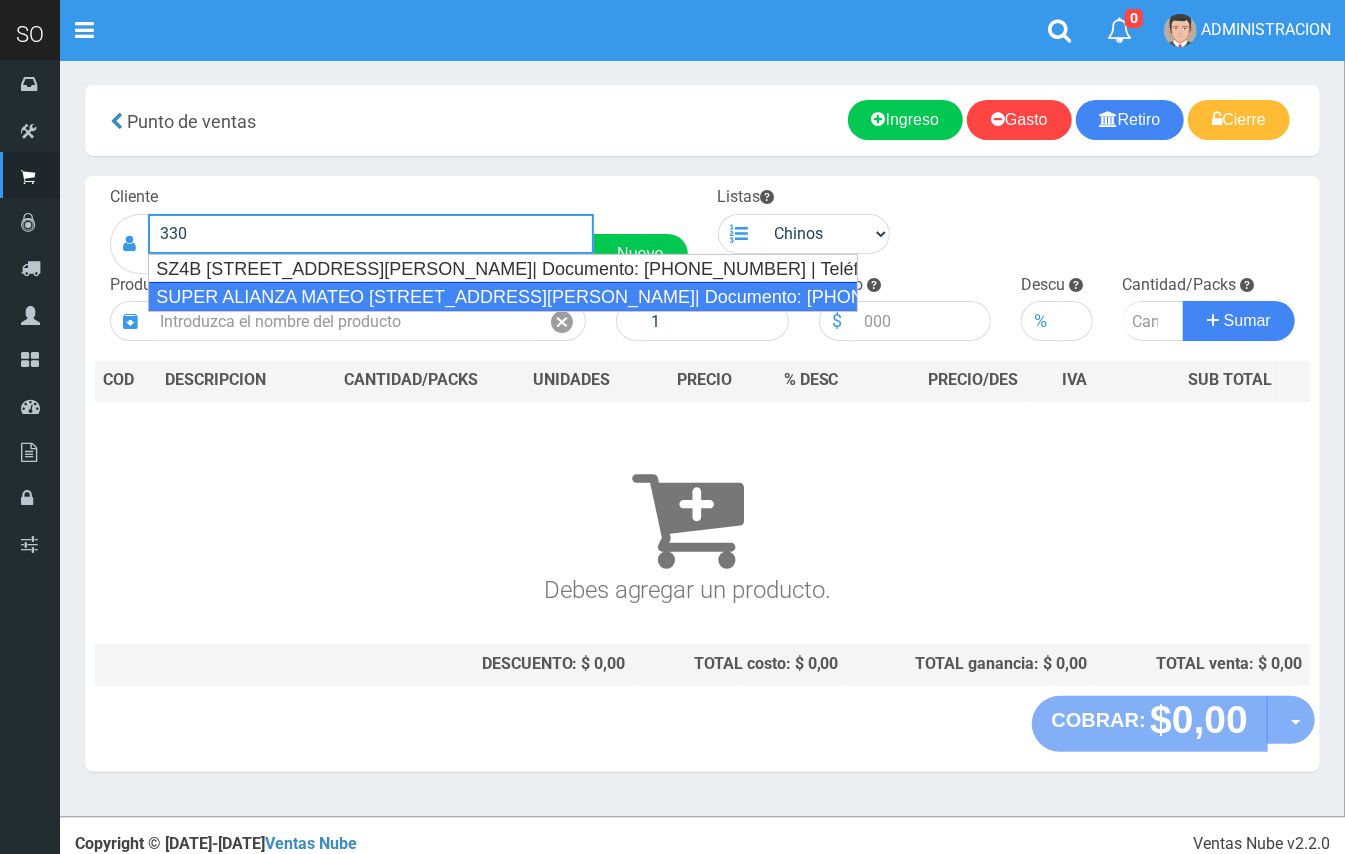 click on "SUPER ALIANZA MATEO [STREET_ADDRESS][PERSON_NAME]| Documento: [PHONE_NUMBER] | Teléfono:" at bounding box center [503, 297] 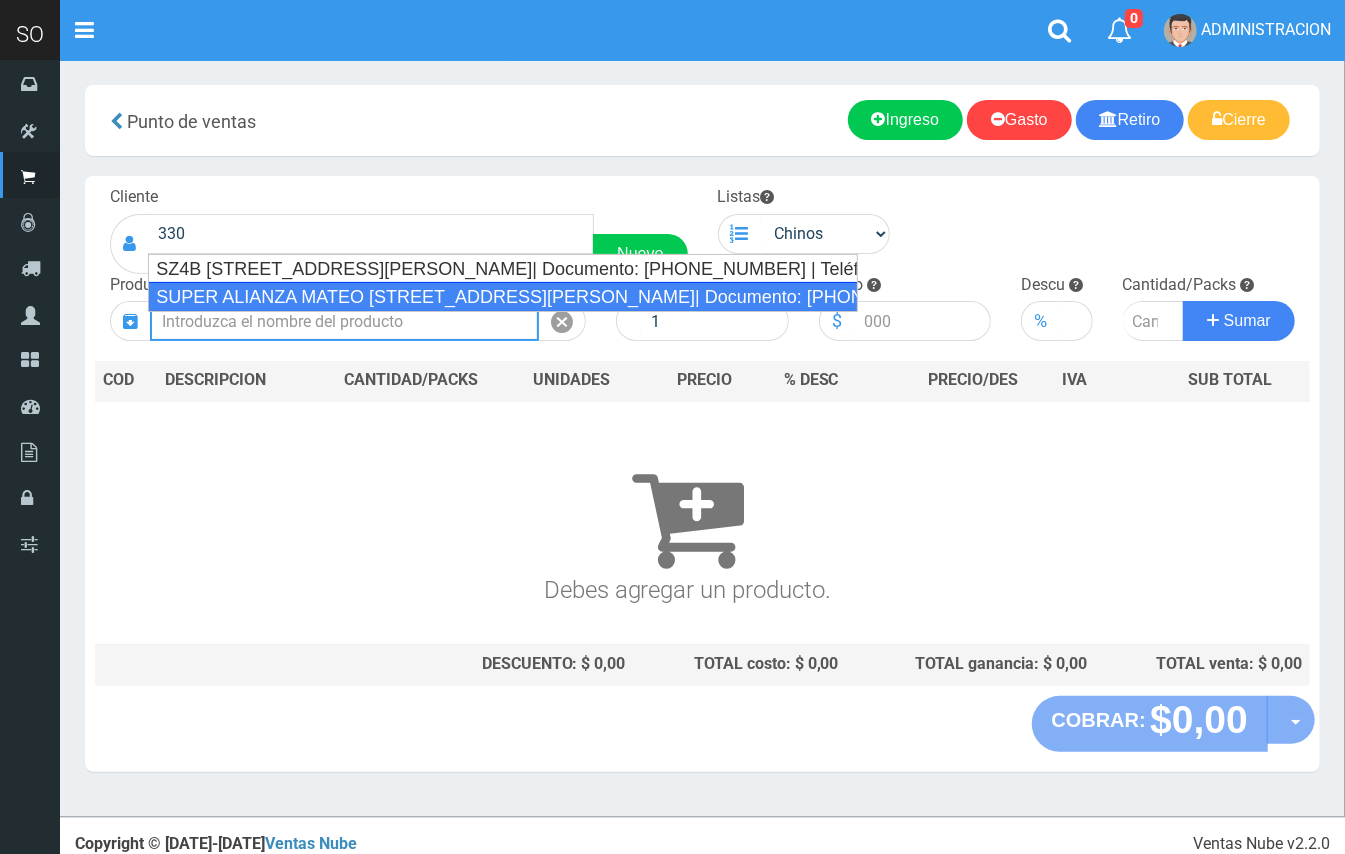 type on "SUPER ALIANZA MATEO [STREET_ADDRESS][PERSON_NAME]| Documento: [PHONE_NUMBER] | Teléfono:" 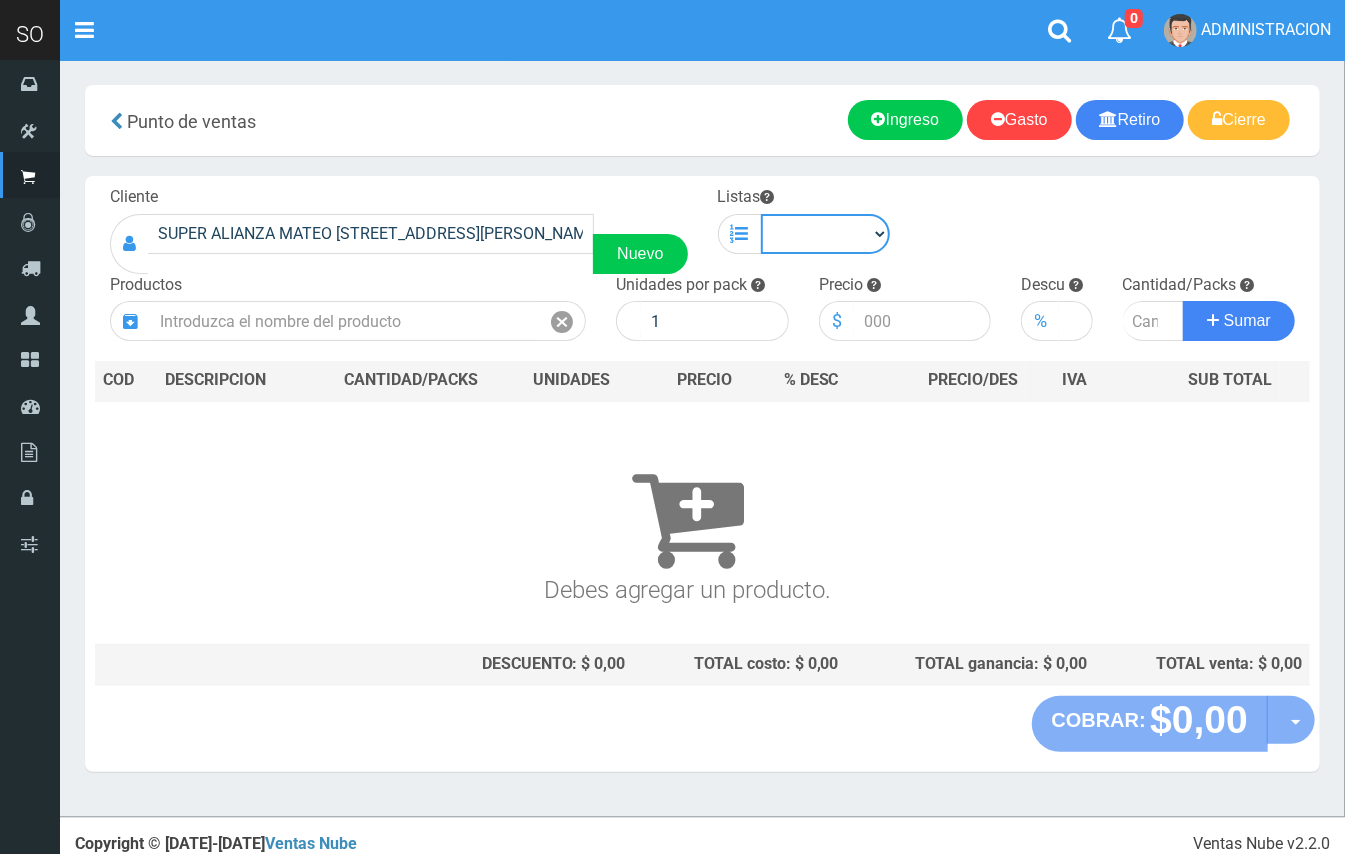 click on "Chinos
.
." at bounding box center (826, 234) 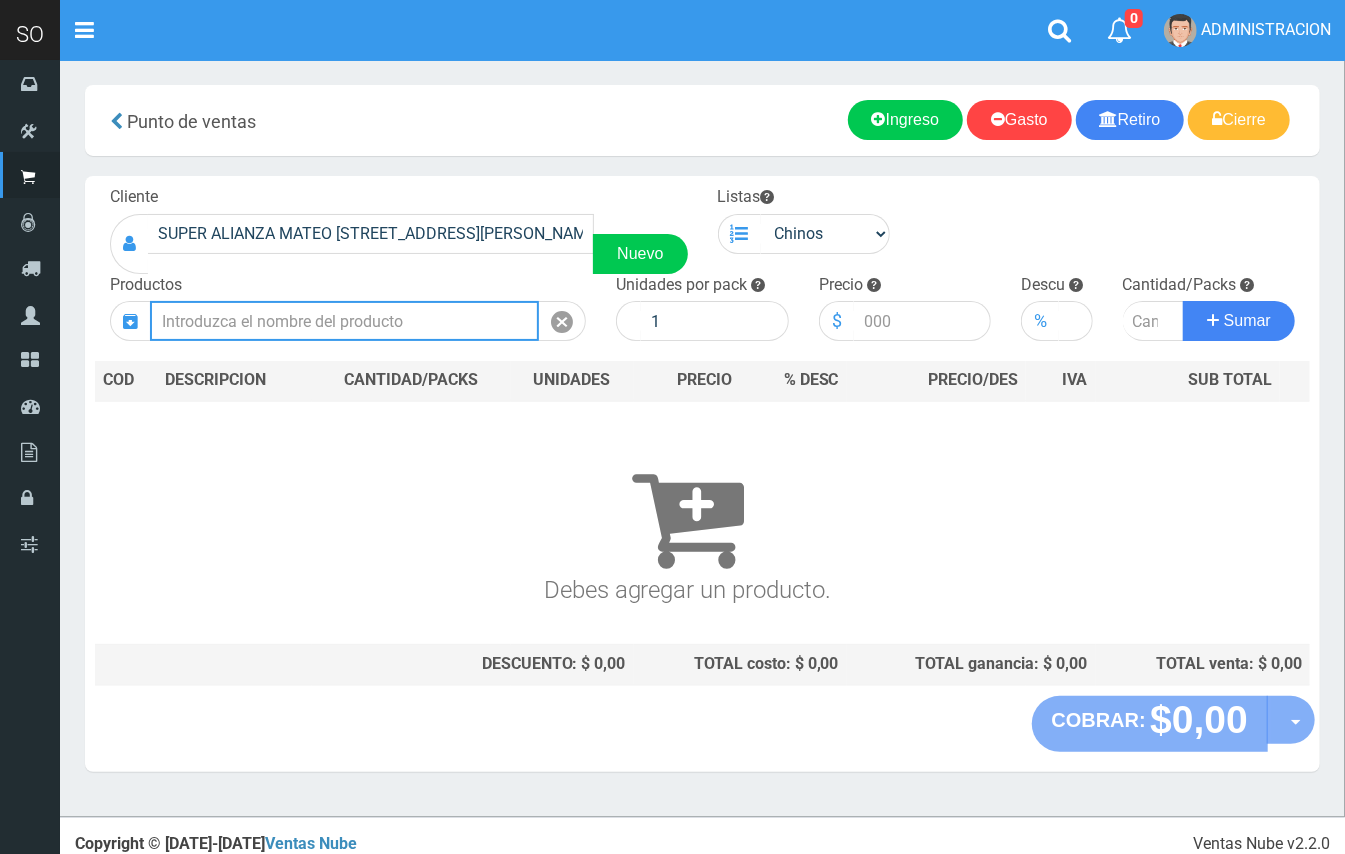 drag, startPoint x: 418, startPoint y: 320, endPoint x: 337, endPoint y: 20, distance: 310.74265 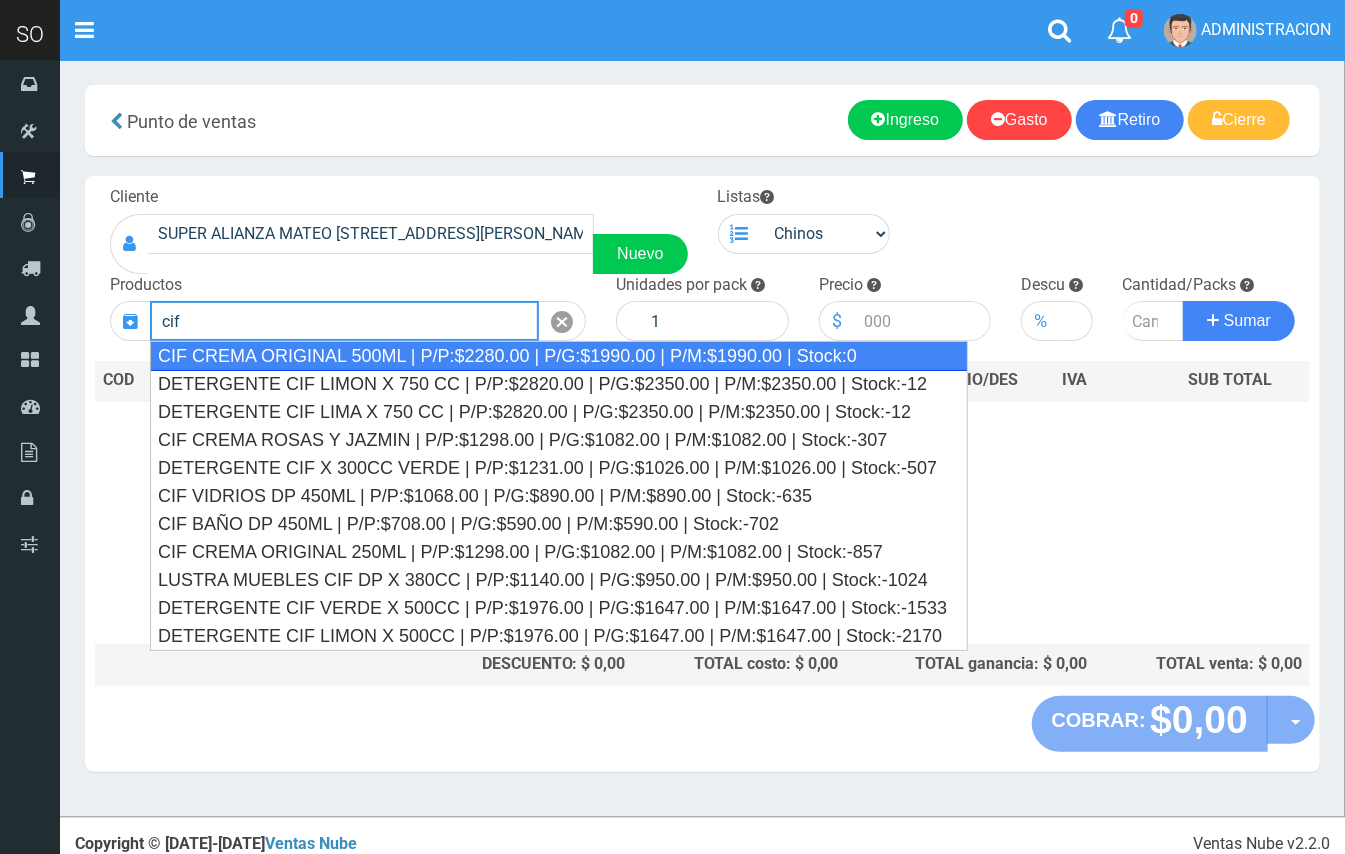 click on "CIF CREMA ORIGINAL 500ML | P/P:$2280.00 | P/G:$1990.00 | P/M:$1990.00 | Stock:0" at bounding box center [559, 356] 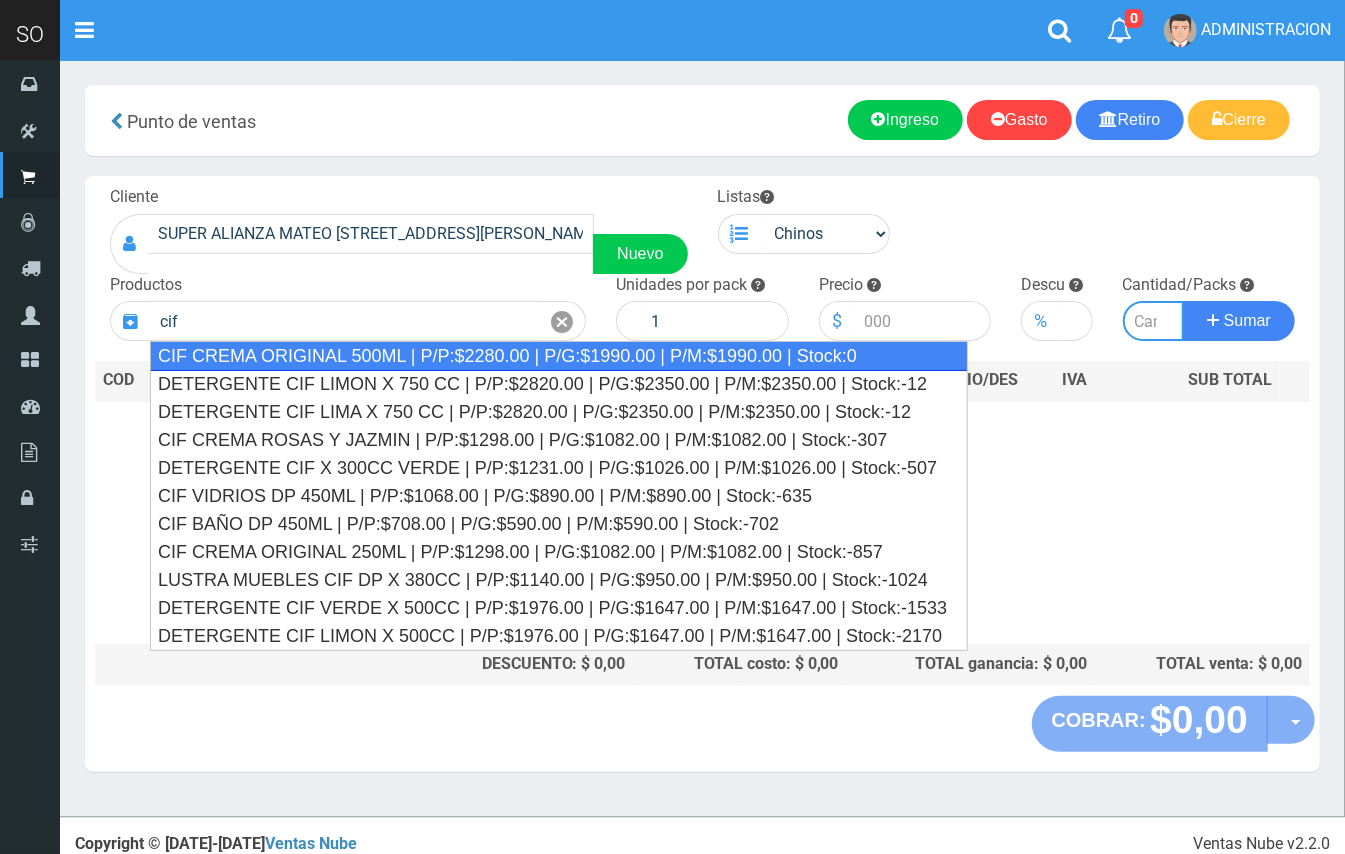 type on "CIF CREMA ORIGINAL 500ML | P/P:$2280.00 | P/G:$1990.00 | P/M:$1990.00 | Stock:0" 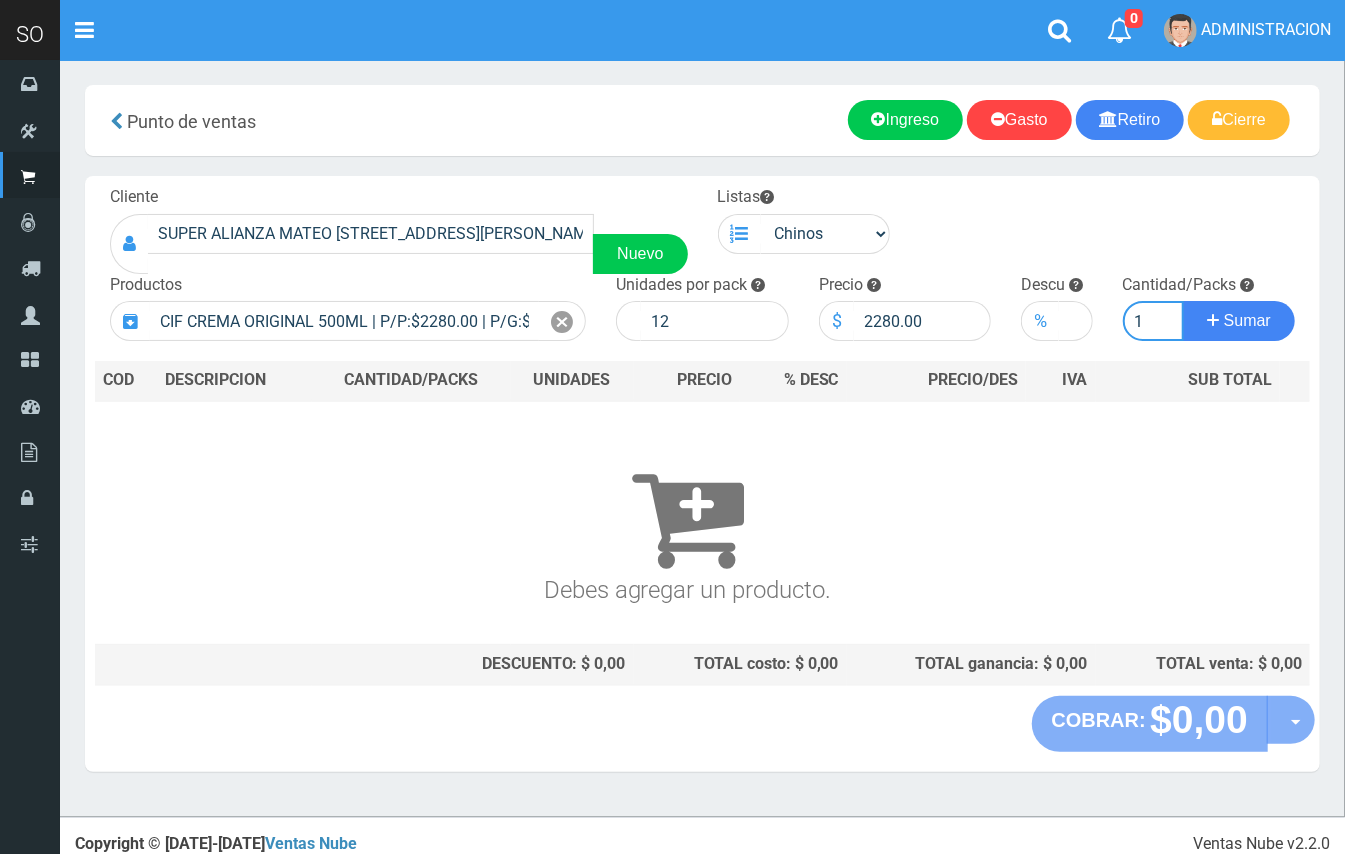 type on "1" 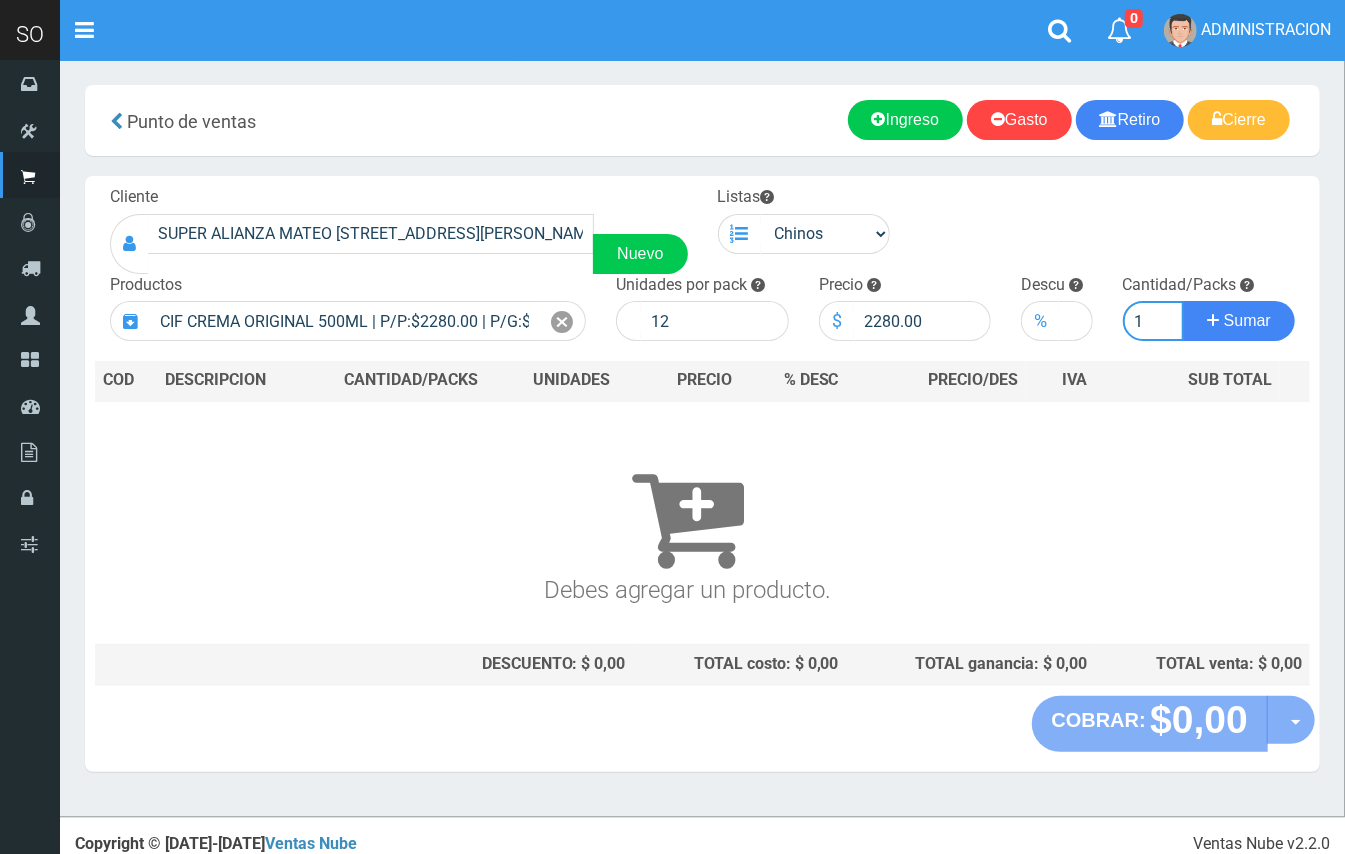 click on "Sumar" at bounding box center [1239, 321] 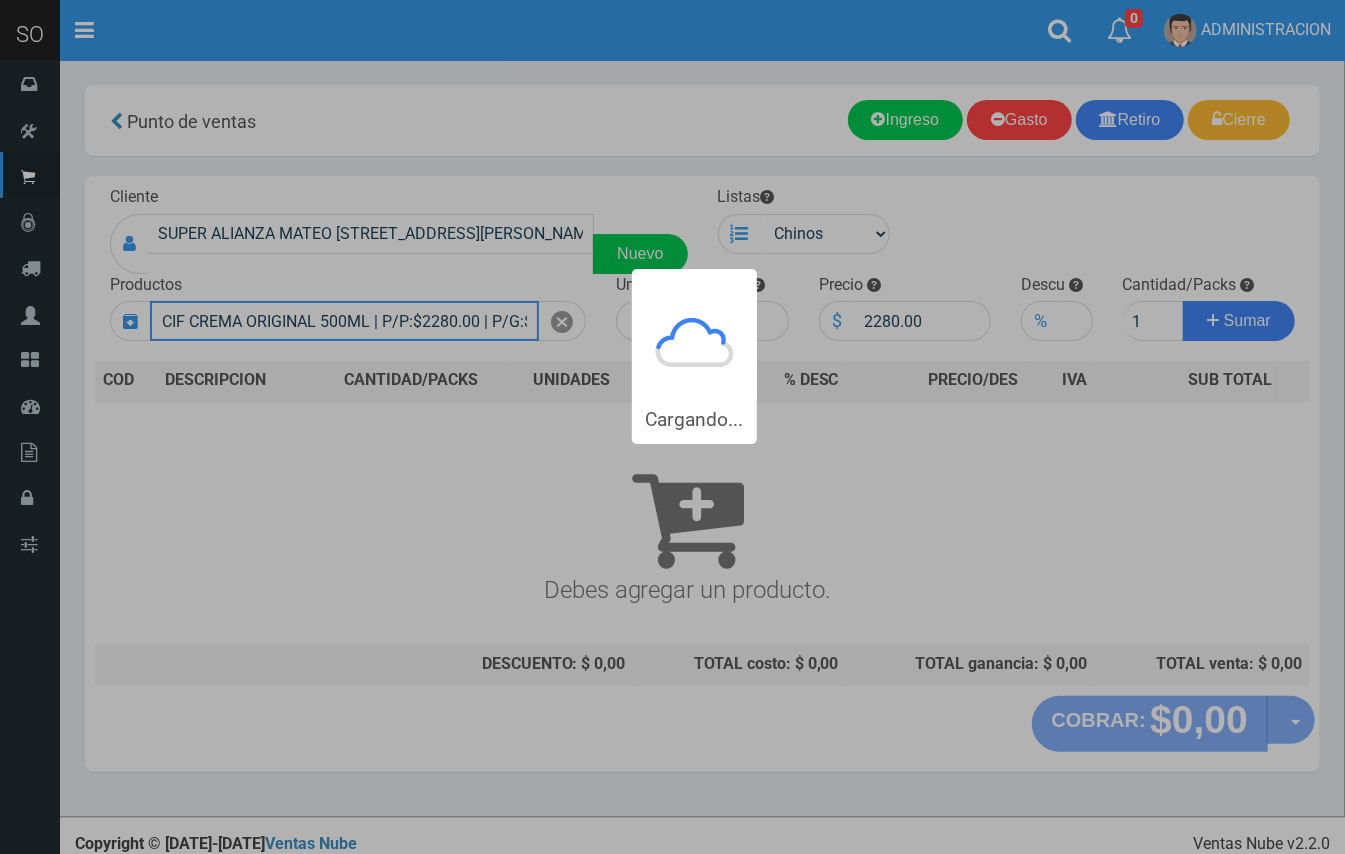 type 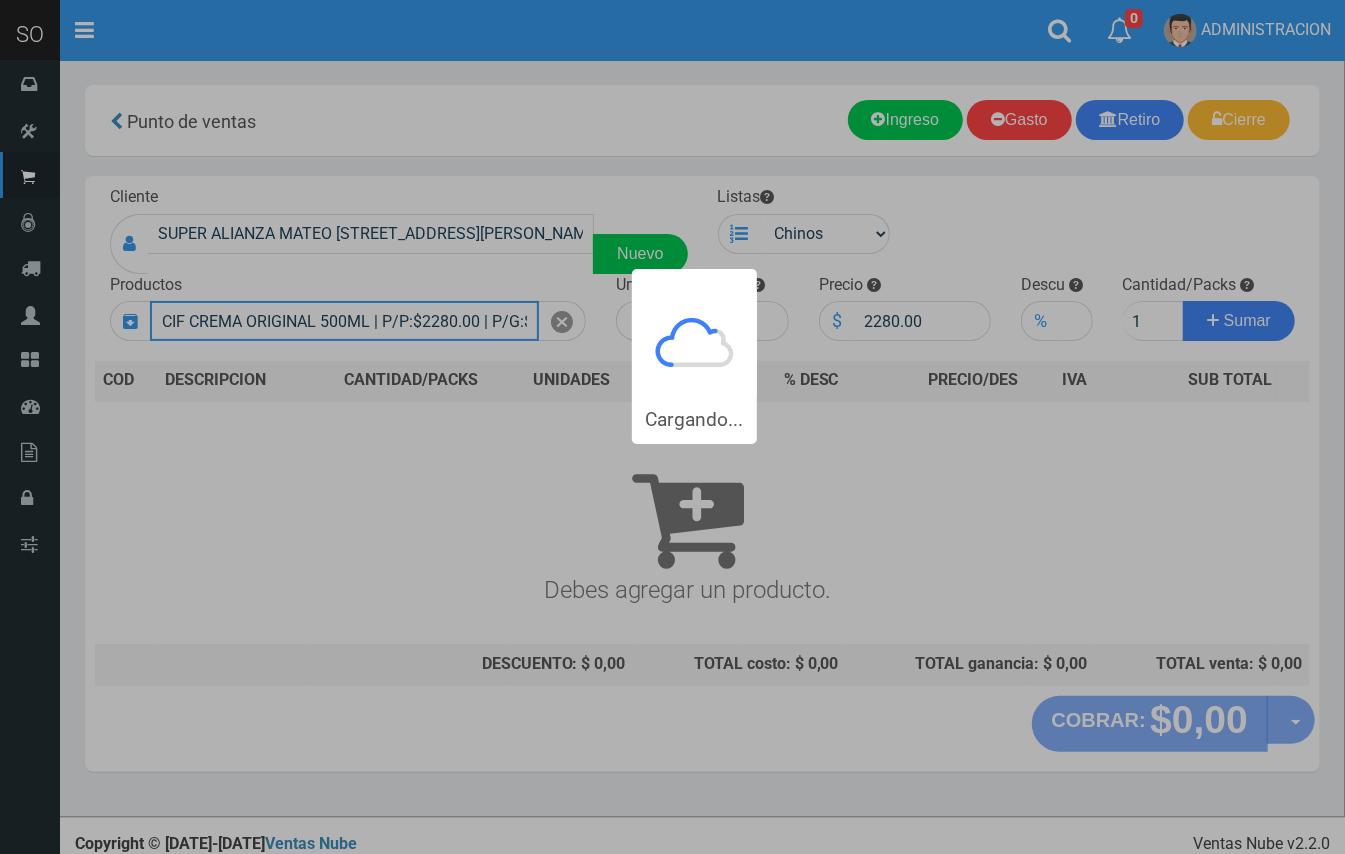 type 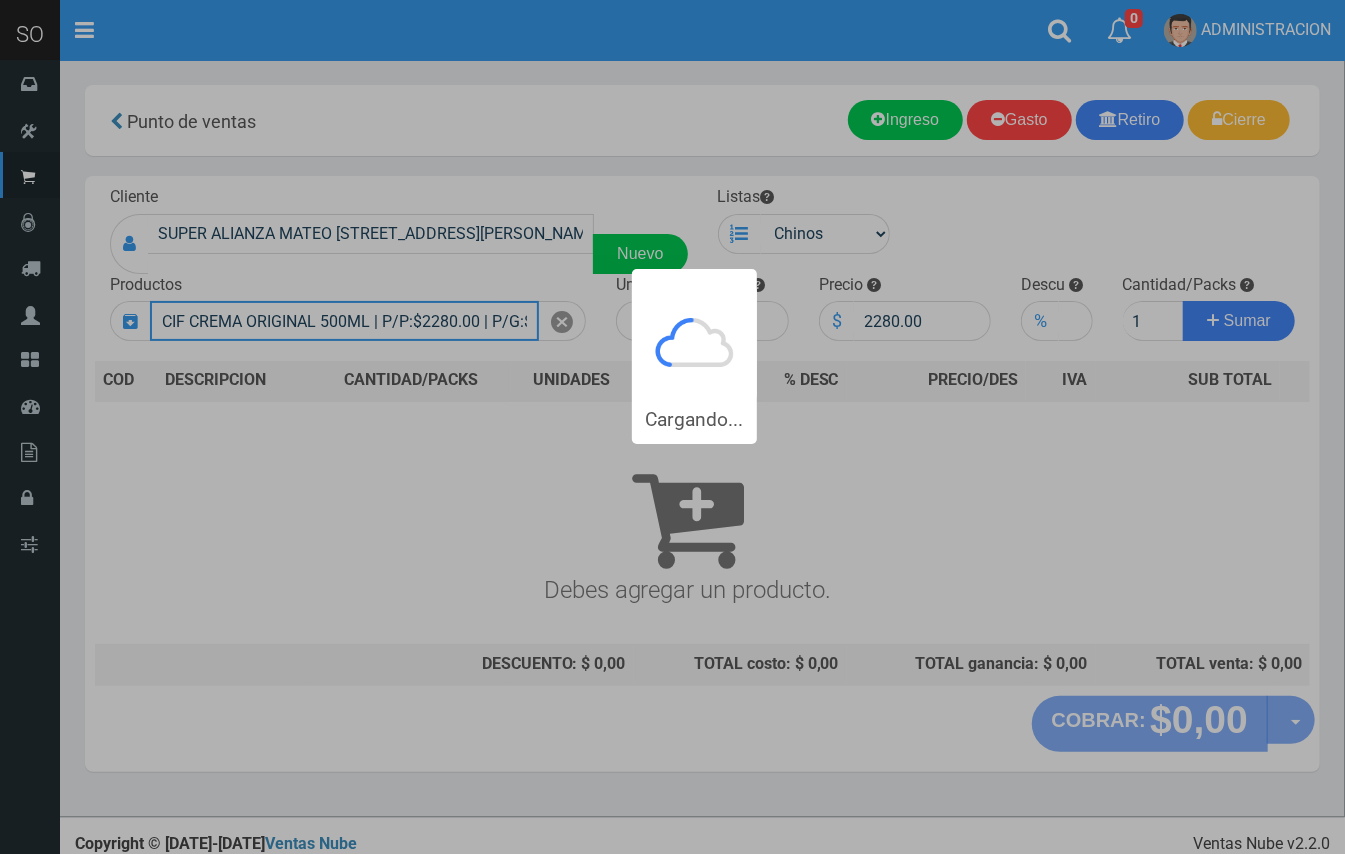 type 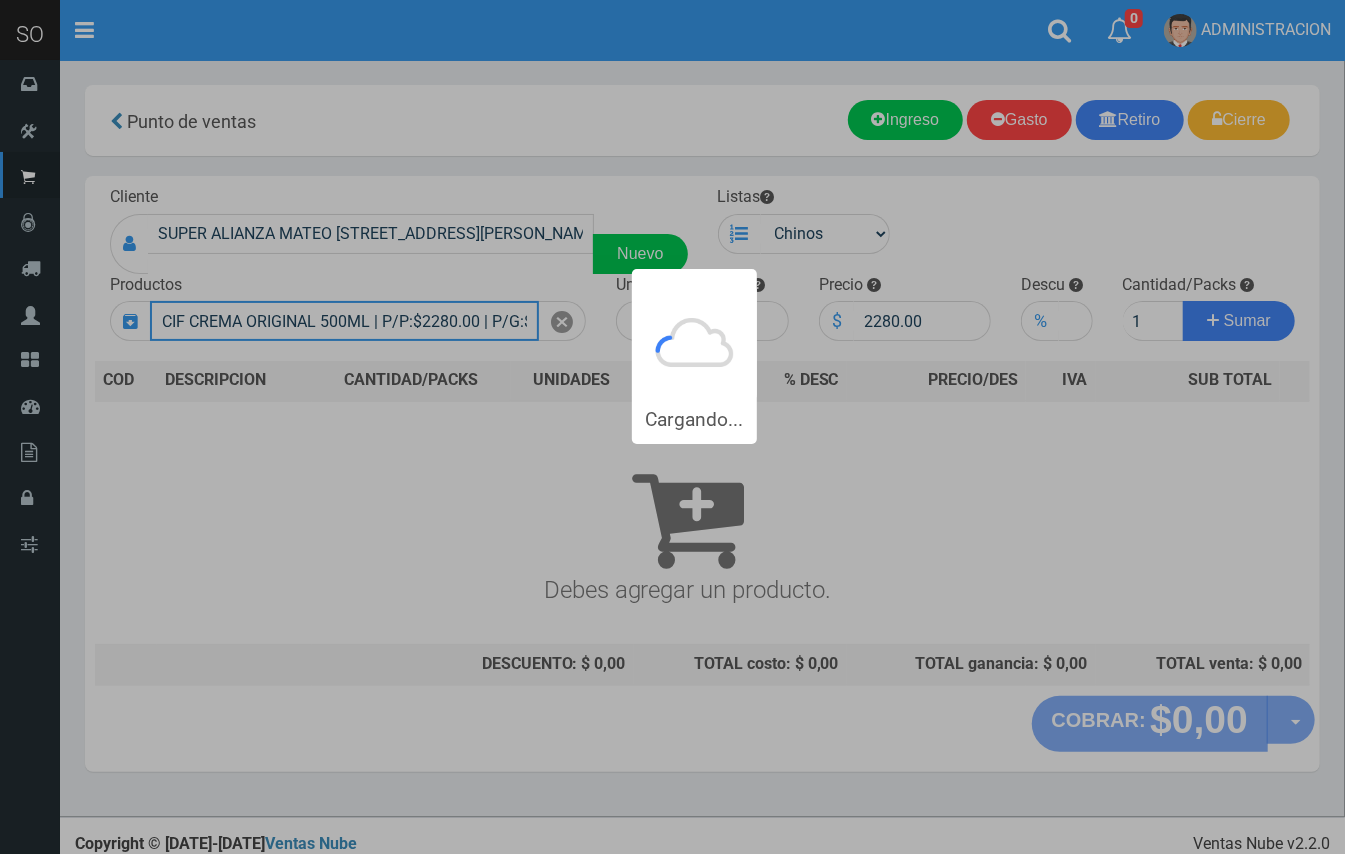 type 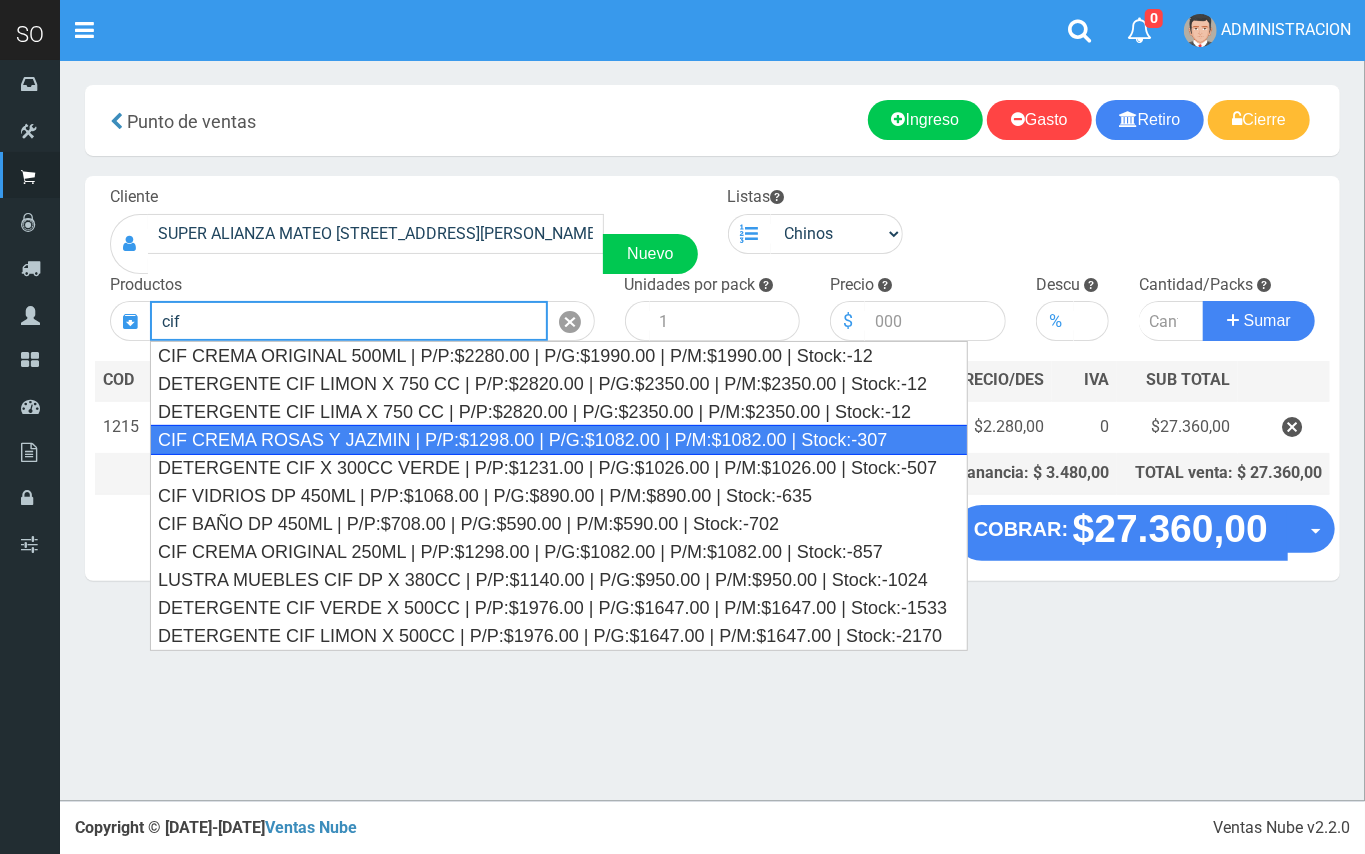 click on "CIF CREMA ROSAS Y JAZMIN | P/P:$1298.00 | P/G:$1082.00 | P/M:$1082.00 | Stock:-307" at bounding box center (559, 440) 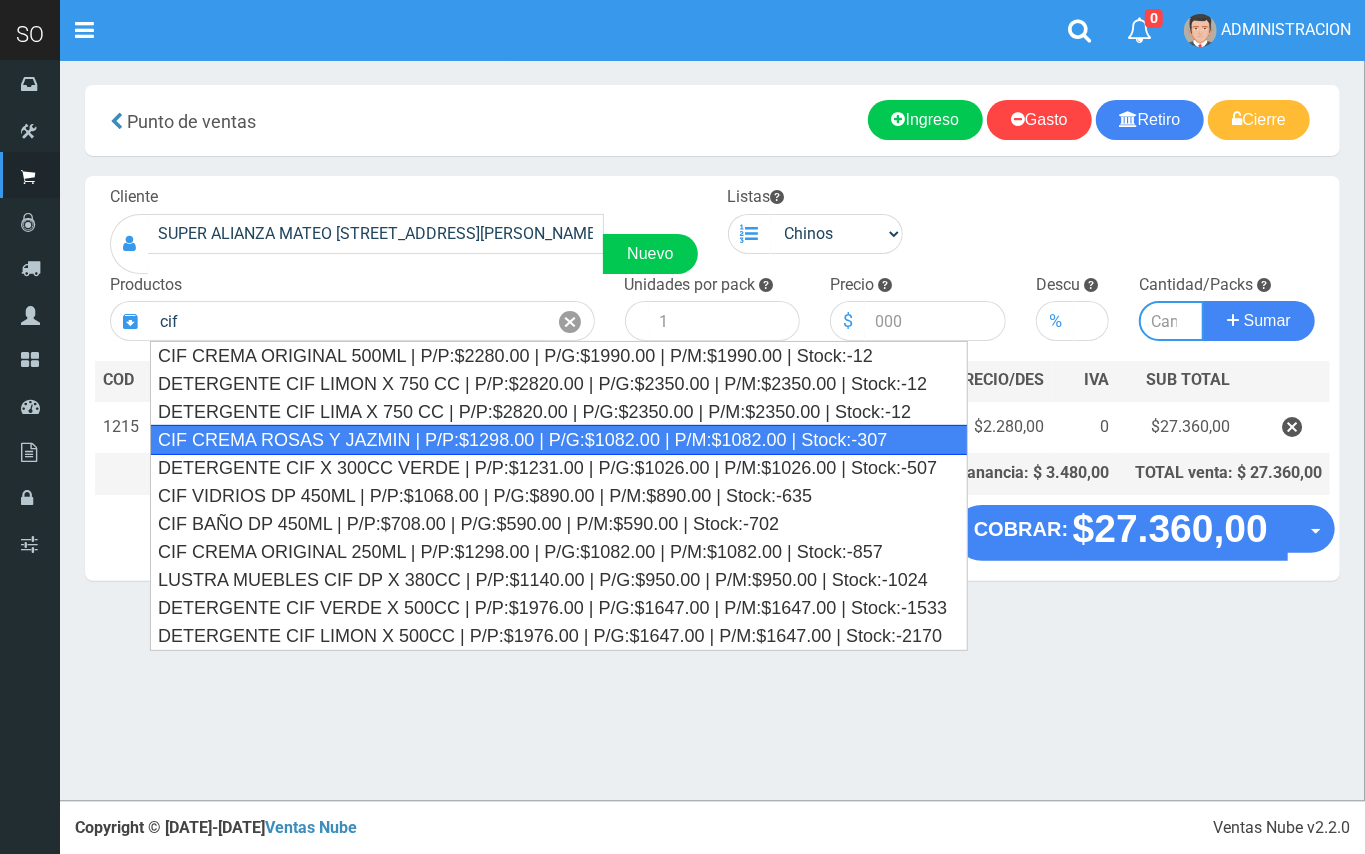type on "CIF CREMA ROSAS Y JAZMIN | P/P:$1298.00 | P/G:$1082.00 | P/M:$1082.00 | Stock:-307" 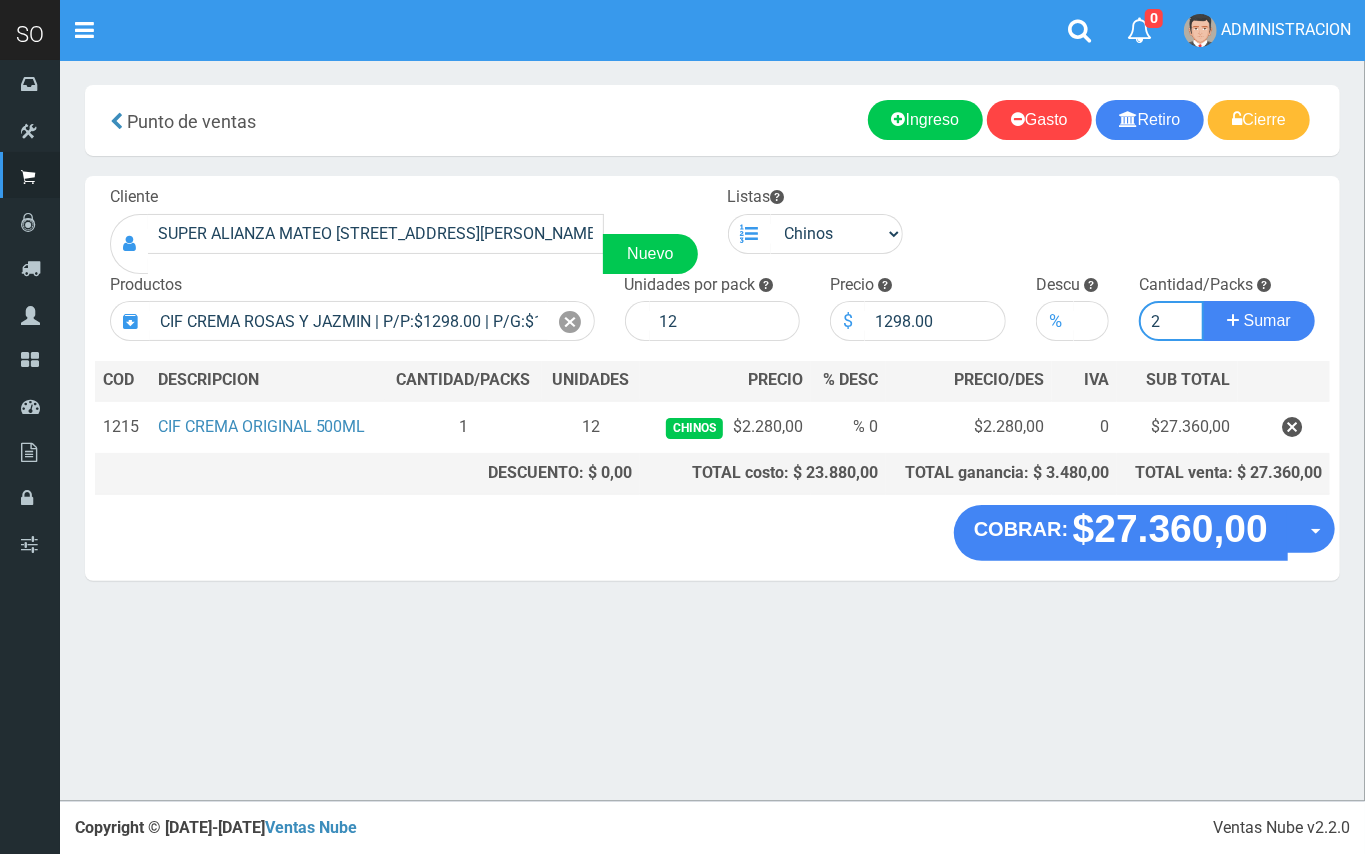 type on "2" 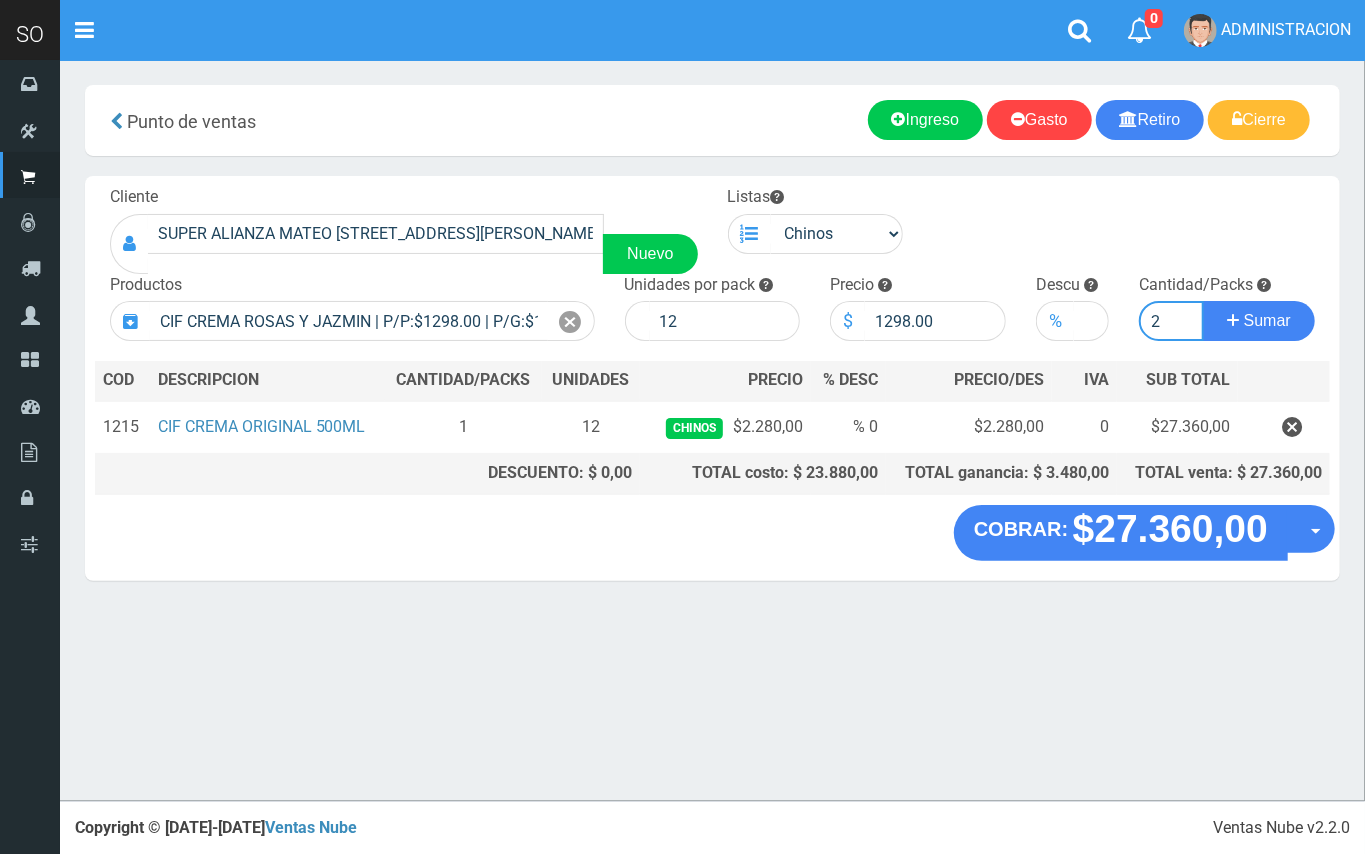 click on "Sumar" at bounding box center [1259, 321] 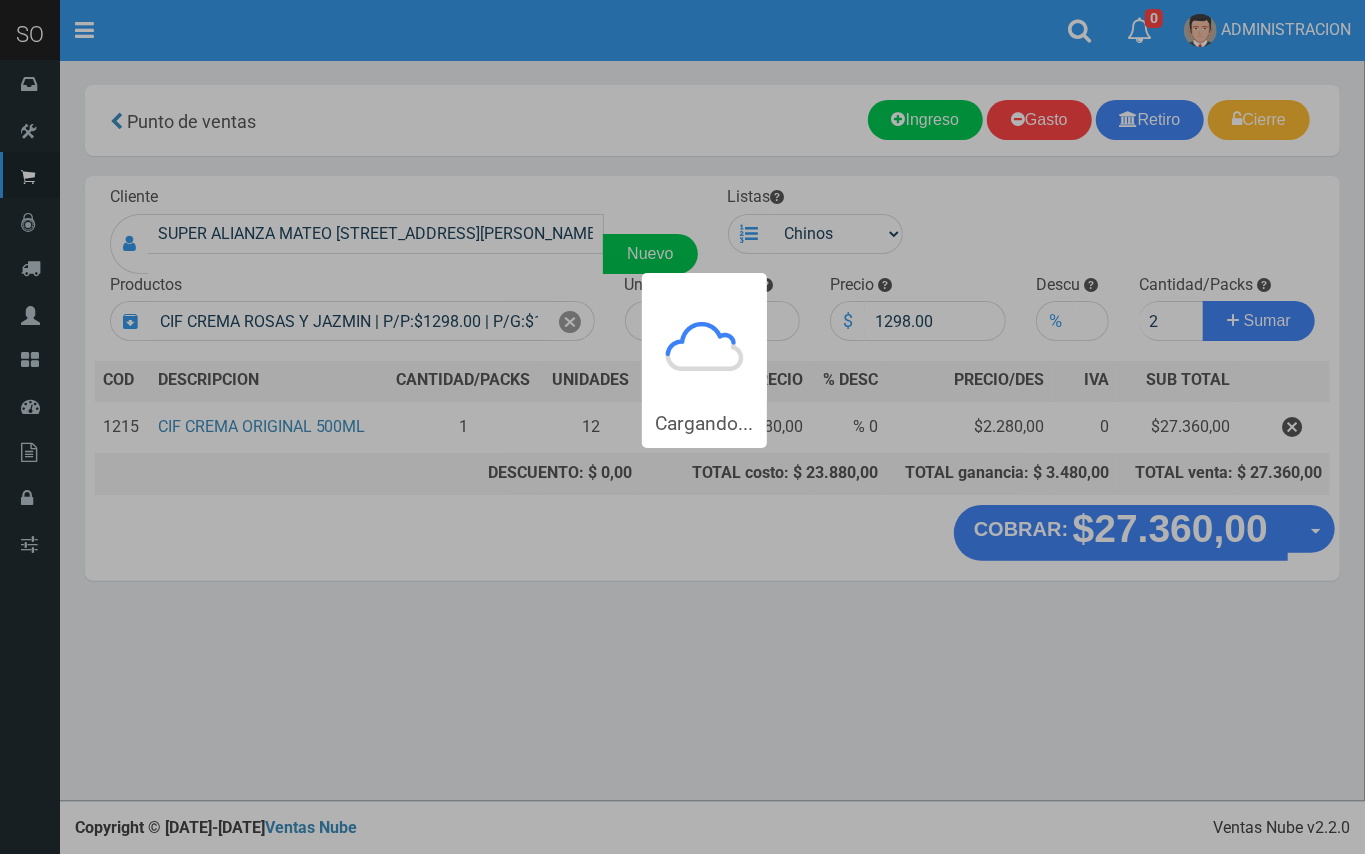 type 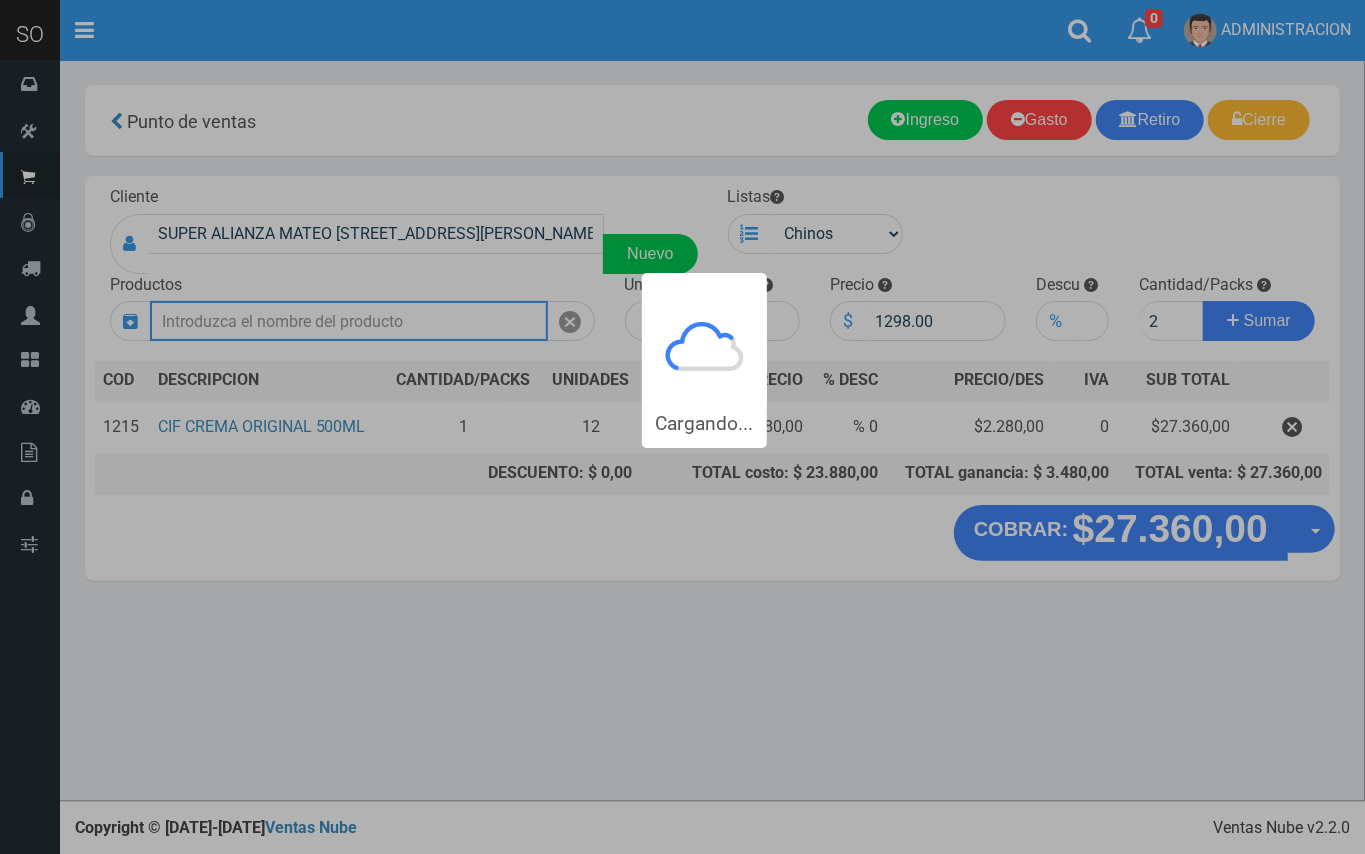 type 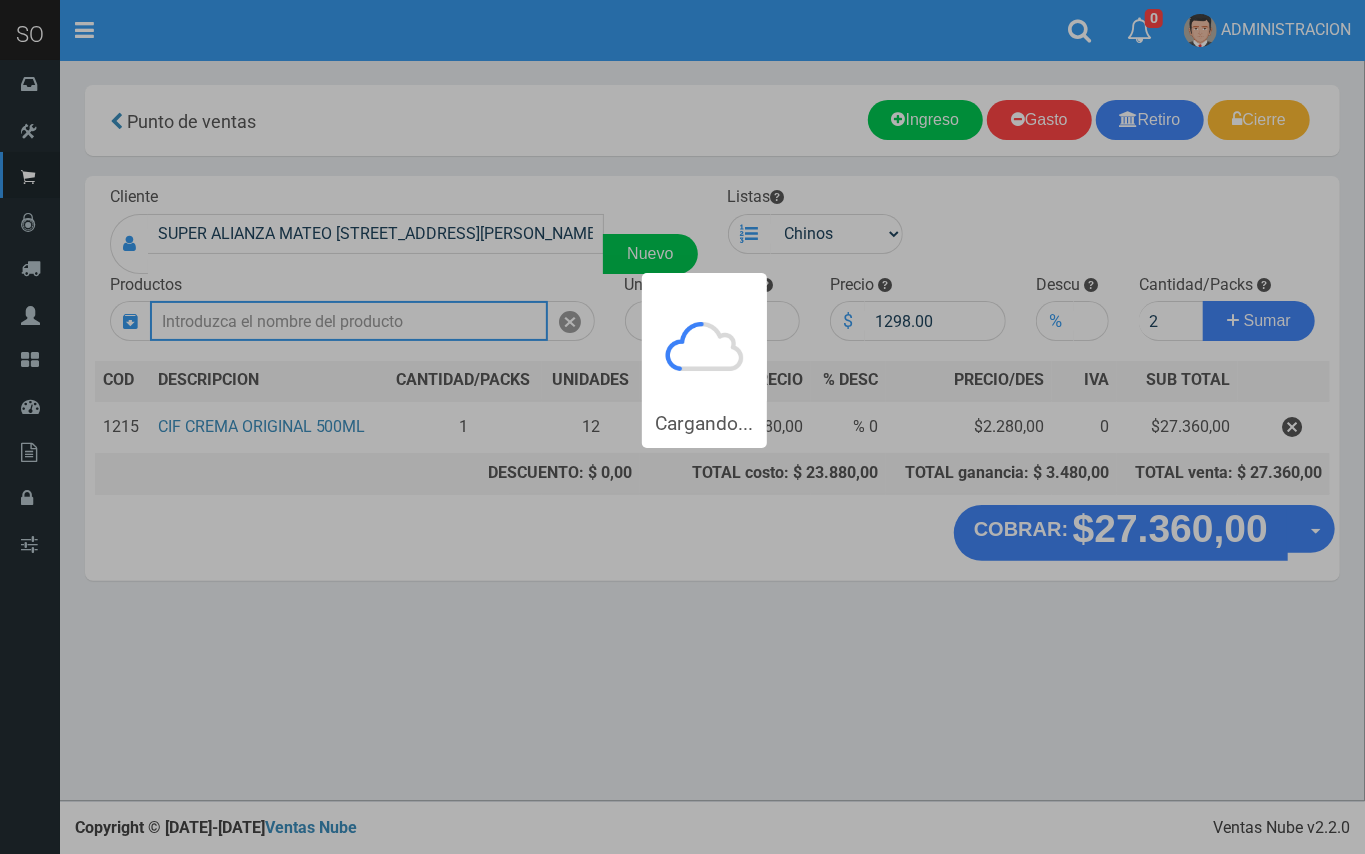 type 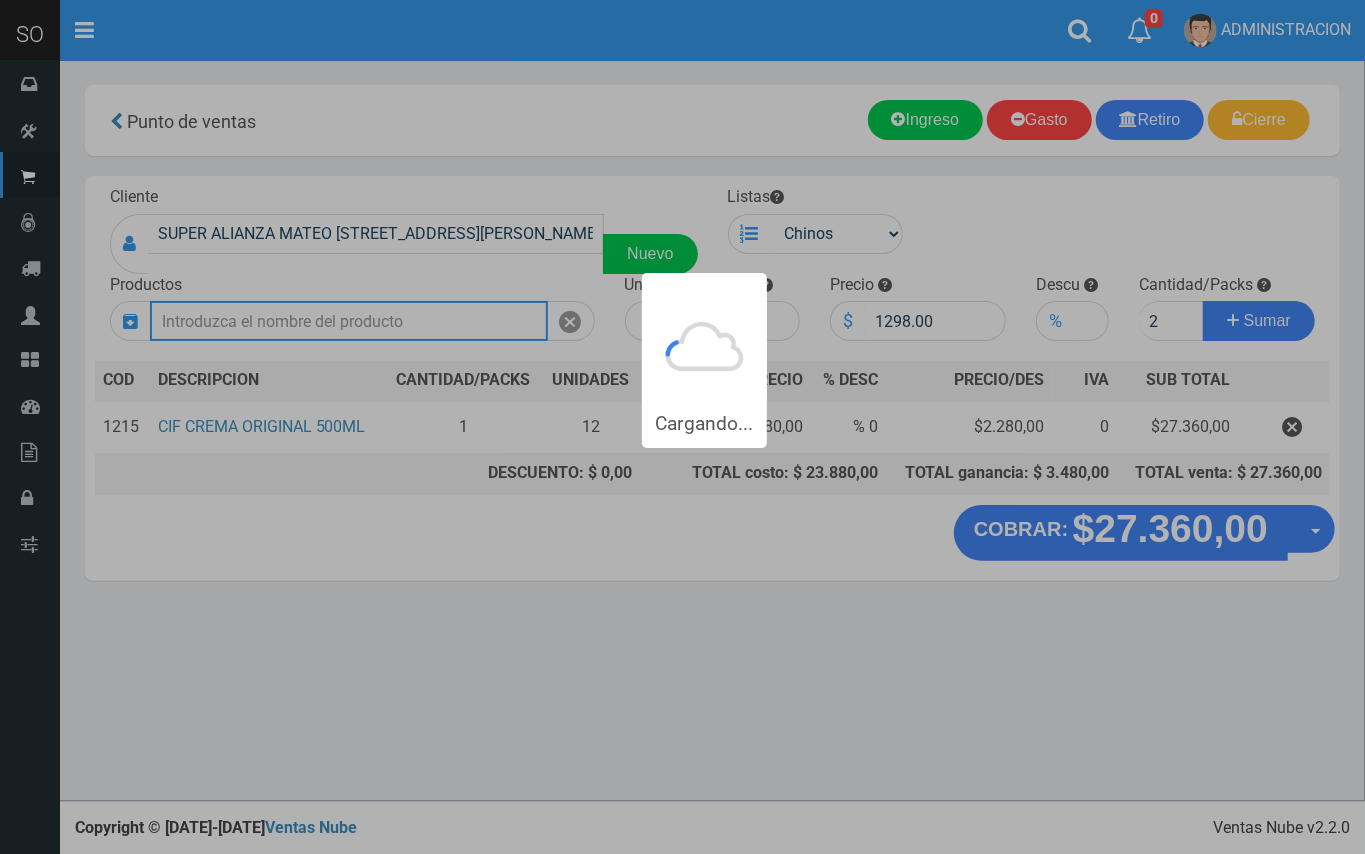 type 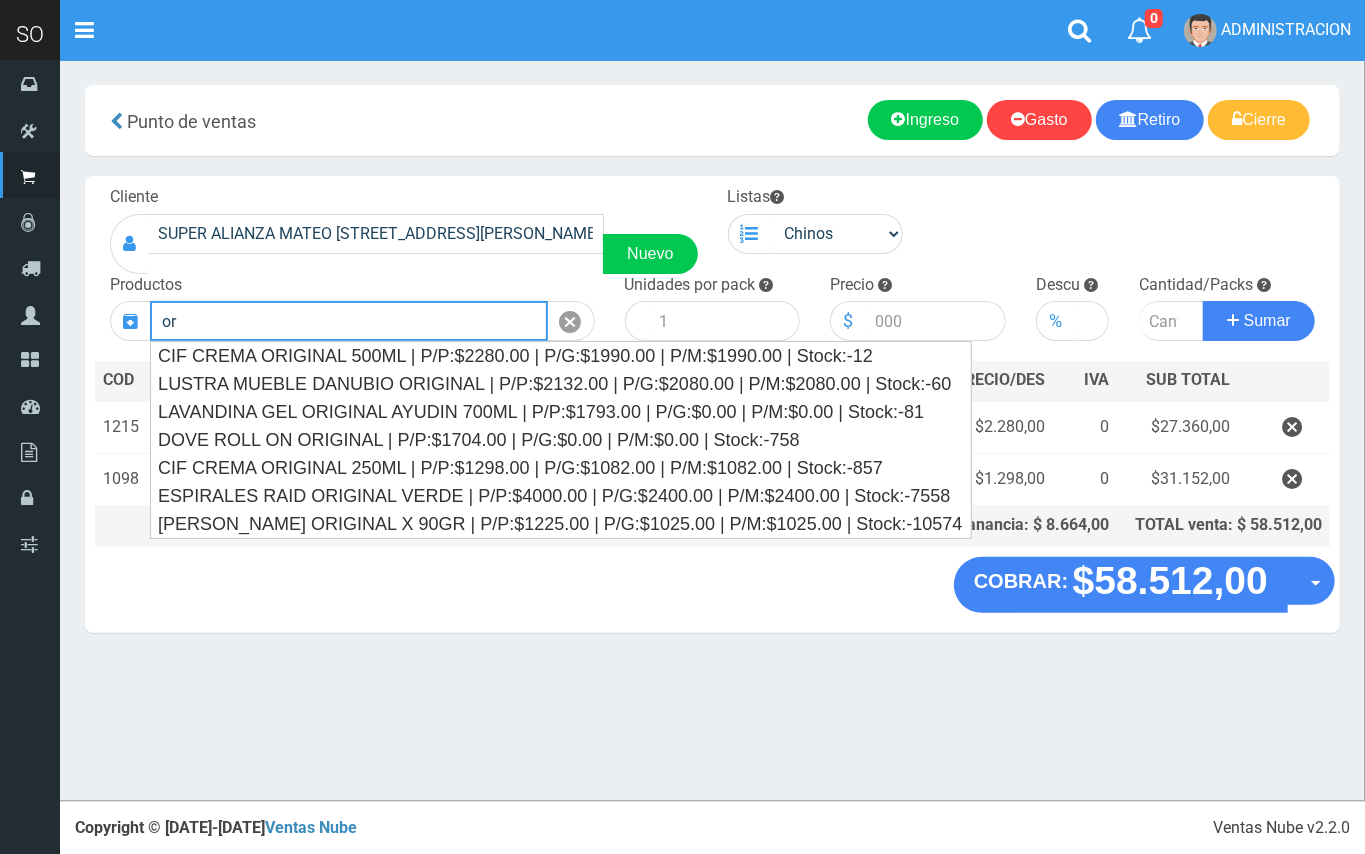 type on "o" 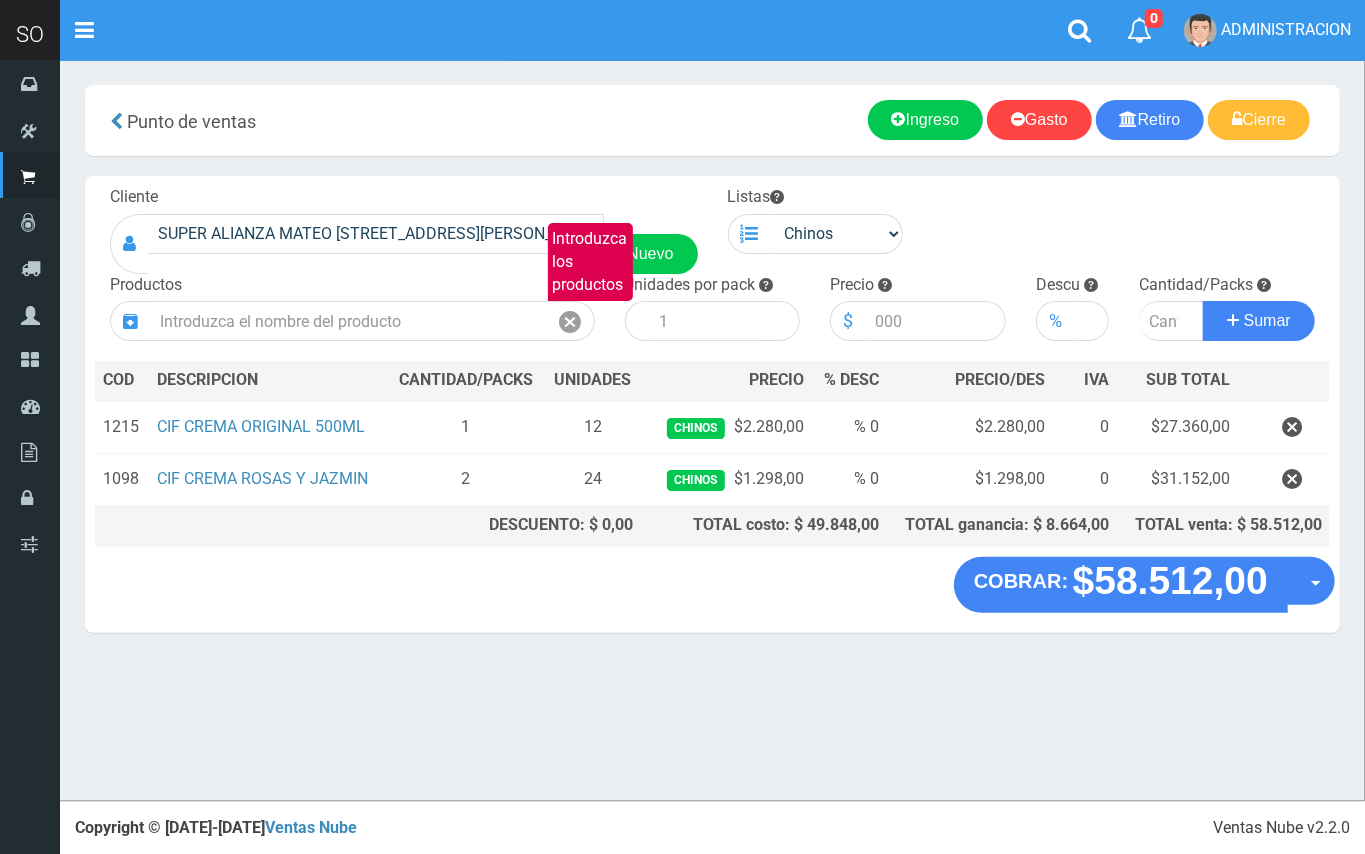 click at bounding box center [1292, 479] 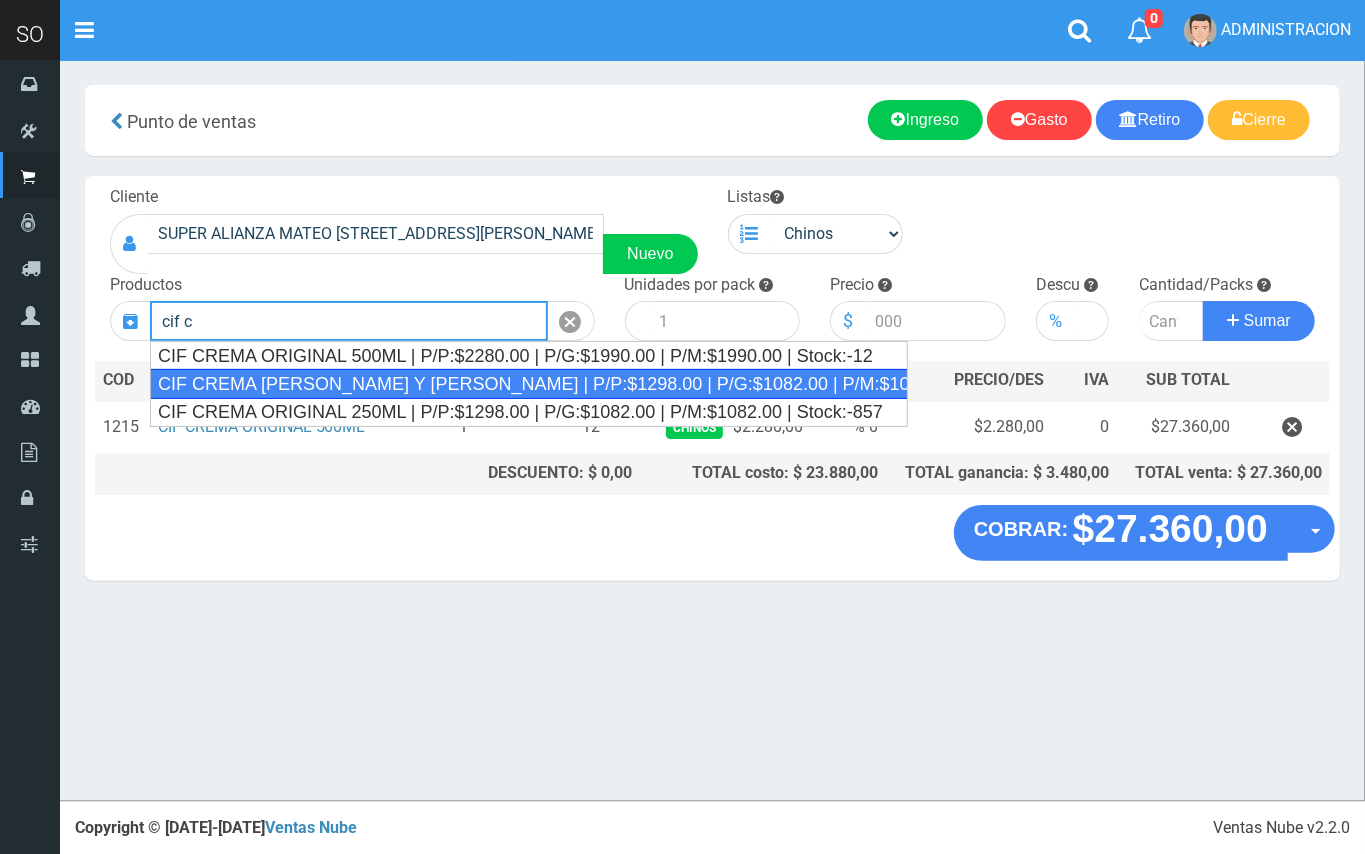 click on "CIF CREMA ROSAS Y JAZMIN | P/P:$1298.00 | P/G:$1082.00 | P/M:$1082.00 | Stock:-329" at bounding box center [529, 384] 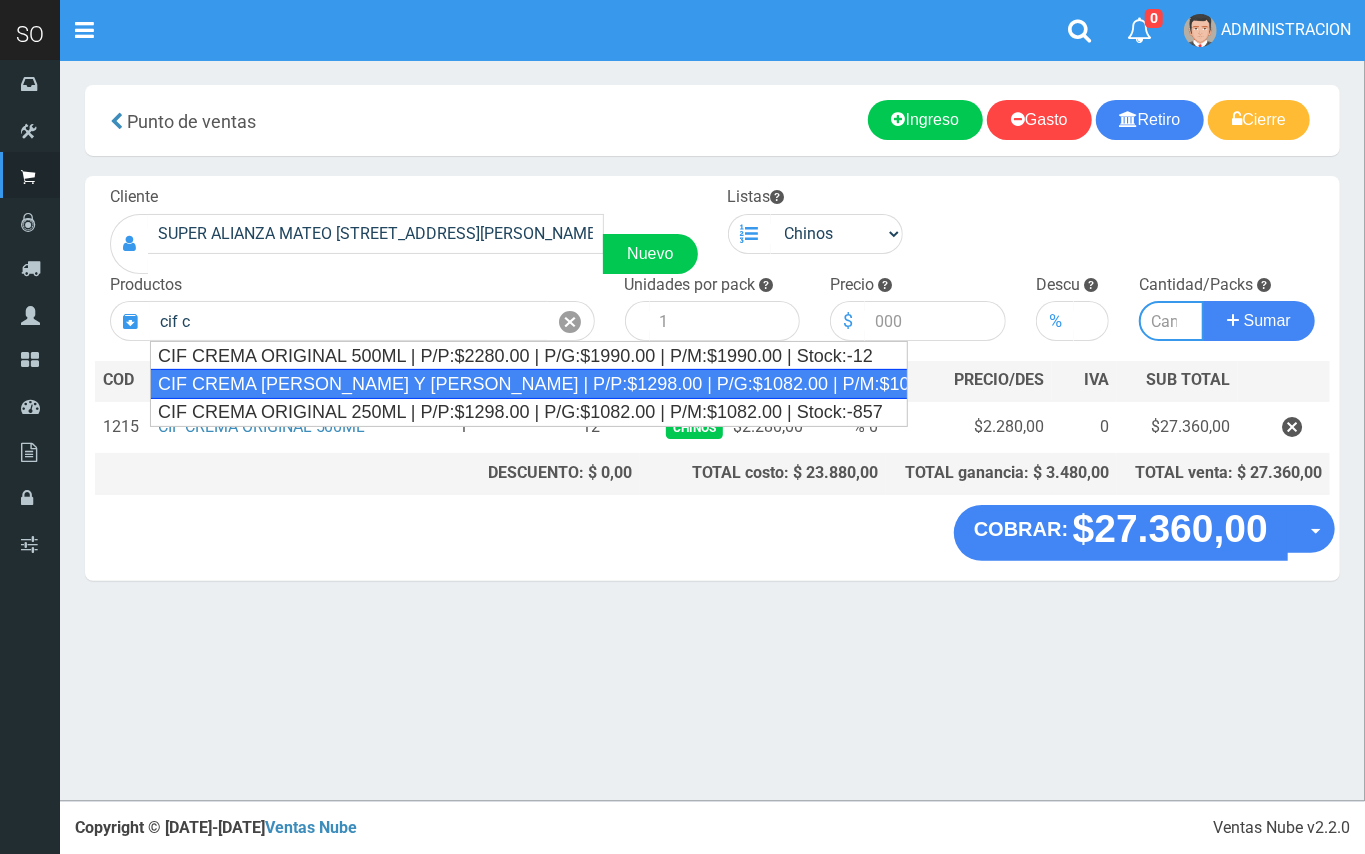 type on "CIF CREMA ROSAS Y JAZMIN | P/P:$1298.00 | P/G:$1082.00 | P/M:$1082.00 | Stock:-329" 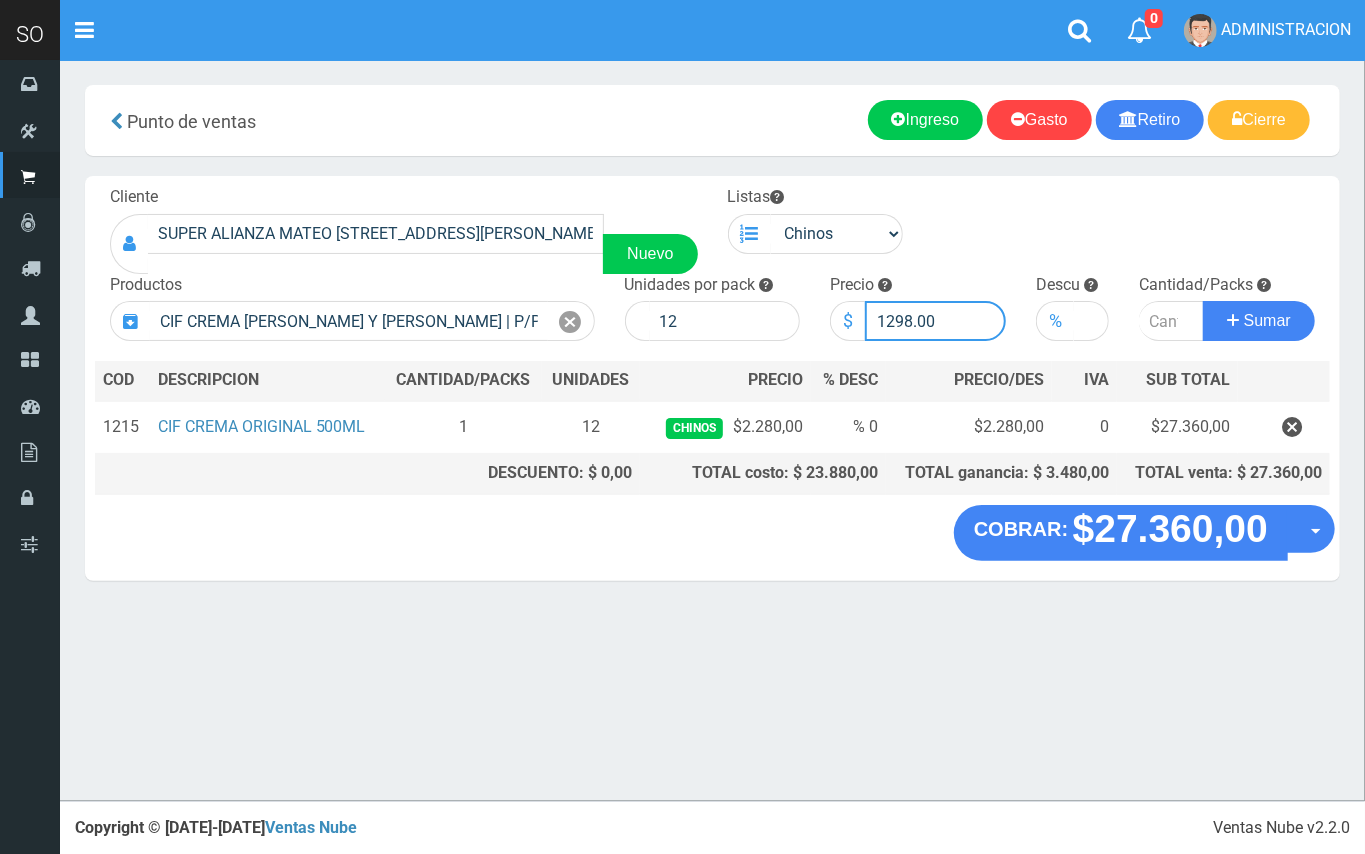 drag, startPoint x: 910, startPoint y: 317, endPoint x: 888, endPoint y: 314, distance: 22.203604 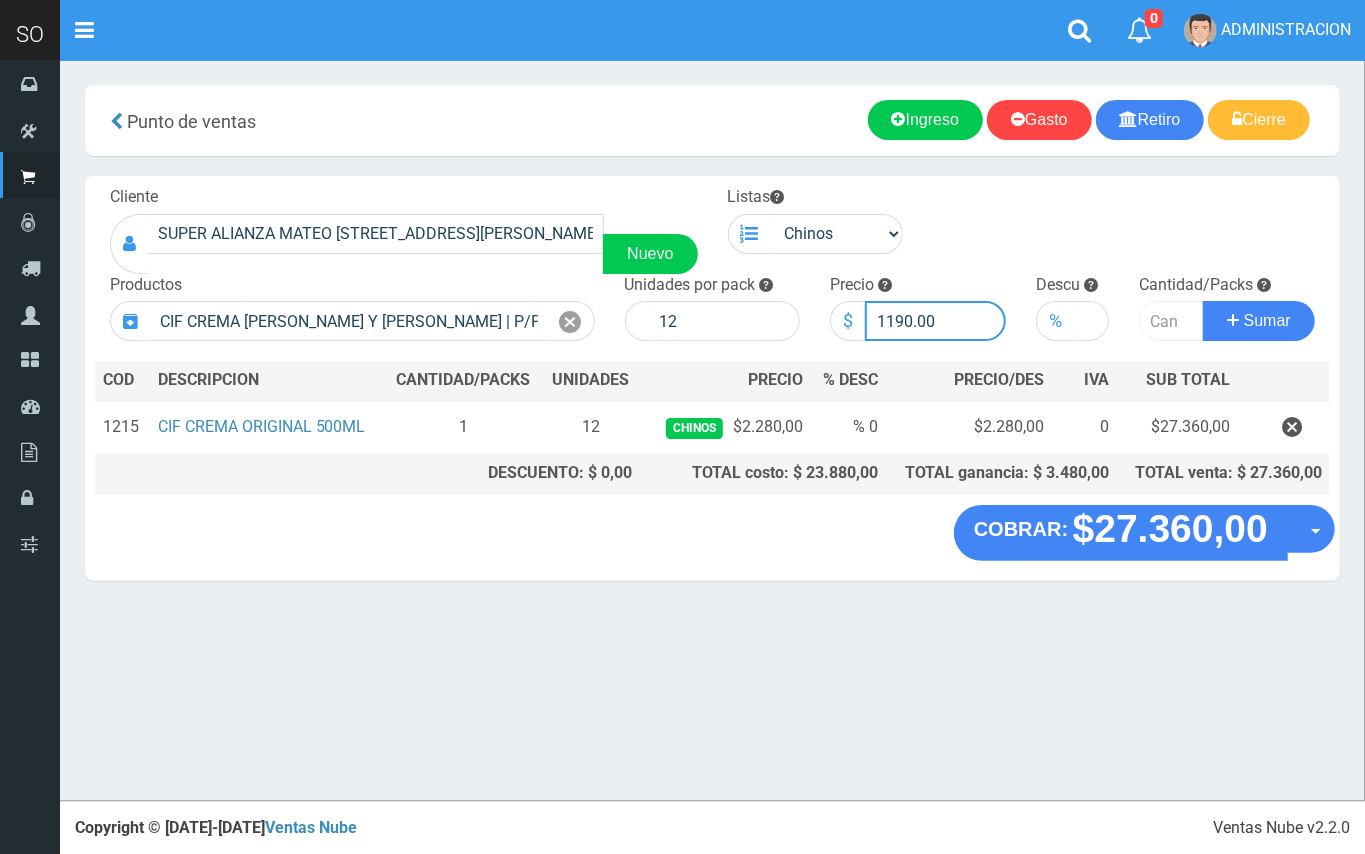 type on "1190.00" 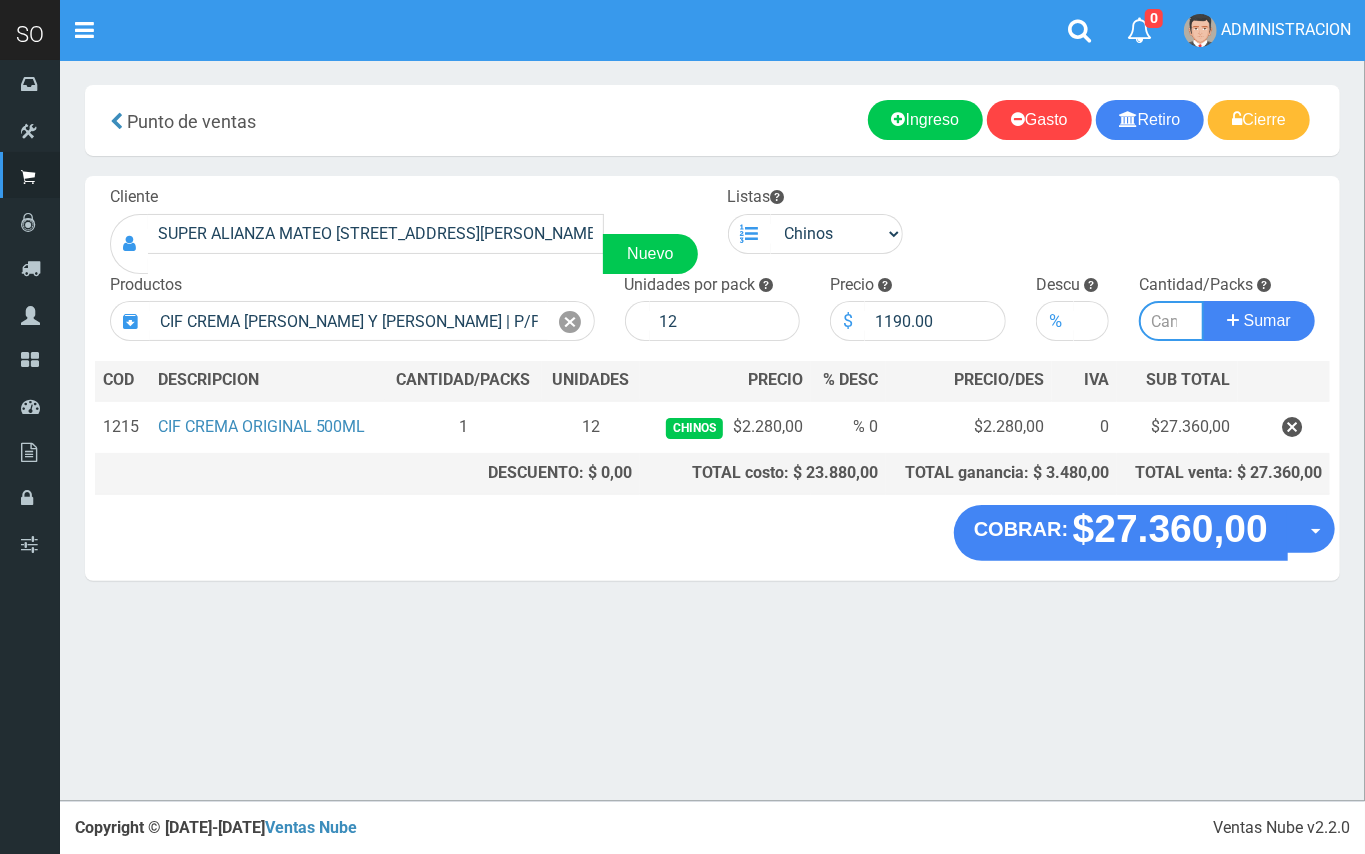 click at bounding box center (1171, 321) 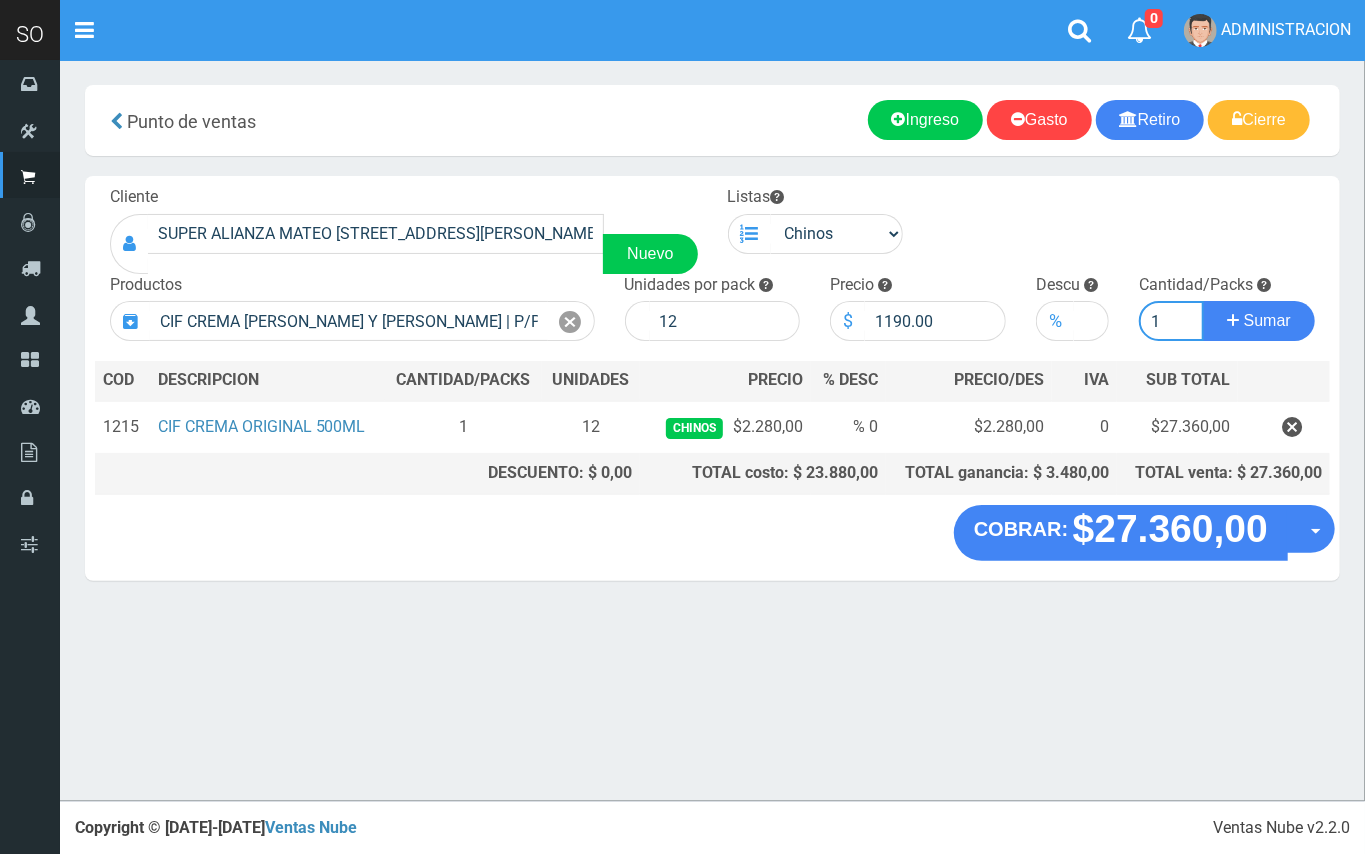 type on "1" 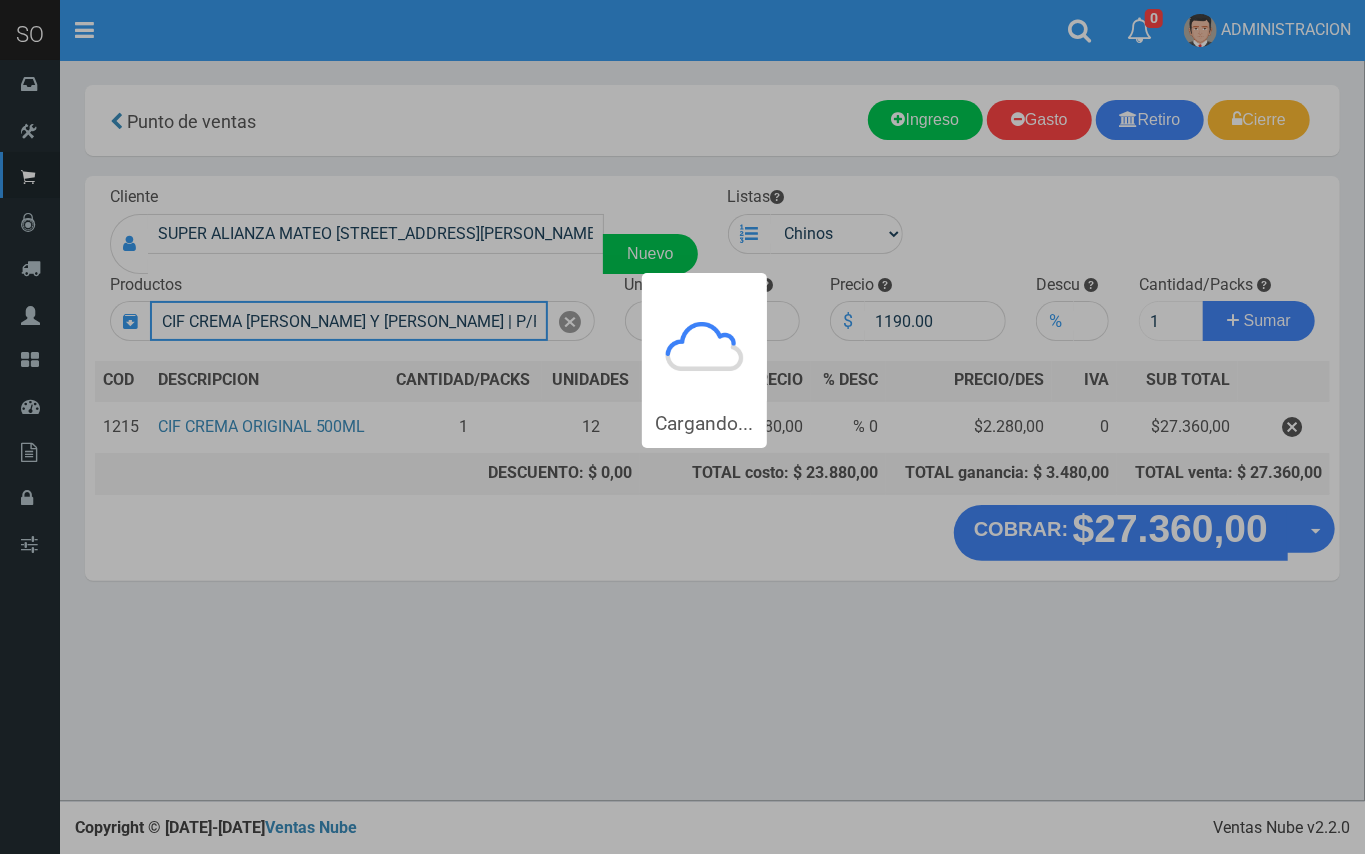 type 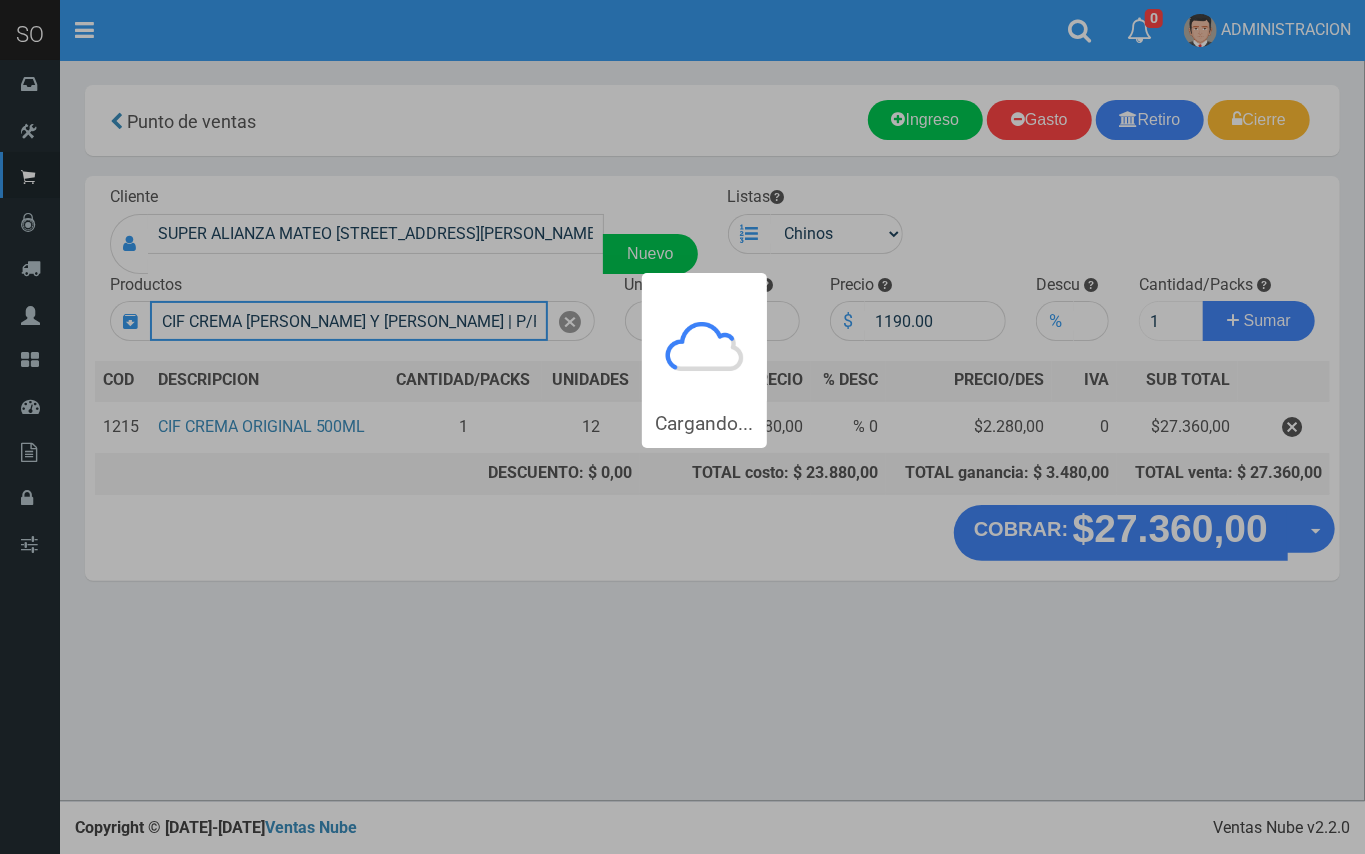 type 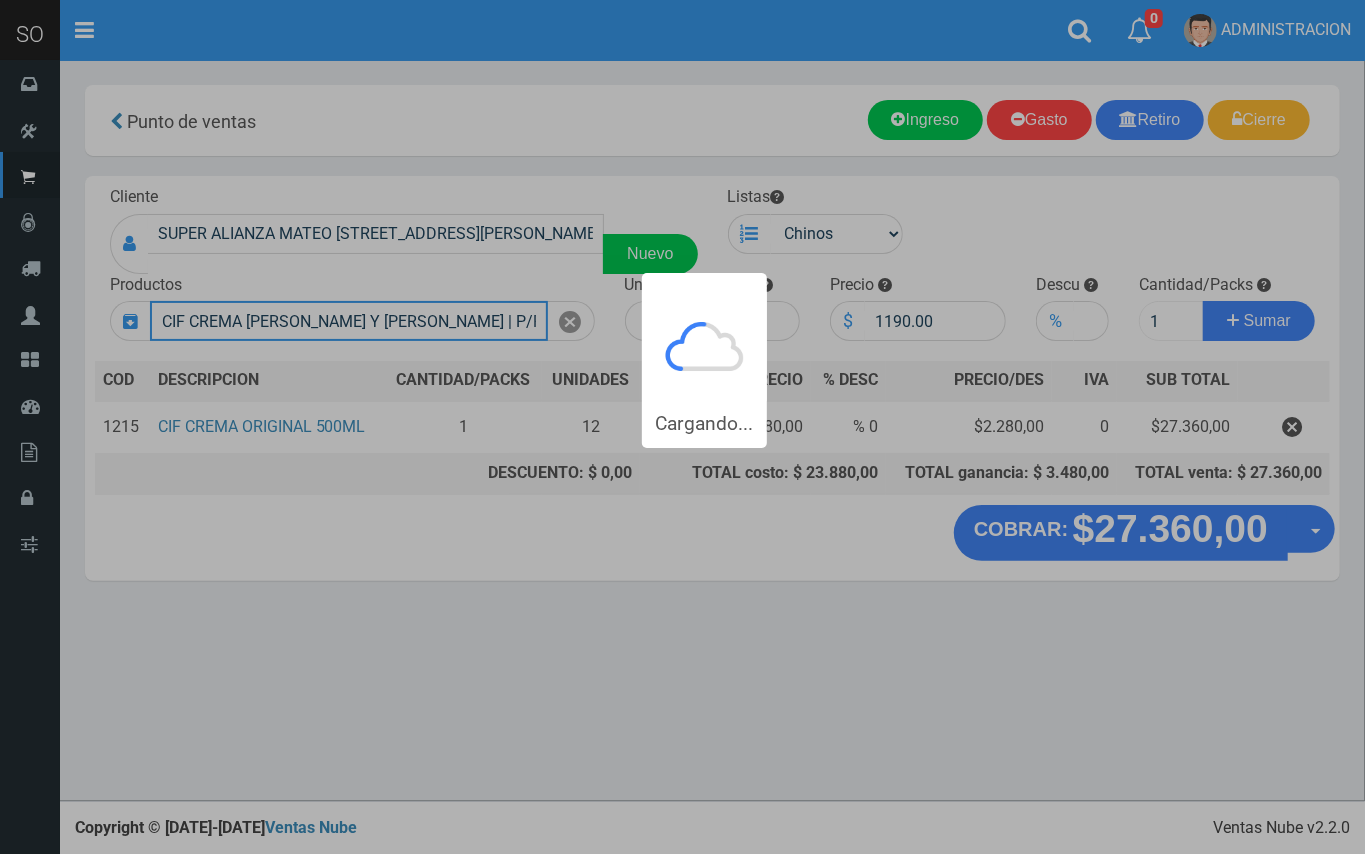 type 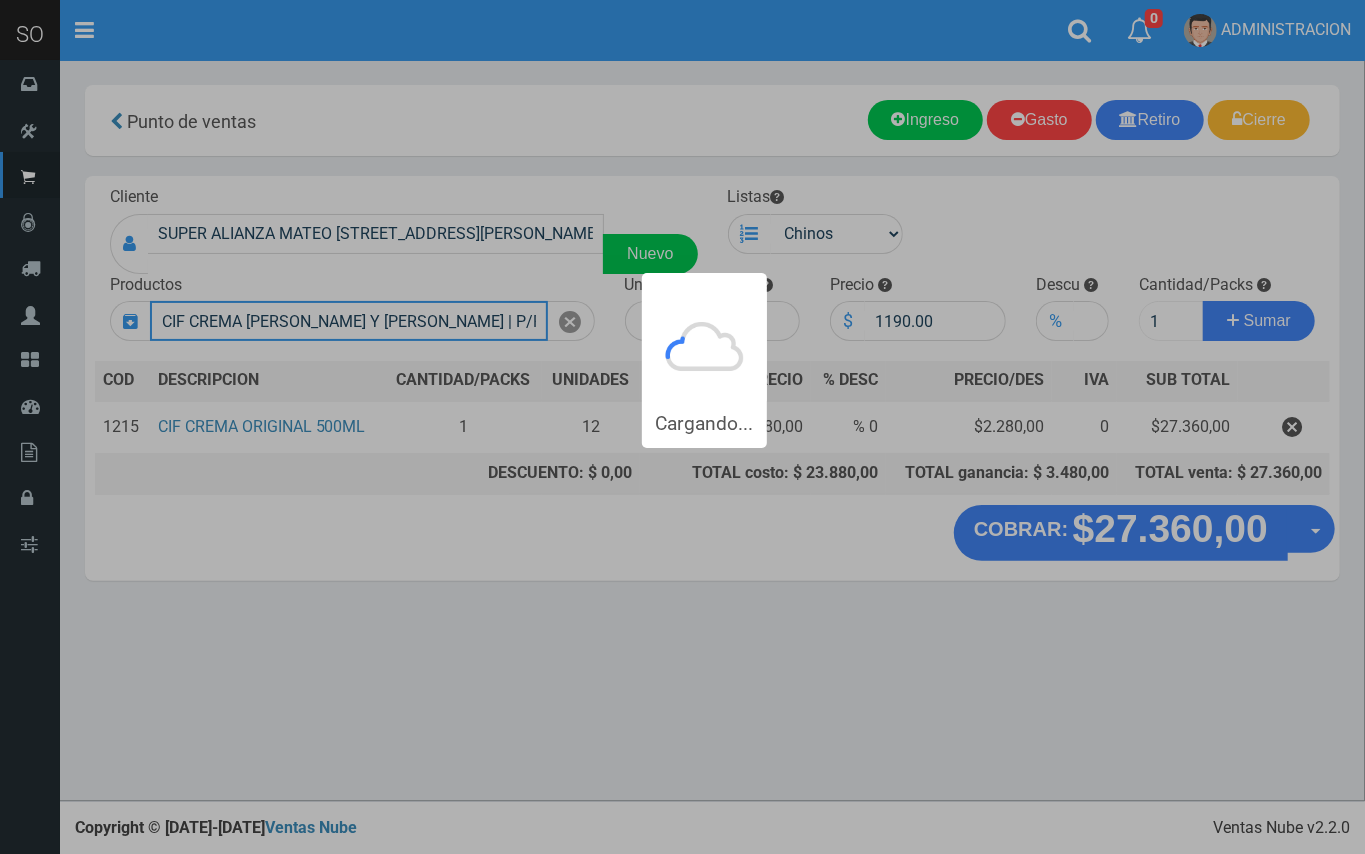 type 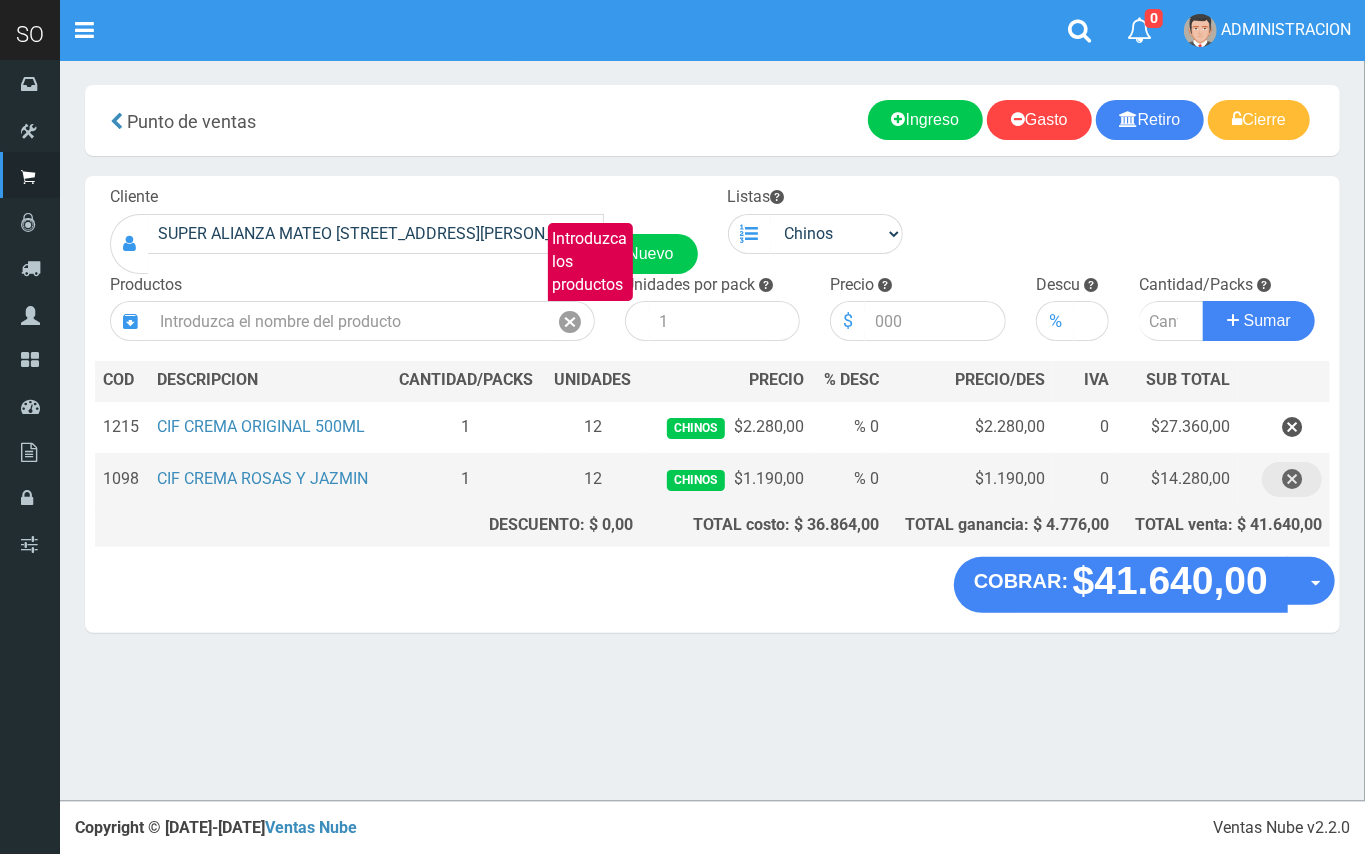 click at bounding box center [1292, 479] 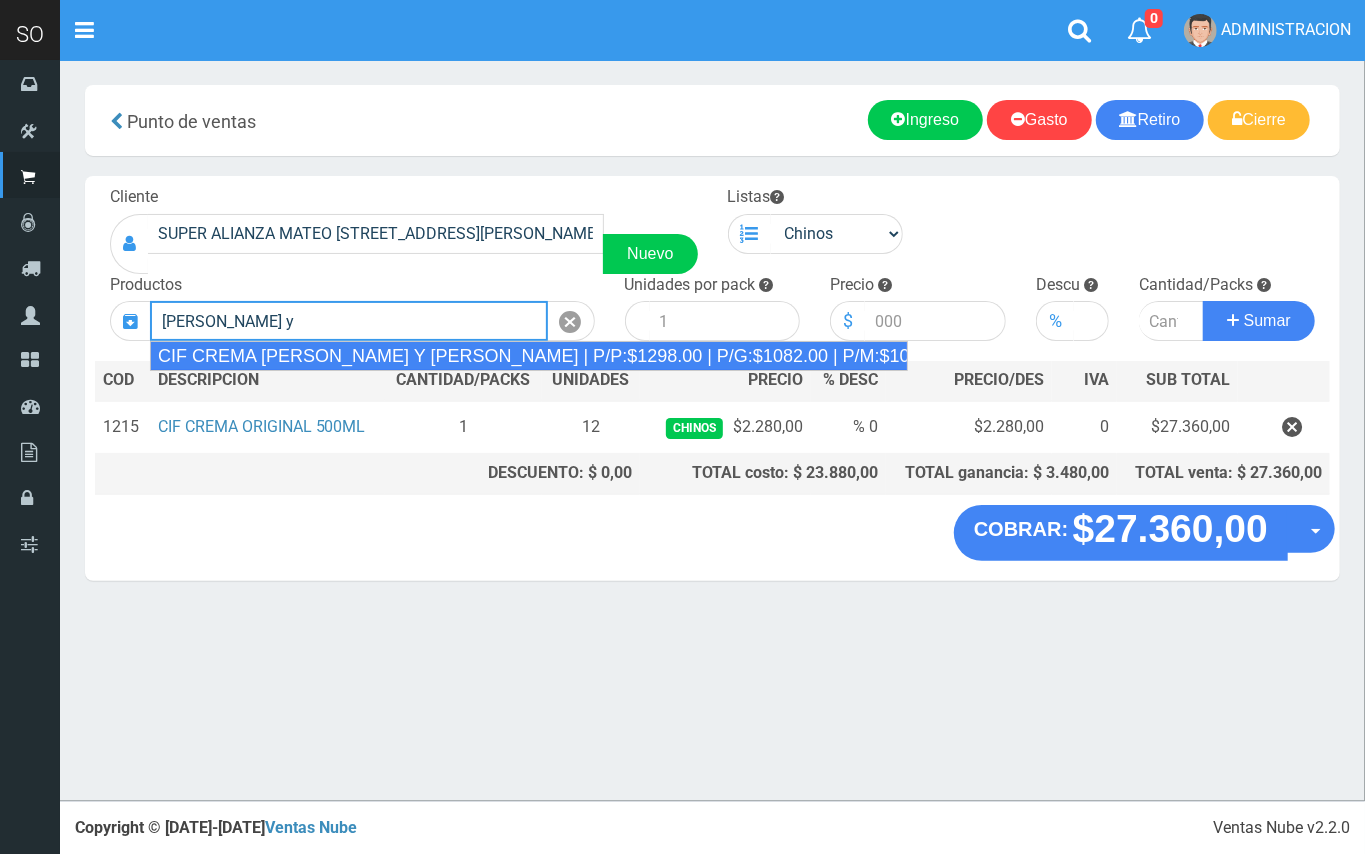 click on "CIF CREMA ROSAS Y JAZMIN | P/P:$1298.00 | P/G:$1082.00 | P/M:$1082.00 | Stock:-340" at bounding box center (529, 356) 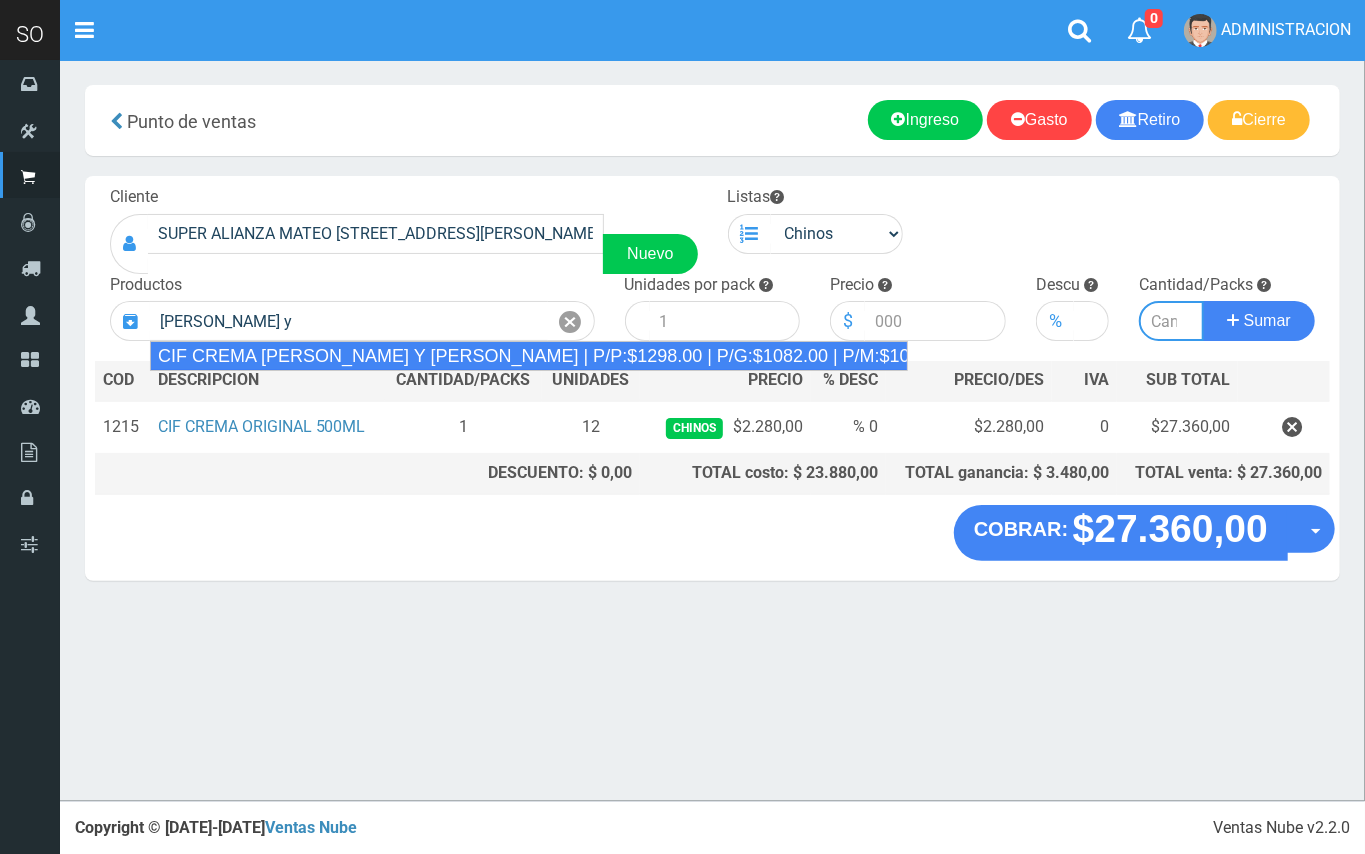 type on "CIF CREMA ROSAS Y JAZMIN | P/P:$1298.00 | P/G:$1082.00 | P/M:$1082.00 | Stock:-340" 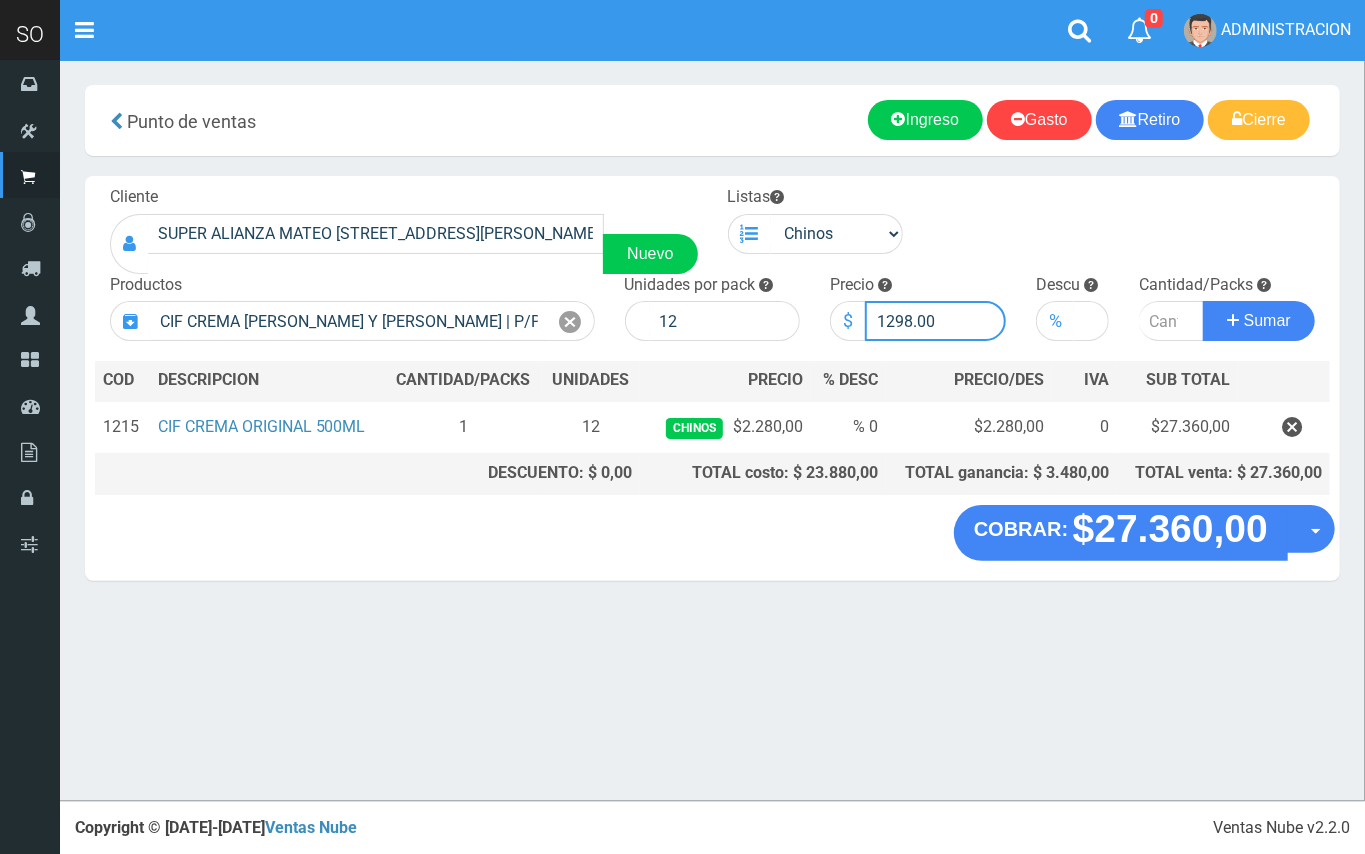 drag, startPoint x: 912, startPoint y: 312, endPoint x: 889, endPoint y: 318, distance: 23.769728 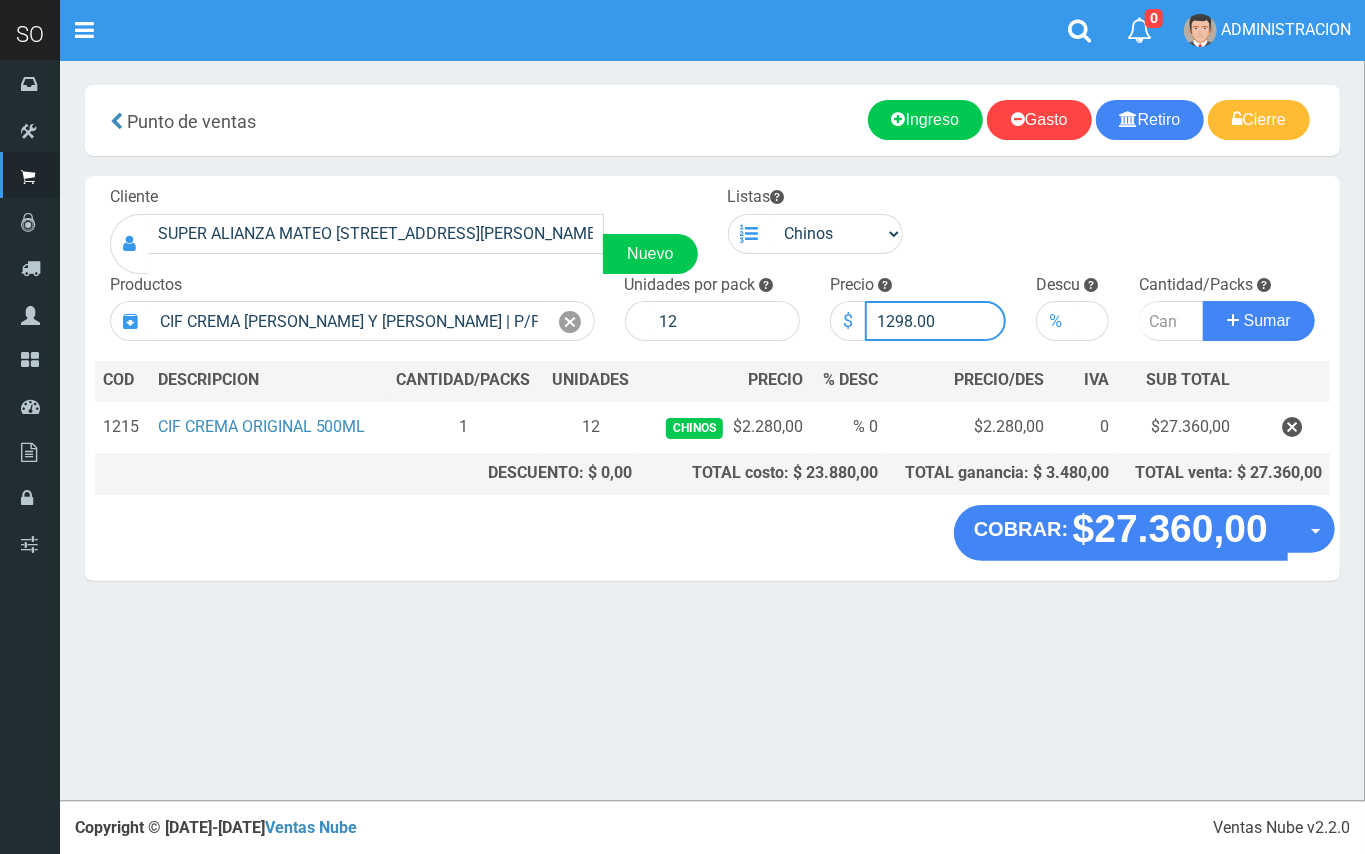 click on "1298.00" at bounding box center (935, 321) 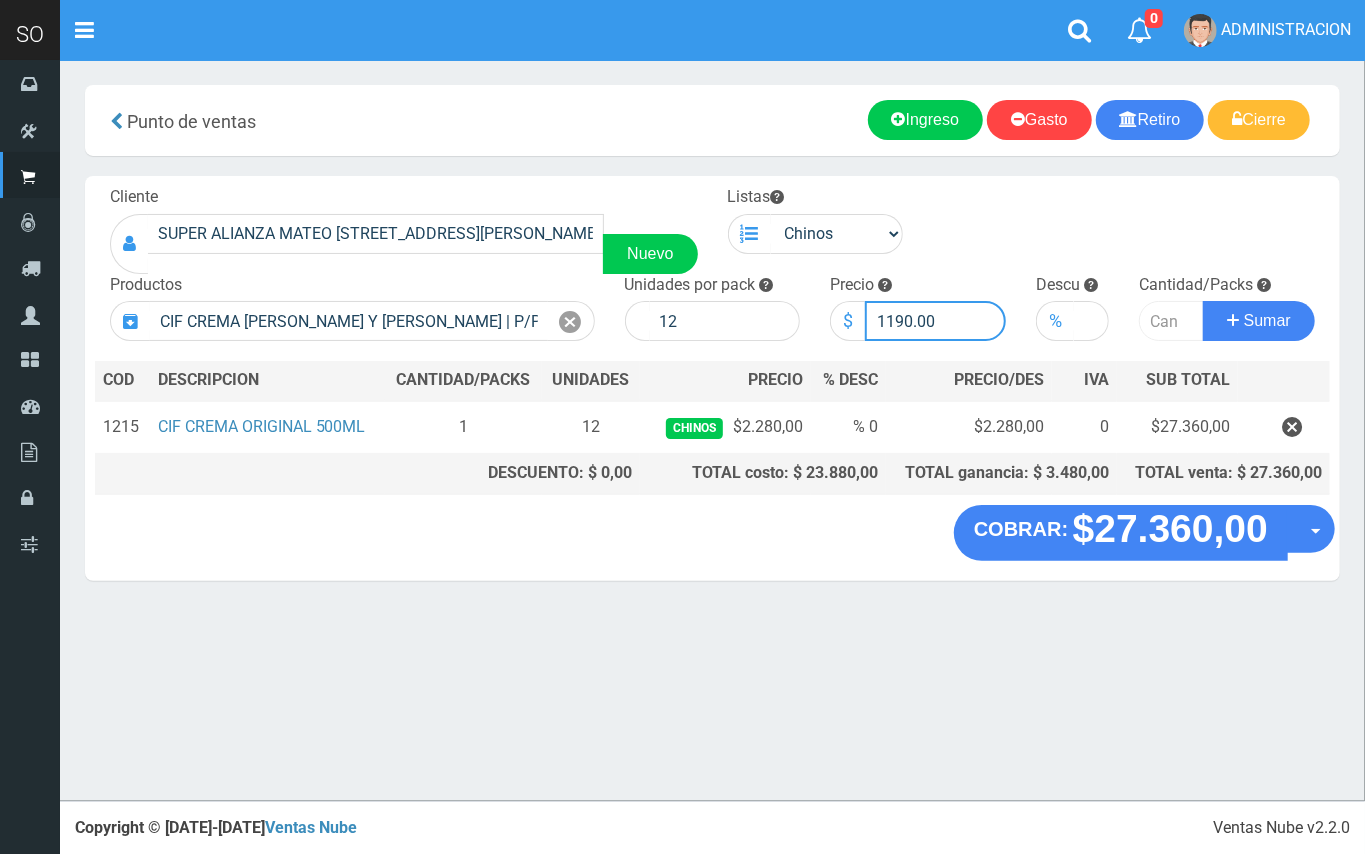 type on "1190.00" 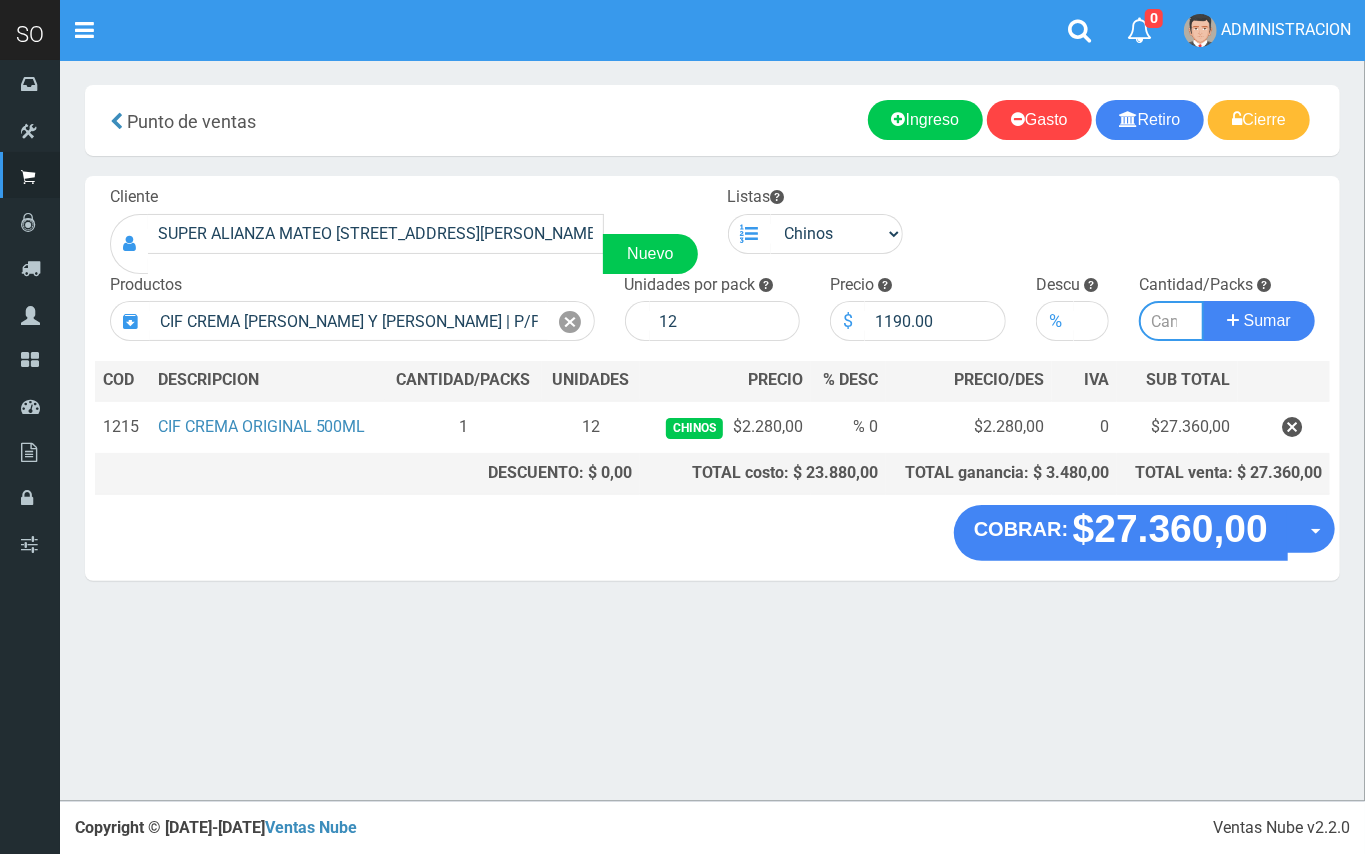click at bounding box center [1171, 321] 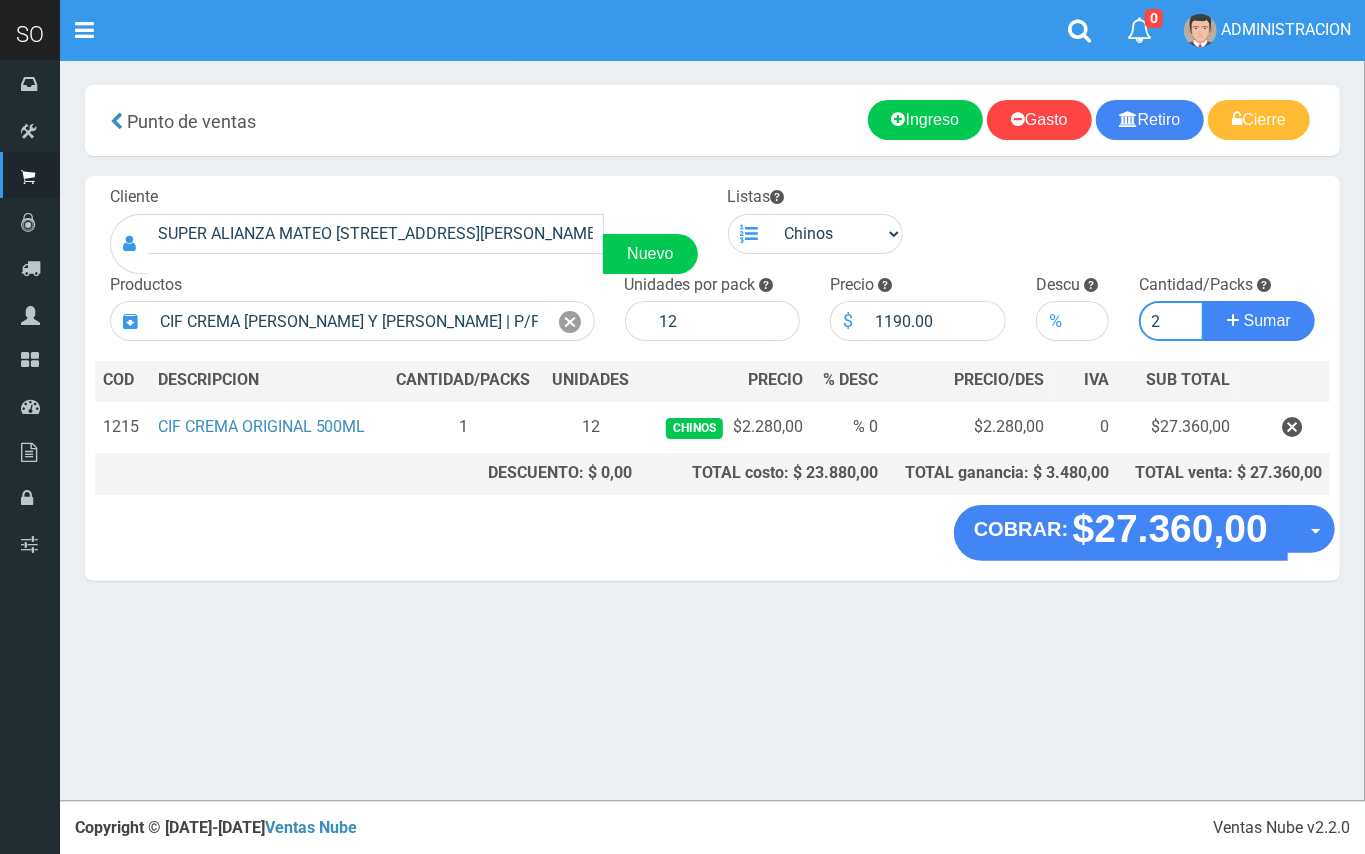 type on "2" 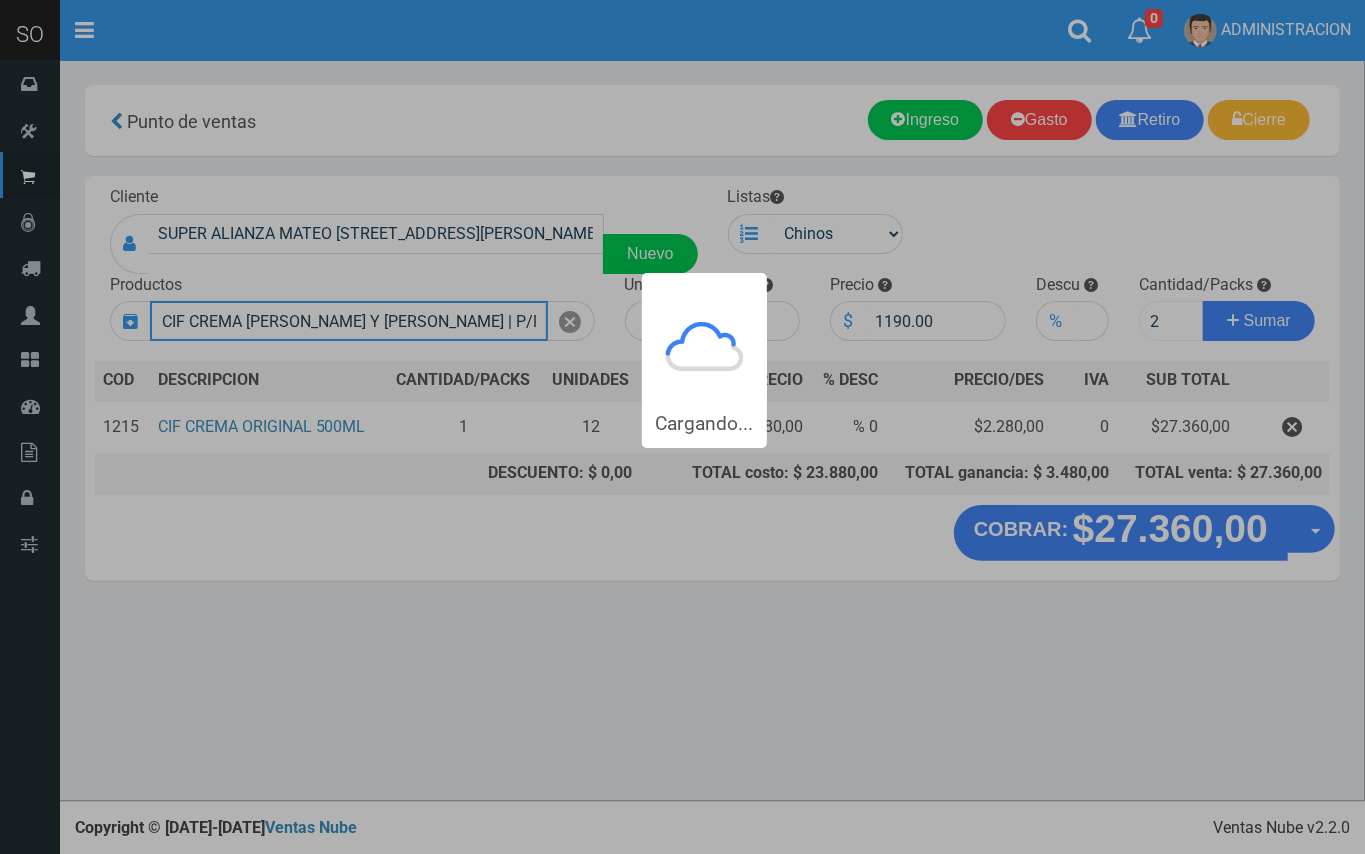 type 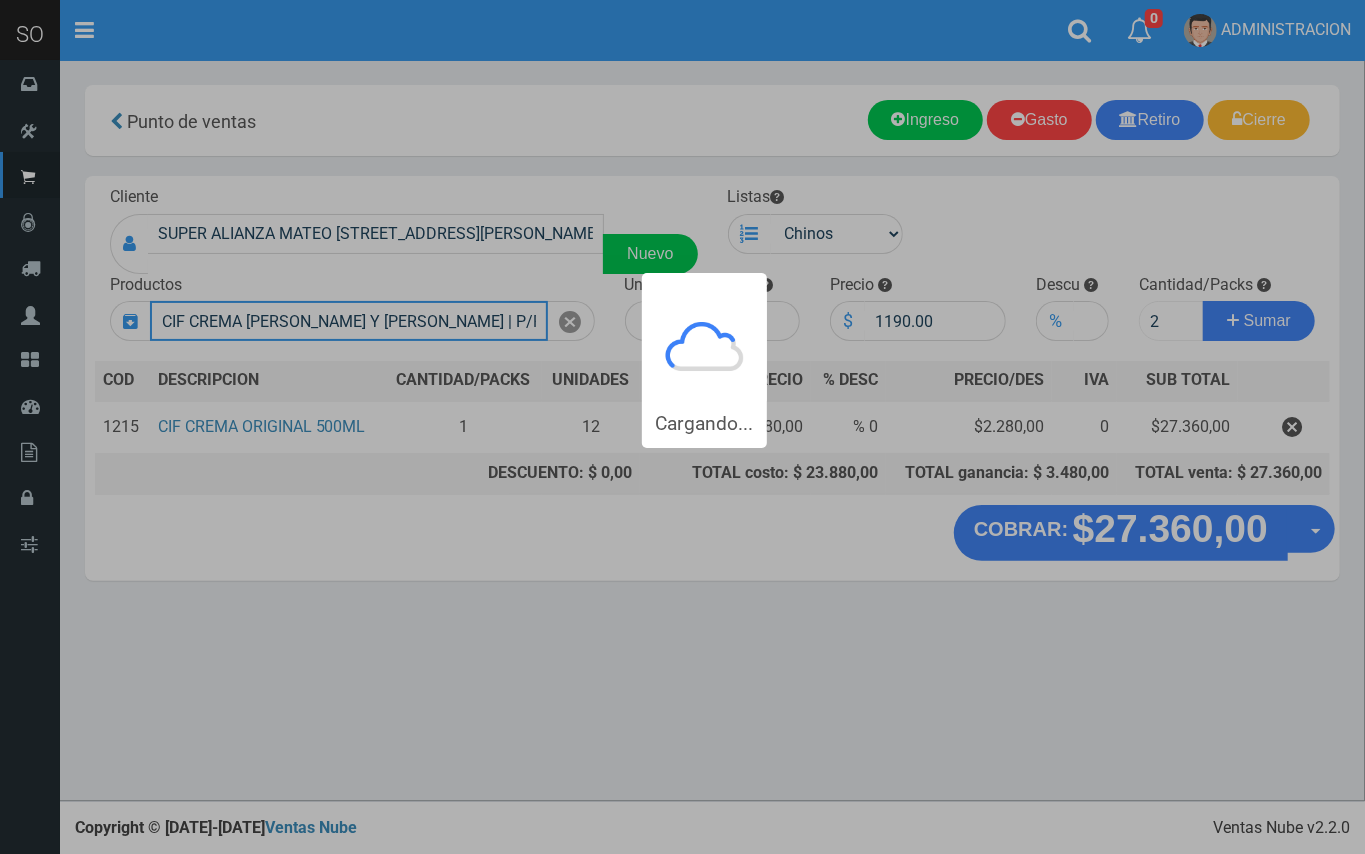 type 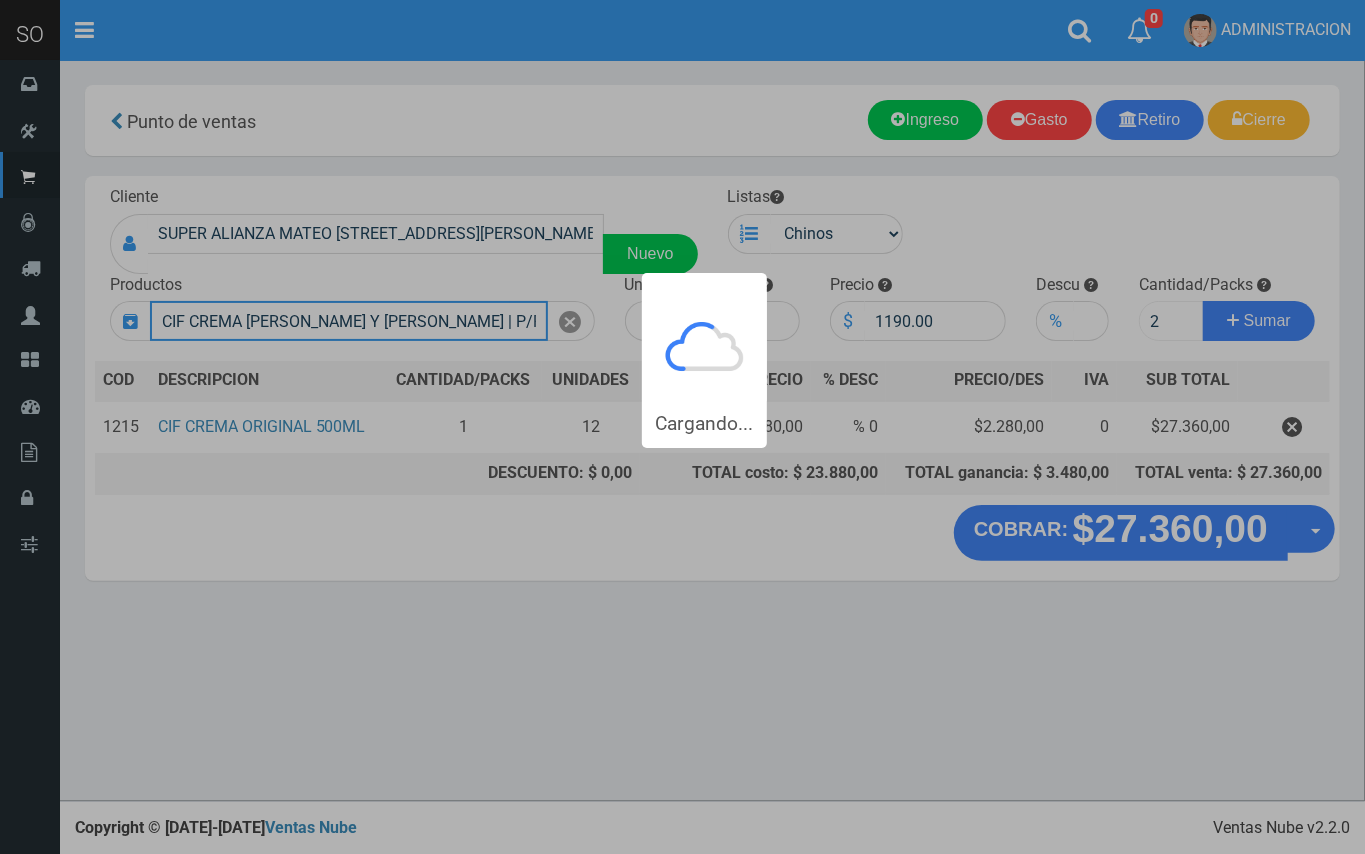 type 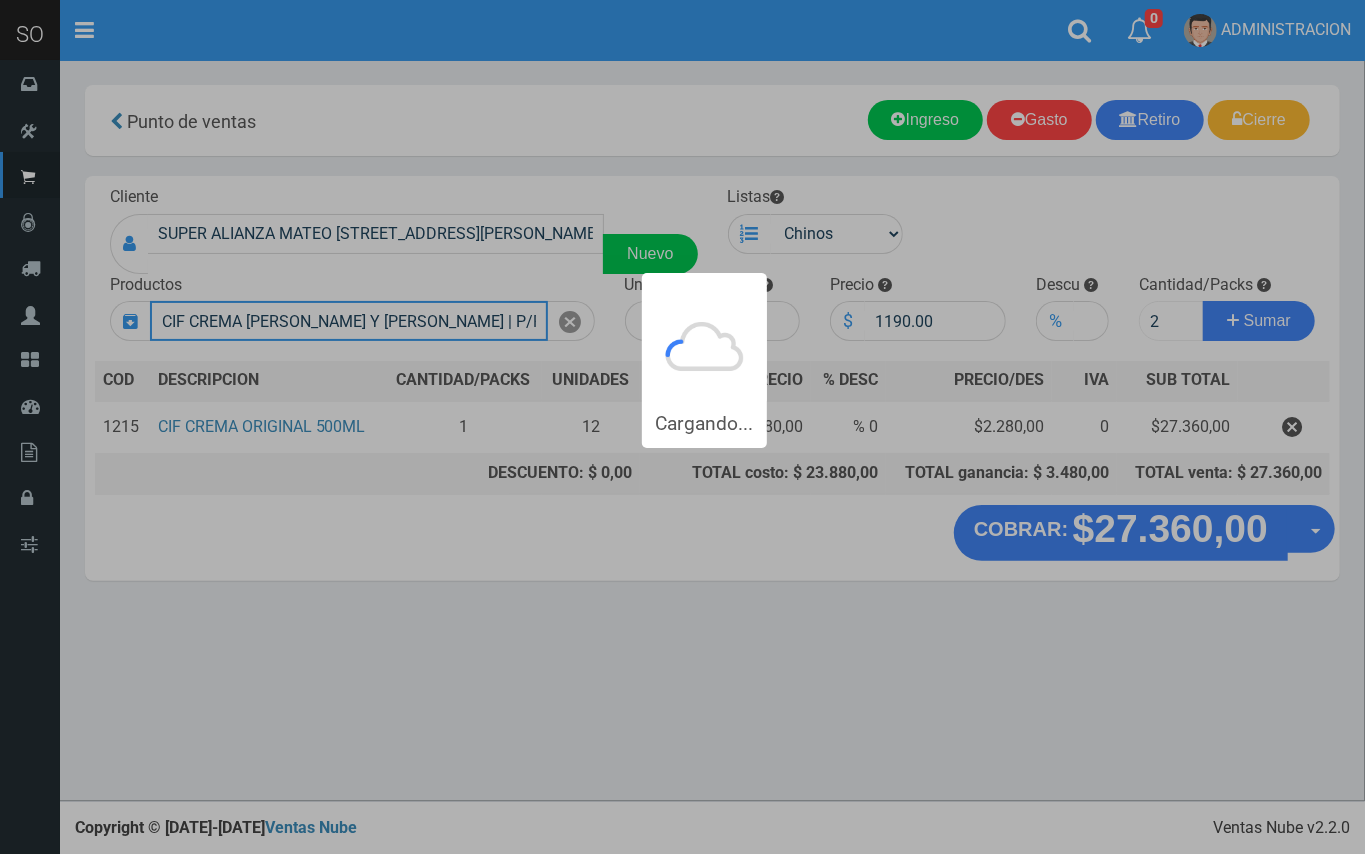 type 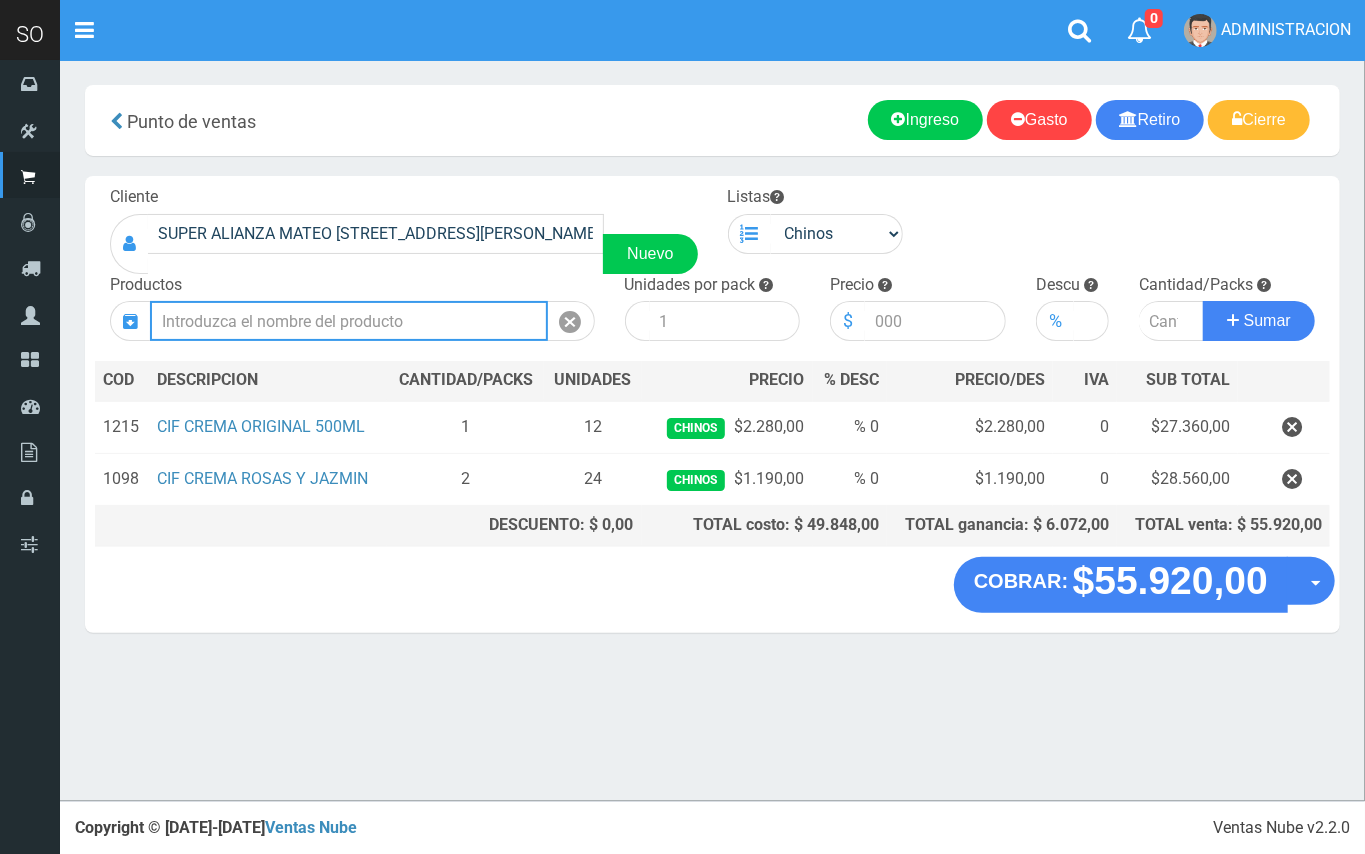 click on "Introduzca los productos" at bounding box center (349, 321) 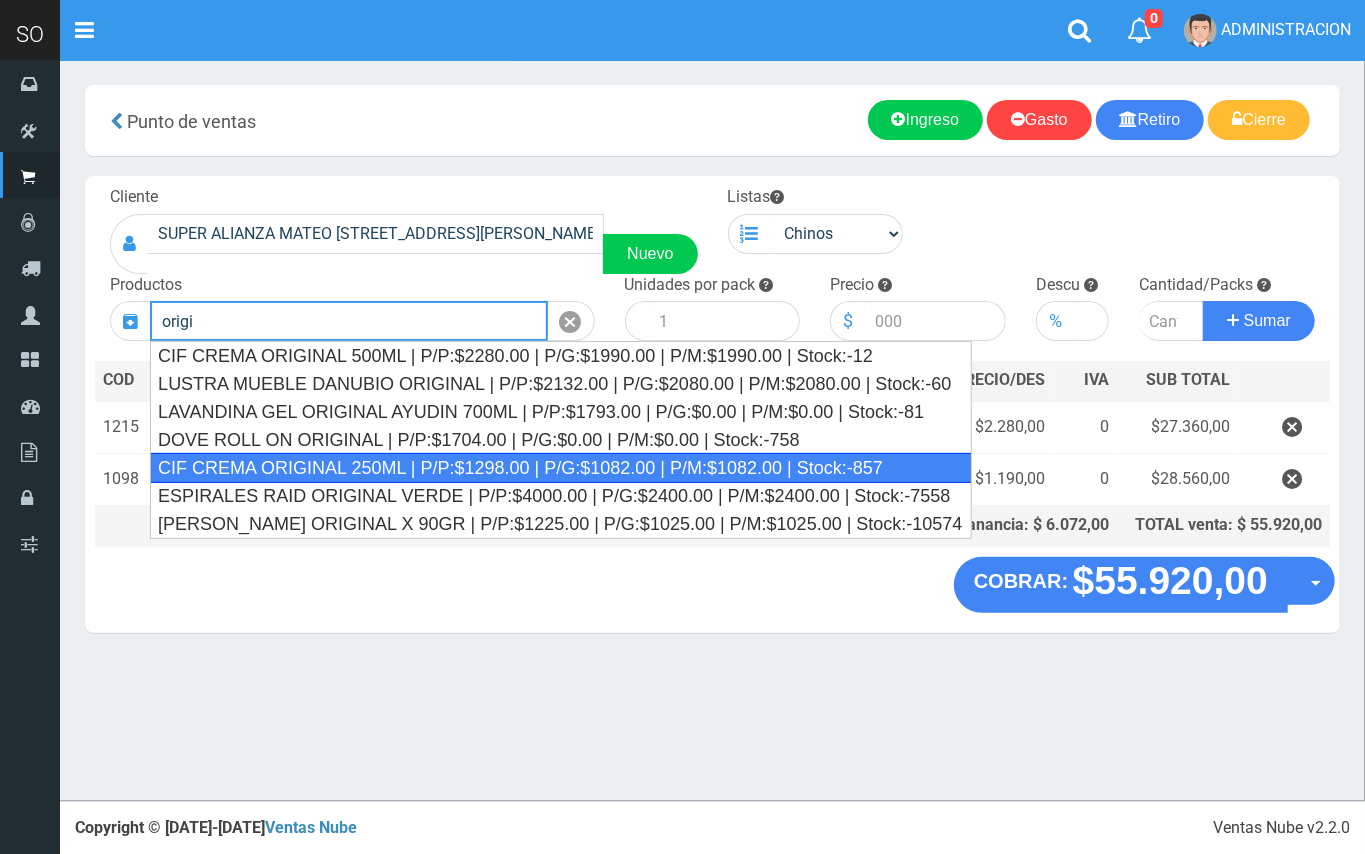 click on "CIF CREMA ORIGINAL 250ML | P/P:$1298.00 | P/G:$1082.00 | P/M:$1082.00 | Stock:-857" at bounding box center (561, 468) 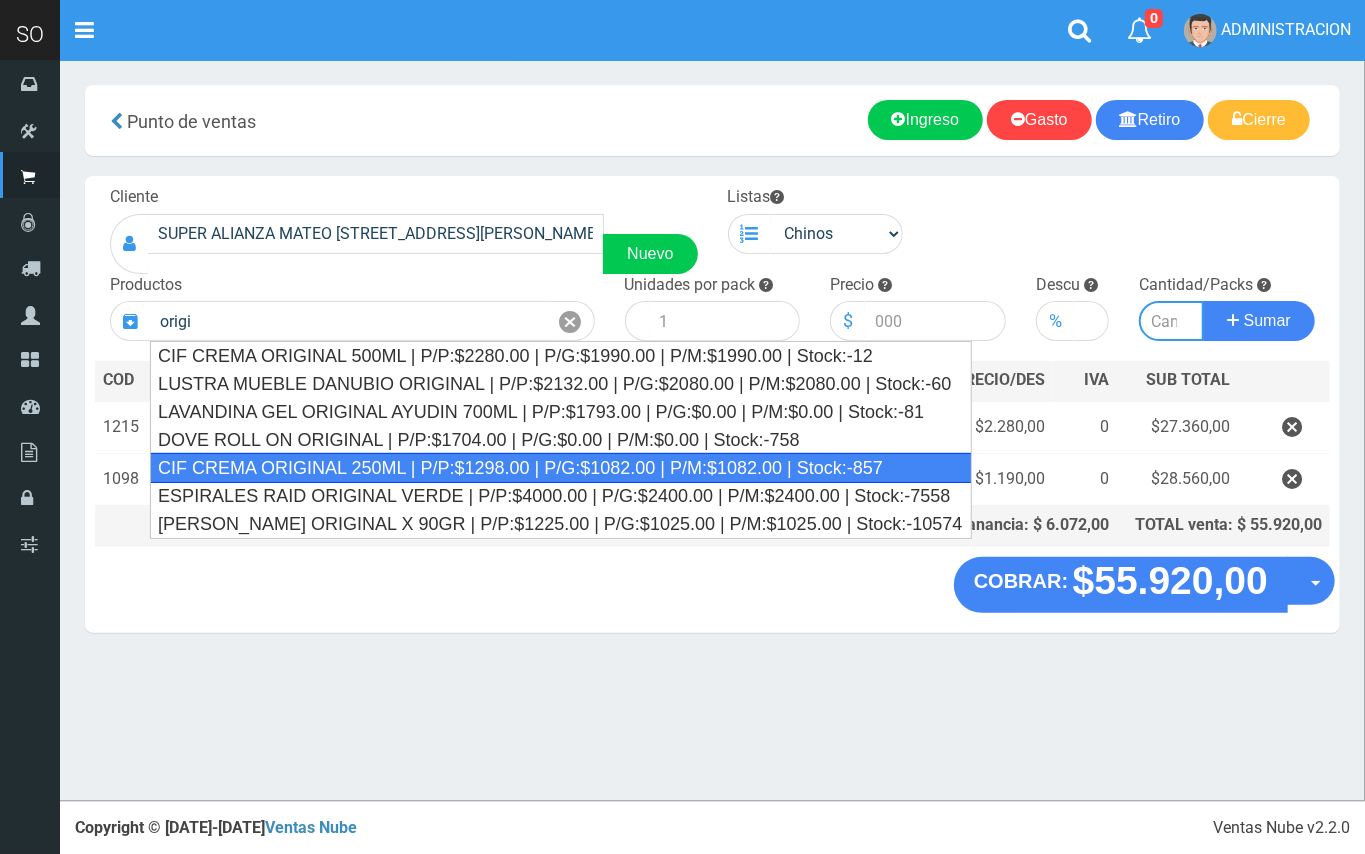 type on "CIF CREMA ORIGINAL 250ML | P/P:$1298.00 | P/G:$1082.00 | P/M:$1082.00 | Stock:-857" 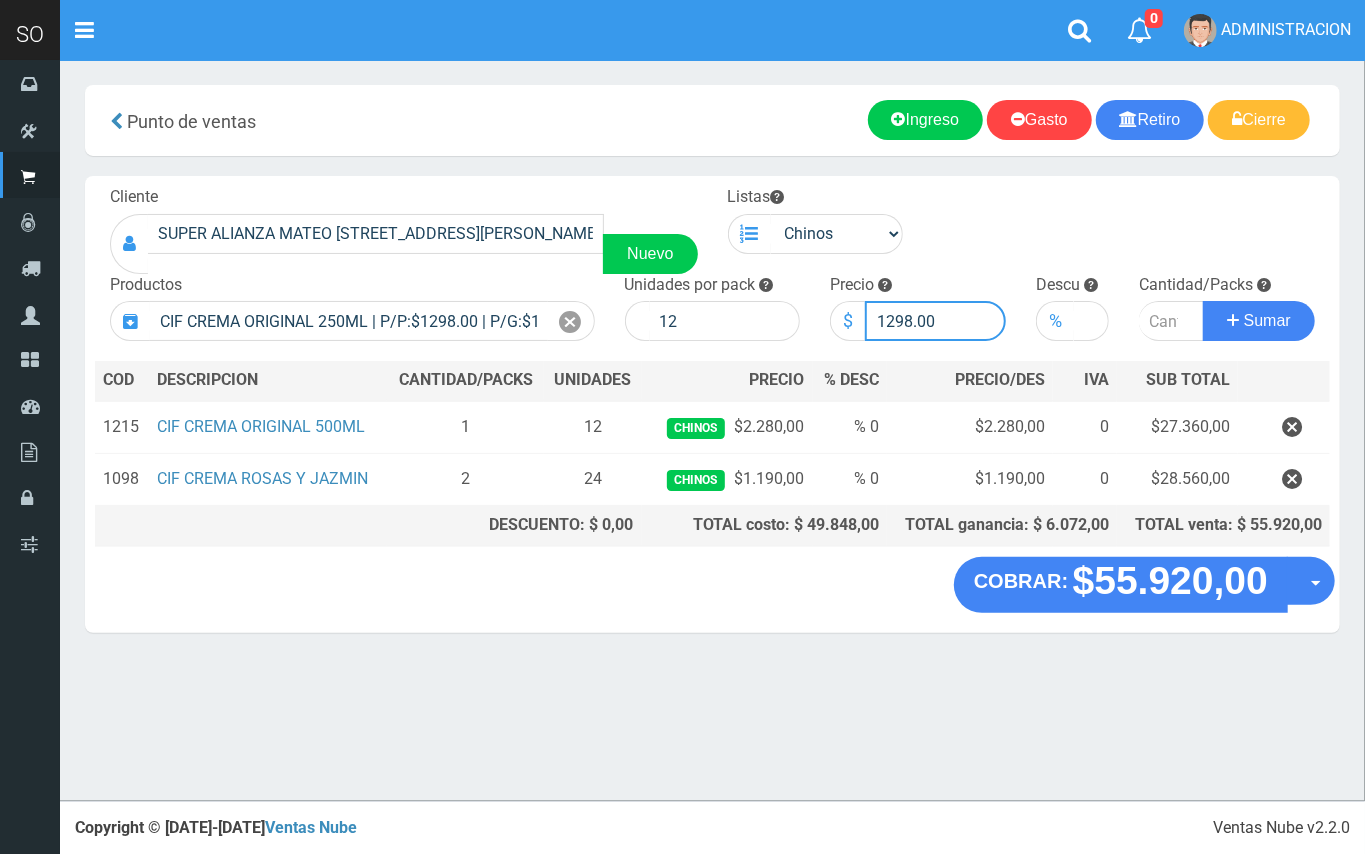 drag, startPoint x: 909, startPoint y: 316, endPoint x: 886, endPoint y: 318, distance: 23.086792 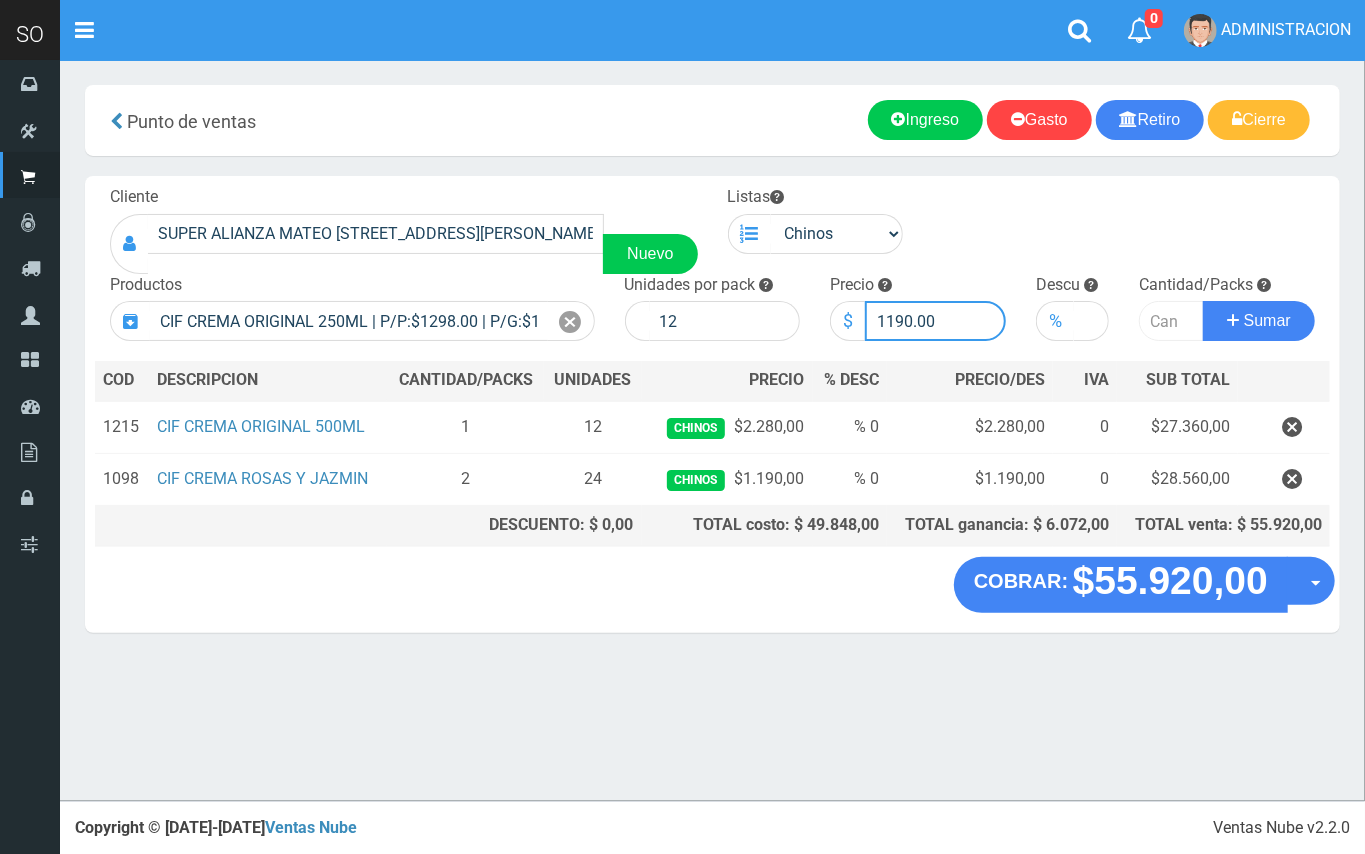 type on "1190.00" 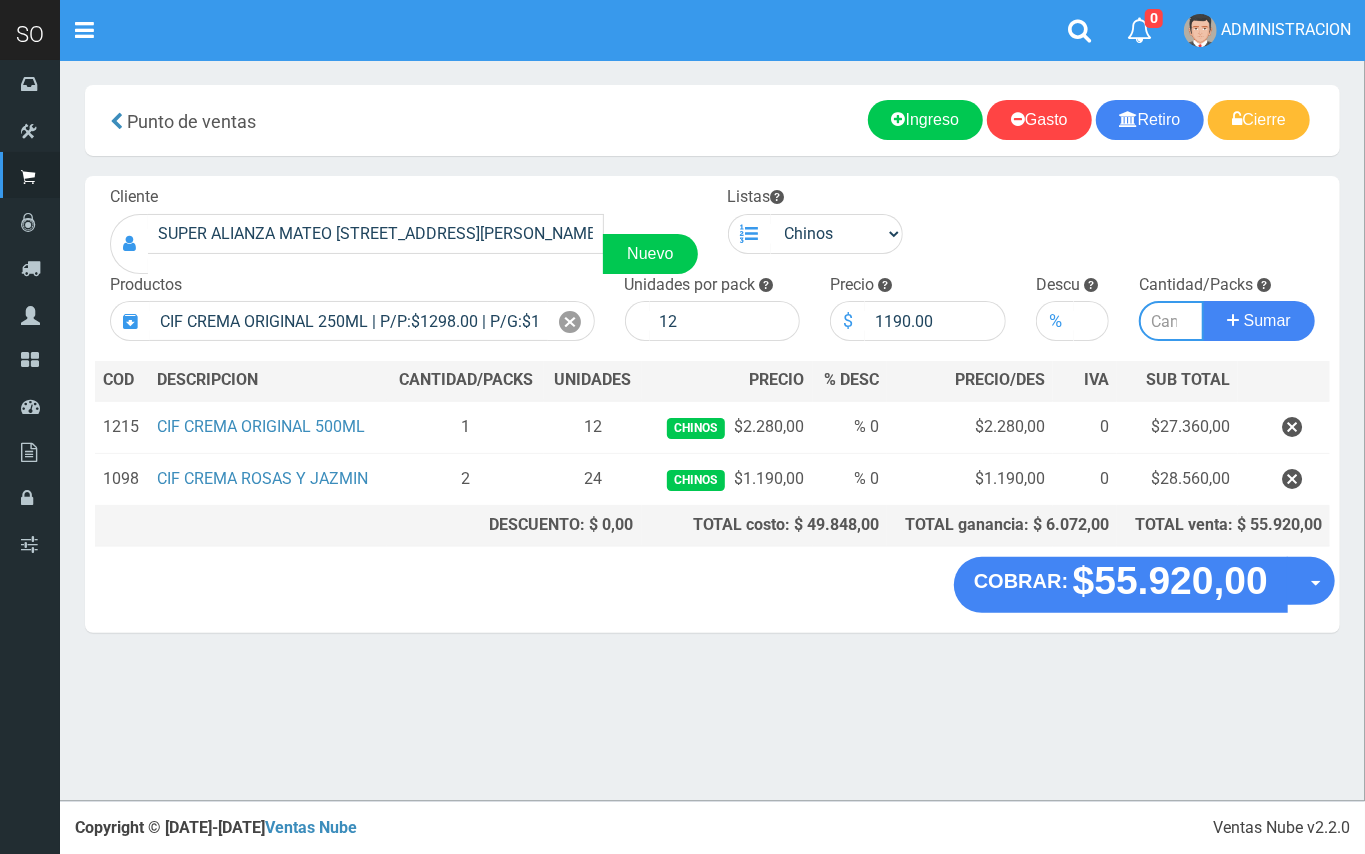 click at bounding box center [1171, 321] 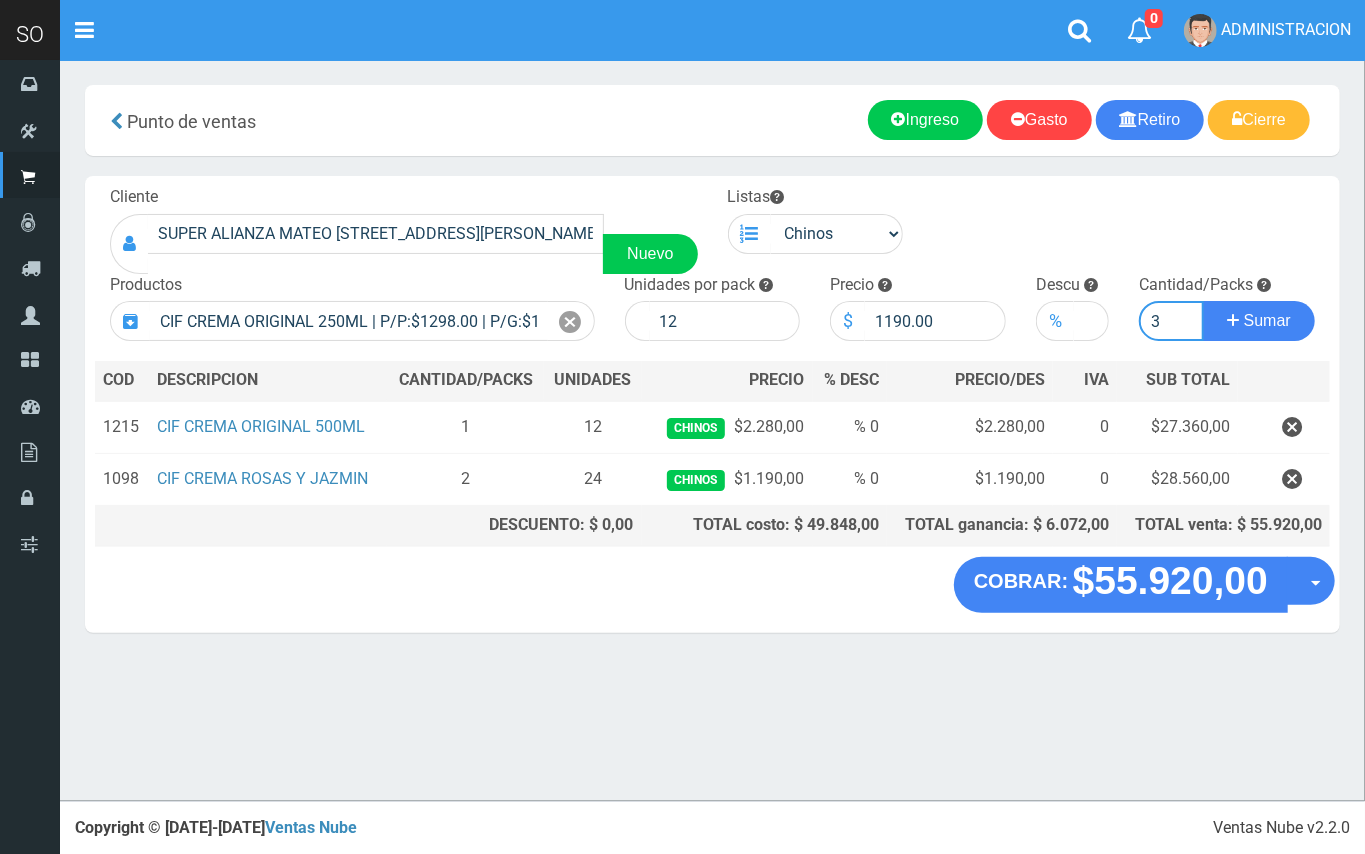 type on "3" 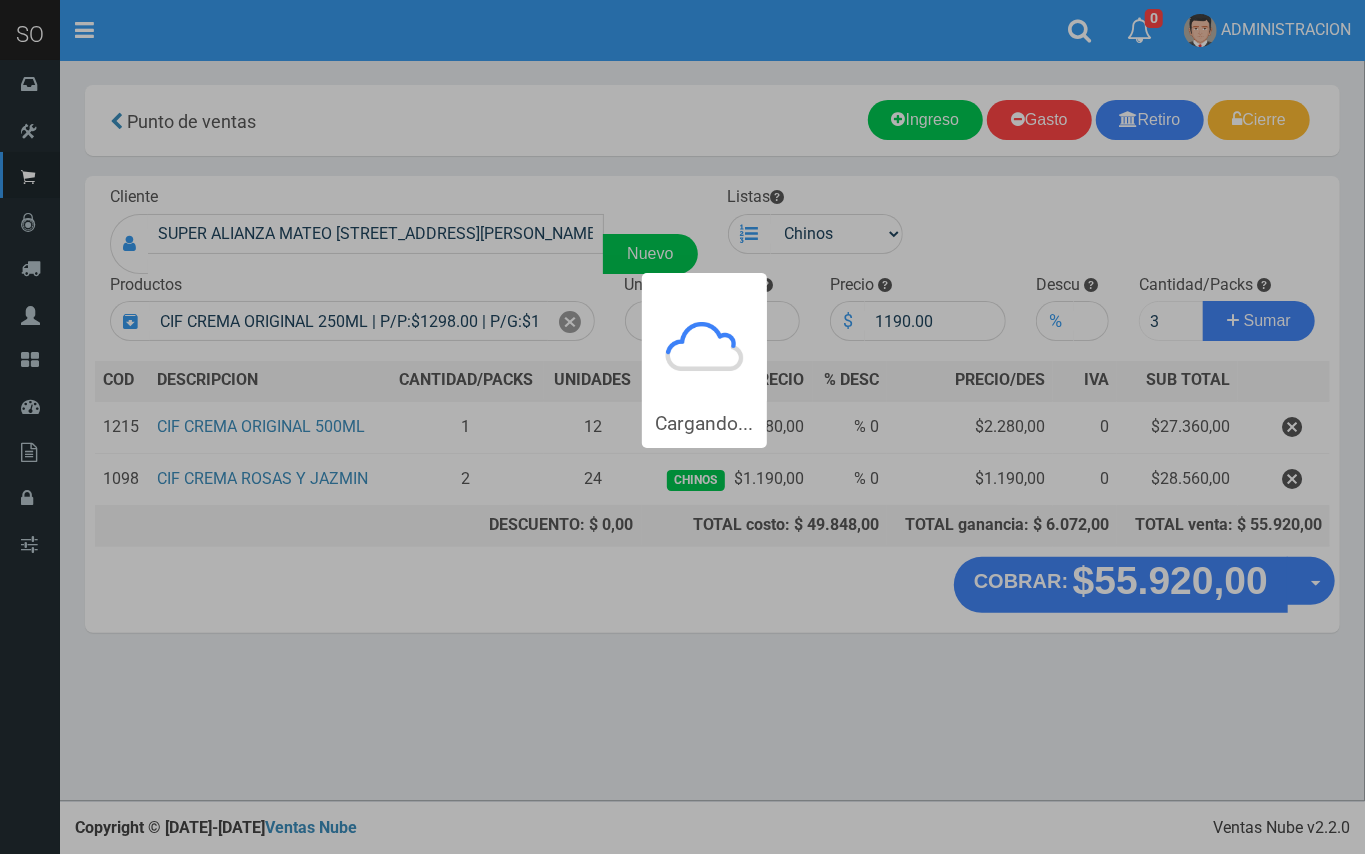 type 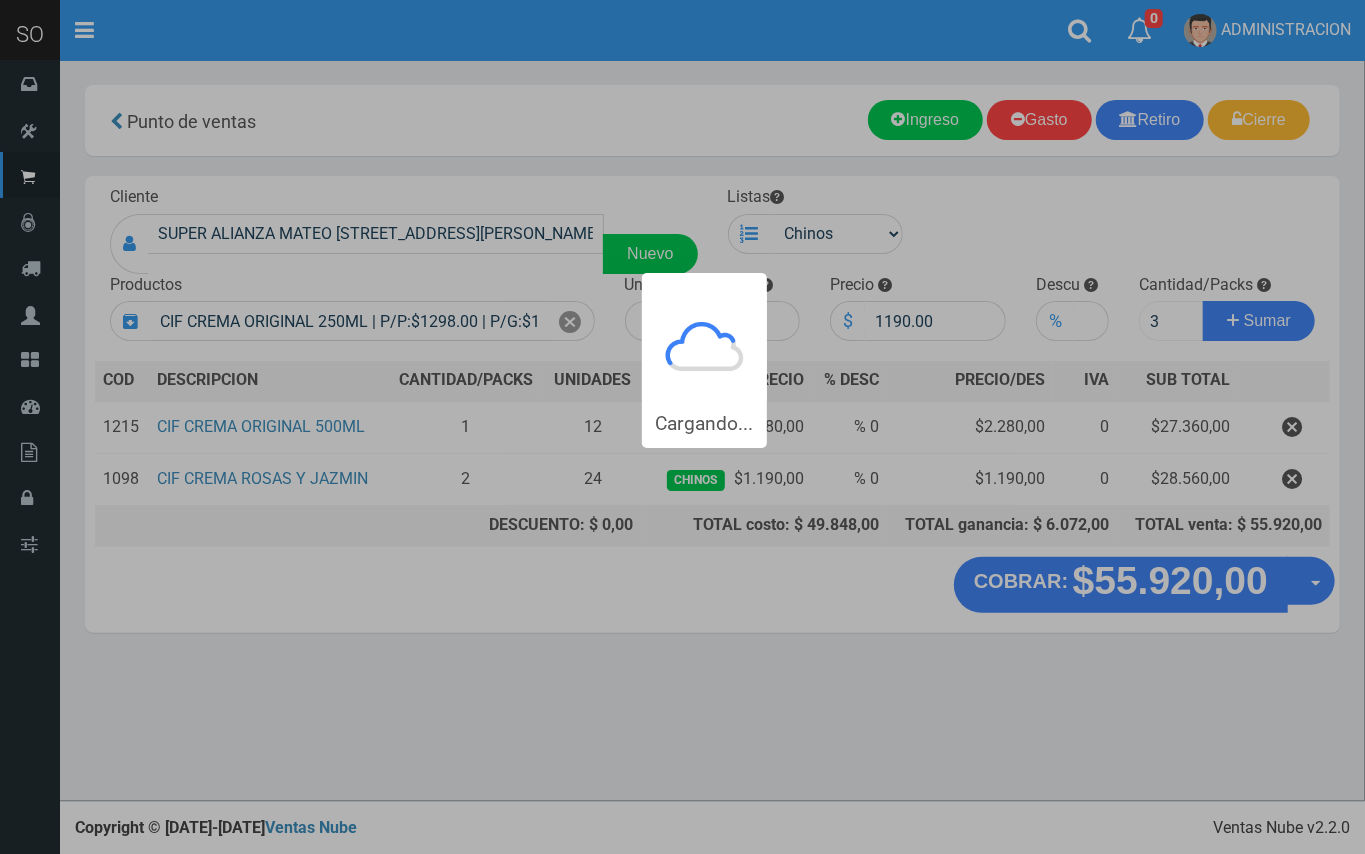 type 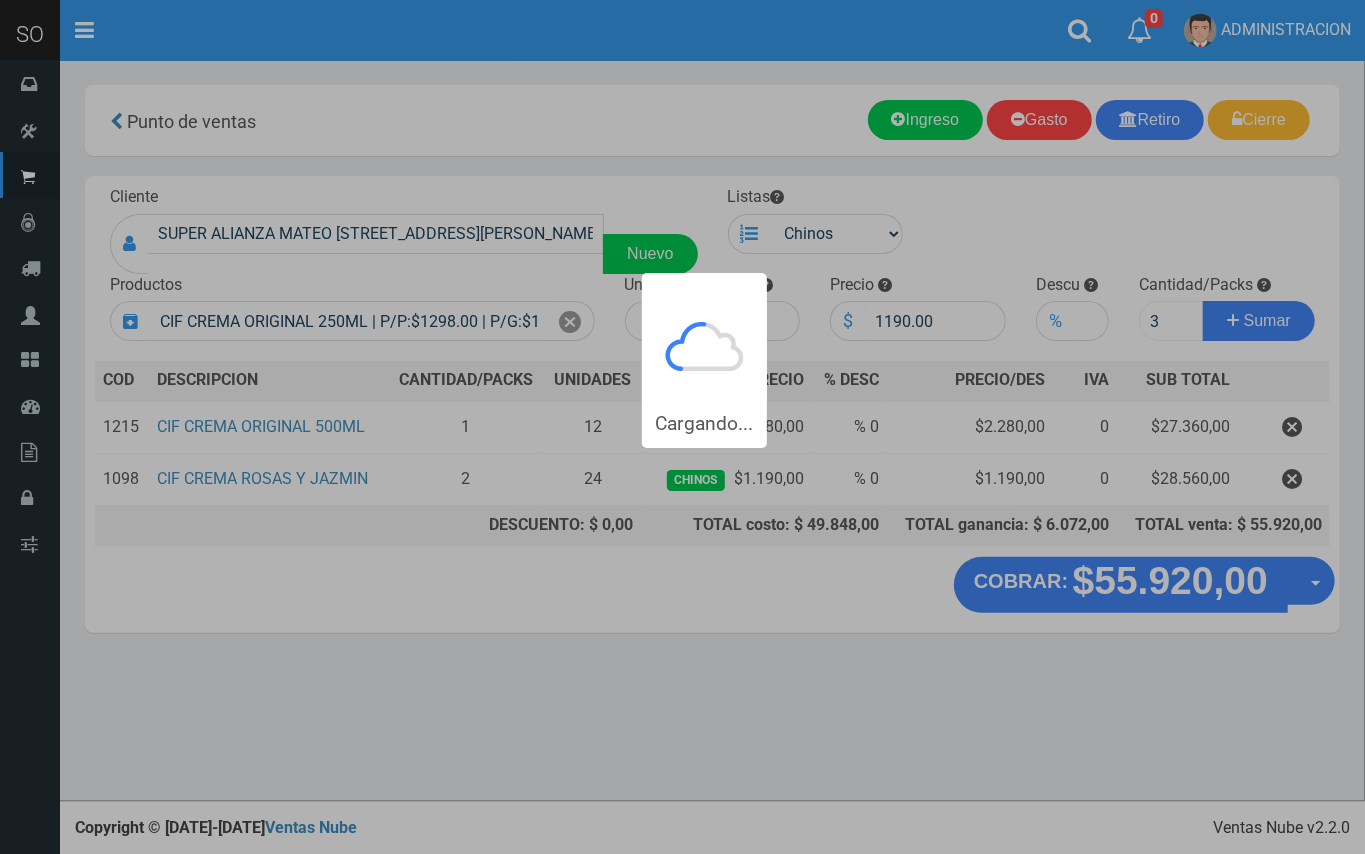 type 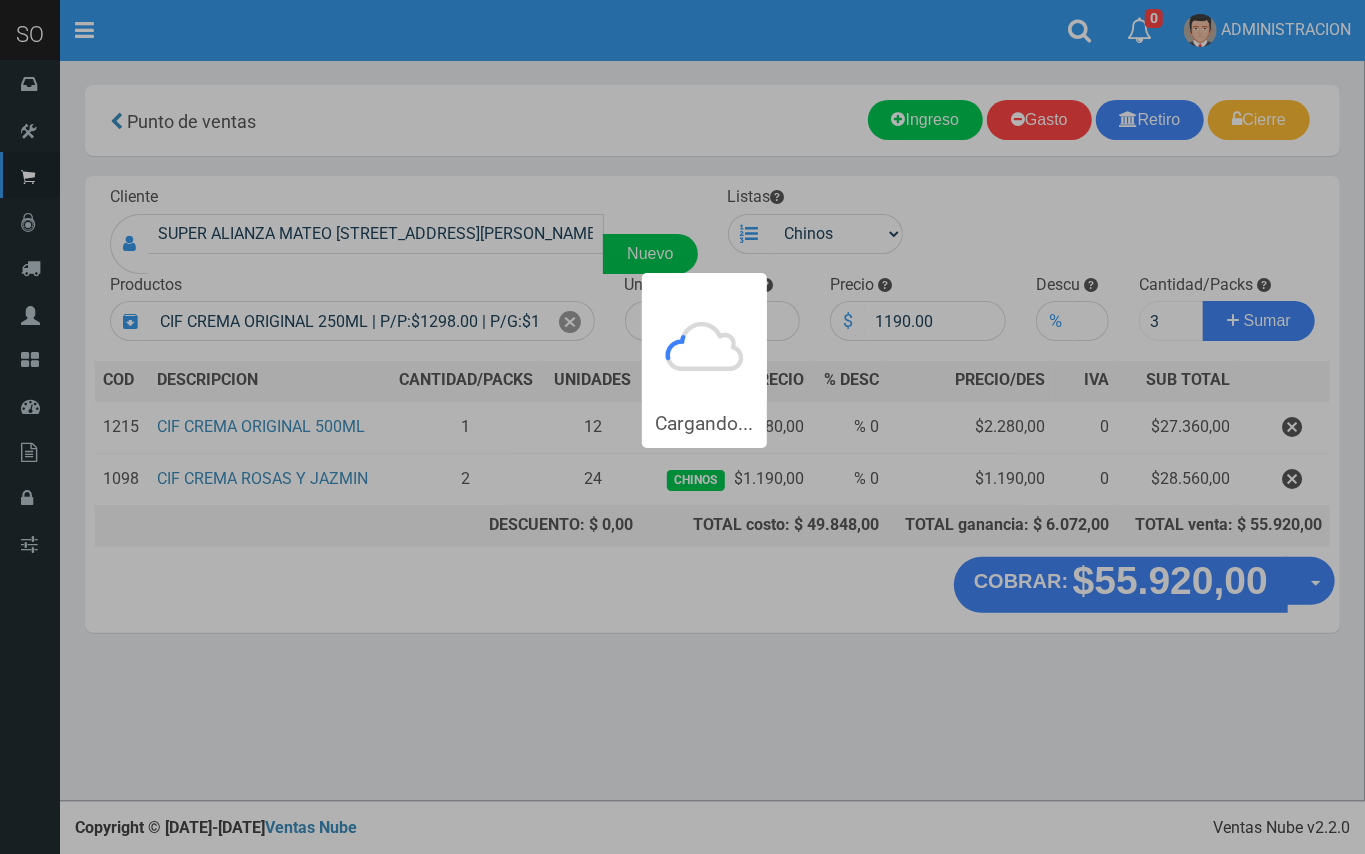 type 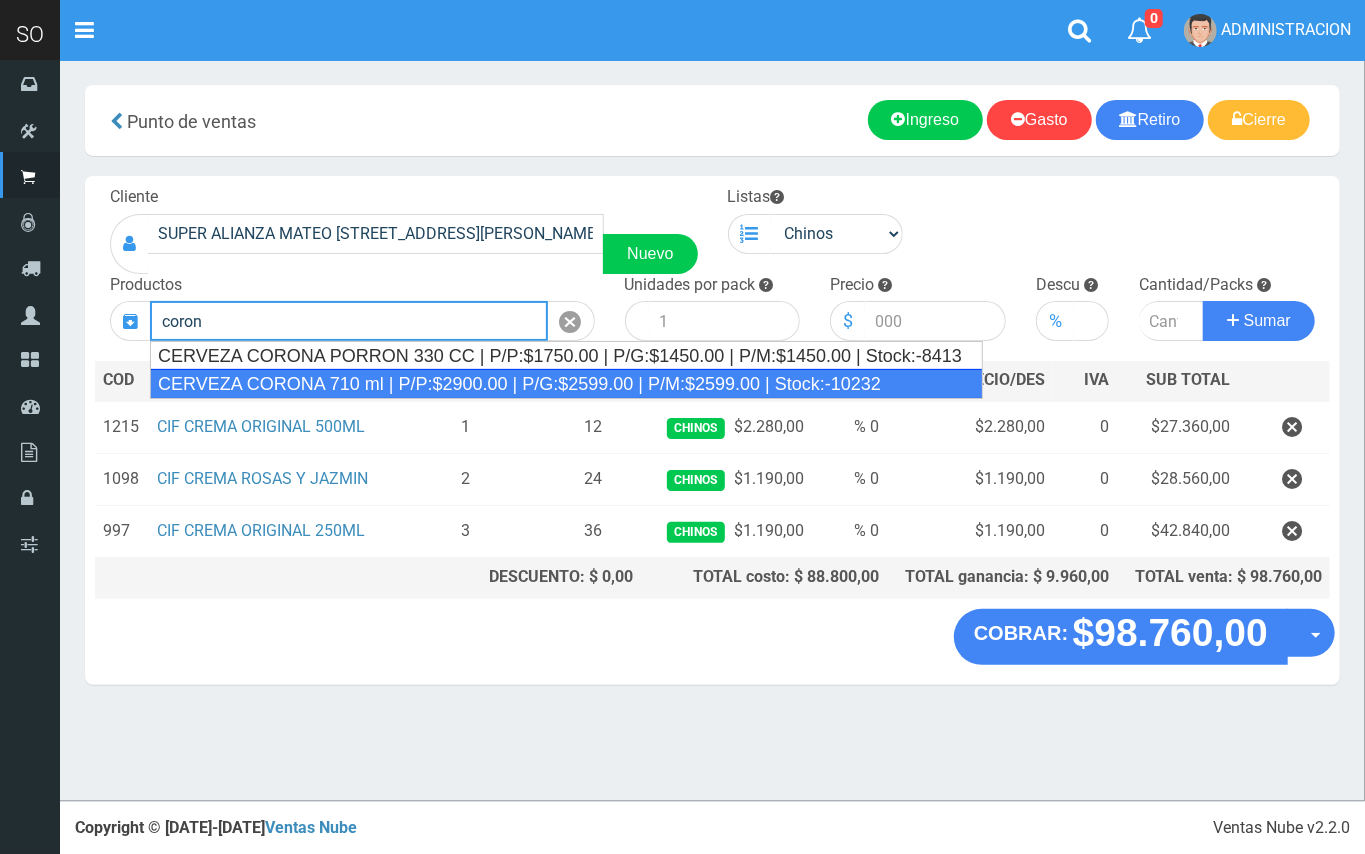 click on "CERVEZA CORONA 710 ml | P/P:$2900.00 | P/G:$2599.00 | P/M:$2599.00 | Stock:-10232" at bounding box center (566, 384) 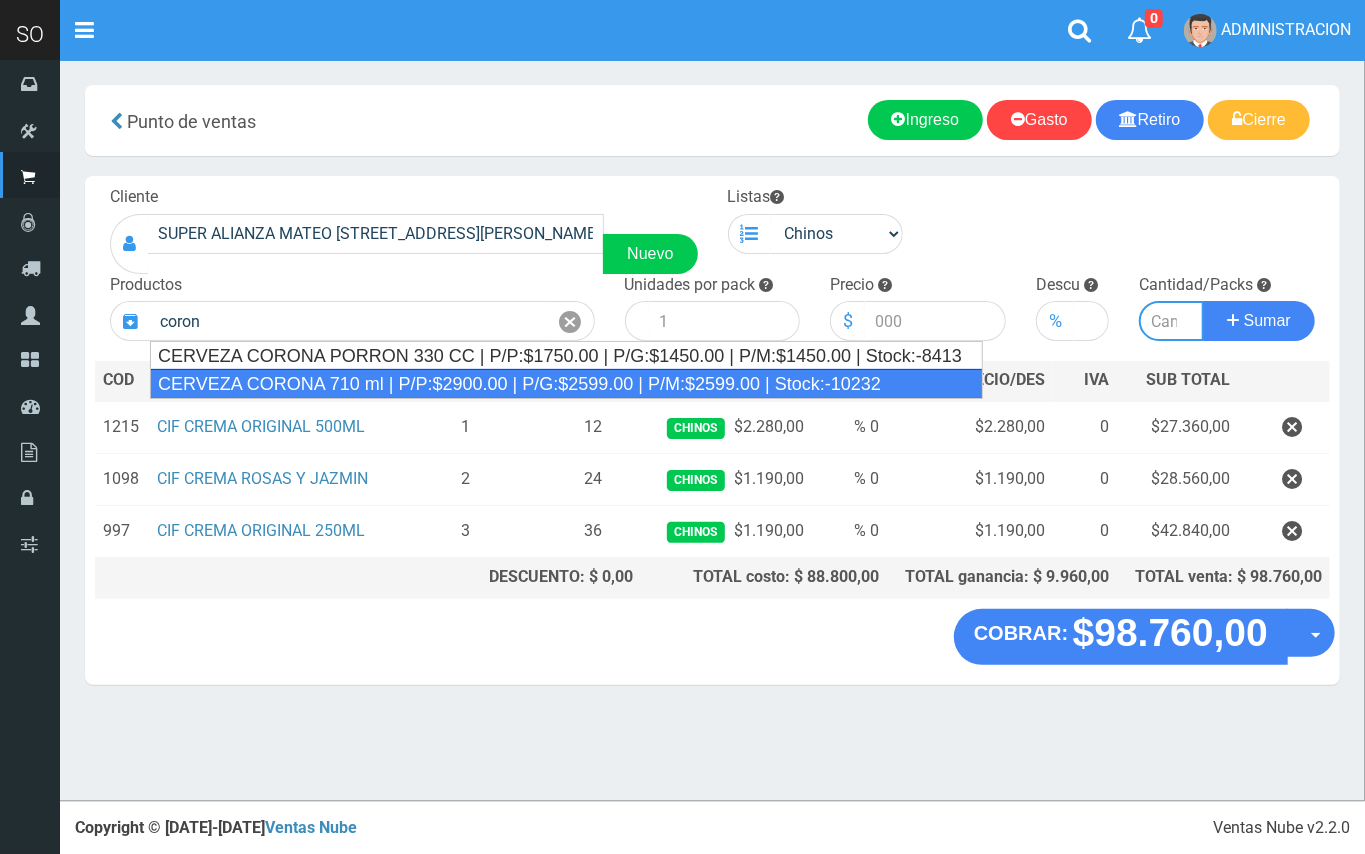 type on "CERVEZA CORONA 710 ml | P/P:$2900.00 | P/G:$2599.00 | P/M:$2599.00 | Stock:-10232" 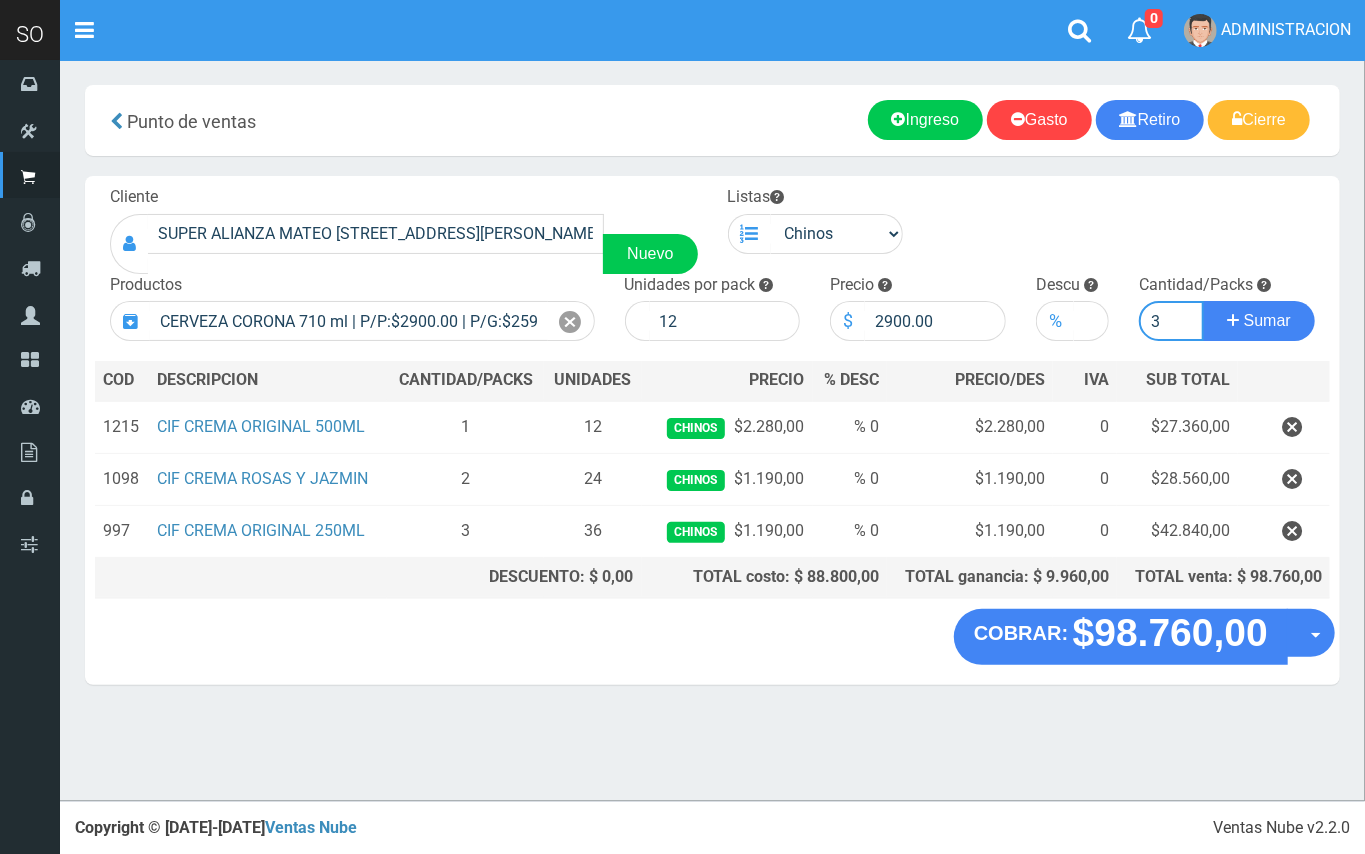 type on "3" 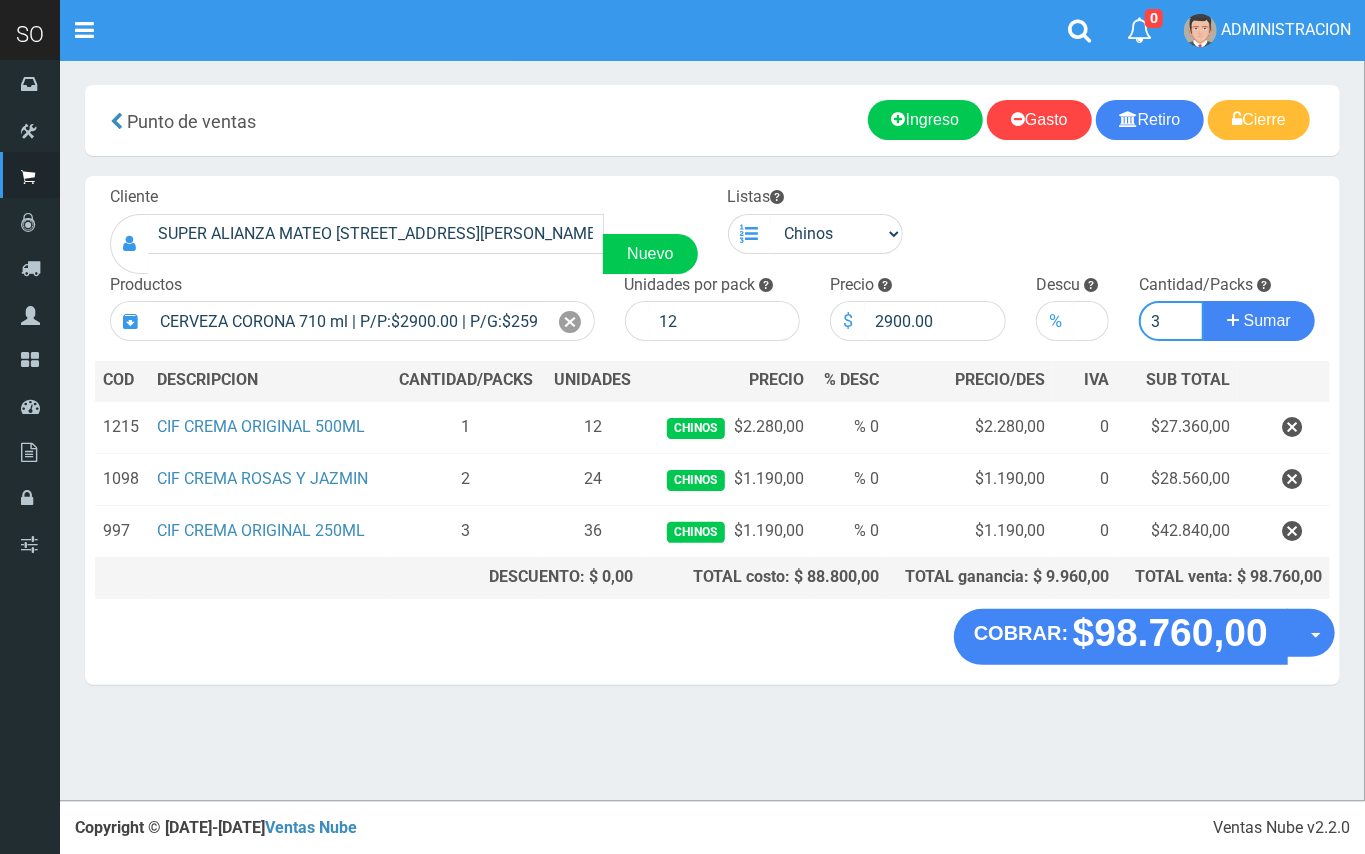 click on "Sumar" at bounding box center [1259, 321] 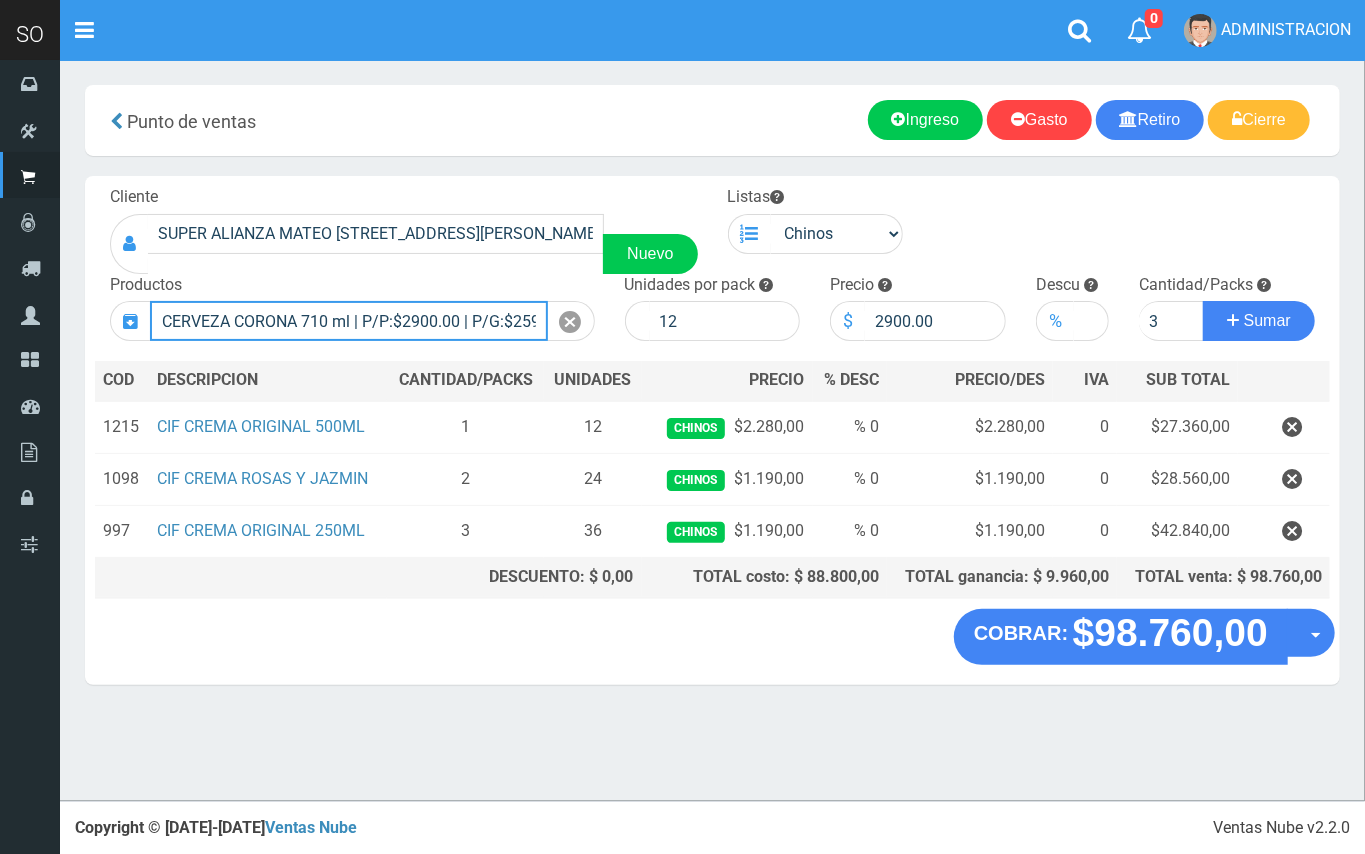 type 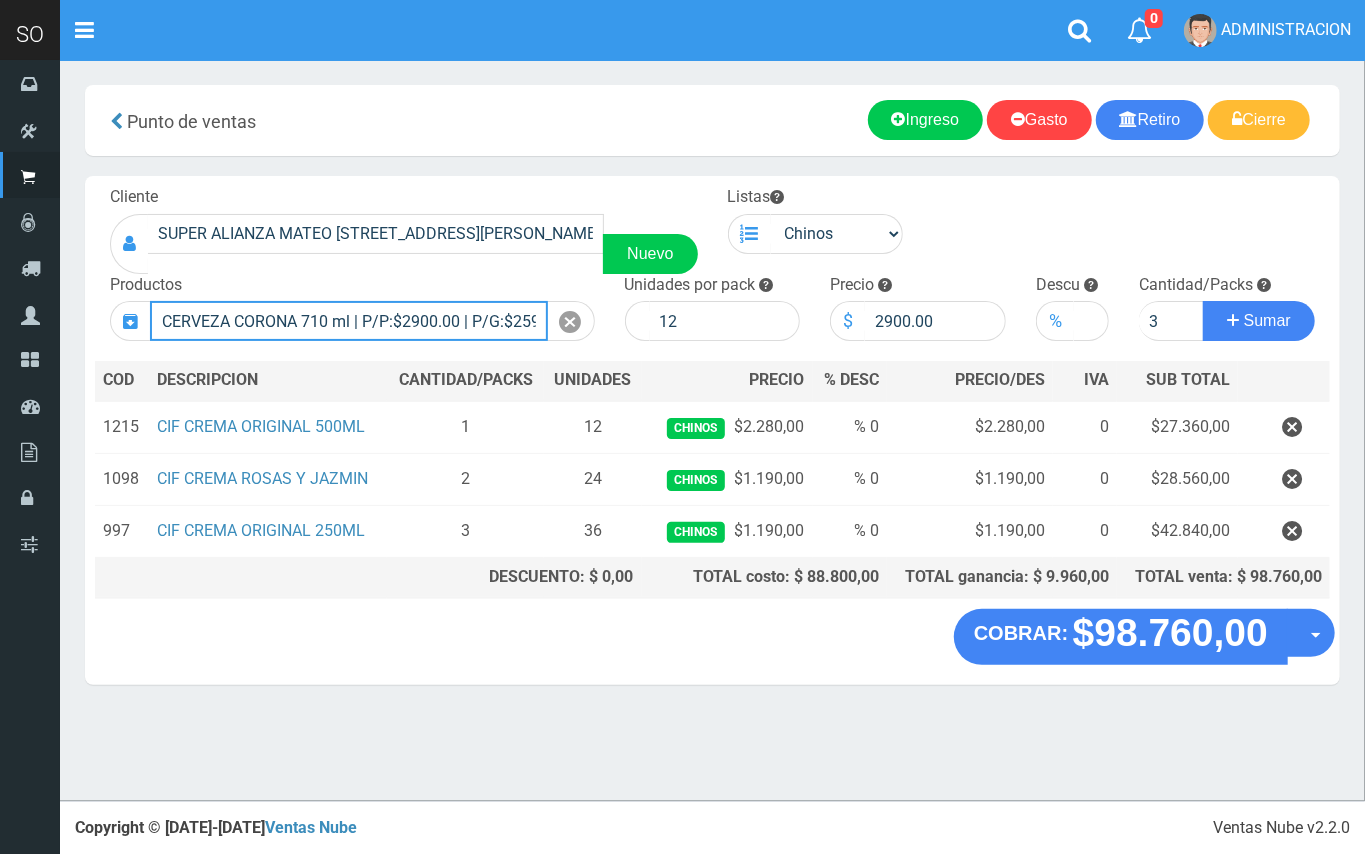 type 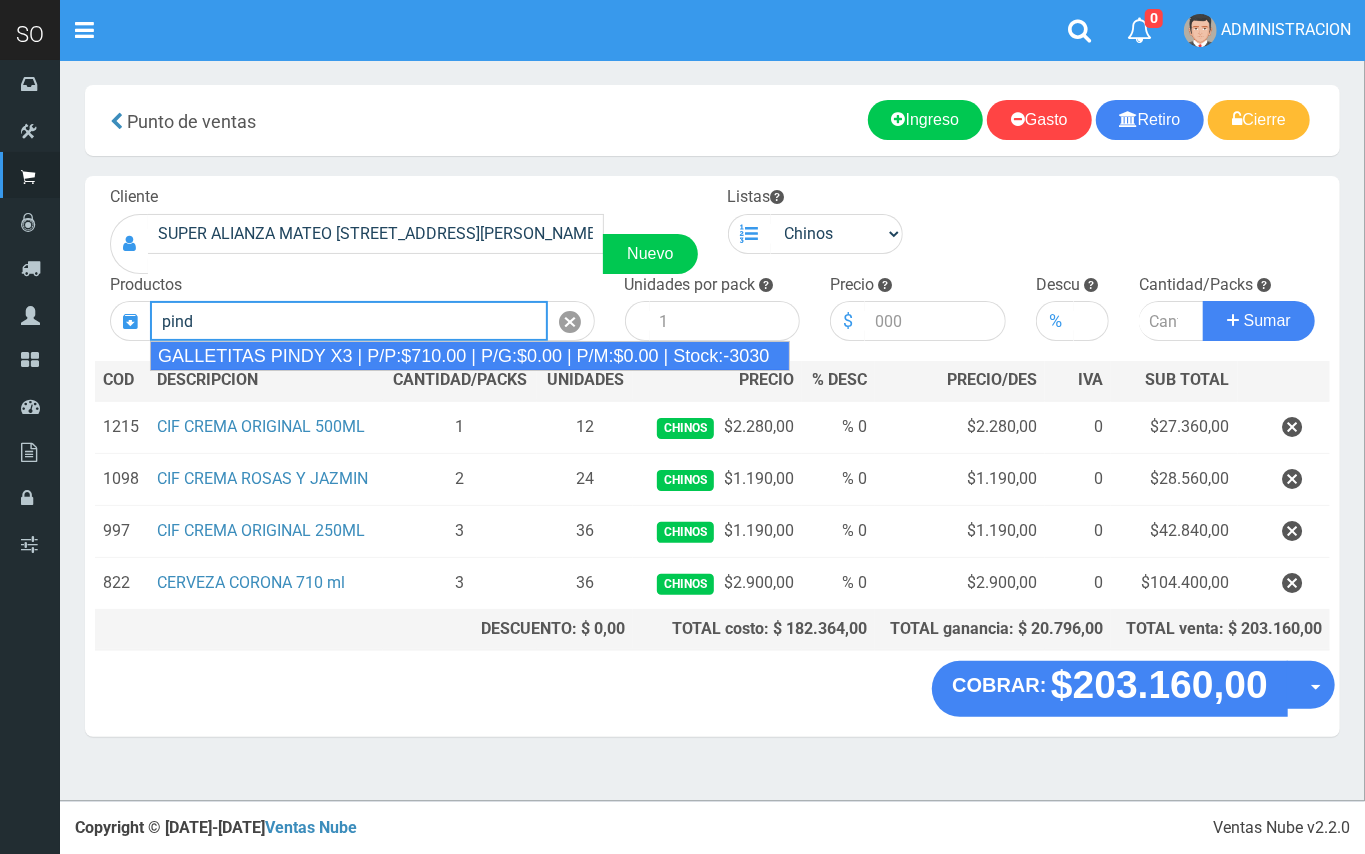 click on "GALLETITAS PINDY X3 | P/P:$710.00 | P/G:$0.00 | P/M:$0.00 | Stock:-3030" at bounding box center [470, 356] 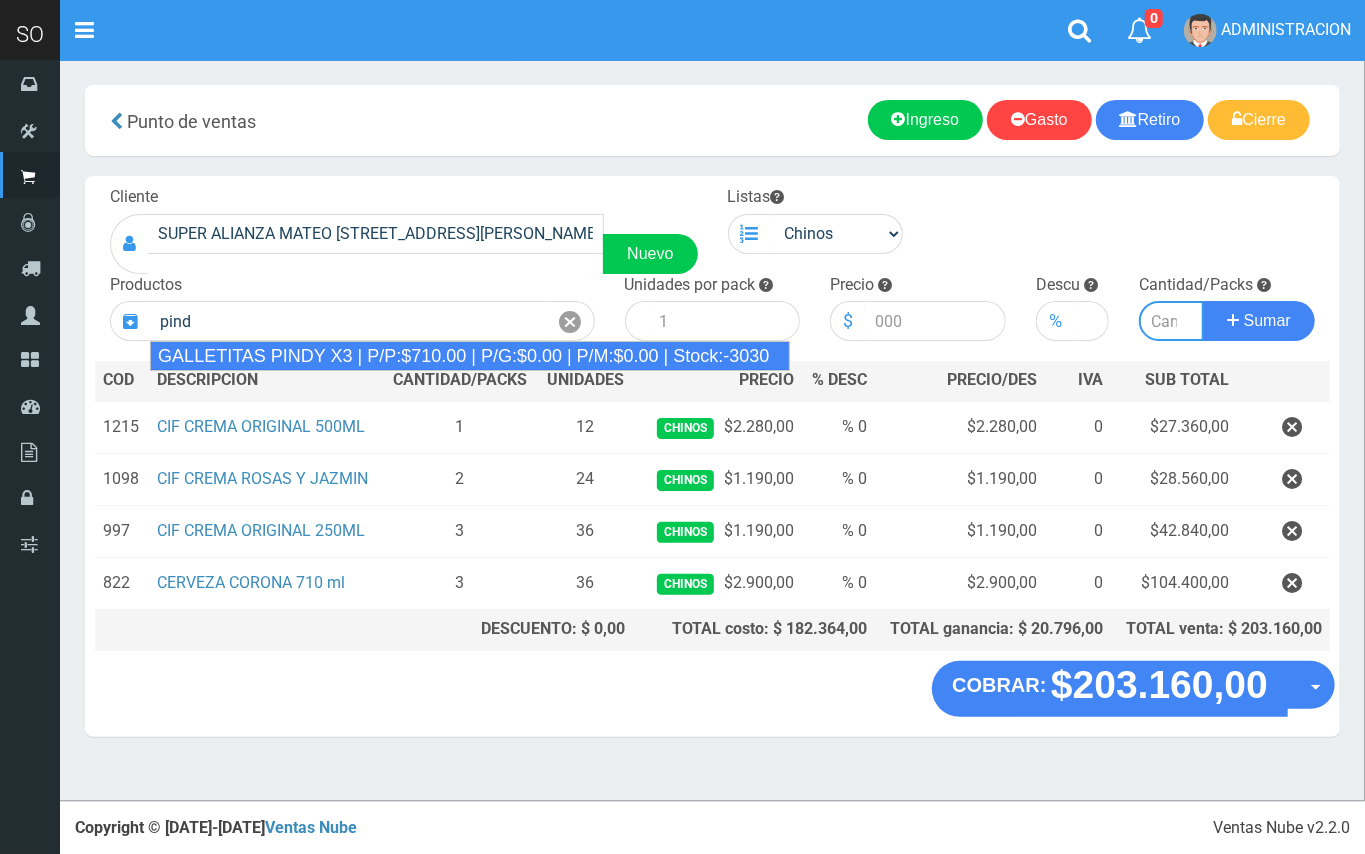 type on "GALLETITAS PINDY X3 | P/P:$710.00 | P/G:$0.00 | P/M:$0.00 | Stock:-3030" 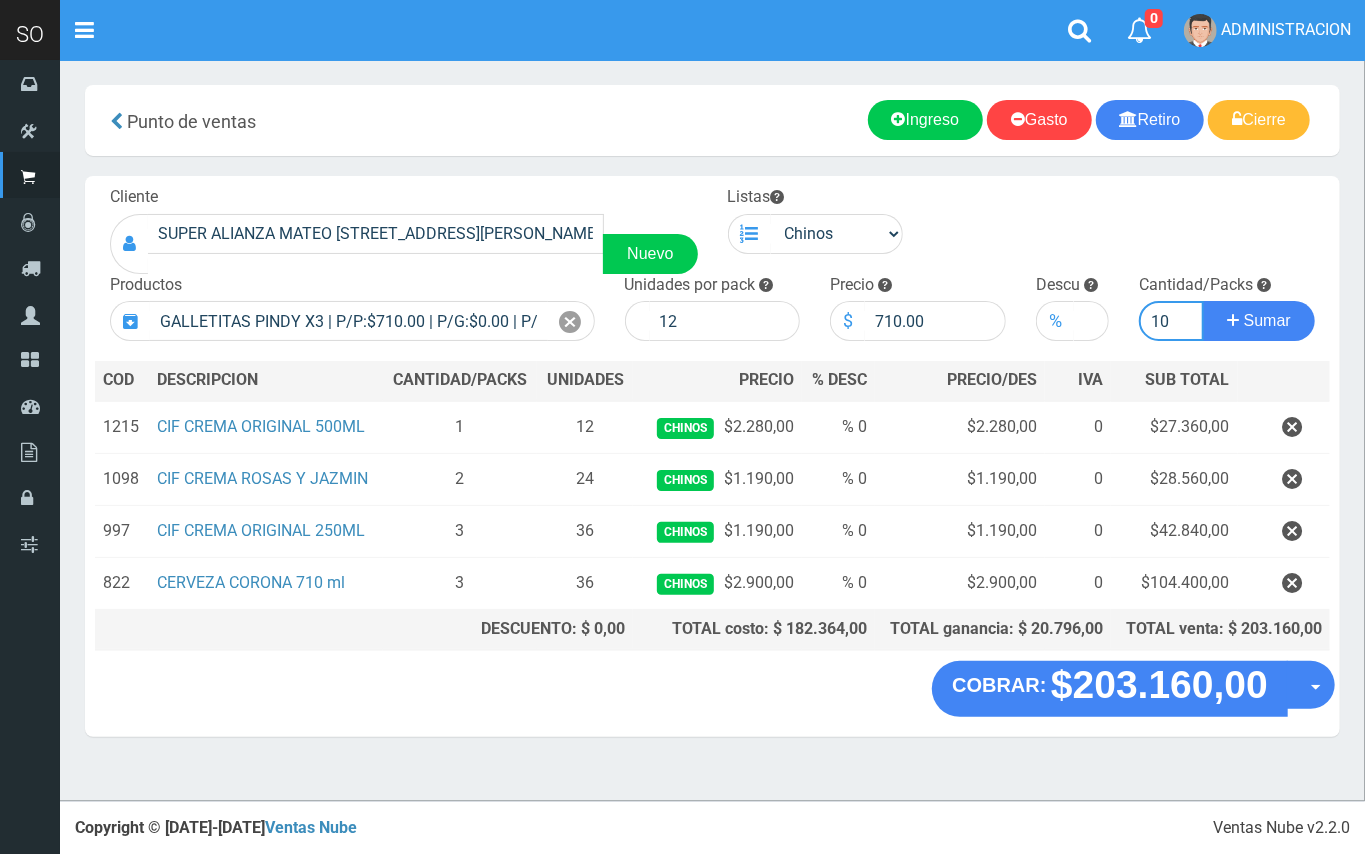 type on "10" 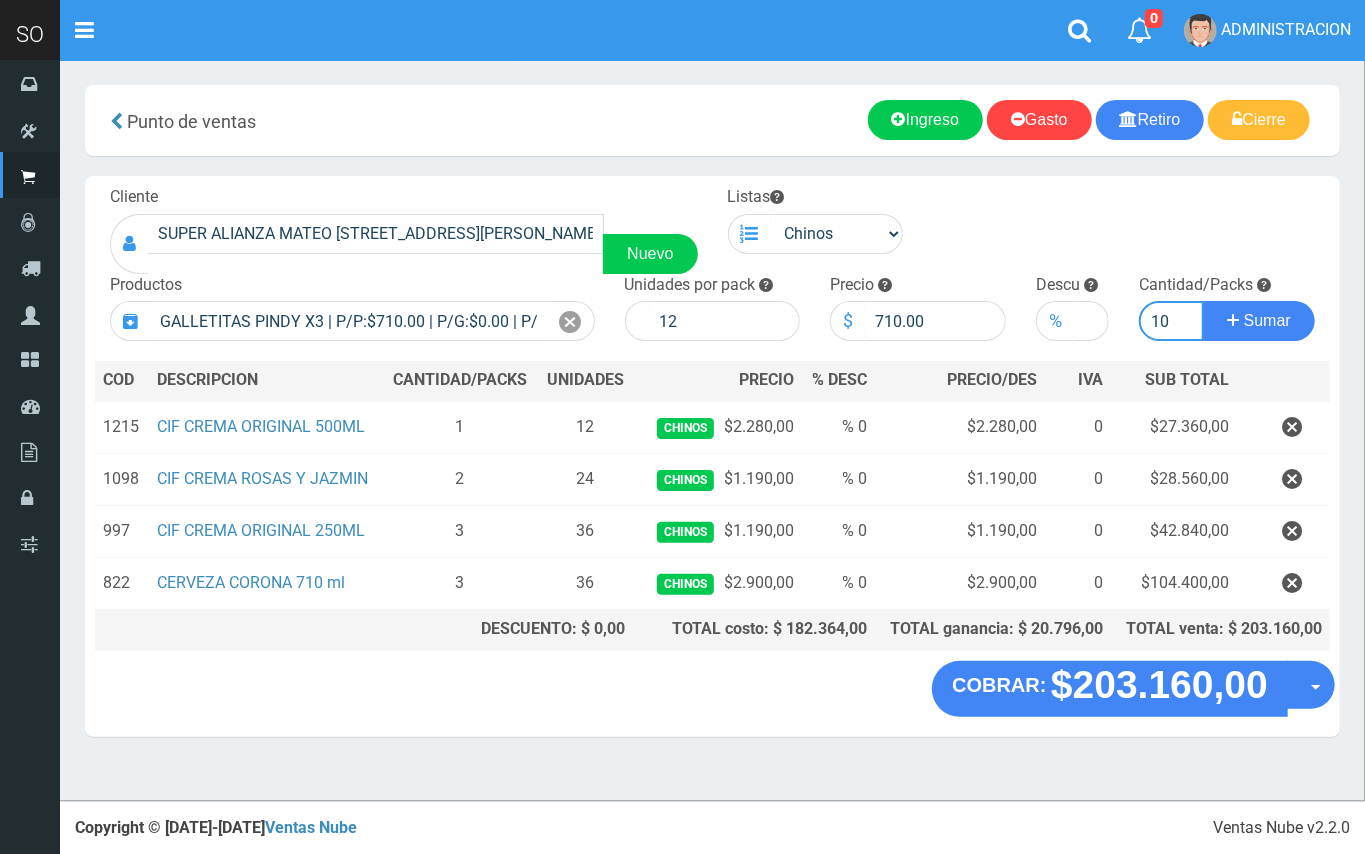 click on "Sumar" at bounding box center [1259, 321] 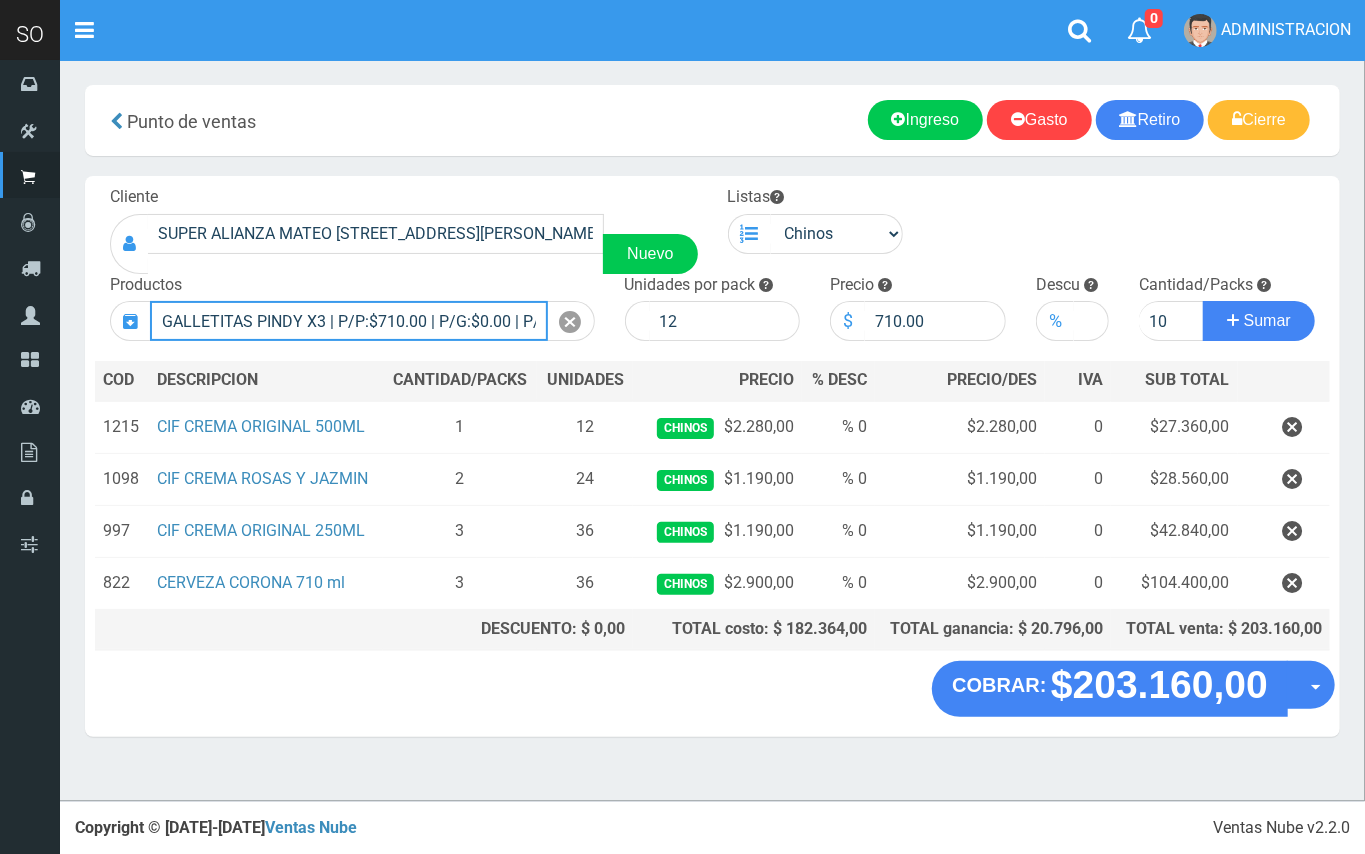 type 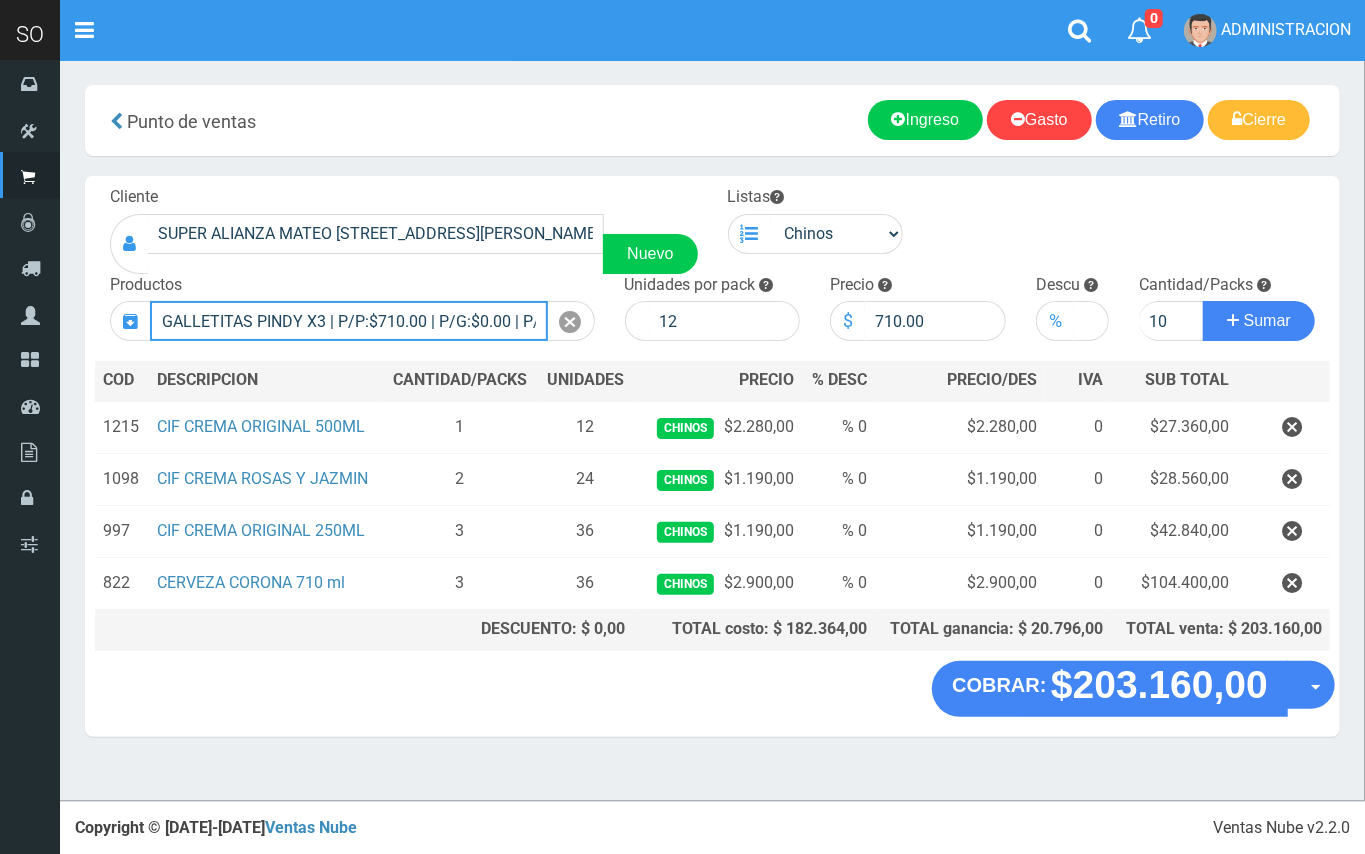 type 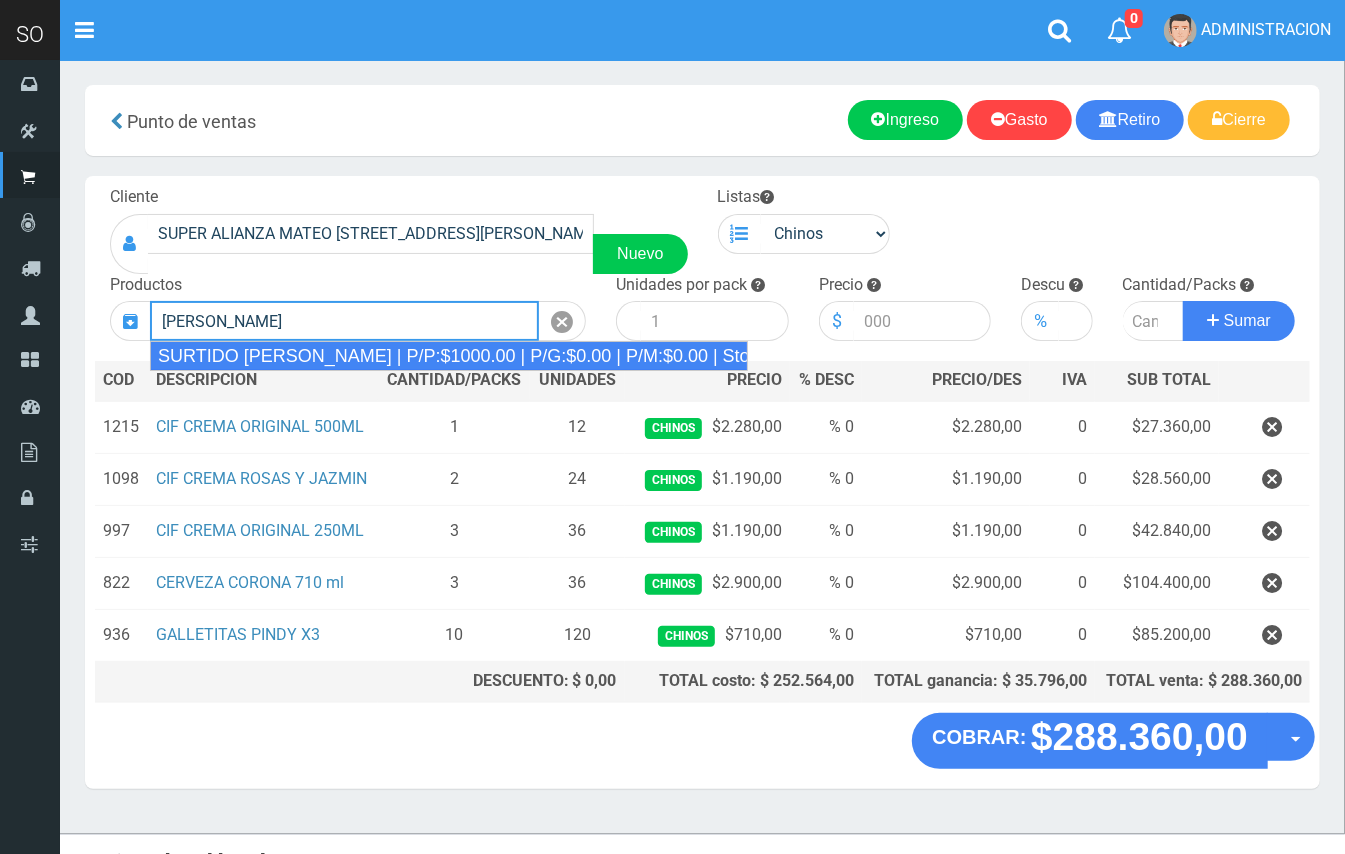 click on "SURTIDO DALE | P/P:$1000.00 | P/G:$0.00 | P/M:$0.00 | Stock:-10554" at bounding box center (449, 356) 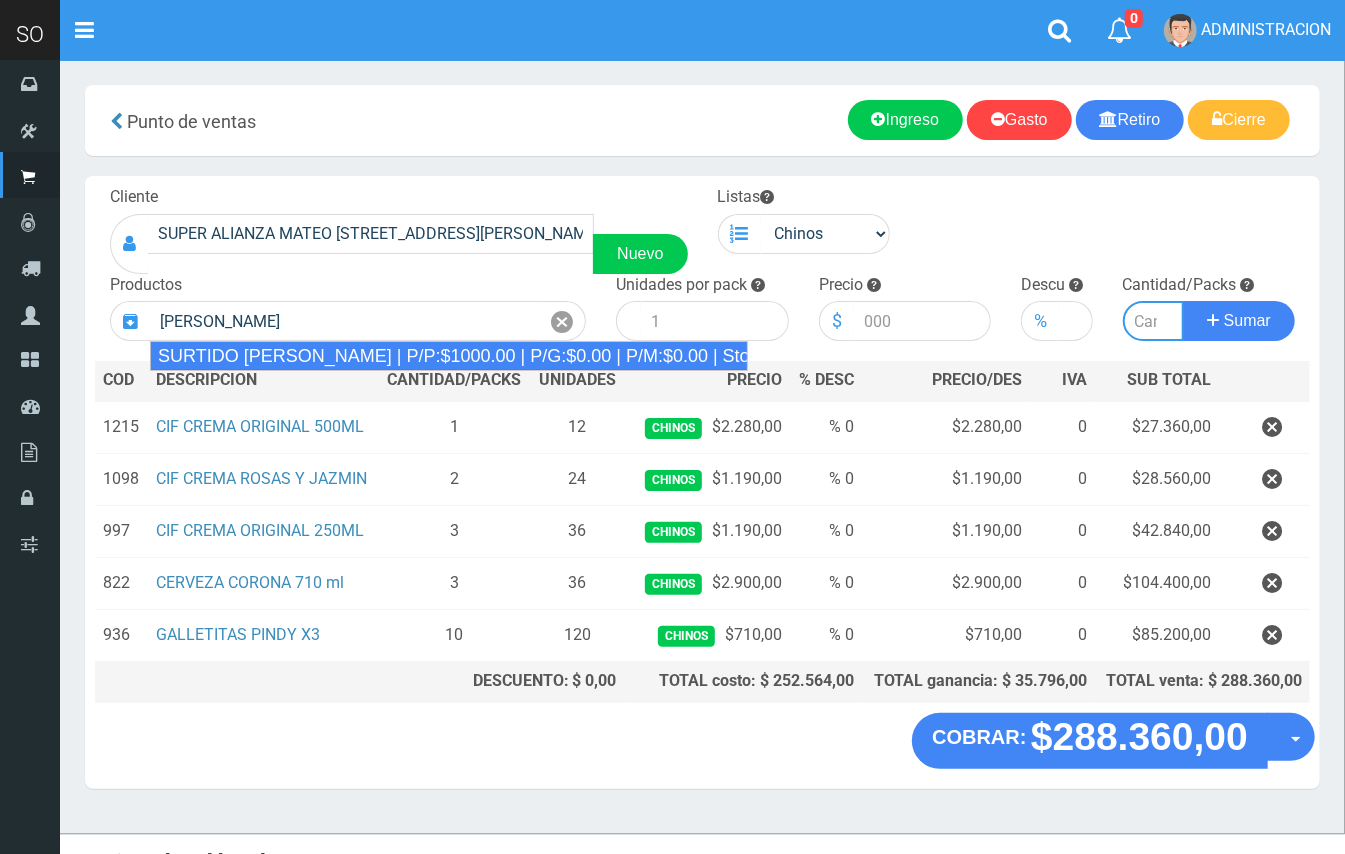 type on "SURTIDO DALE | P/P:$1000.00 | P/G:$0.00 | P/M:$0.00 | Stock:-10554" 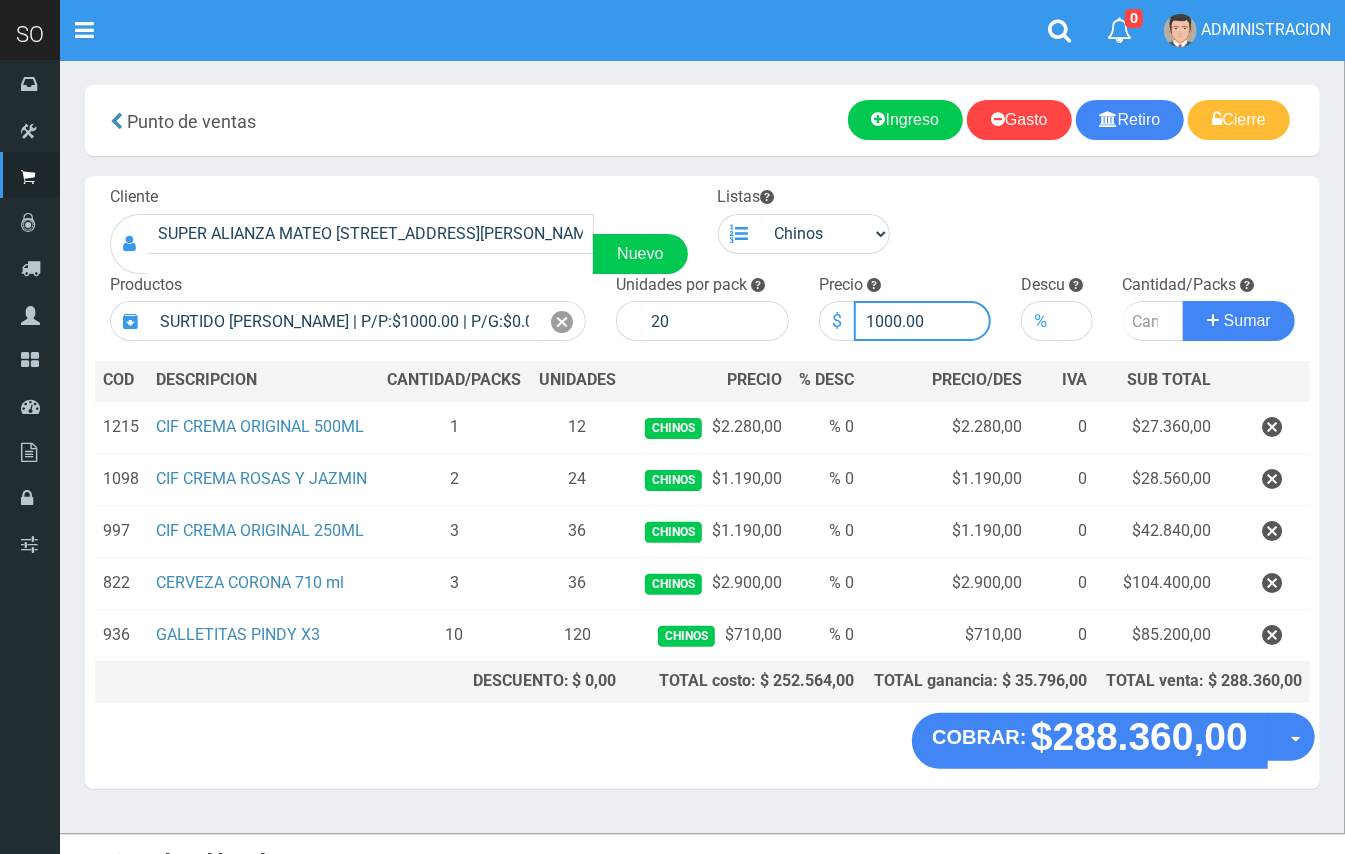 drag, startPoint x: 898, startPoint y: 313, endPoint x: 856, endPoint y: 317, distance: 42.190044 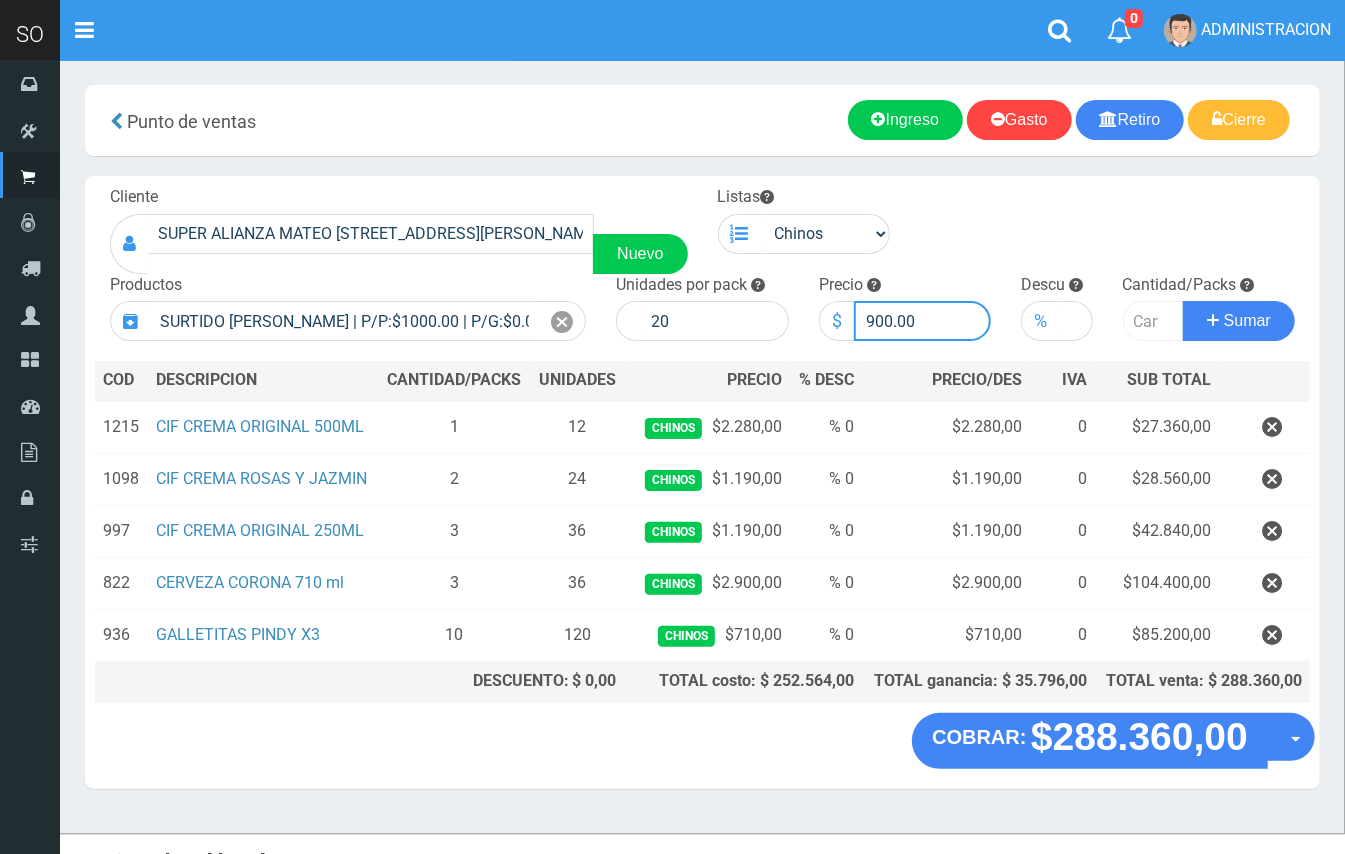 type on "900.00" 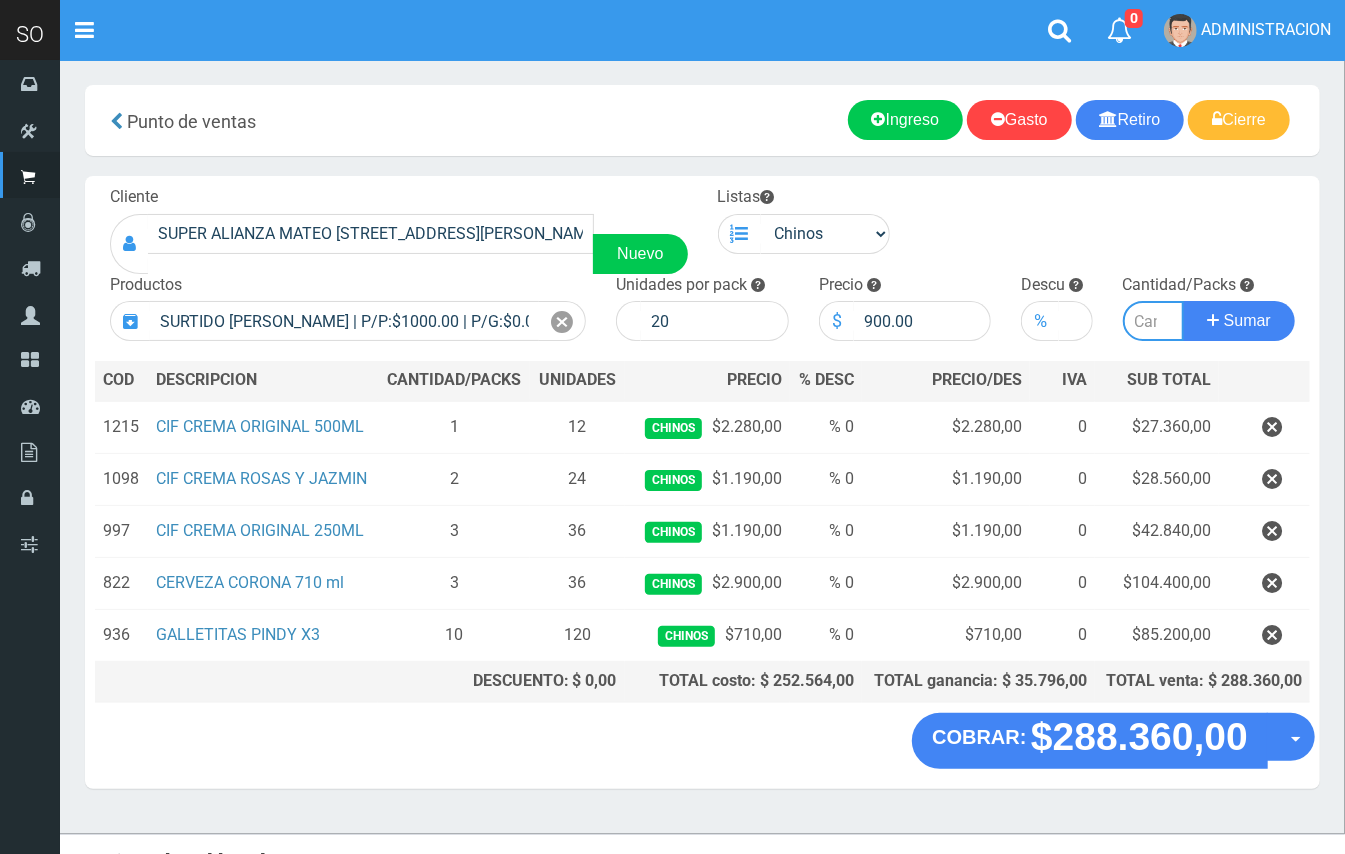 click at bounding box center [1154, 321] 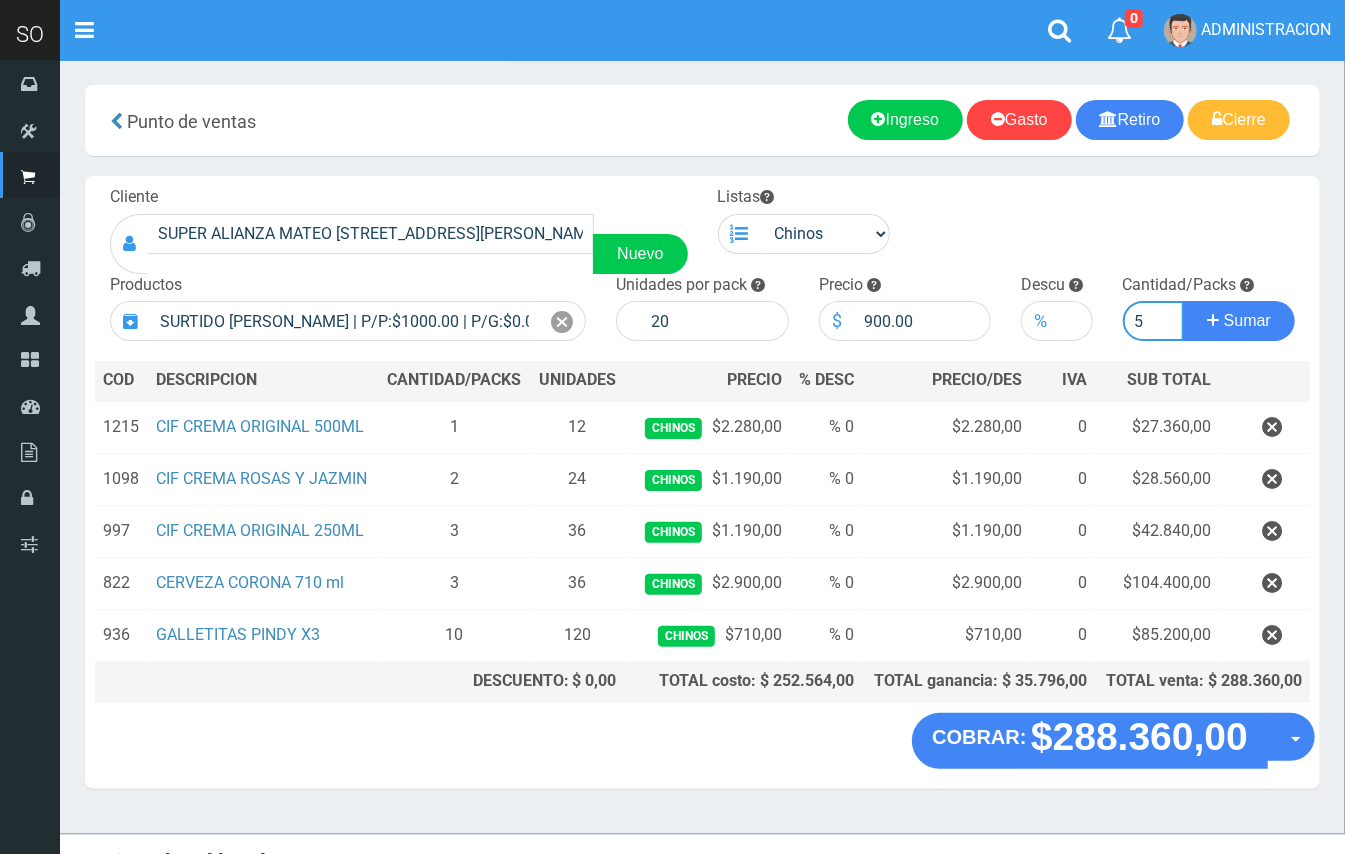 type on "5" 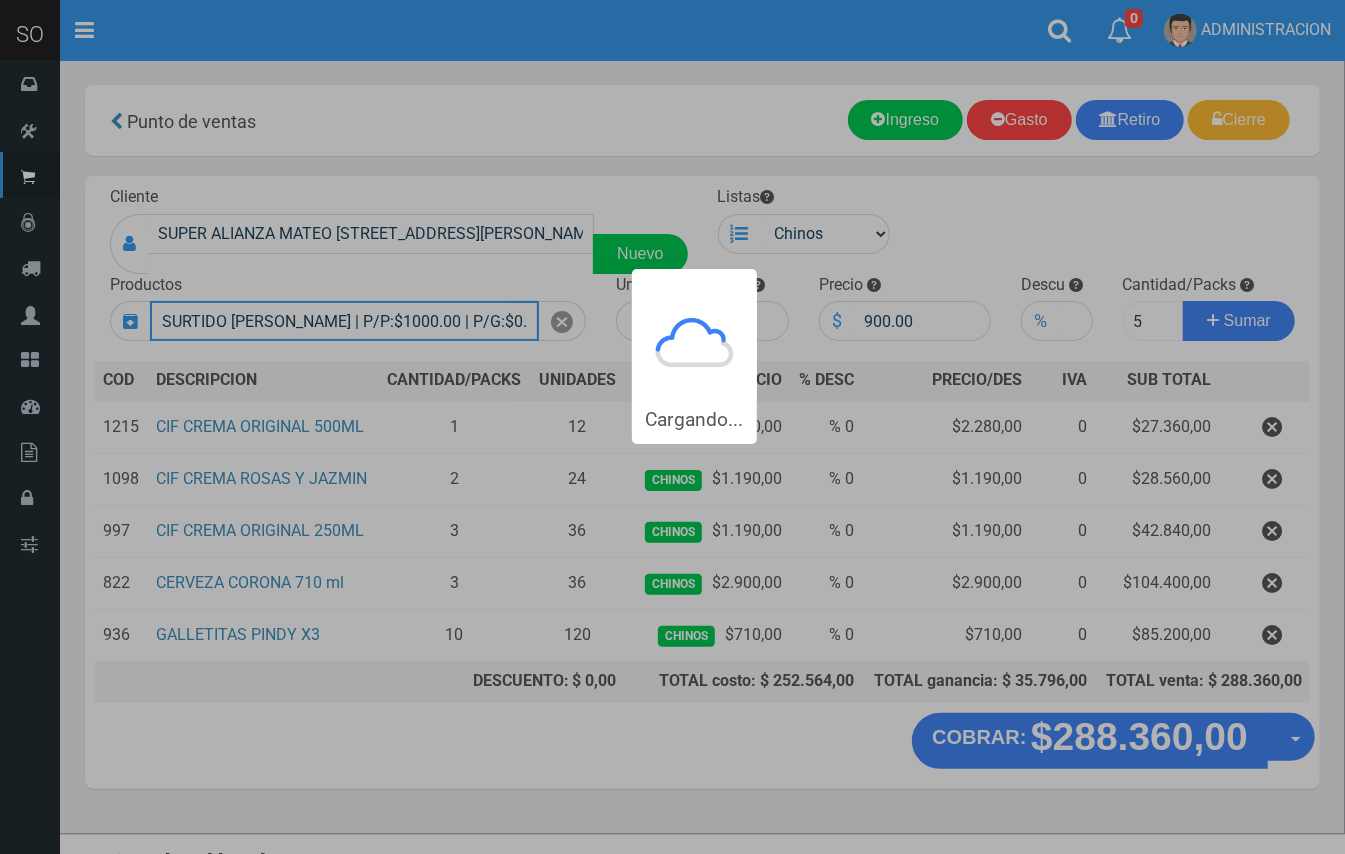 type 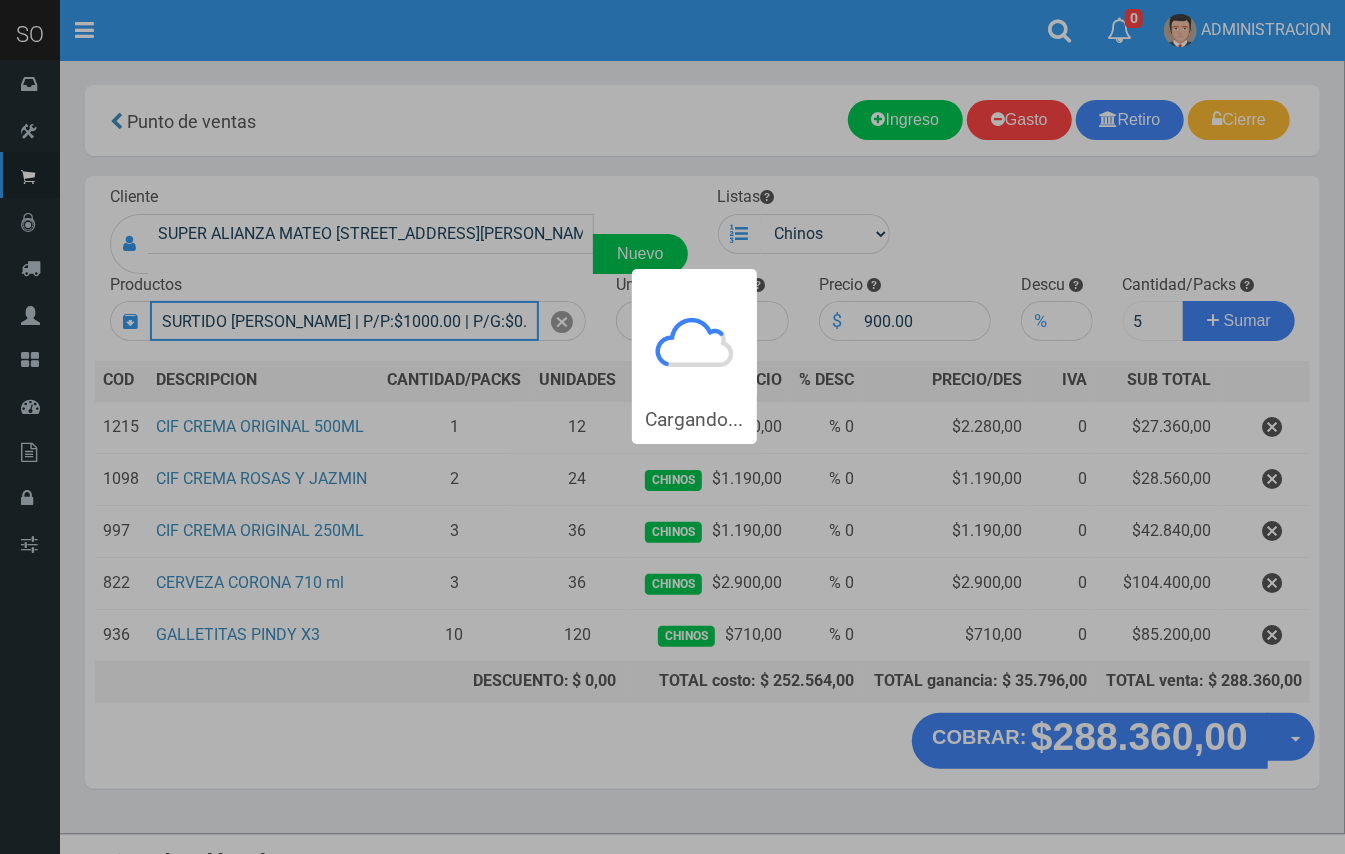 type 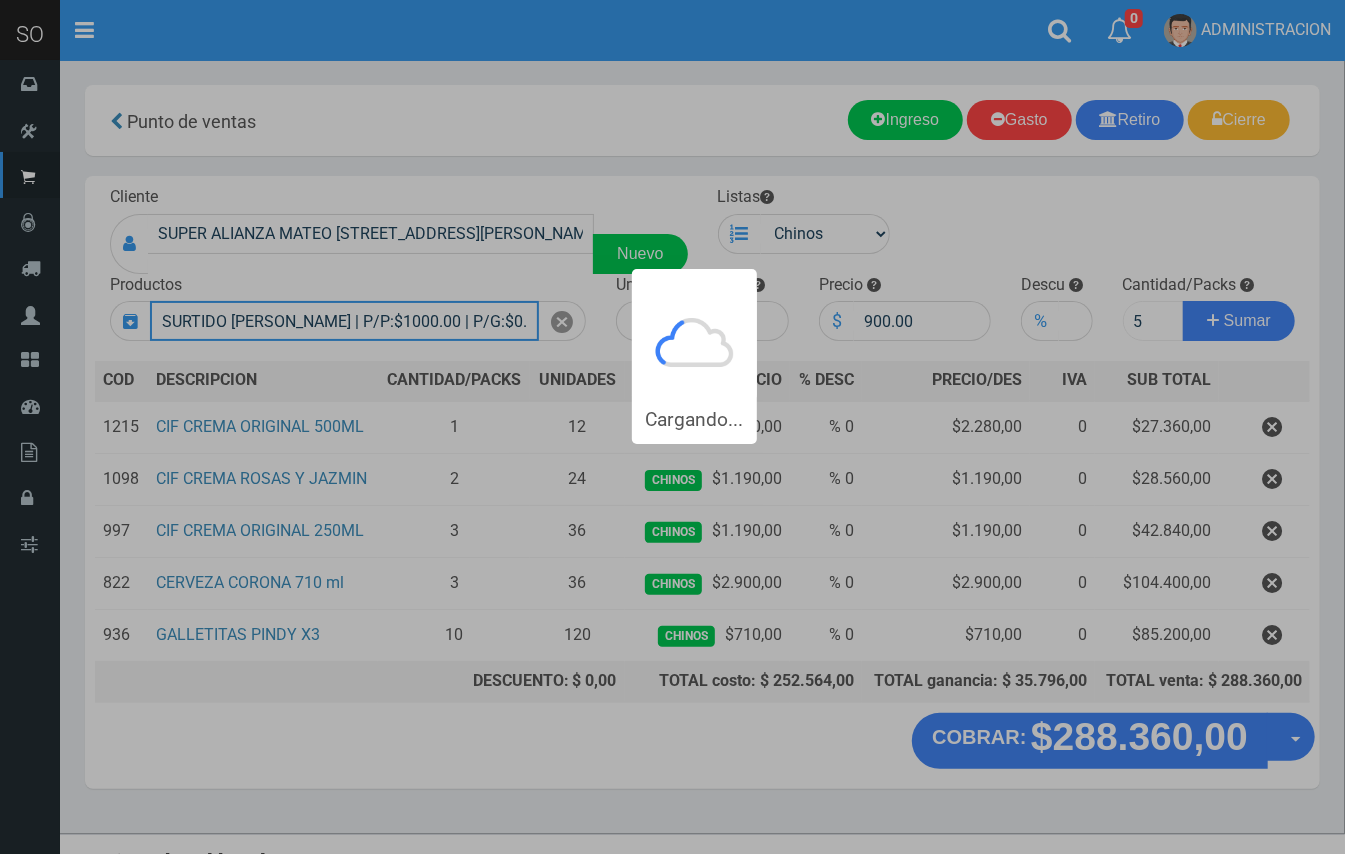 type 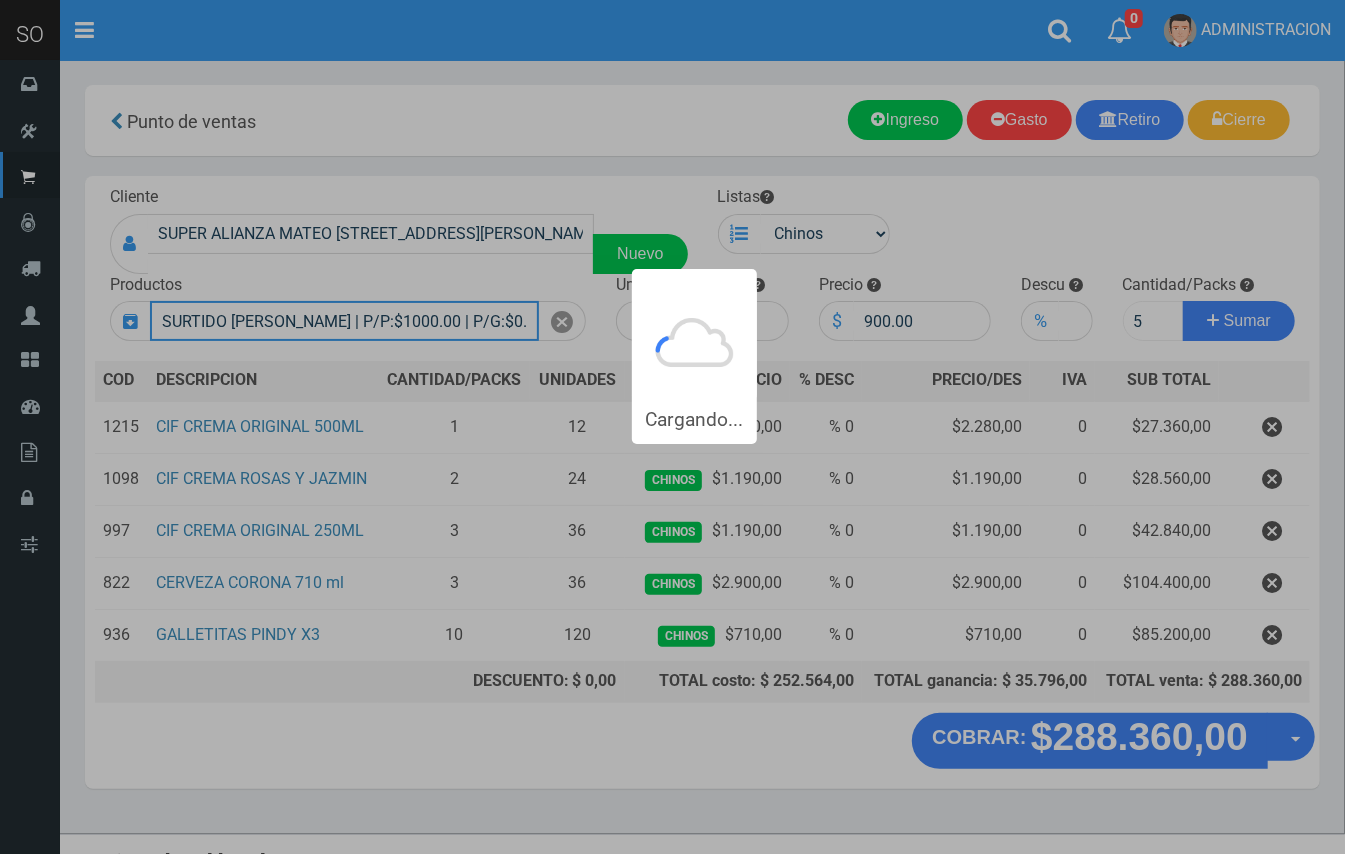 type 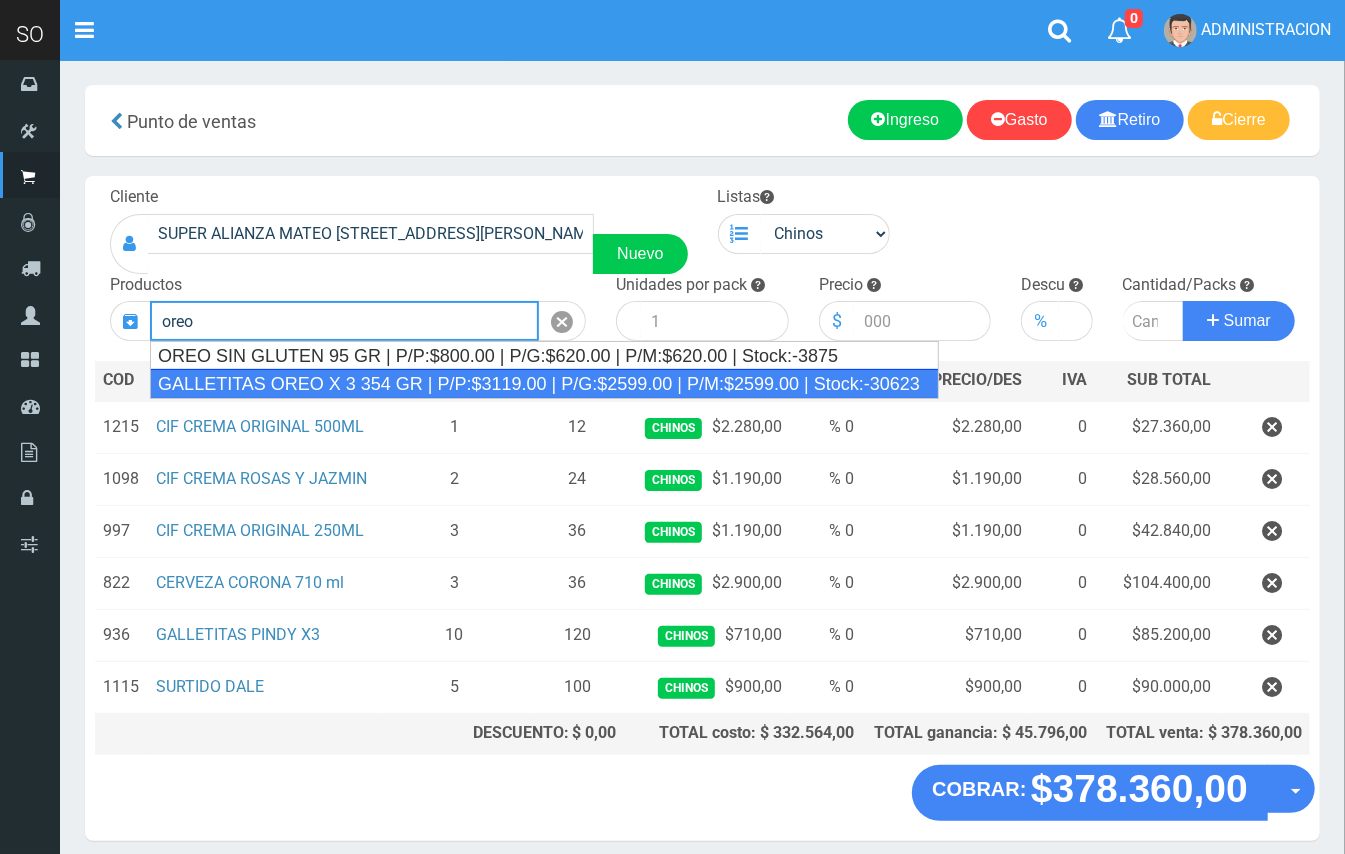 click on "GALLETITAS OREO X 3 354 GR | P/P:$3119.00 | P/G:$2599.00 | P/M:$2599.00 | Stock:-30623" at bounding box center (544, 384) 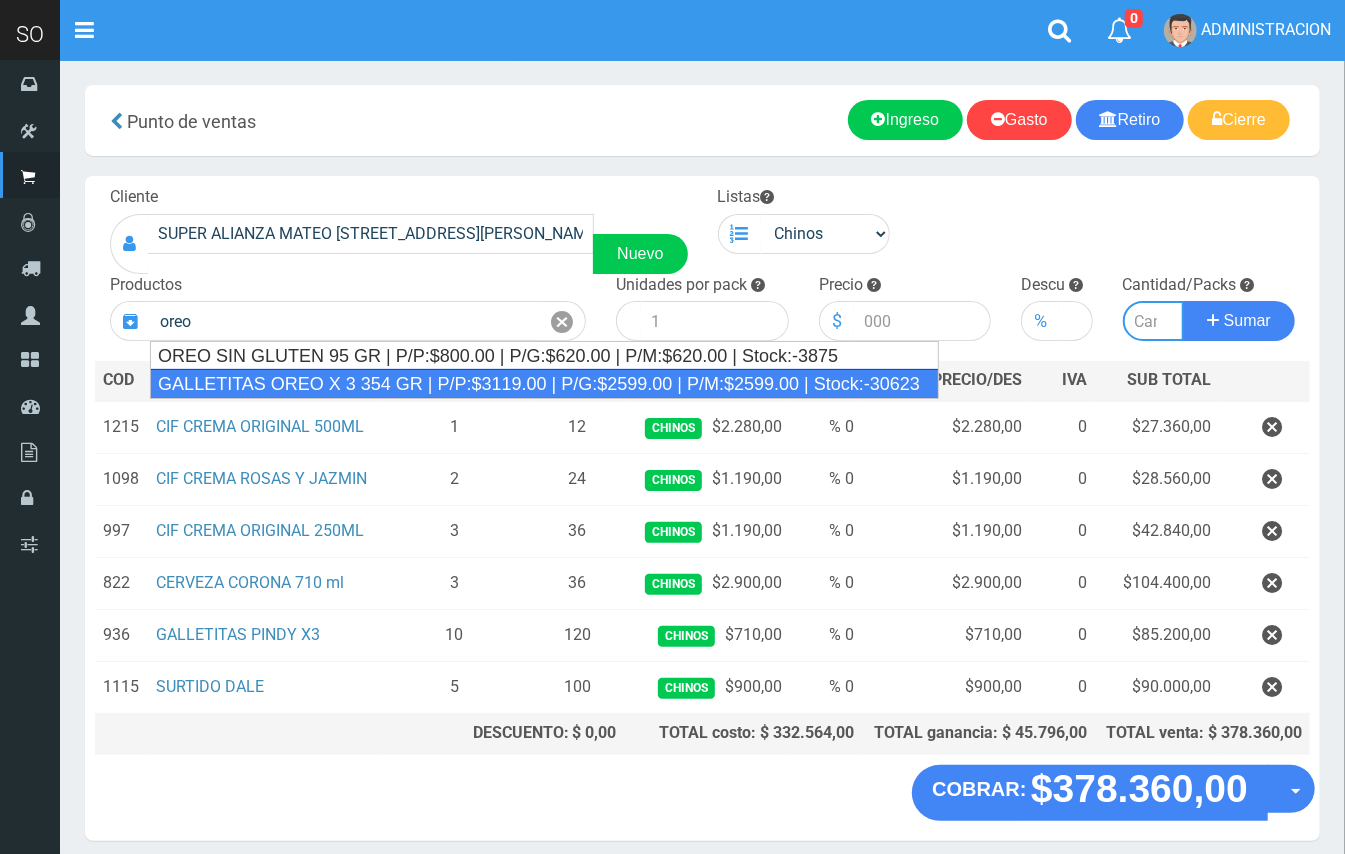 type on "GALLETITAS OREO X 3 354 GR | P/P:$3119.00 | P/G:$2599.00 | P/M:$2599.00 | Stock:-30623" 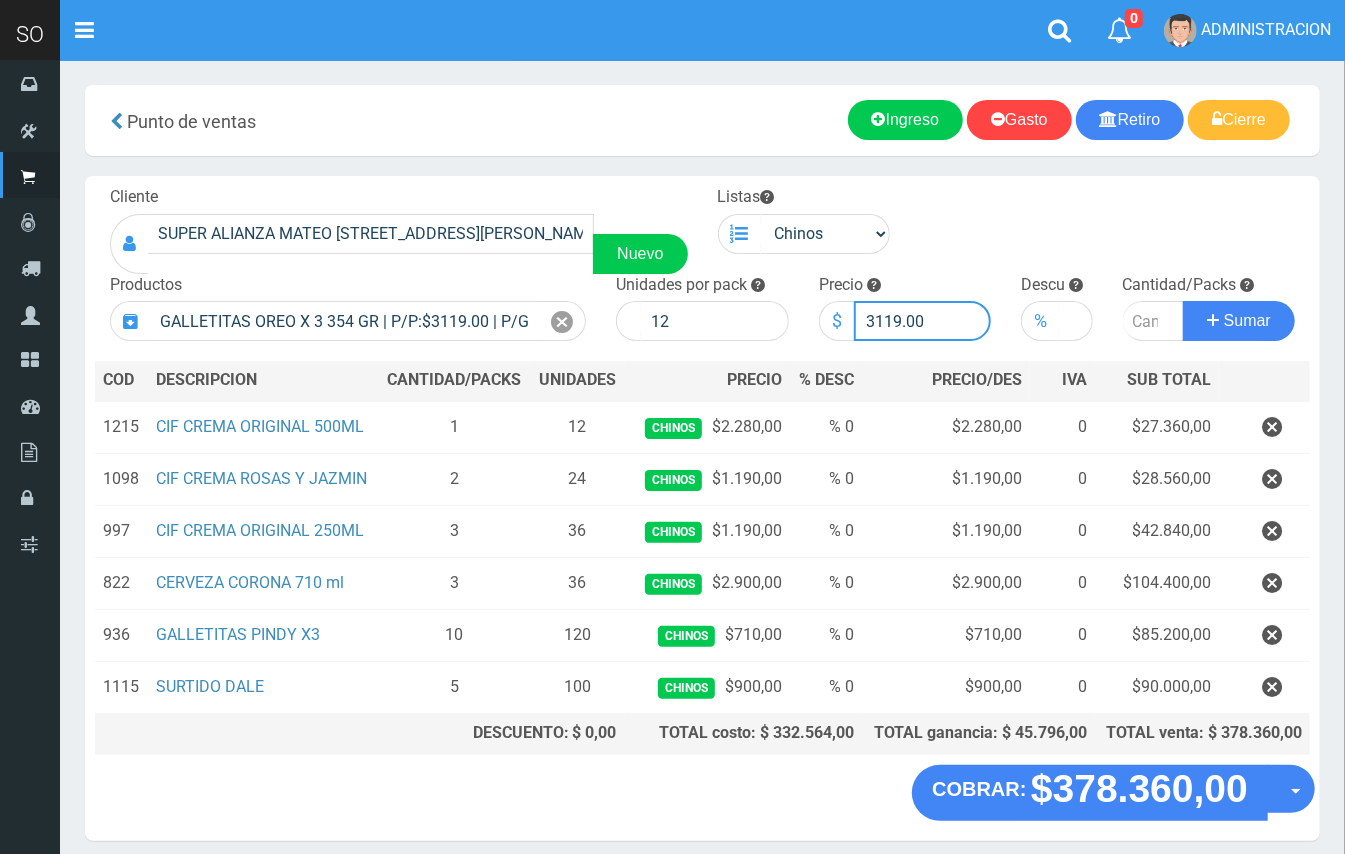 drag, startPoint x: 898, startPoint y: 309, endPoint x: 872, endPoint y: 305, distance: 26.305893 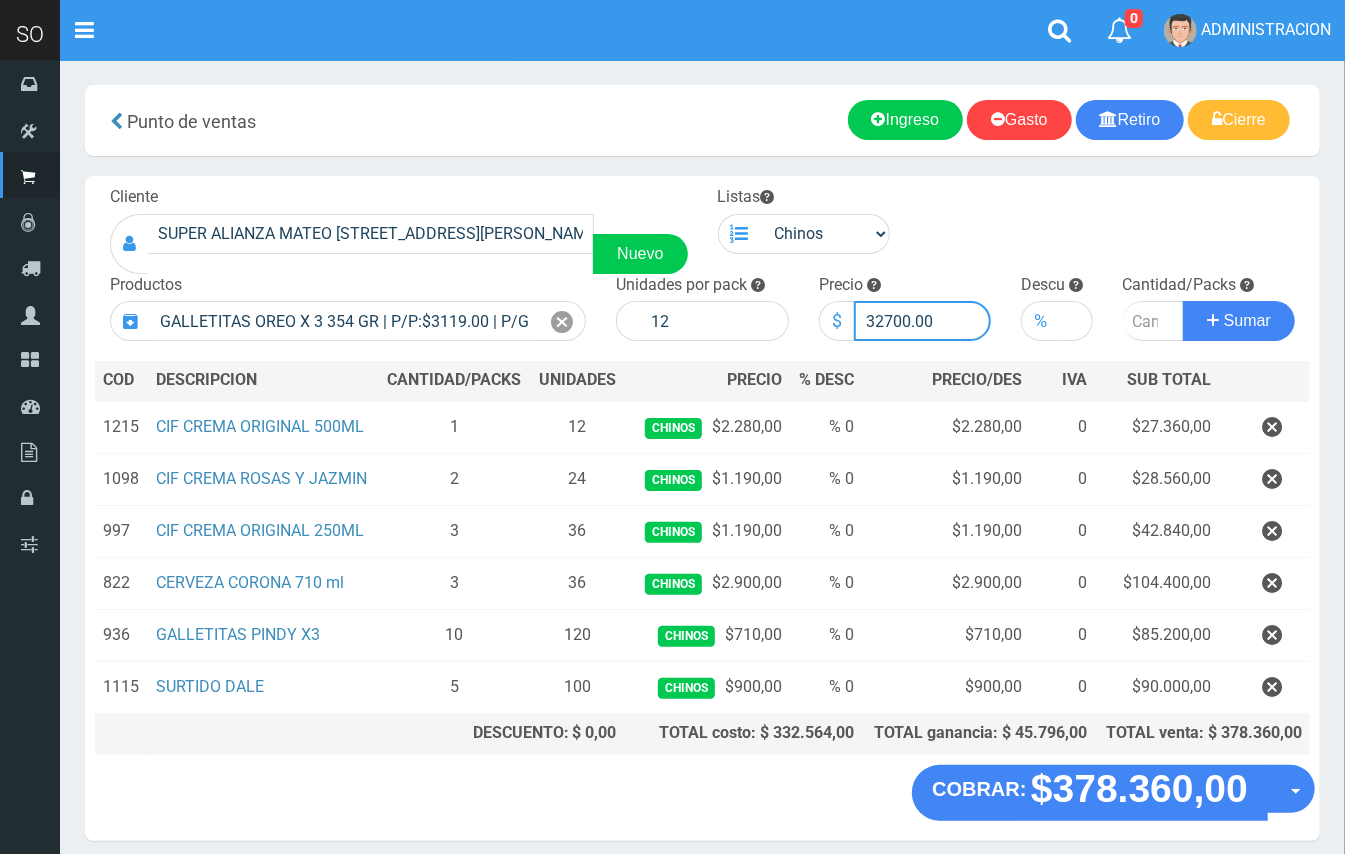 click on "32700.00" at bounding box center [923, 321] 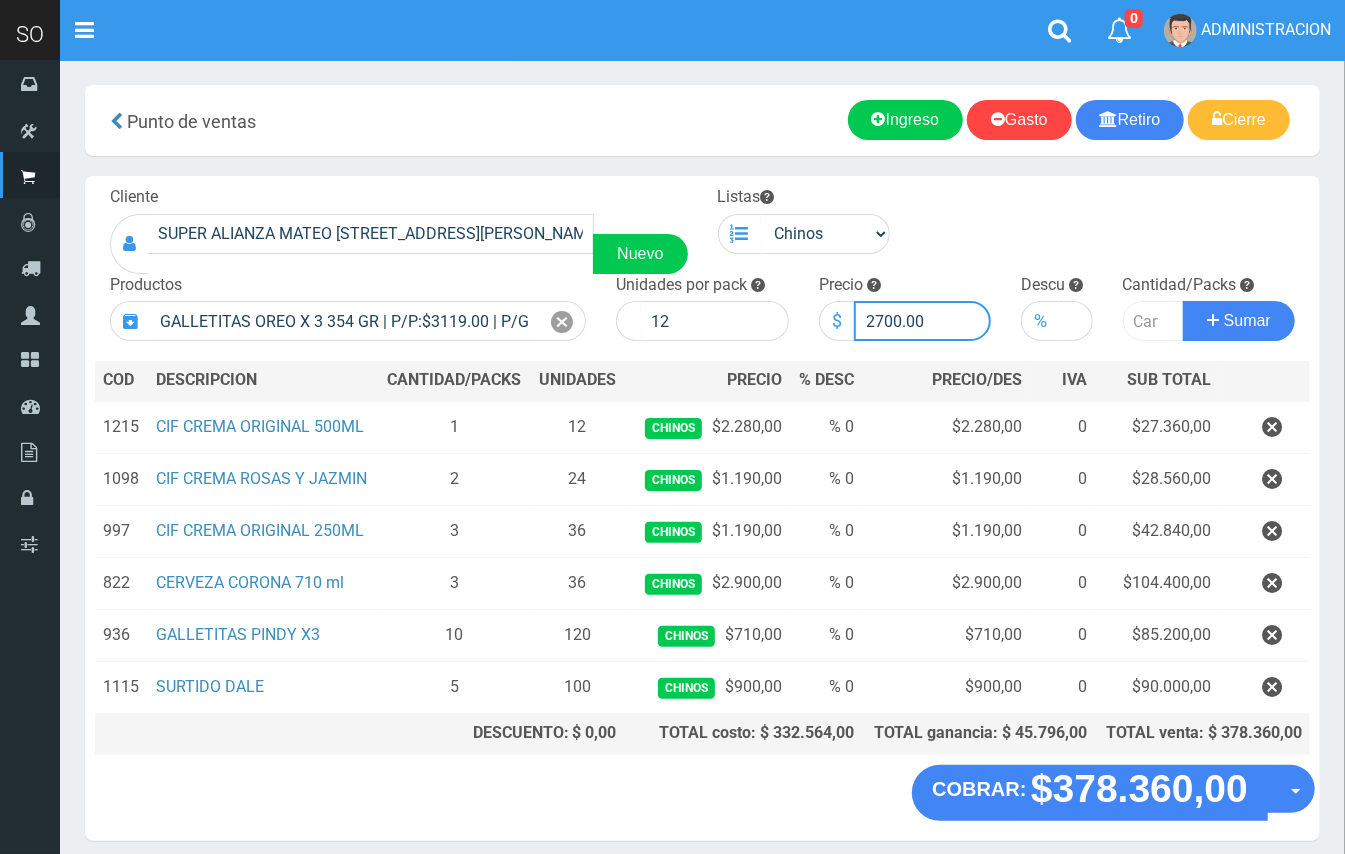 type on "2700.00" 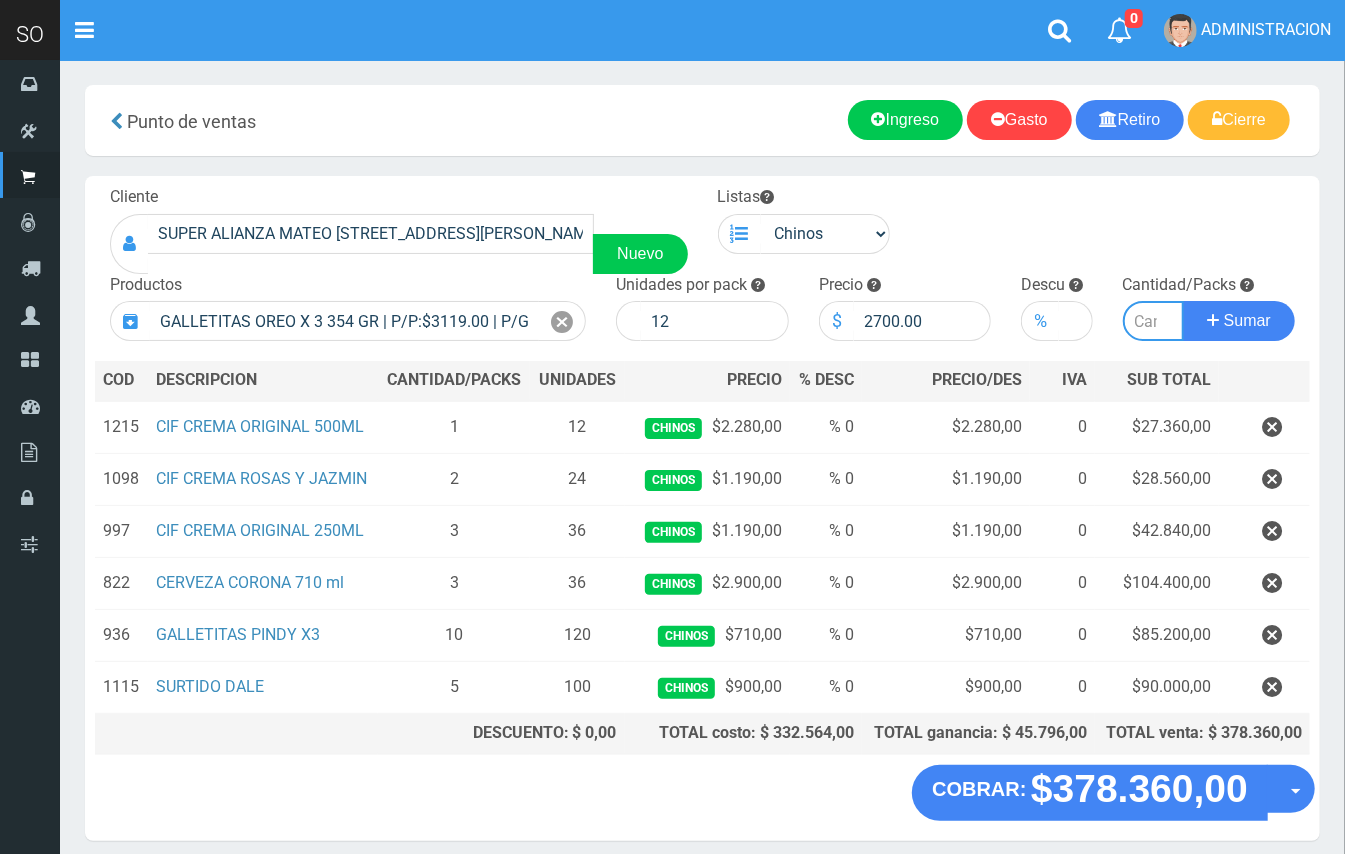click at bounding box center [1154, 321] 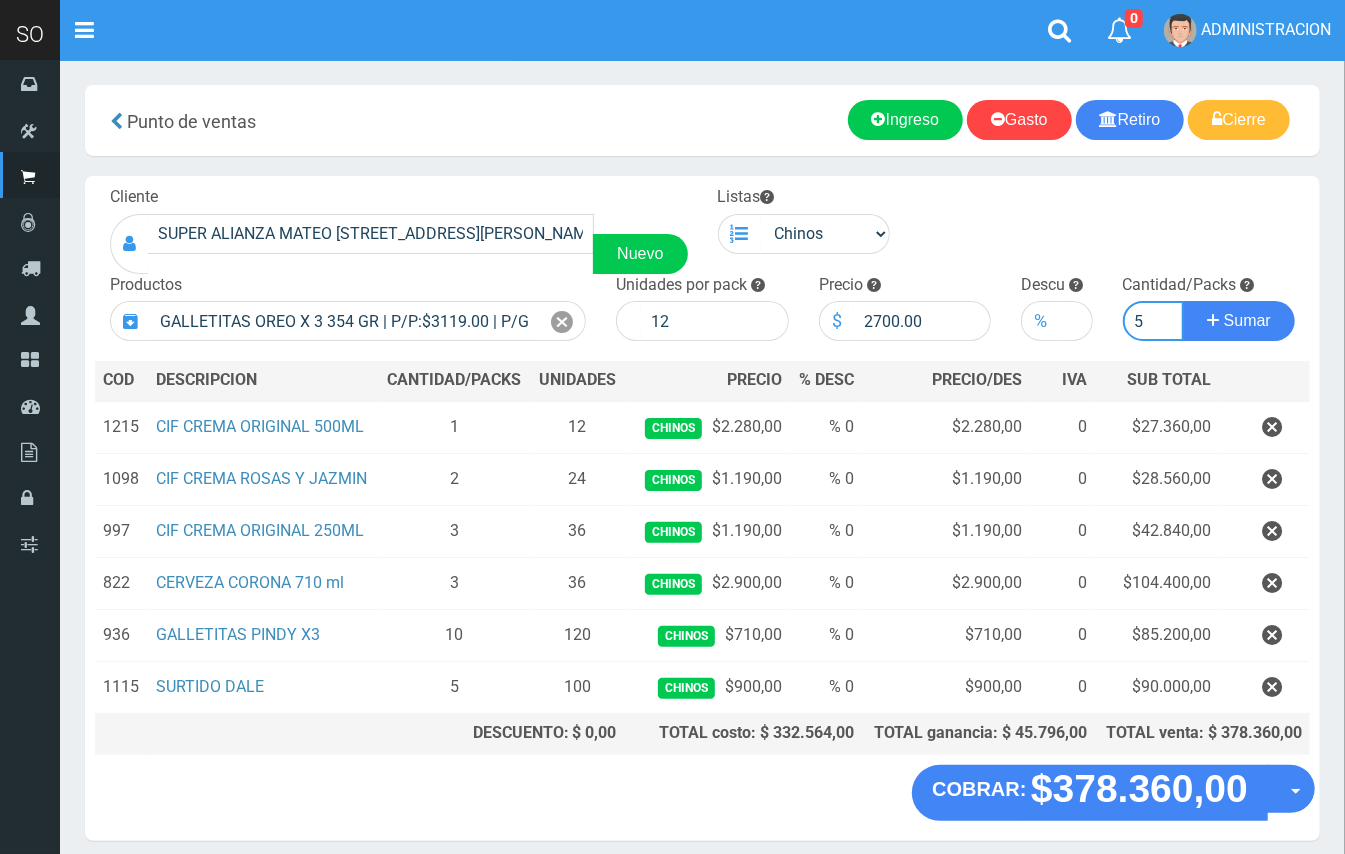 type on "5" 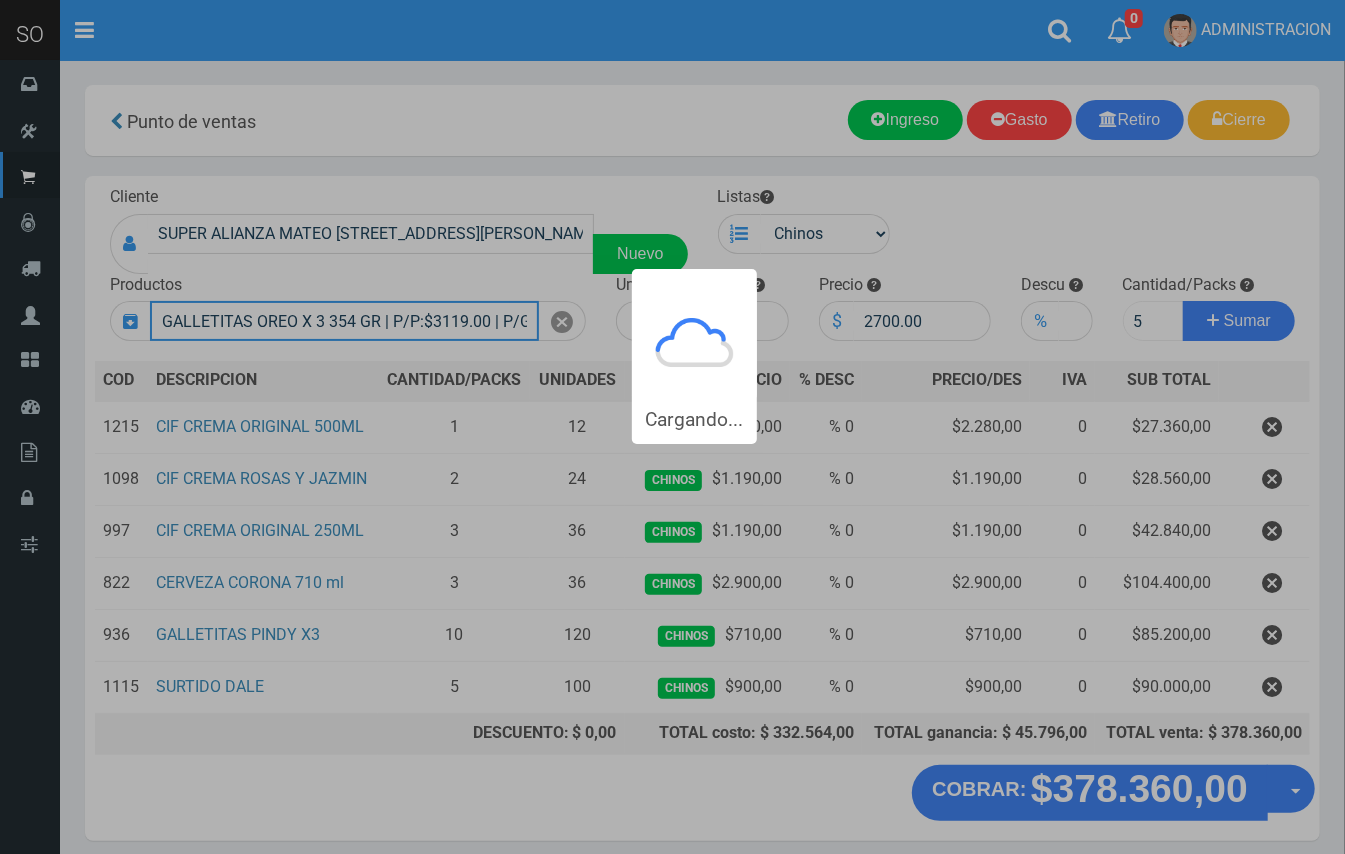 type 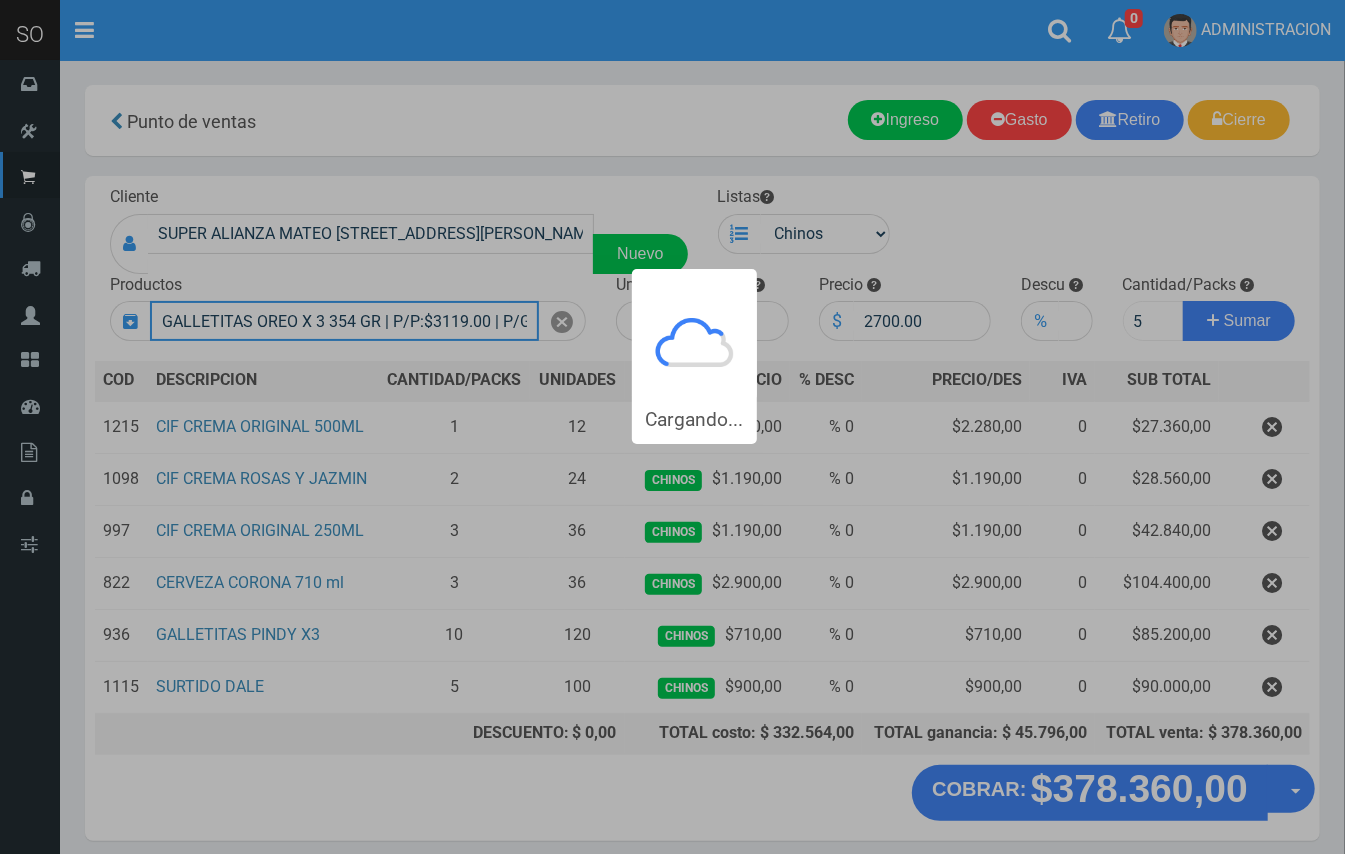 type 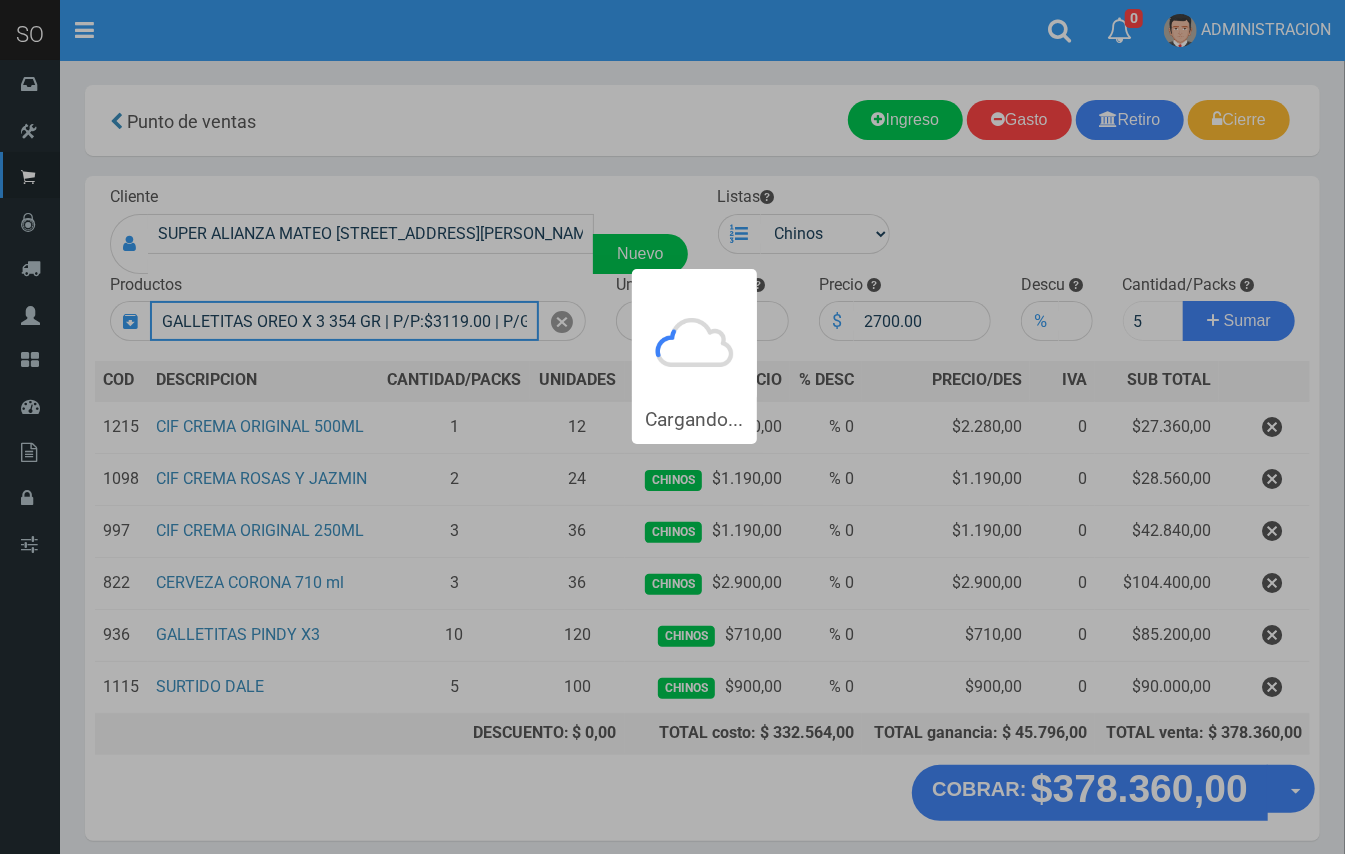 type 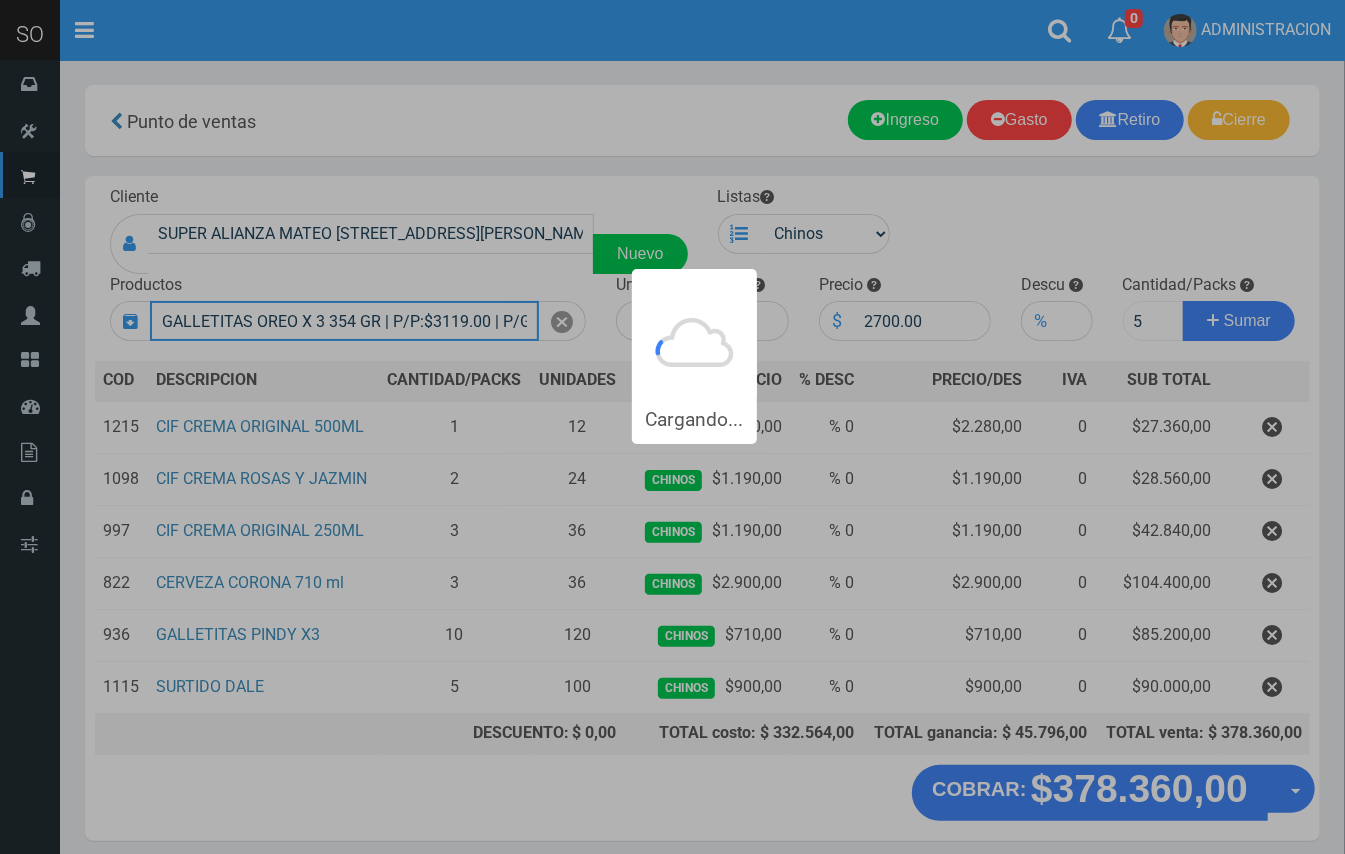 type 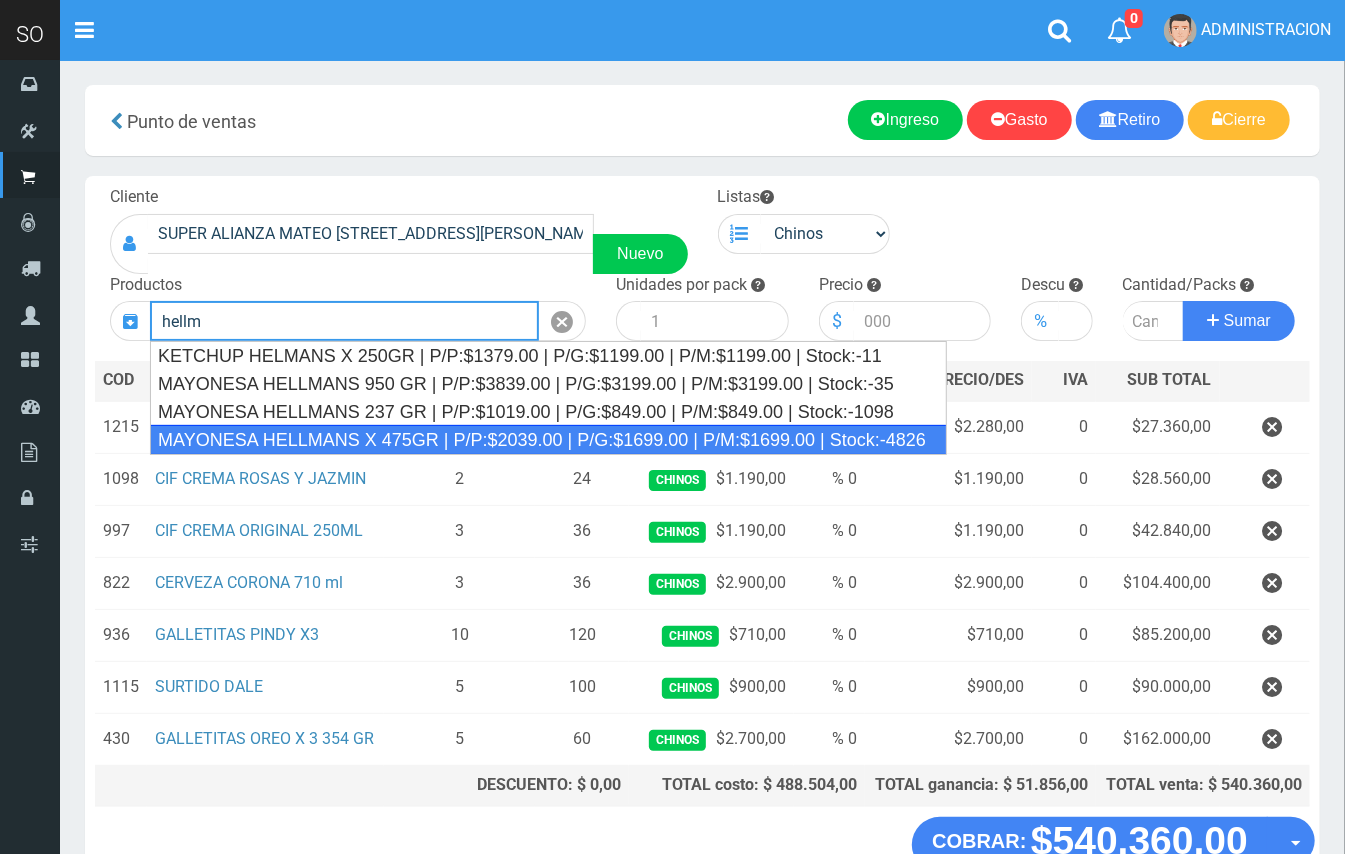 click on "MAYONESA HELLMANS X 475GR | P/P:$2039.00 | P/G:$1699.00 | P/M:$1699.00 | Stock:-4826" at bounding box center [548, 440] 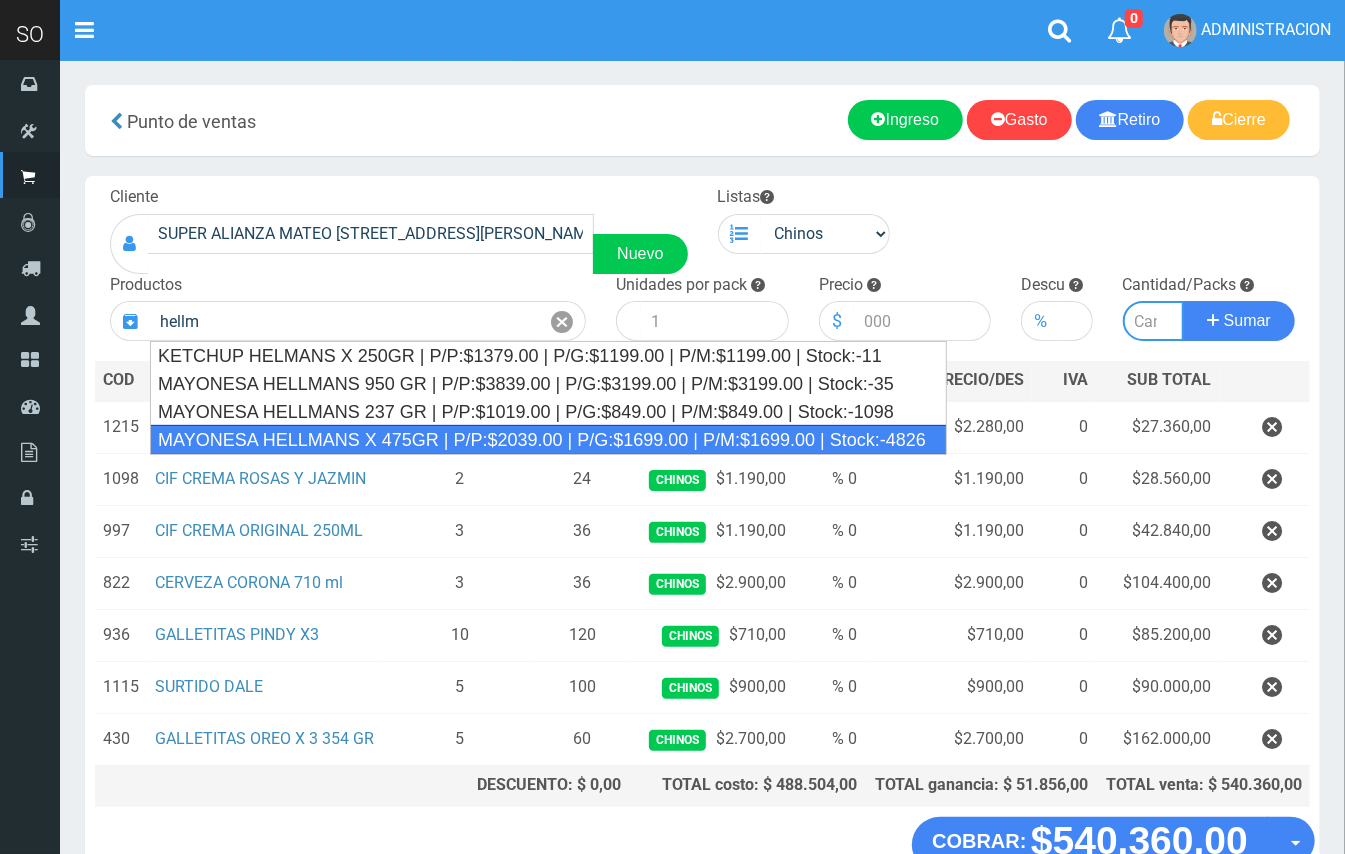 type on "MAYONESA HELLMANS X 475GR | P/P:$2039.00 | P/G:$1699.00 | P/M:$1699.00 | Stock:-4826" 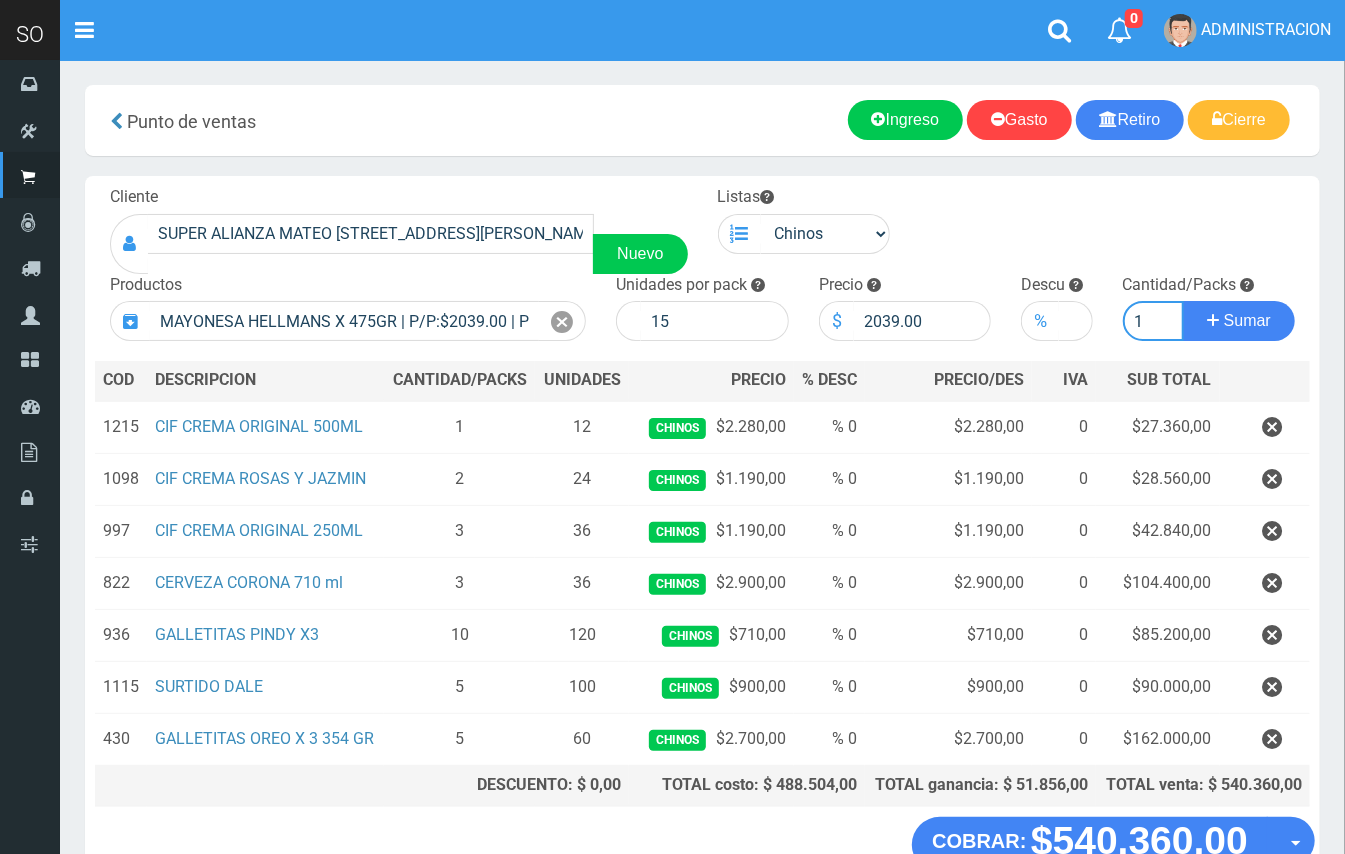 type on "1" 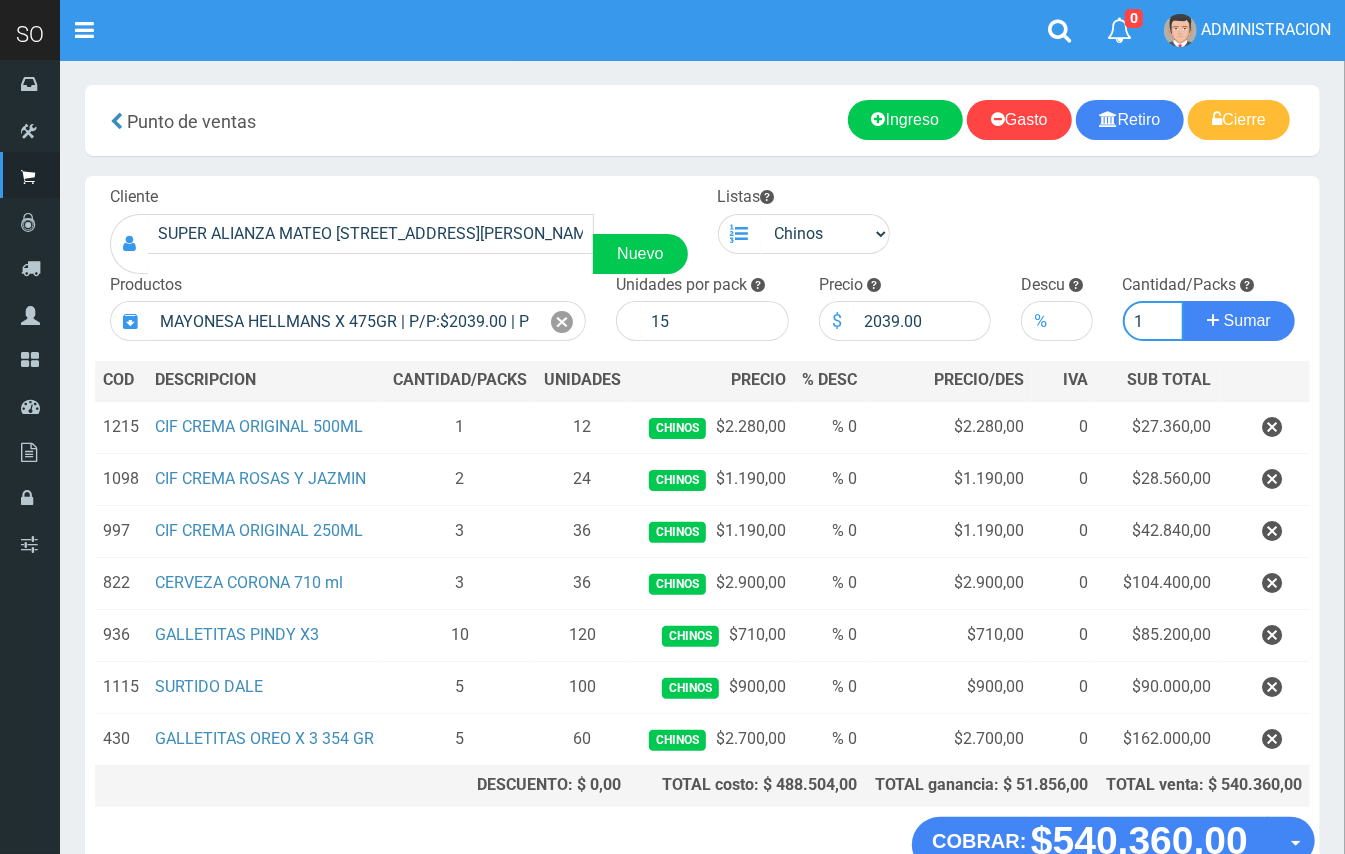 click on "Sumar" at bounding box center (1239, 321) 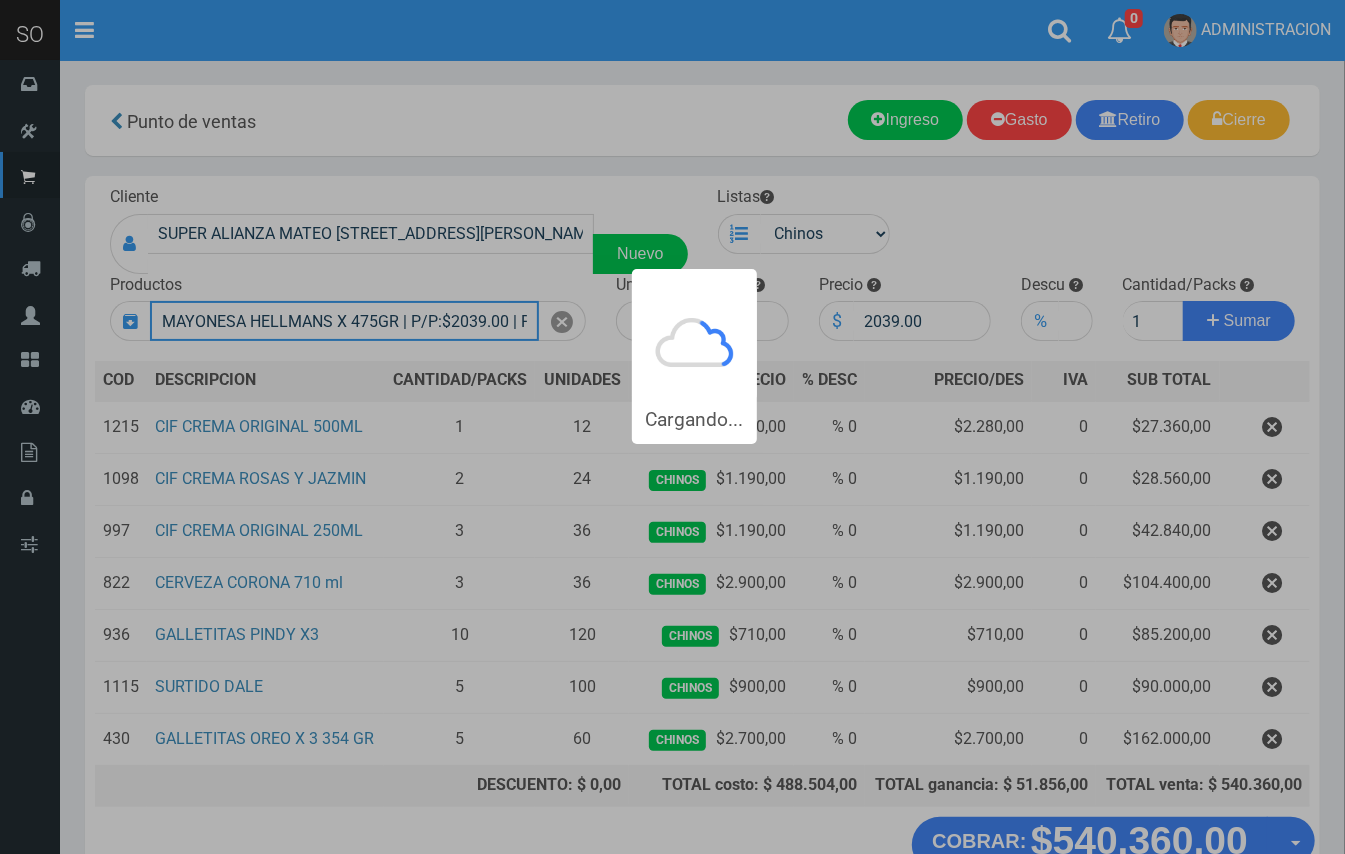 type 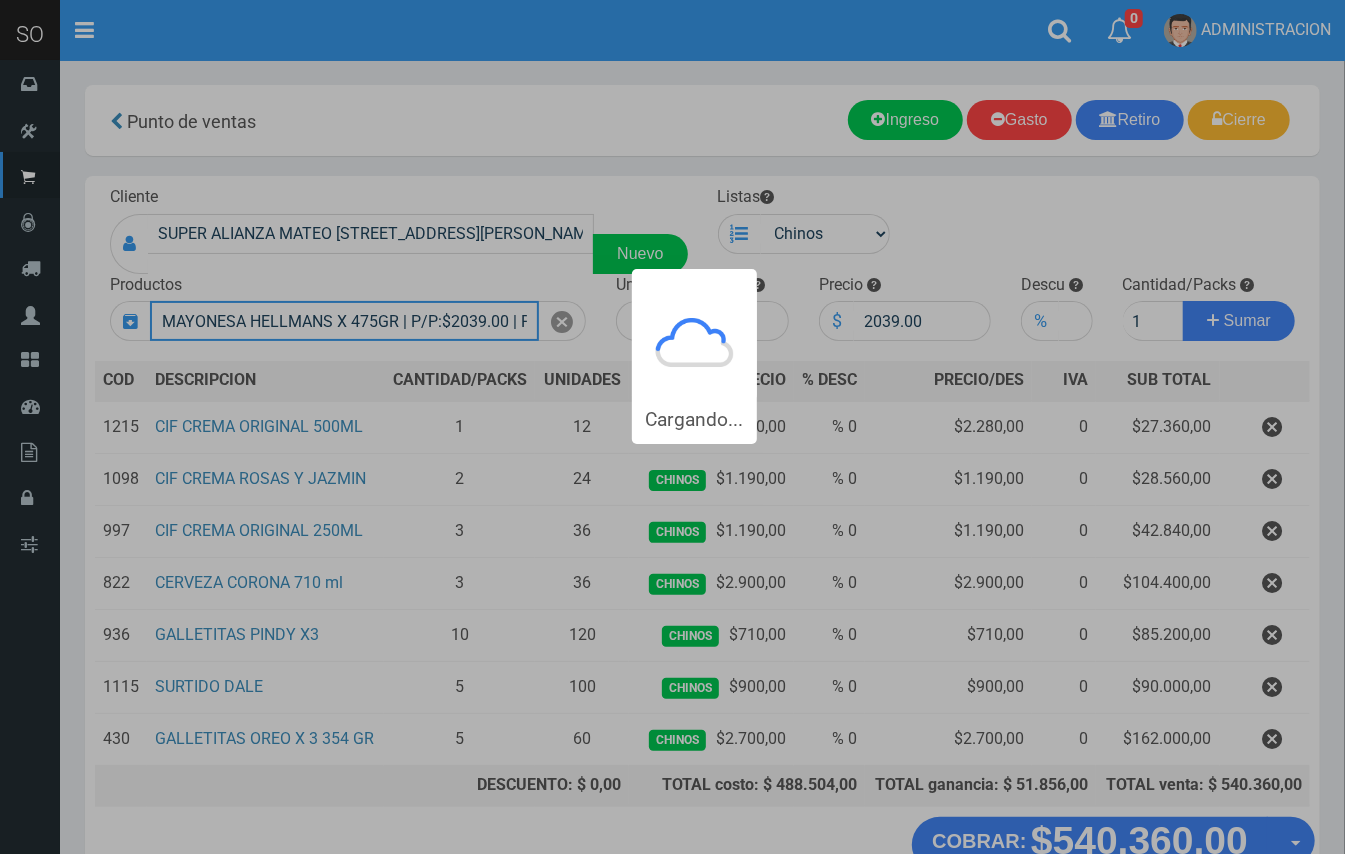 type 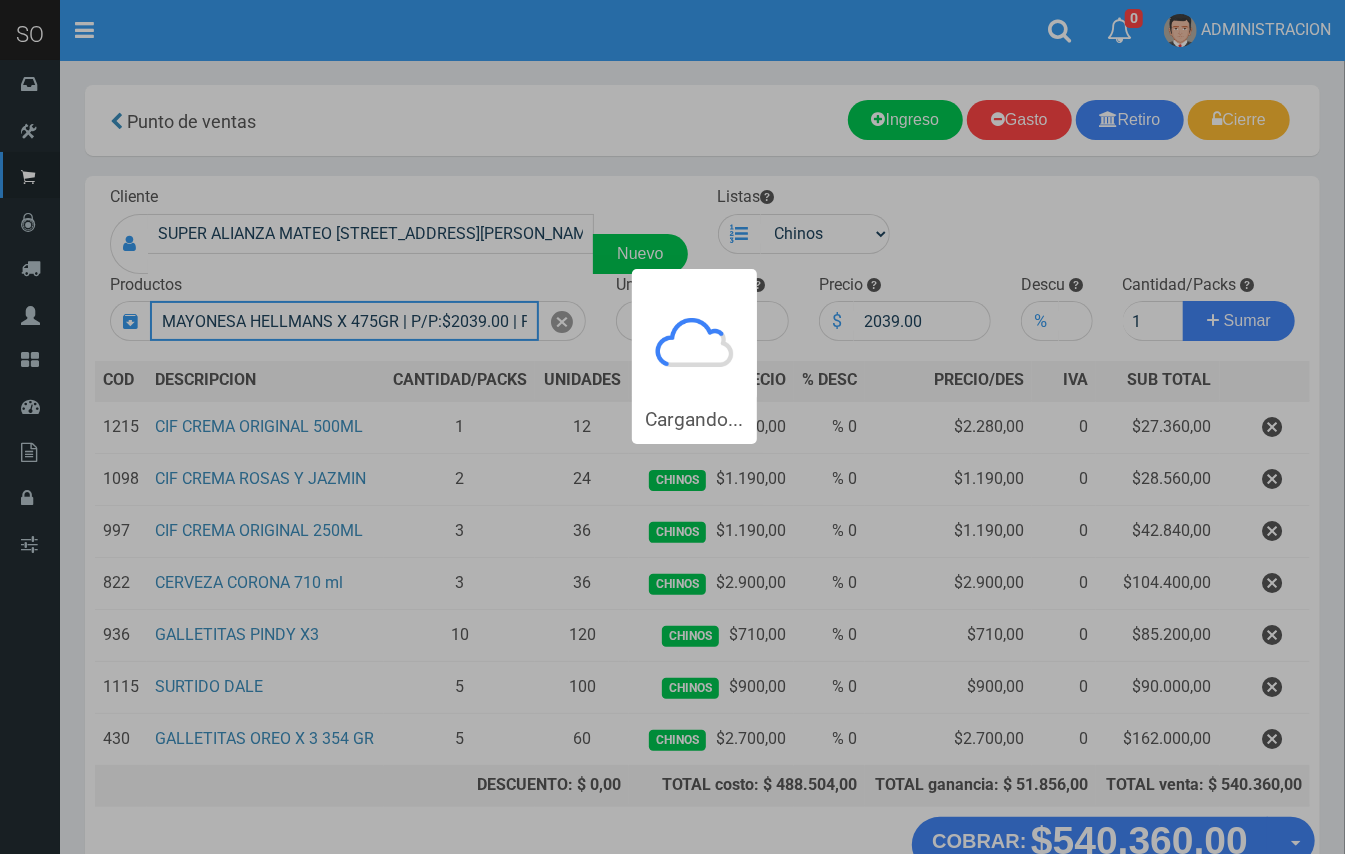 type 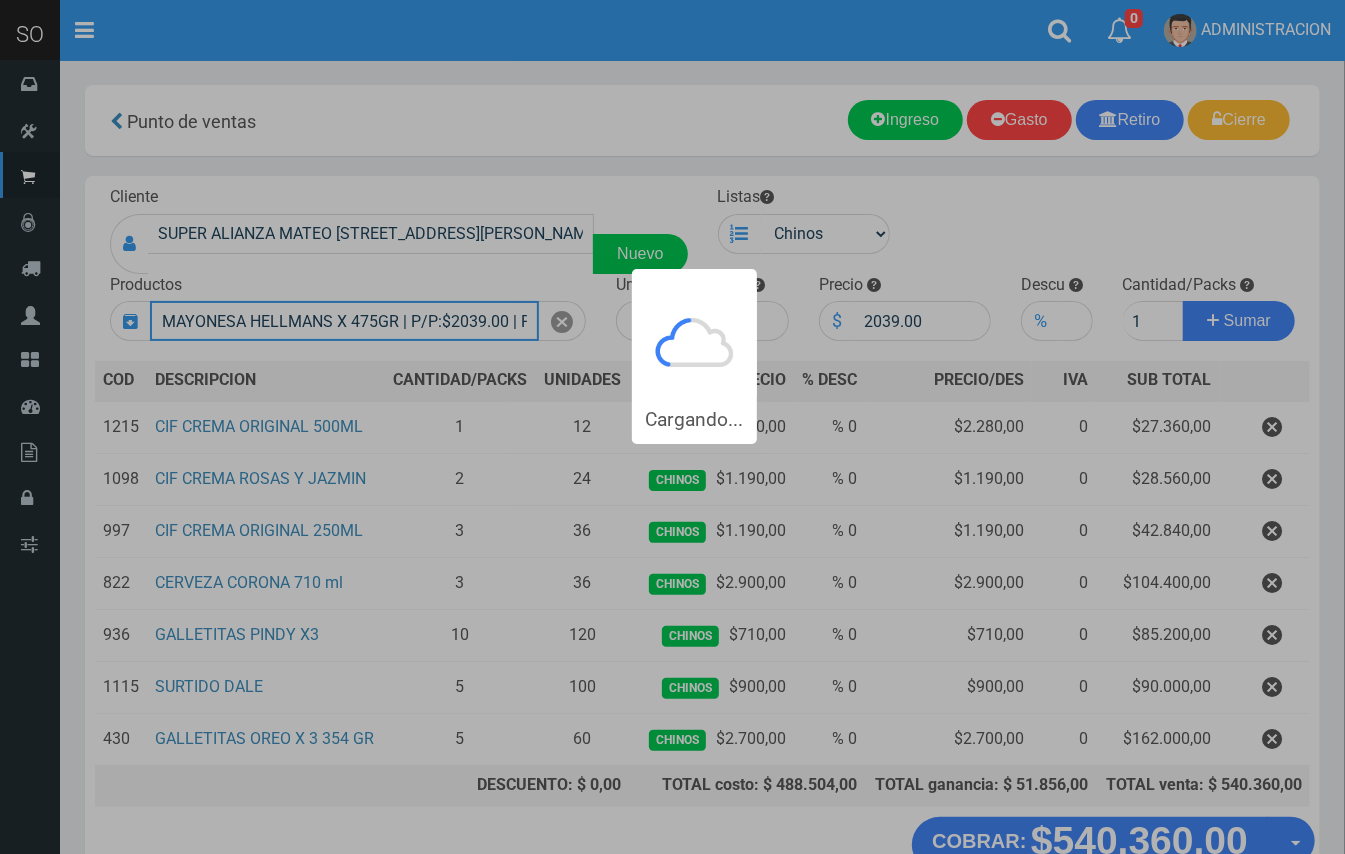 type 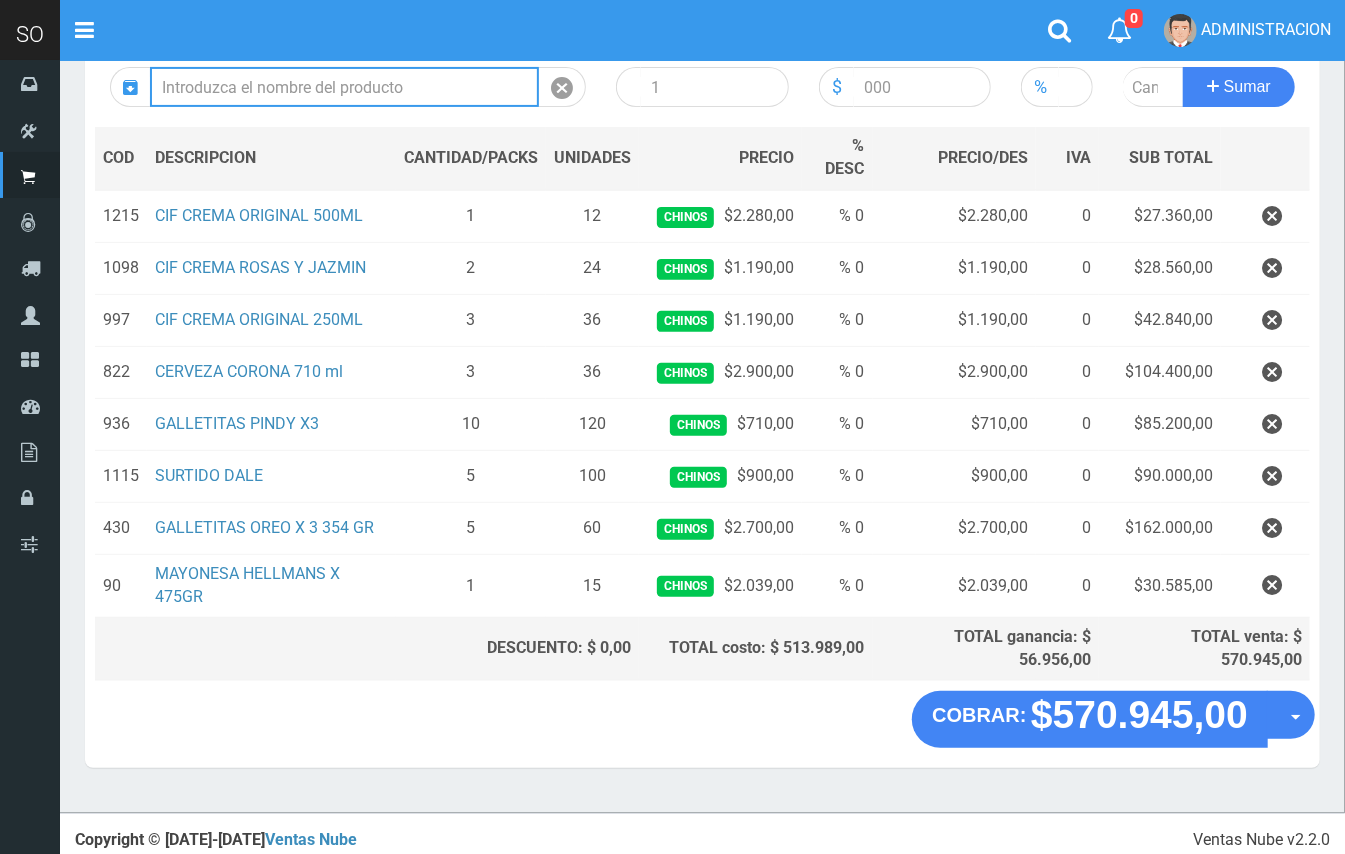scroll, scrollTop: 240, scrollLeft: 0, axis: vertical 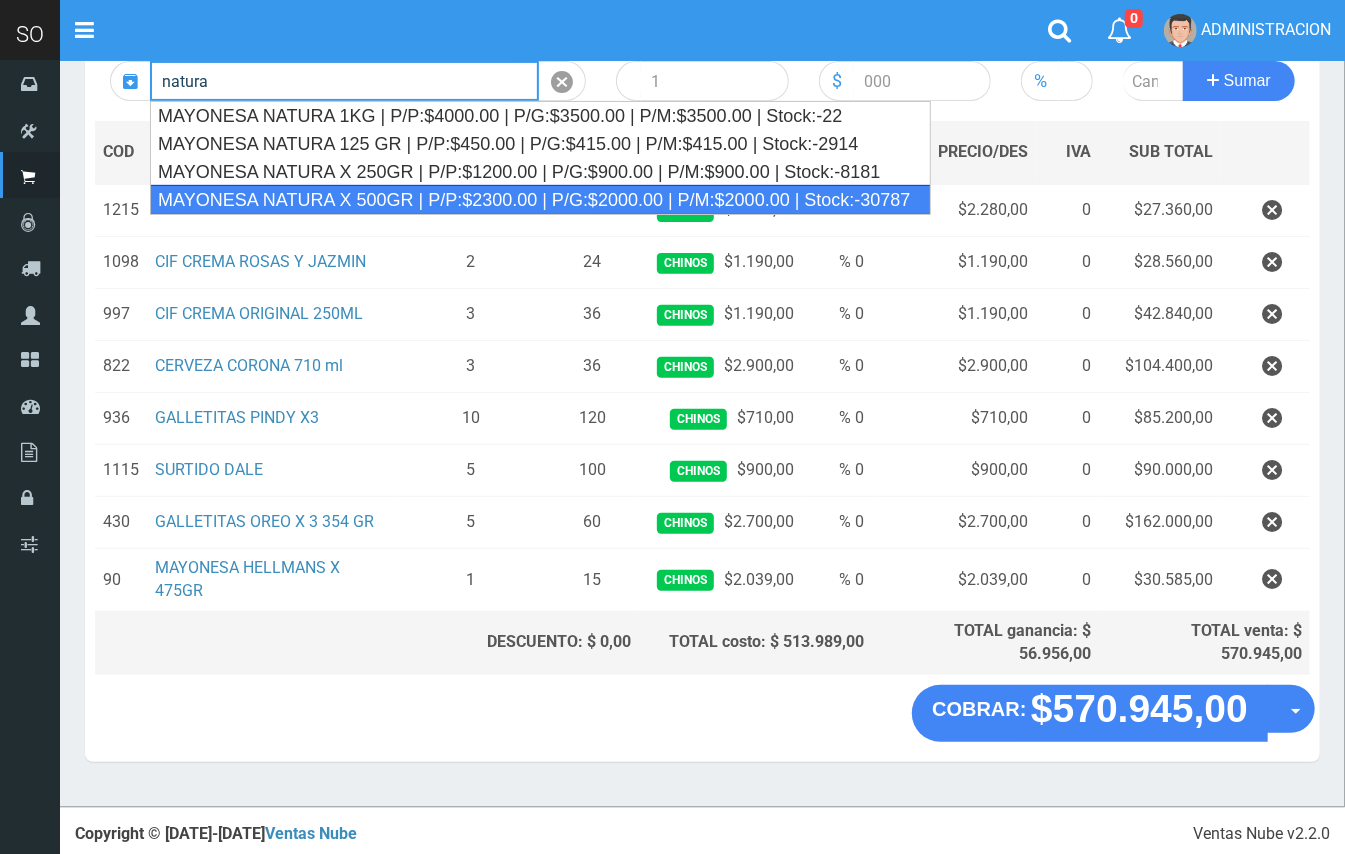 click on "MAYONESA NATURA X 500GR | P/P:$2300.00 | P/G:$2000.00 | P/M:$2000.00 | Stock:-30787" at bounding box center [540, 200] 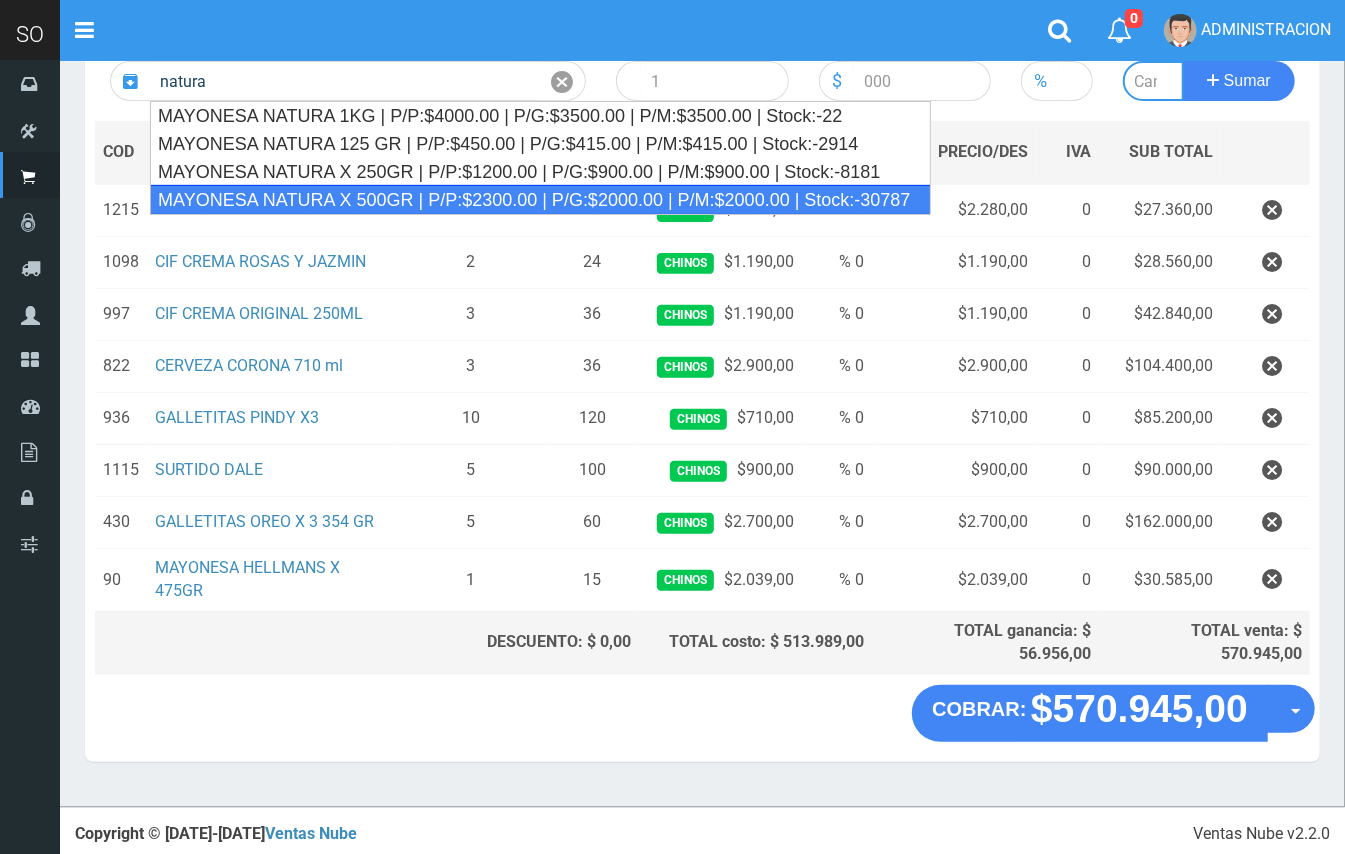 type on "MAYONESA NATURA X 500GR | P/P:$2300.00 | P/G:$2000.00 | P/M:$2000.00 | Stock:-30787" 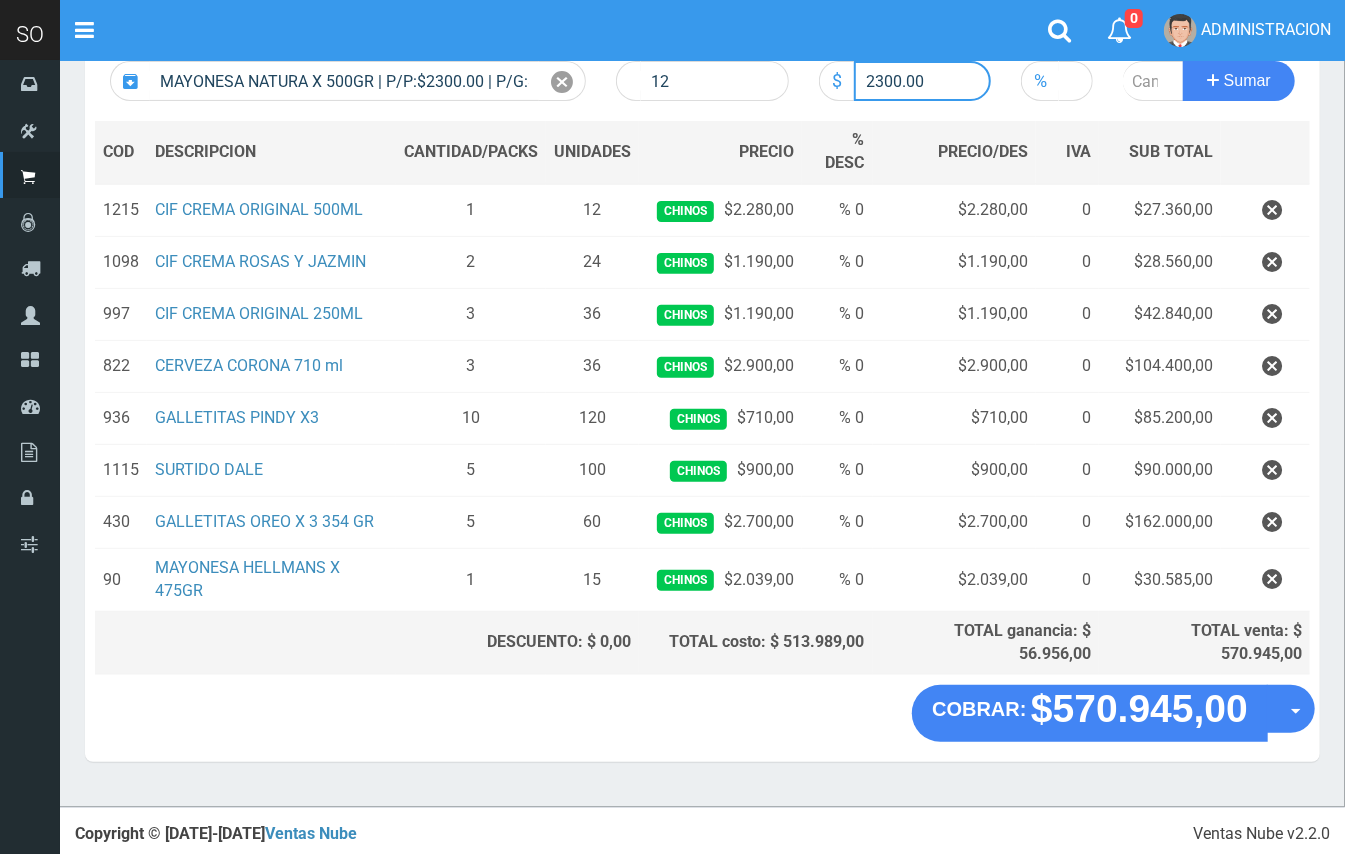 drag, startPoint x: 898, startPoint y: 78, endPoint x: 874, endPoint y: 78, distance: 24 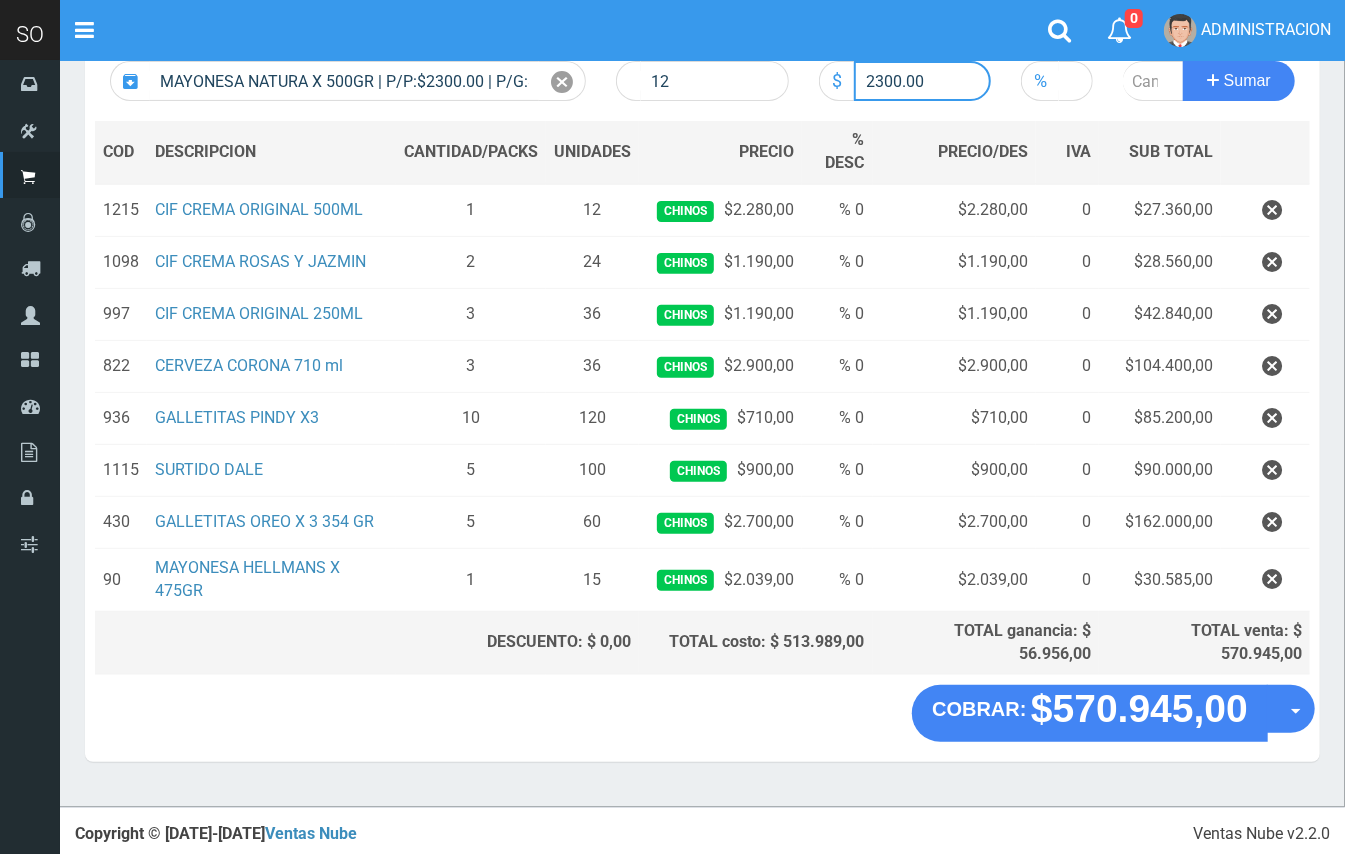 click on "2300.00" at bounding box center [923, 81] 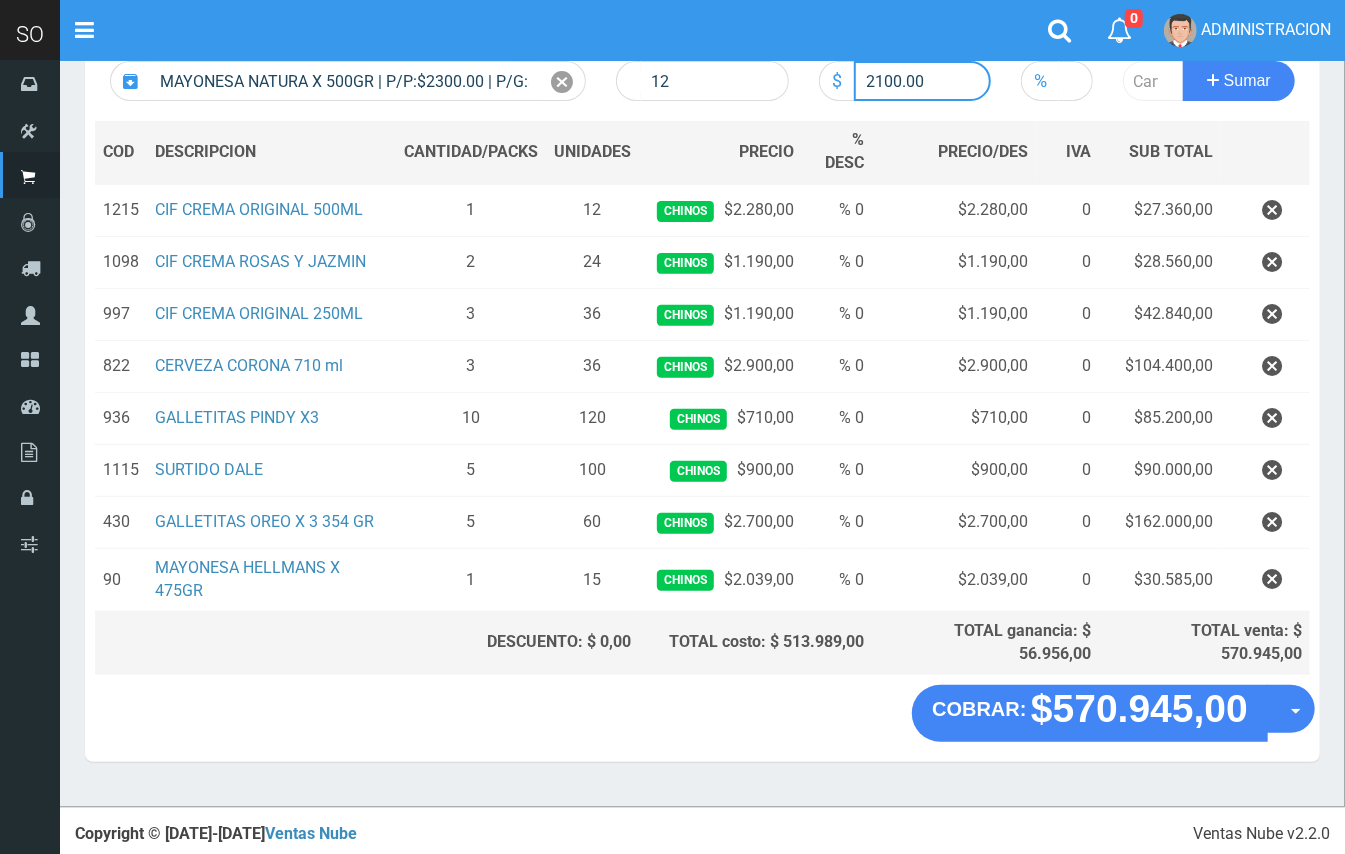 type on "2100.00" 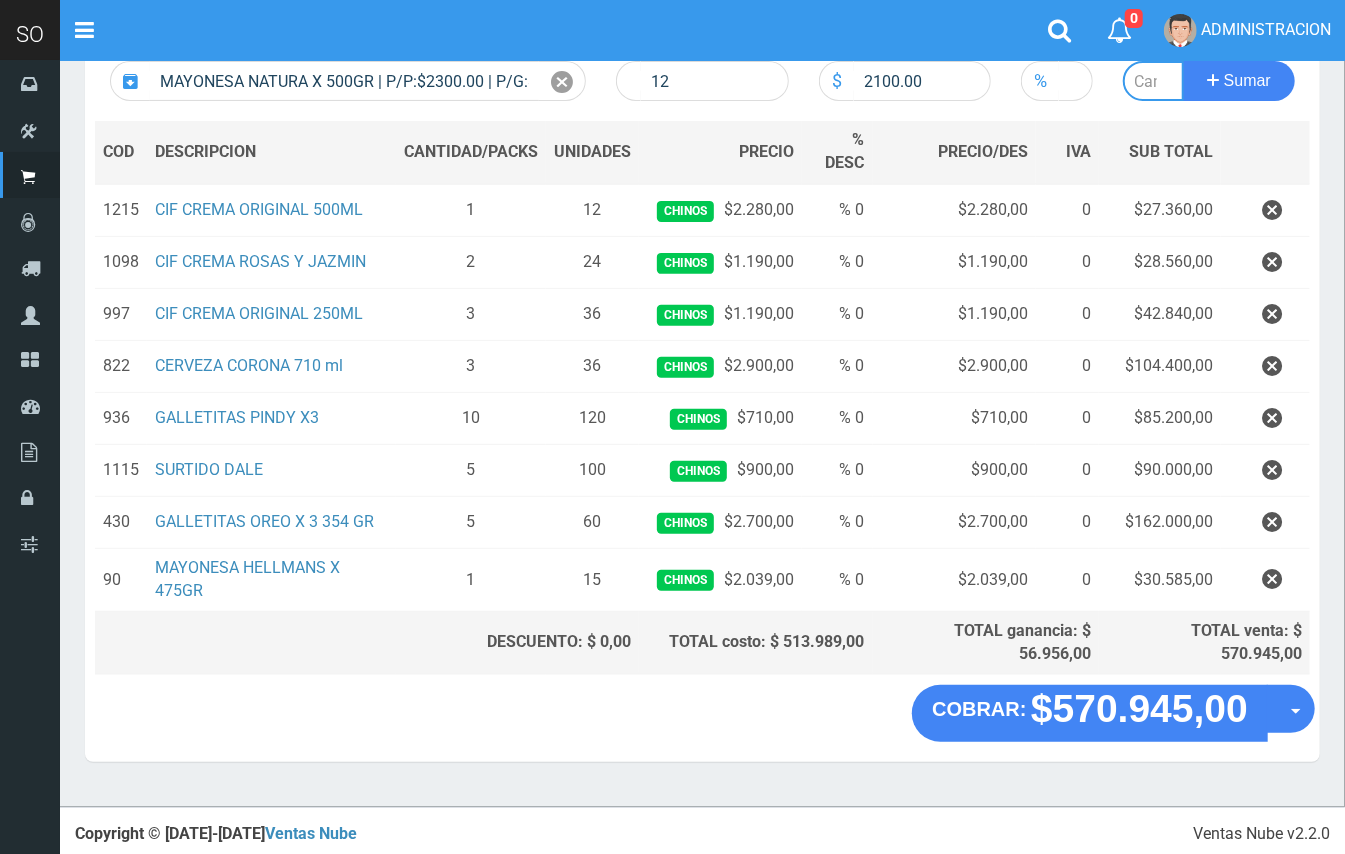 click at bounding box center (1154, 81) 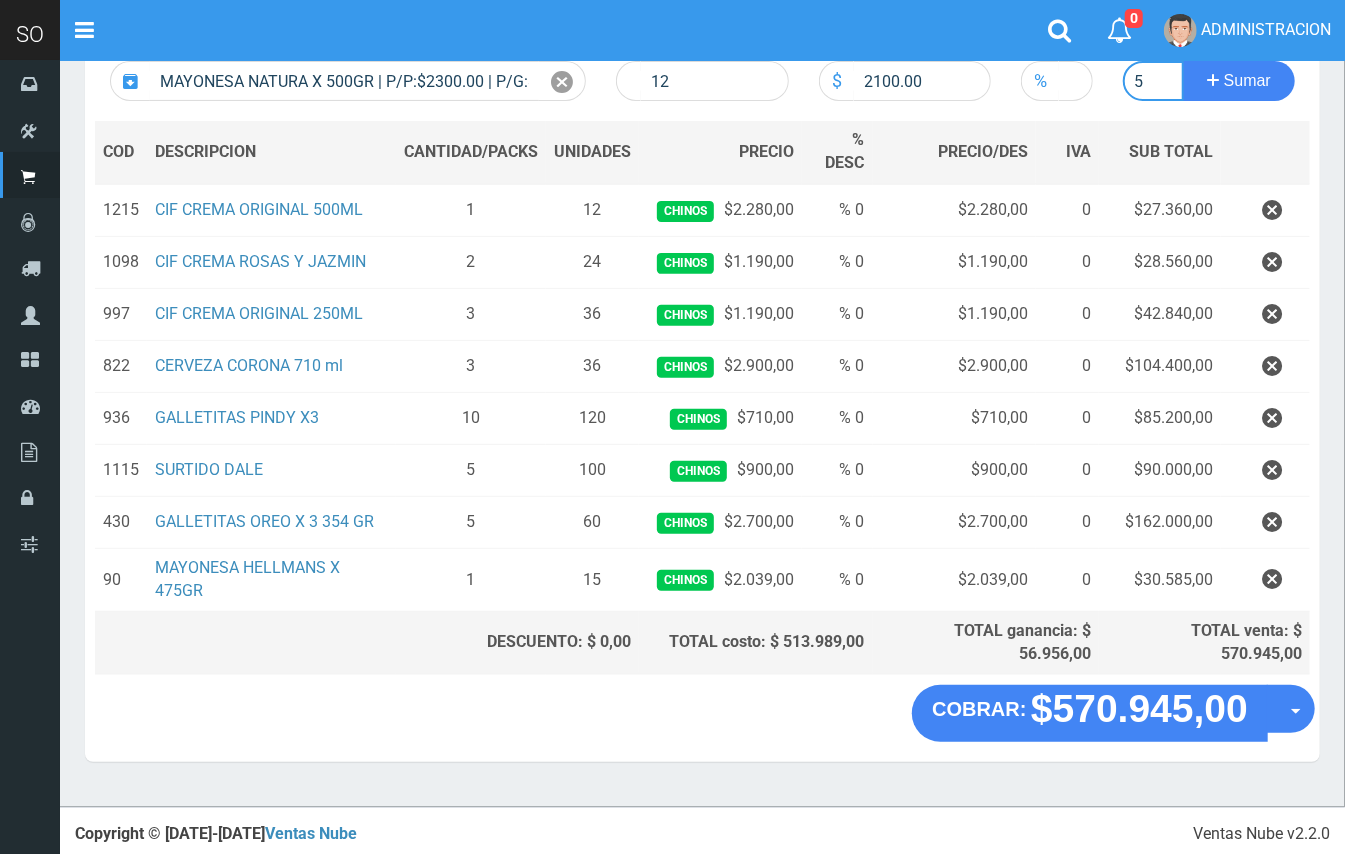 type on "5" 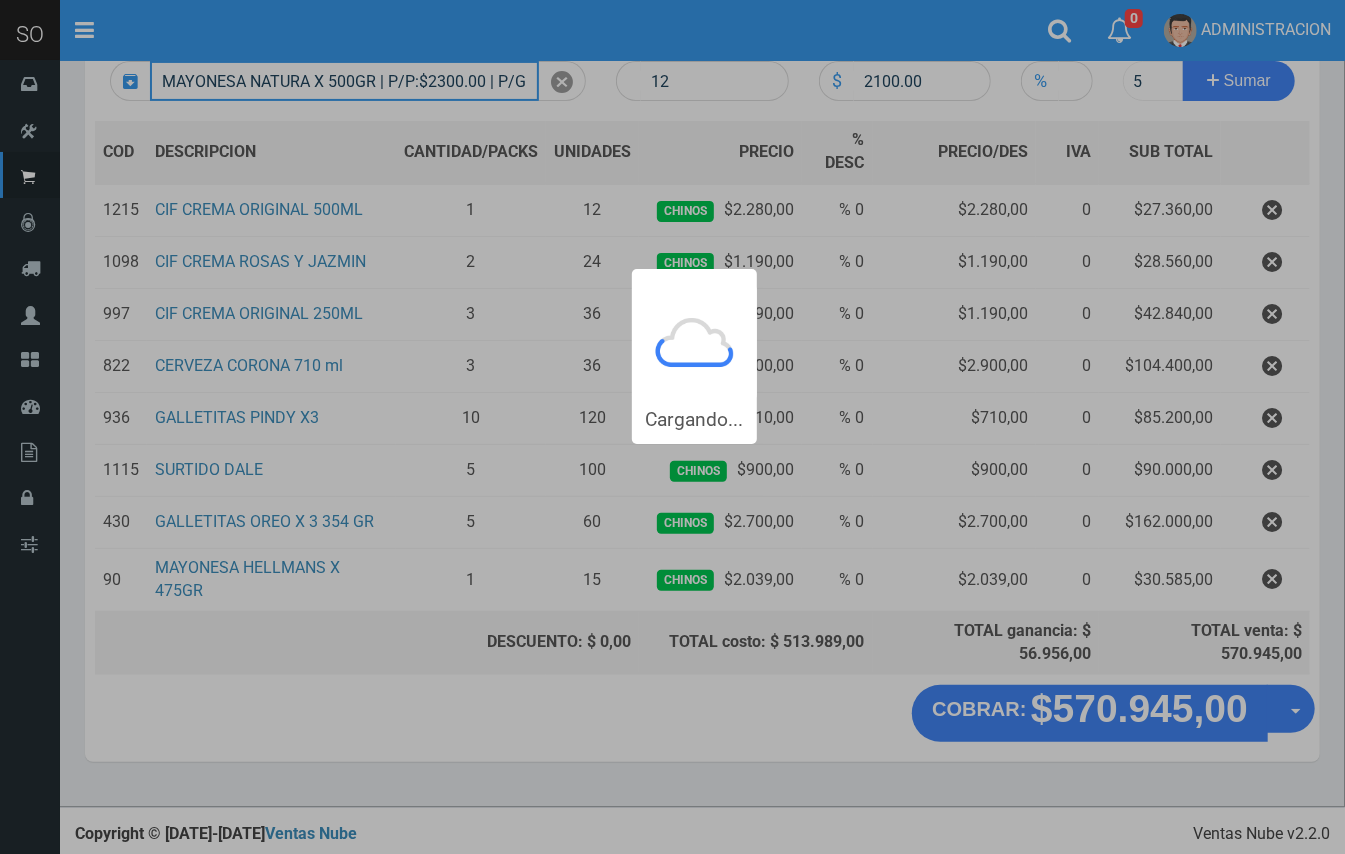 type 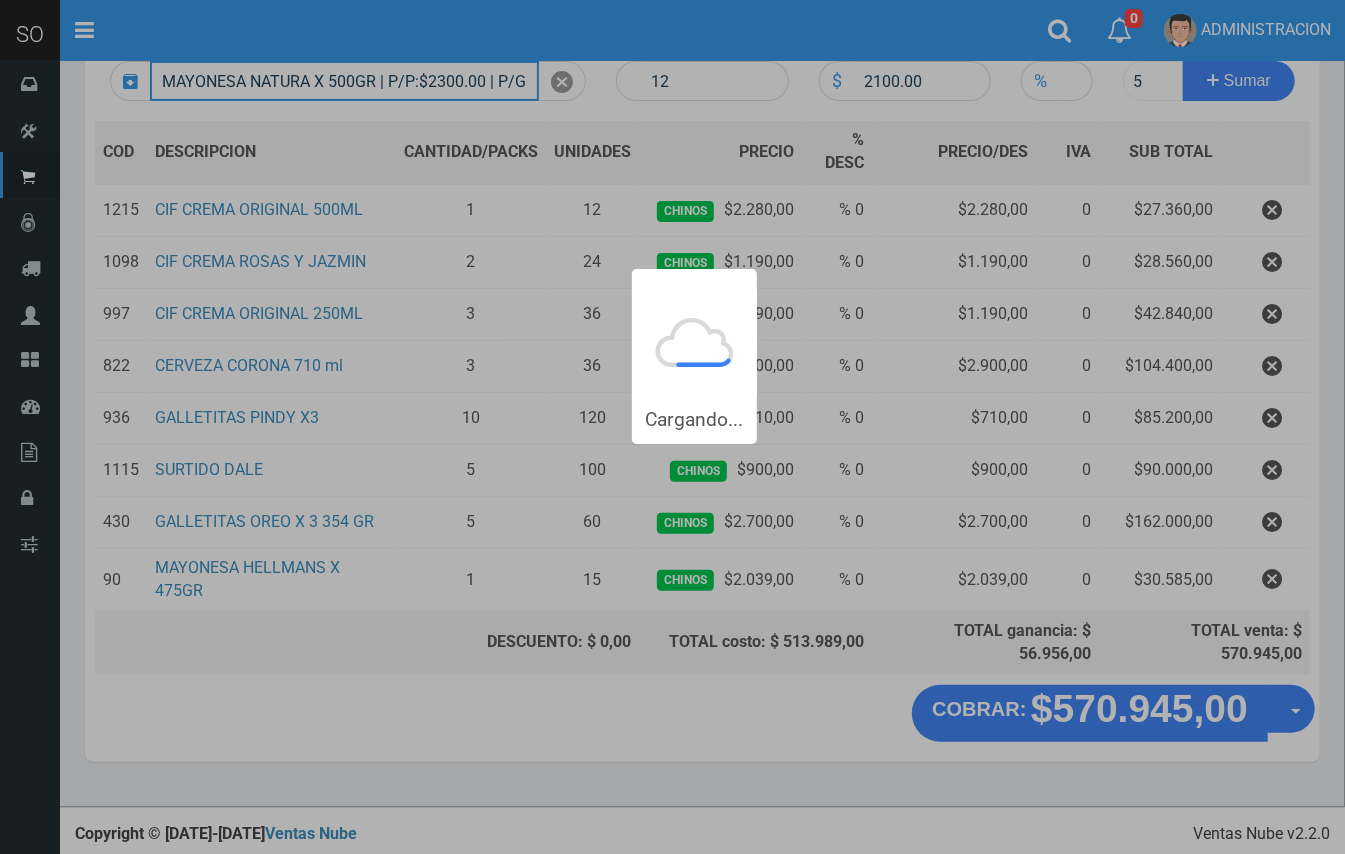 type 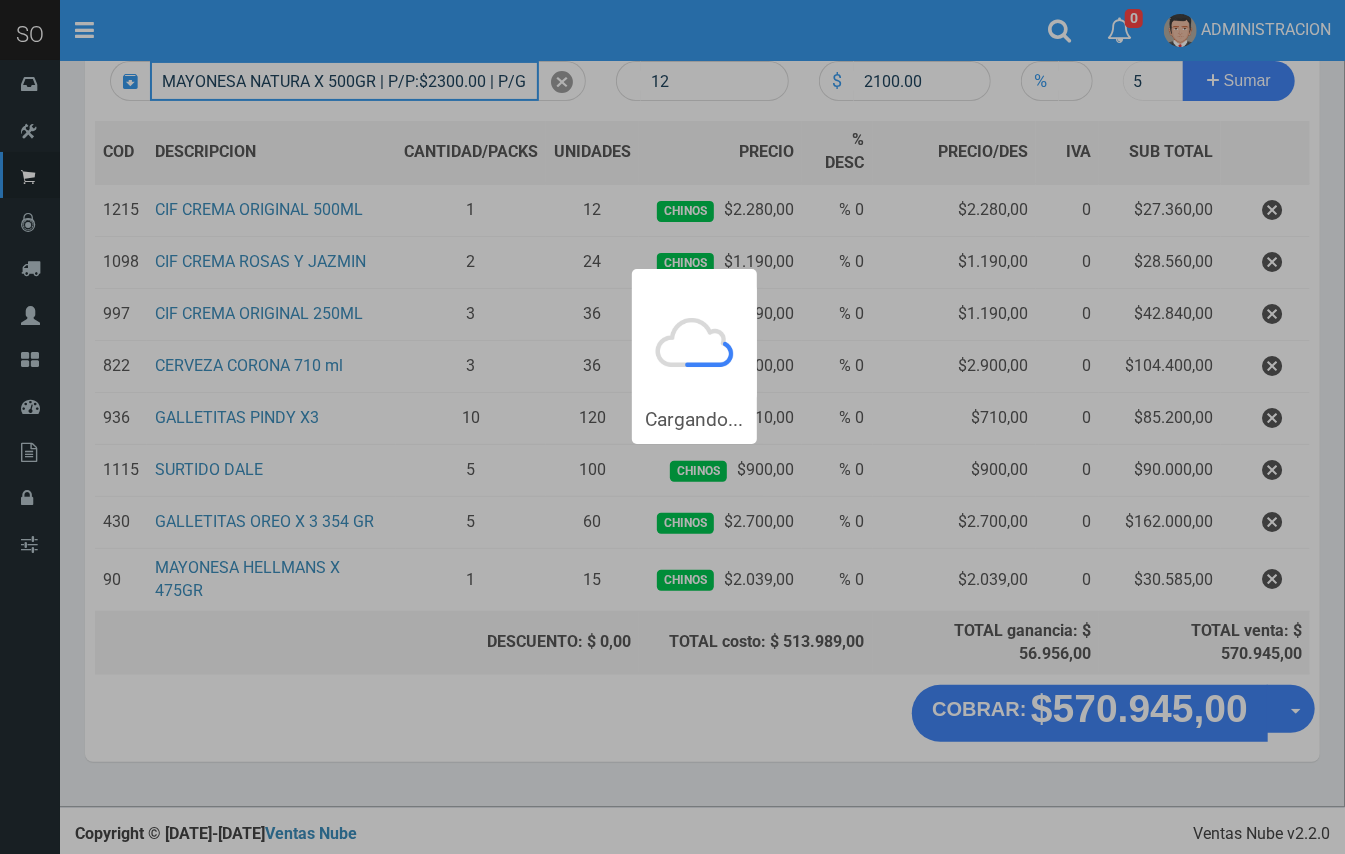 type 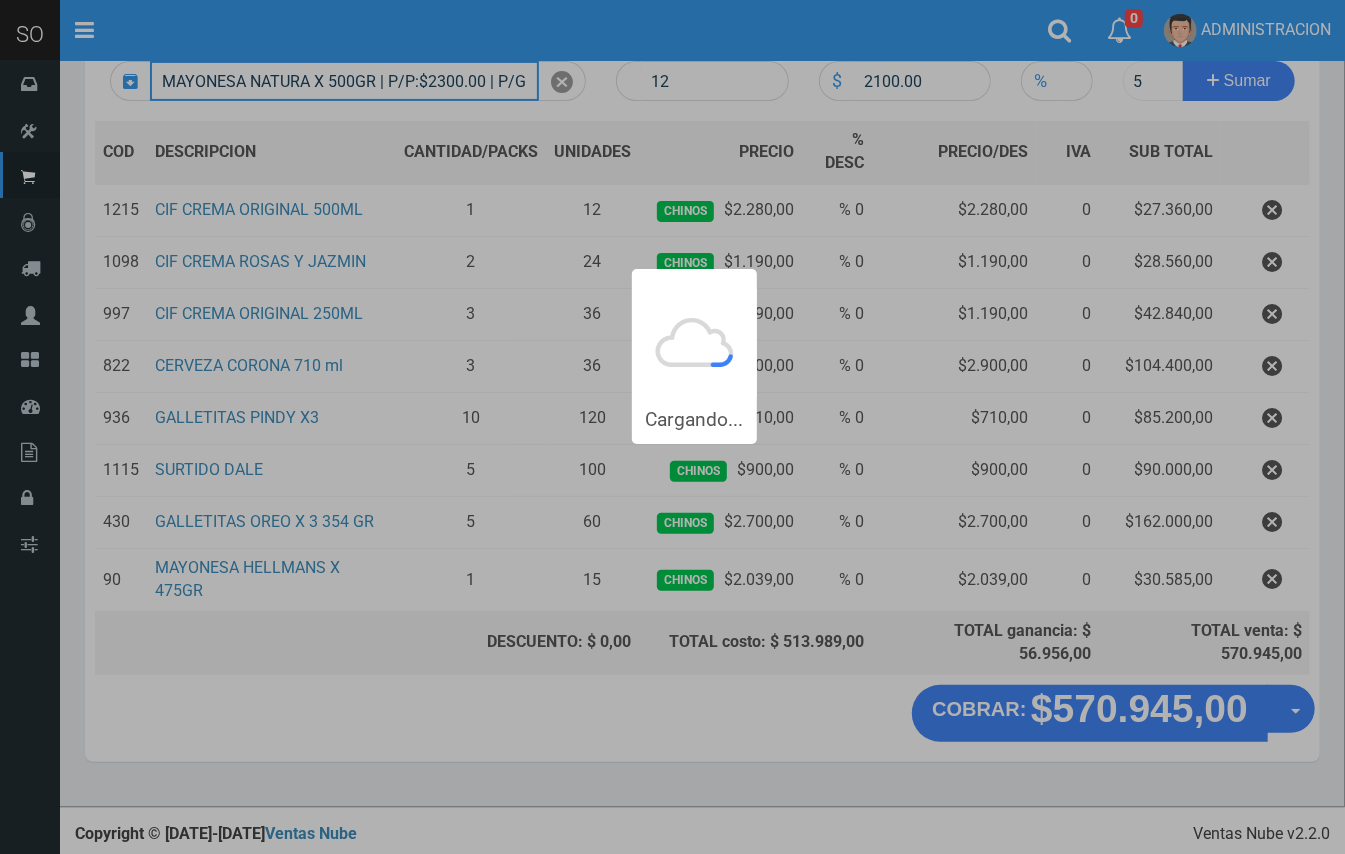 type 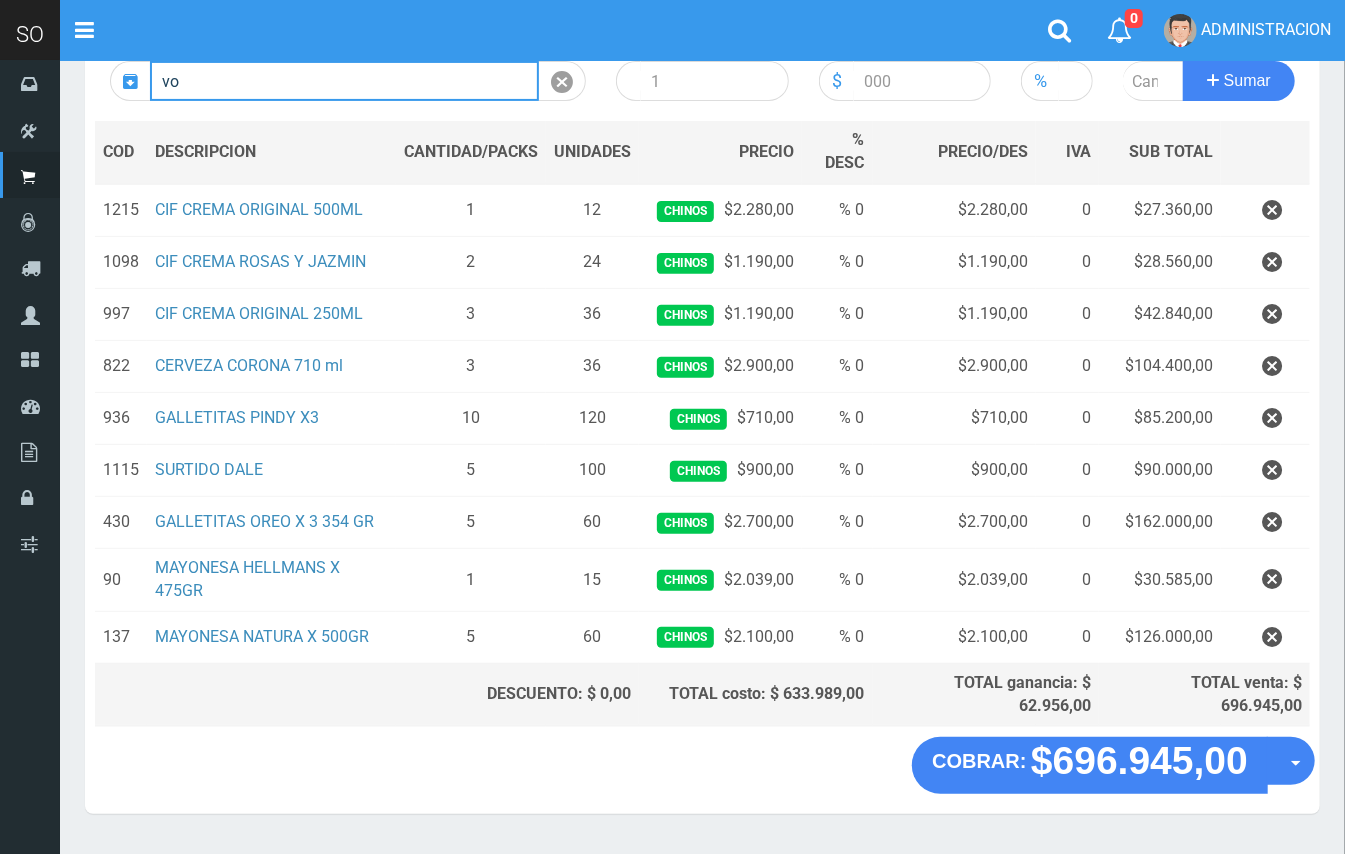 type on "v" 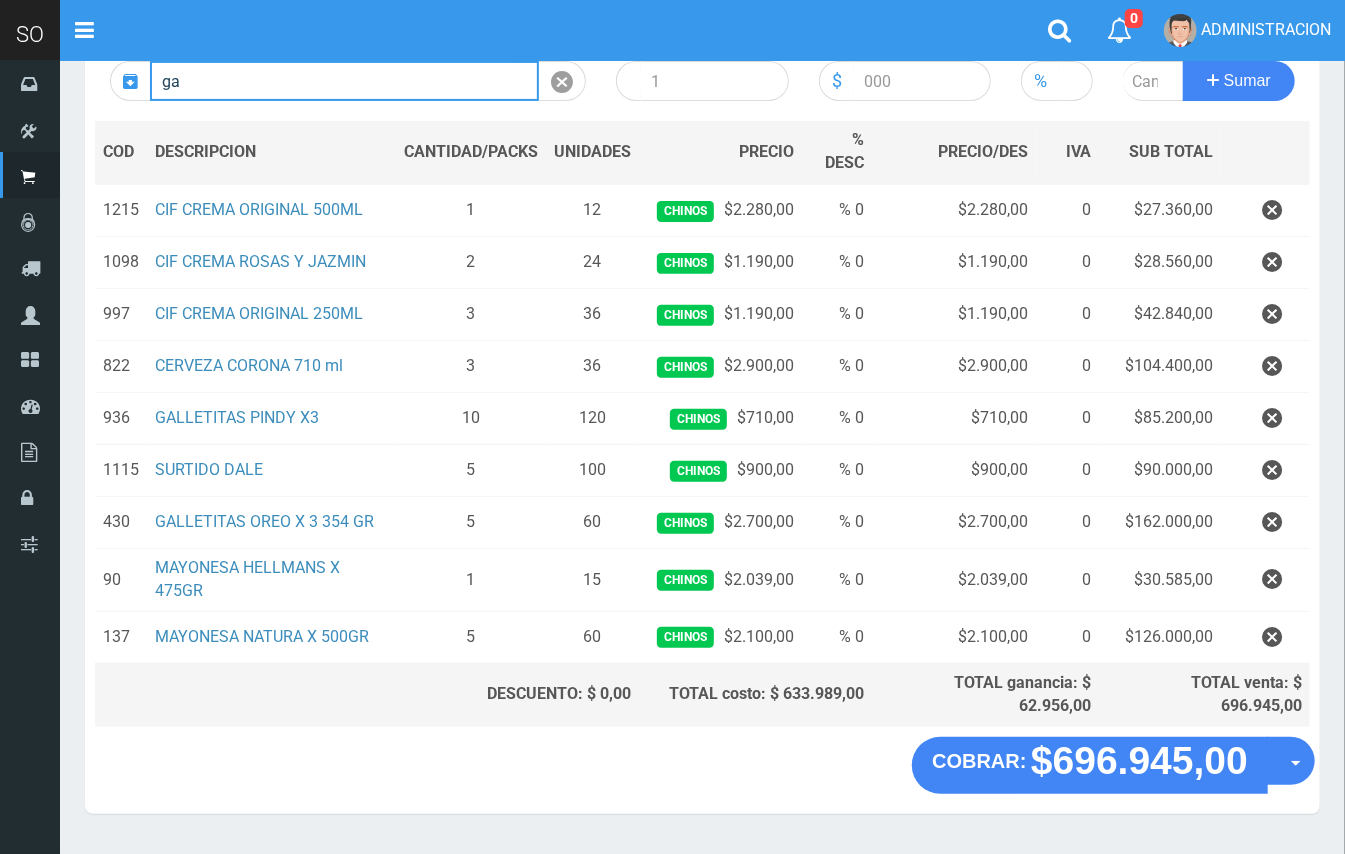 type on "g" 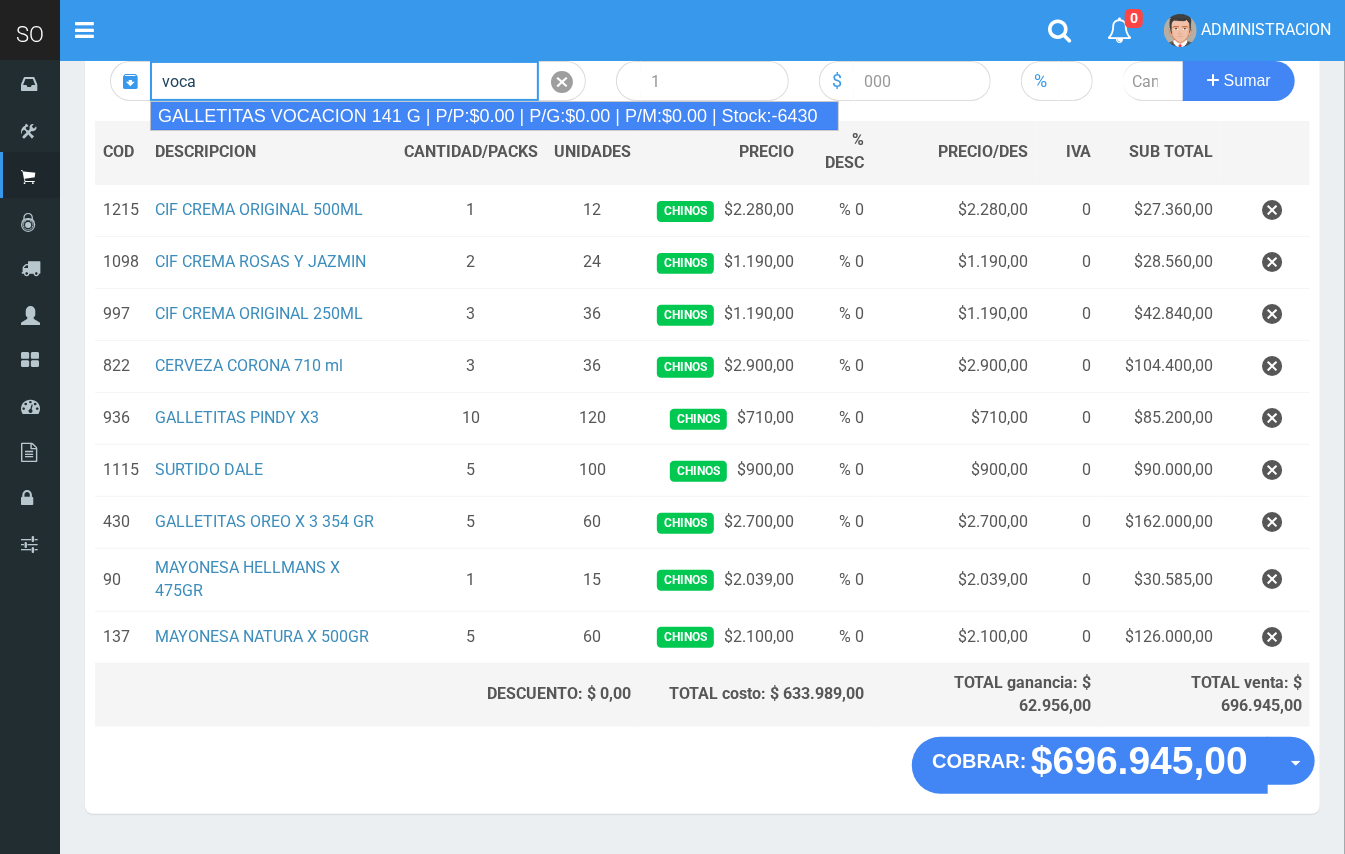 click on "GALLETITAS VOCACION 141 G | P/P:$0.00 | P/G:$0.00 | P/M:$0.00 | Stock:-6430" at bounding box center (494, 116) 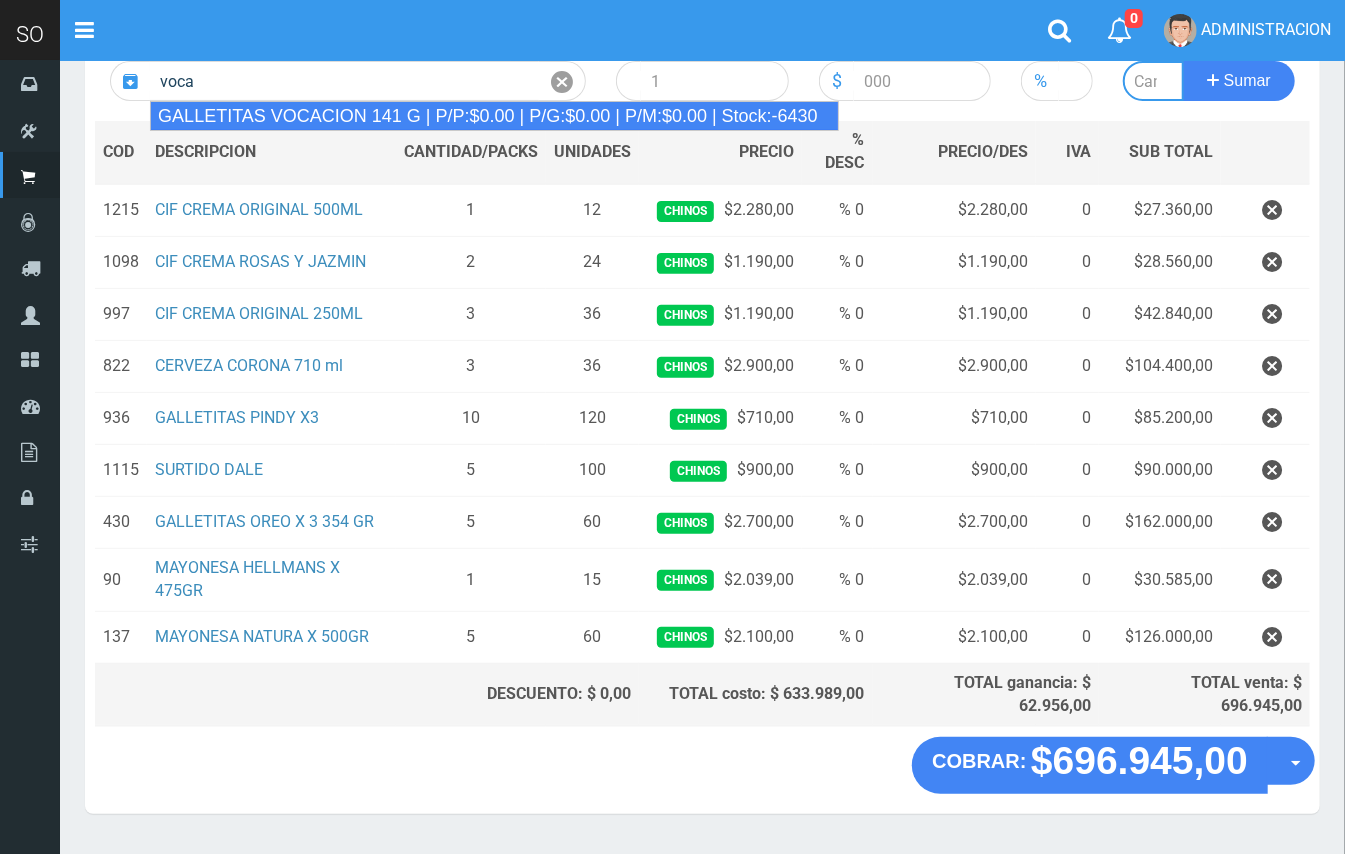 type on "GALLETITAS VOCACION 141 G | P/P:$0.00 | P/G:$0.00 | P/M:$0.00 | Stock:-6430" 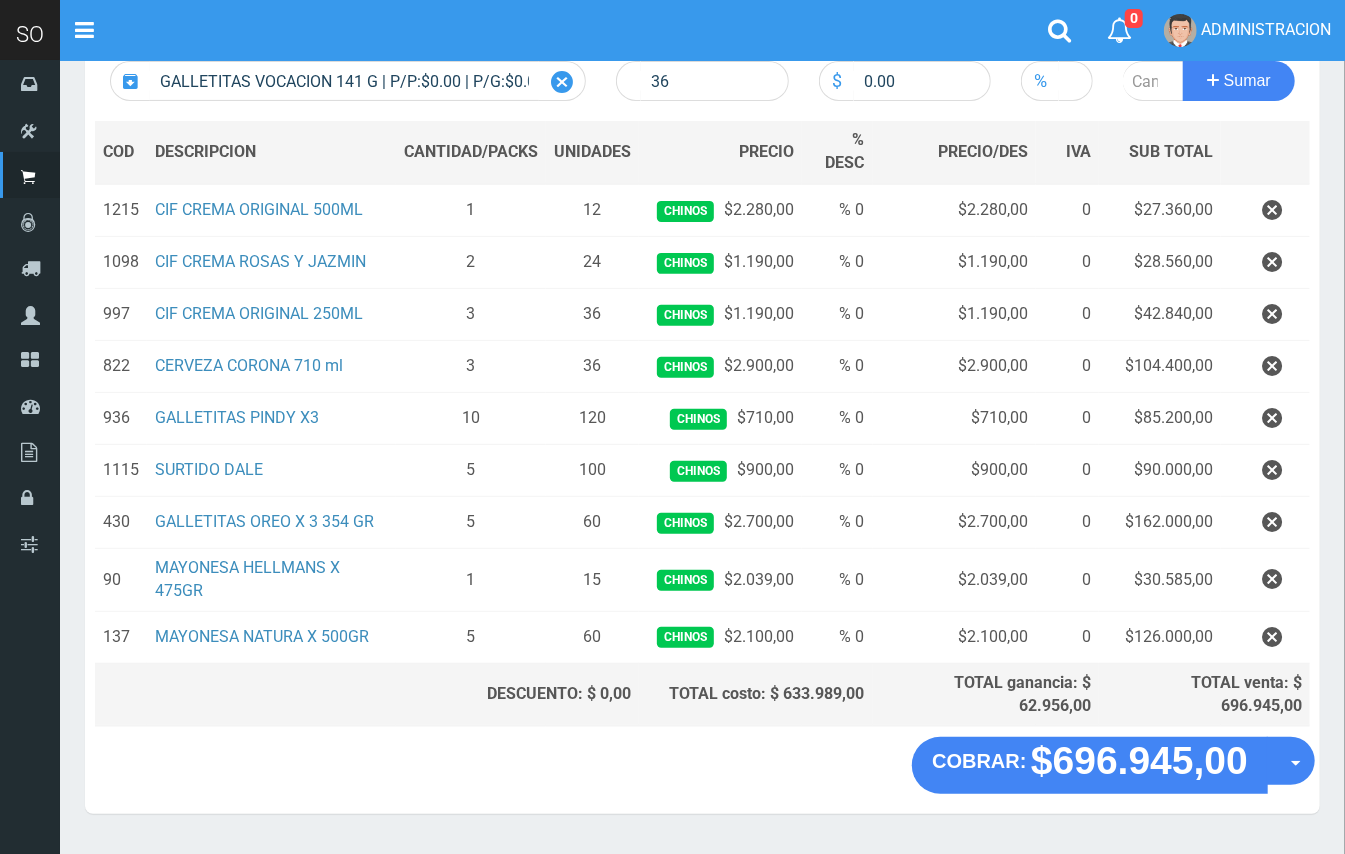 click at bounding box center (562, 82) 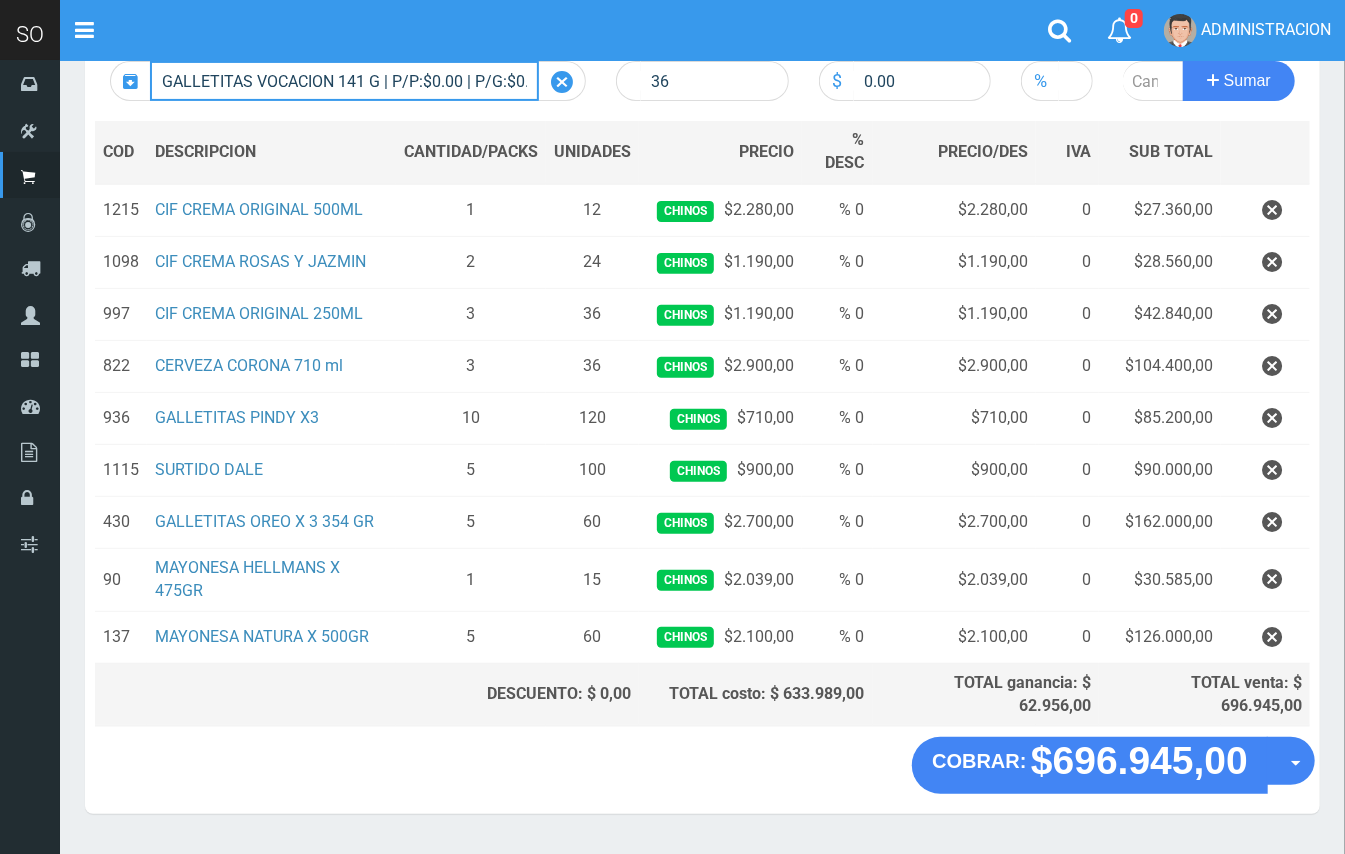 type 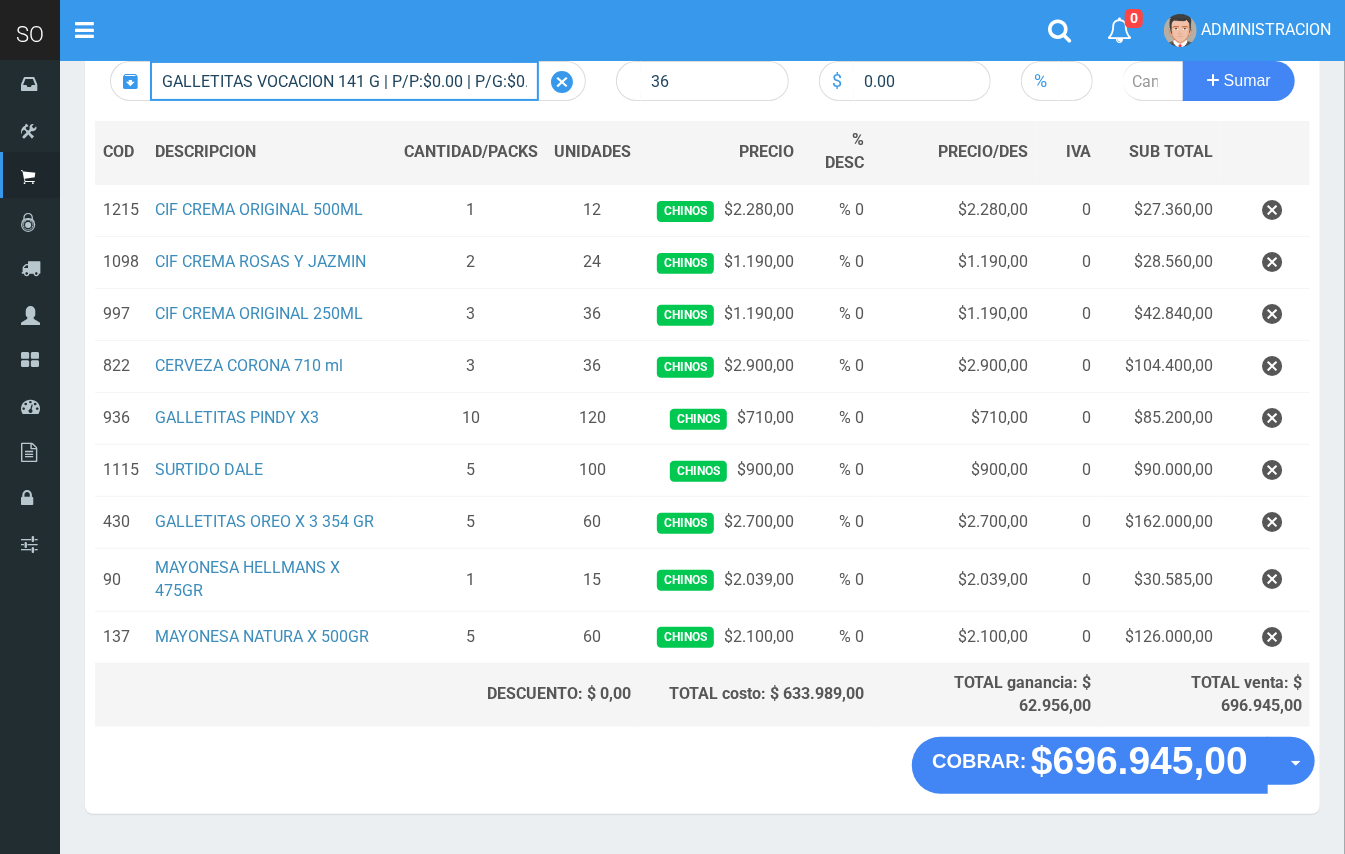 type 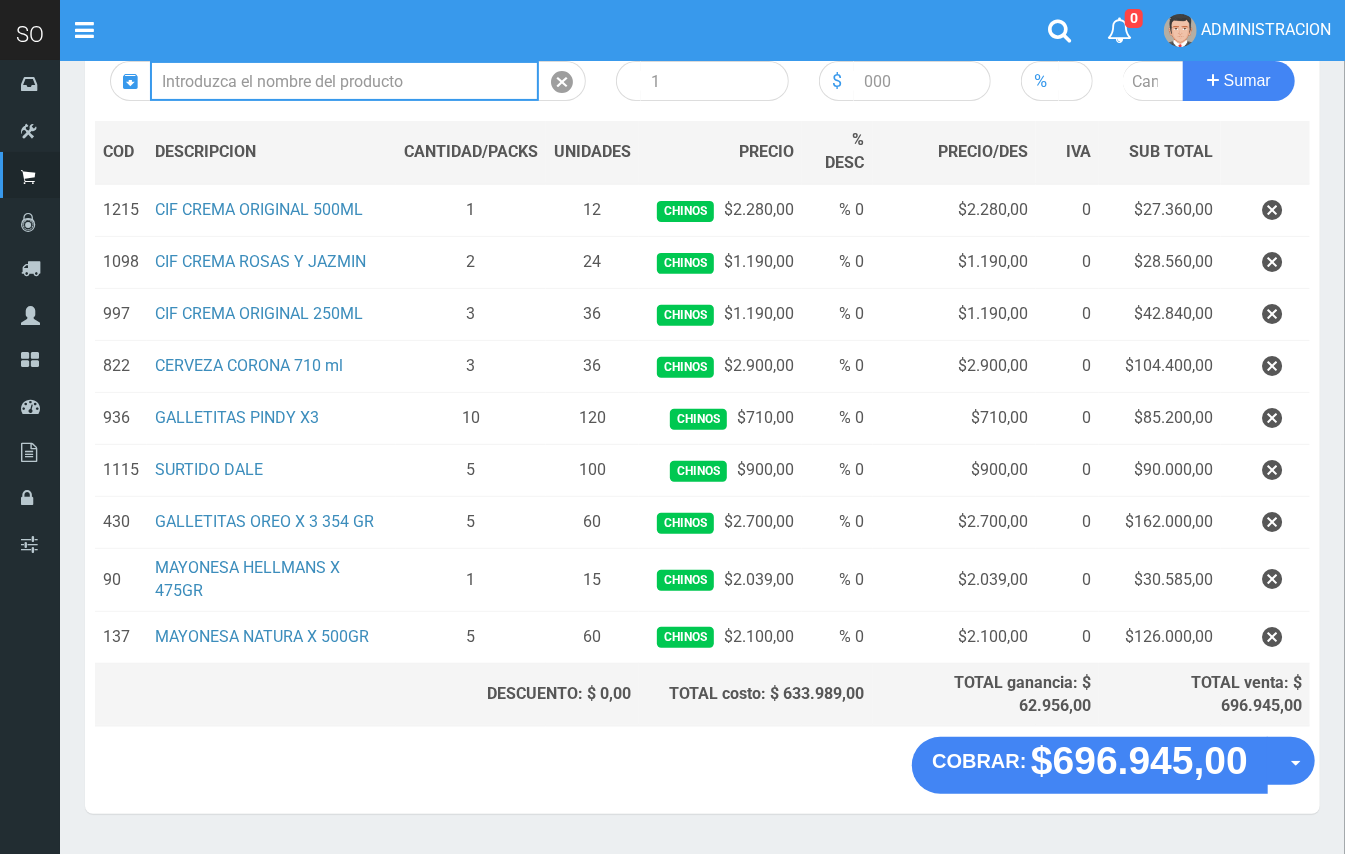 scroll, scrollTop: 0, scrollLeft: 0, axis: both 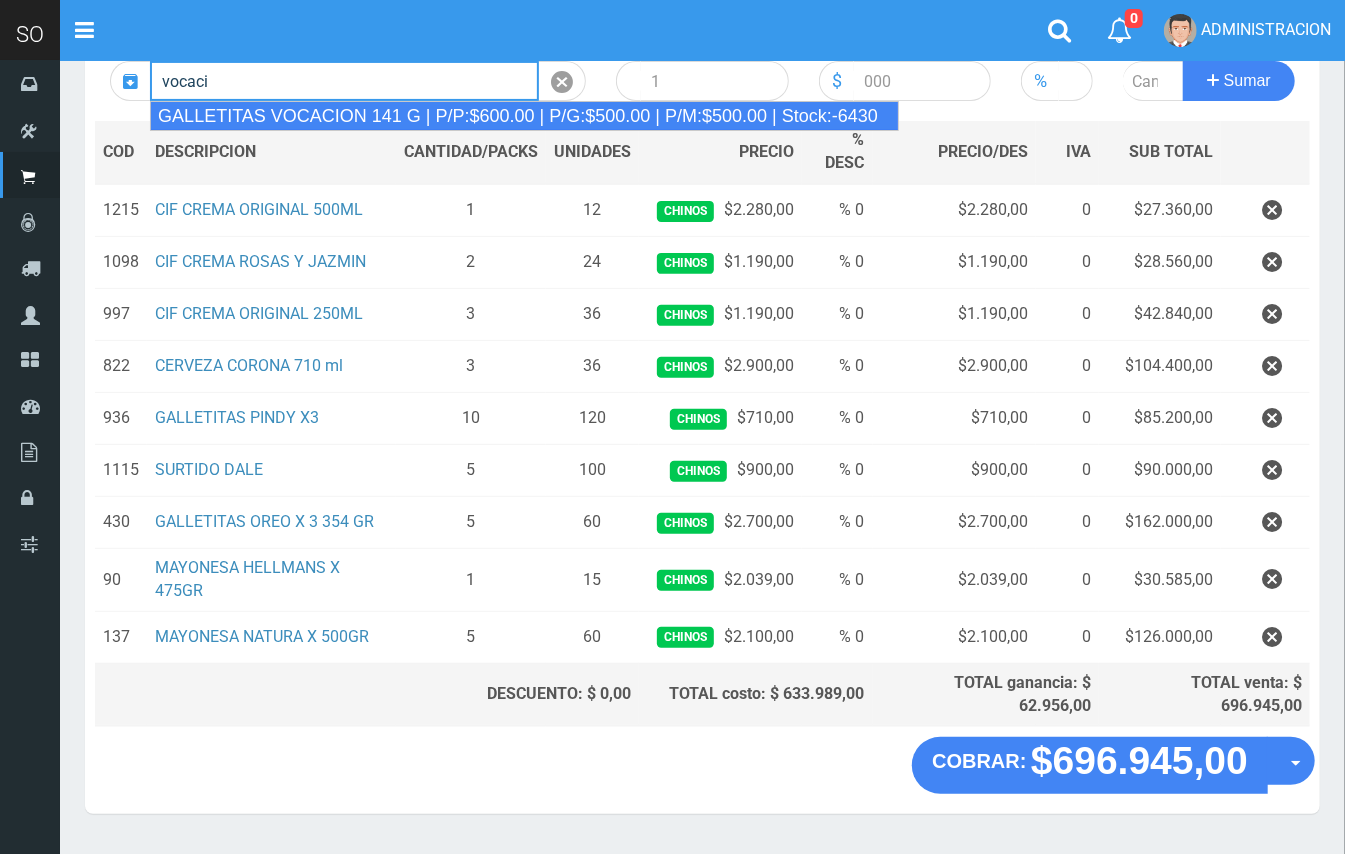click on "GALLETITAS VOCACION 141 G | P/P:$600.00 | P/G:$500.00 | P/M:$500.00 | Stock:-6430" at bounding box center [524, 116] 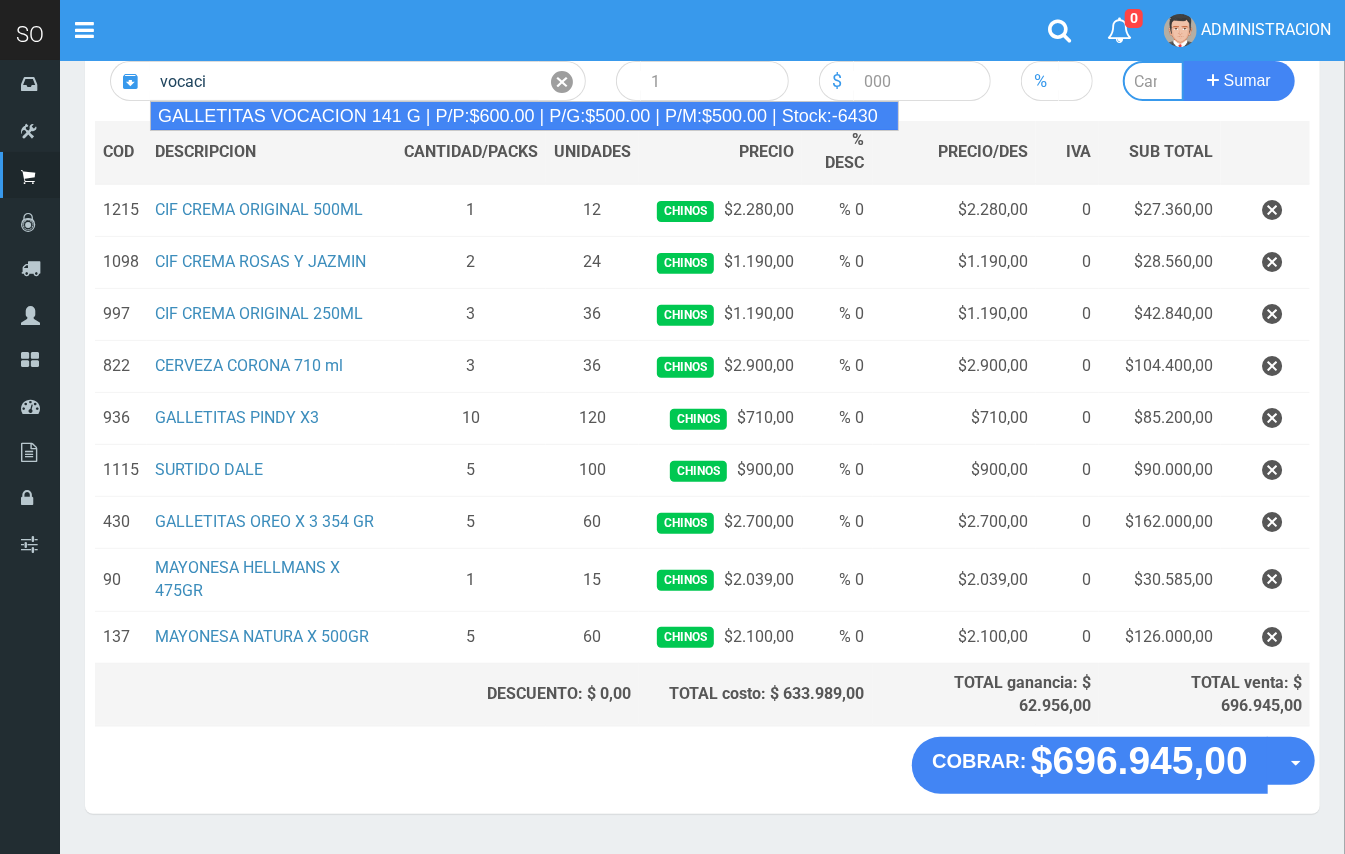 type on "GALLETITAS VOCACION 141 G | P/P:$600.00 | P/G:$500.00 | P/M:$500.00 | Stock:-6430" 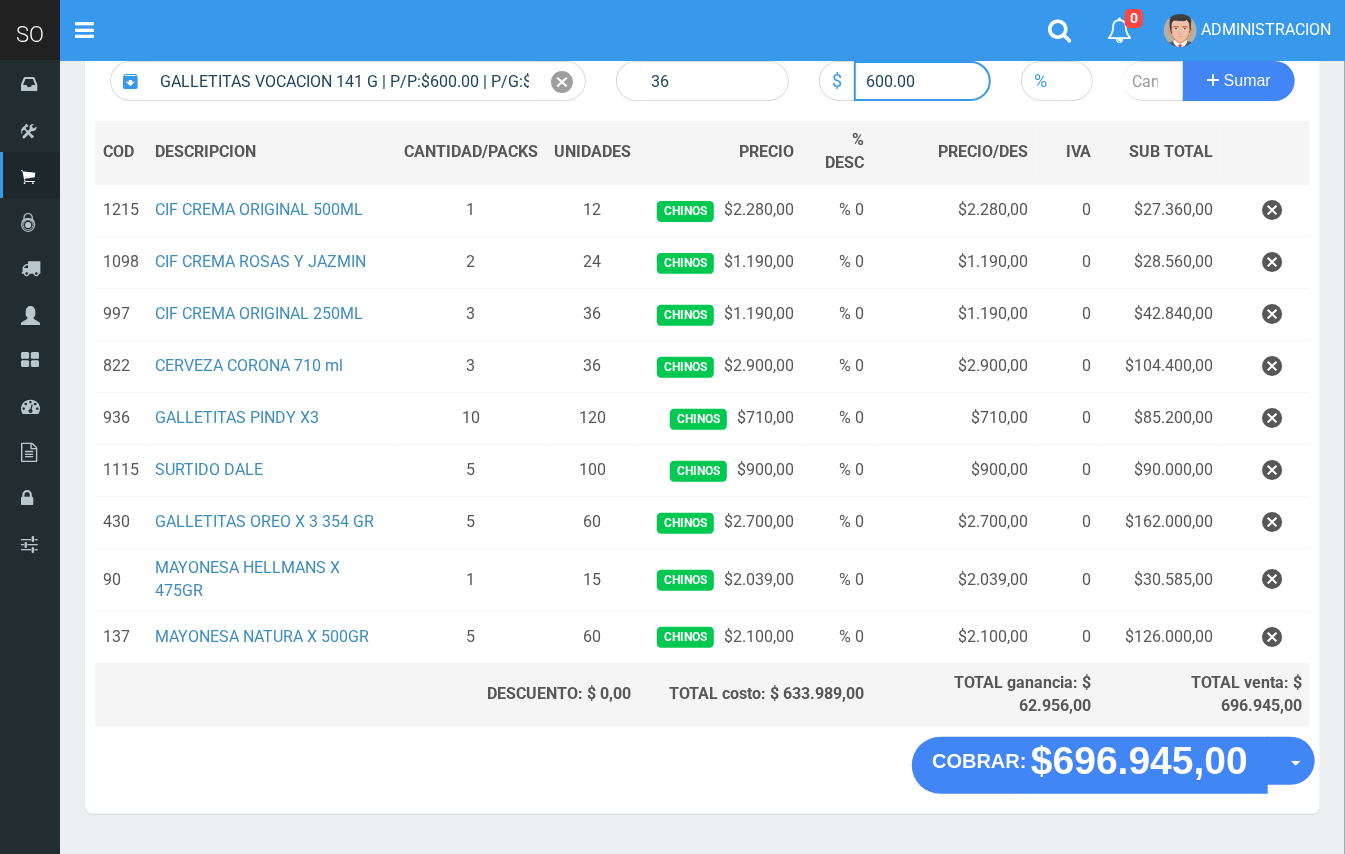 drag, startPoint x: 889, startPoint y: 76, endPoint x: 858, endPoint y: 72, distance: 31.257 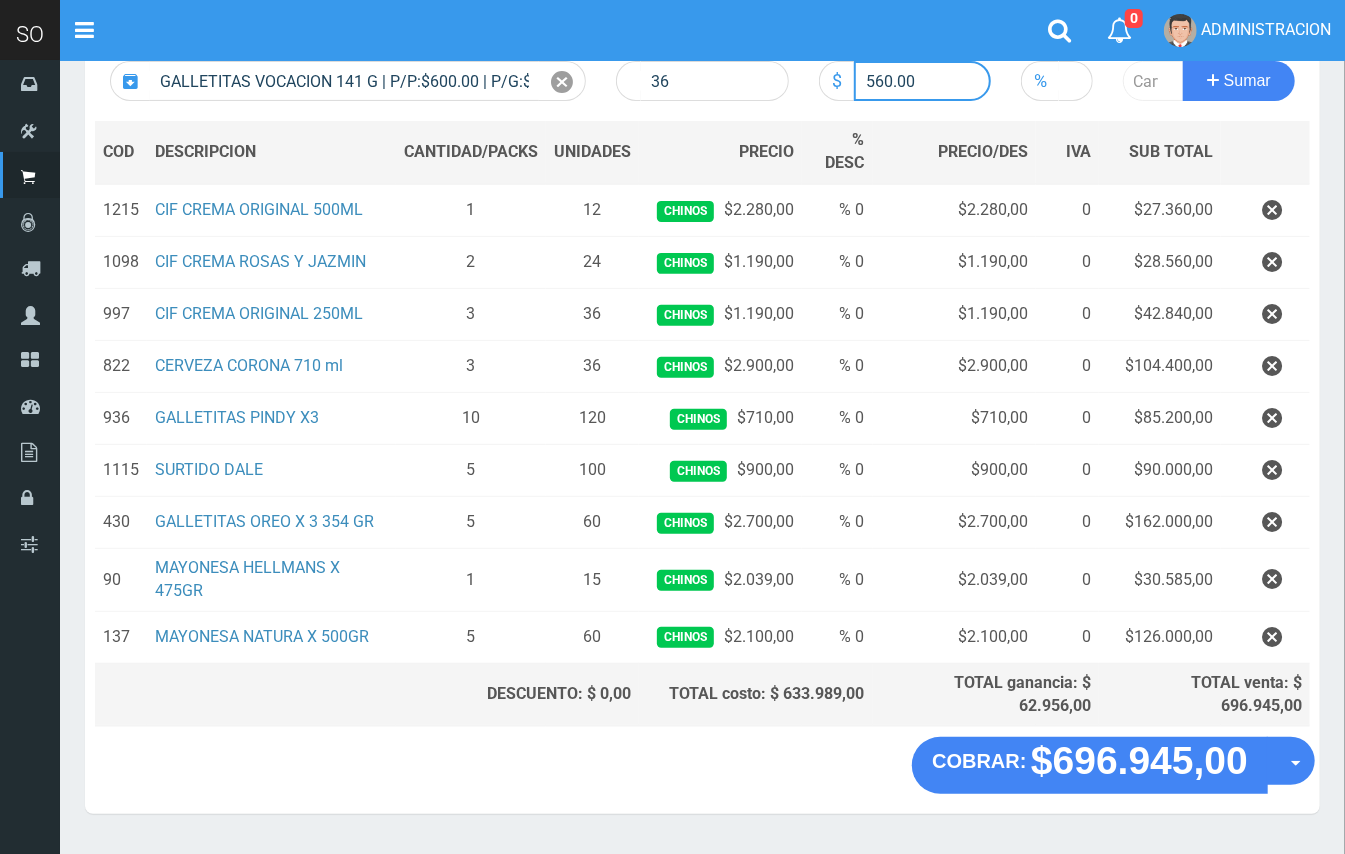 type on "560.00" 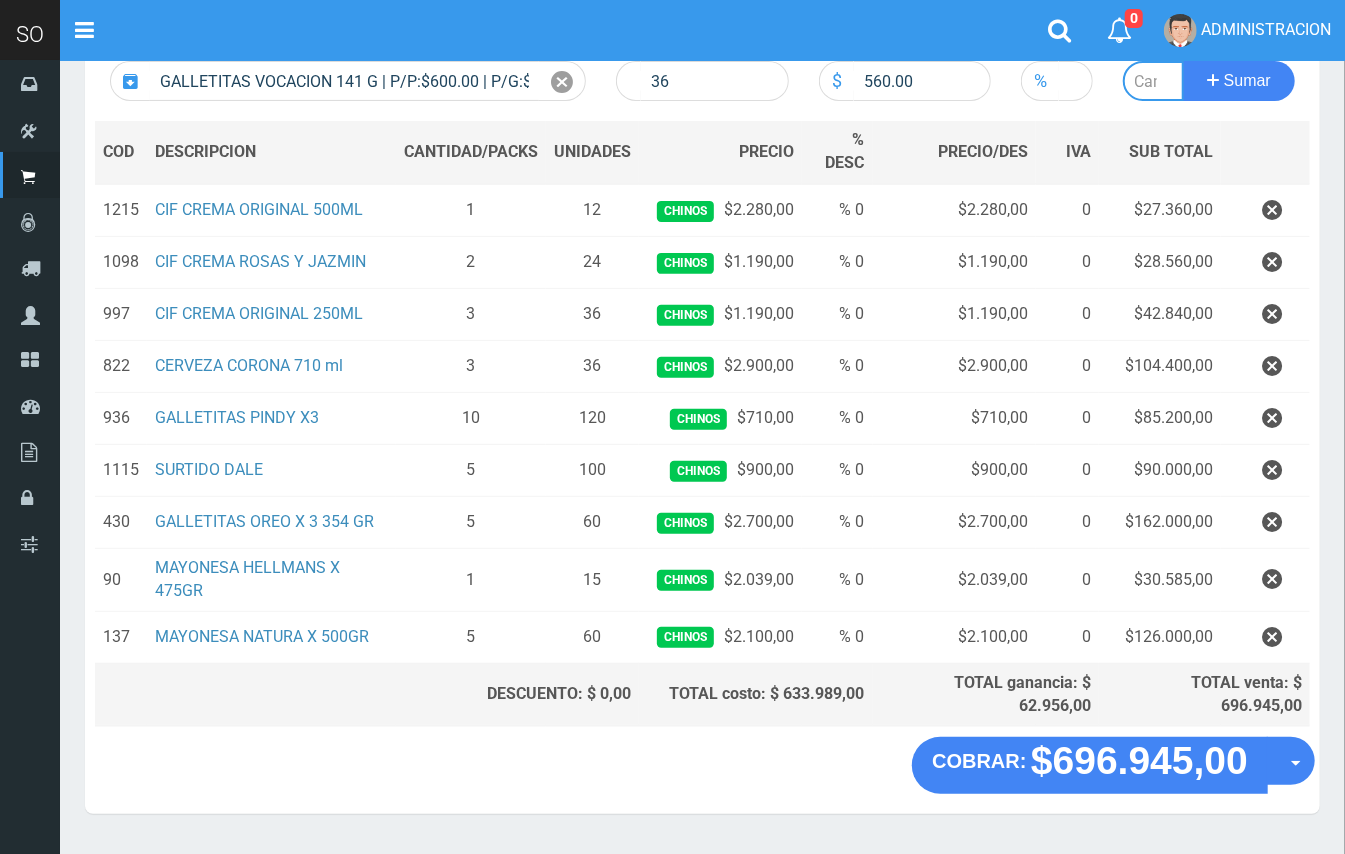 click at bounding box center (1154, 81) 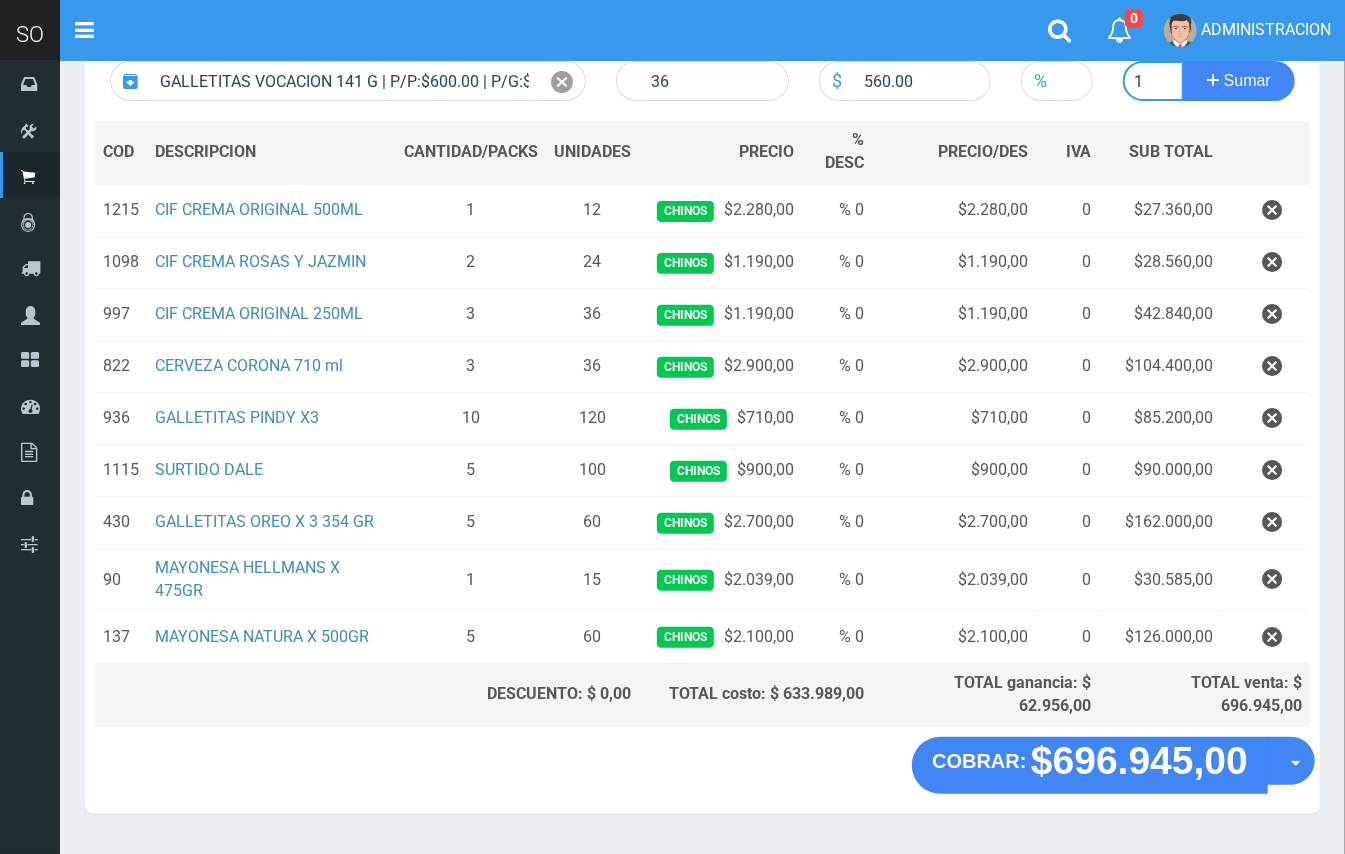 type on "1" 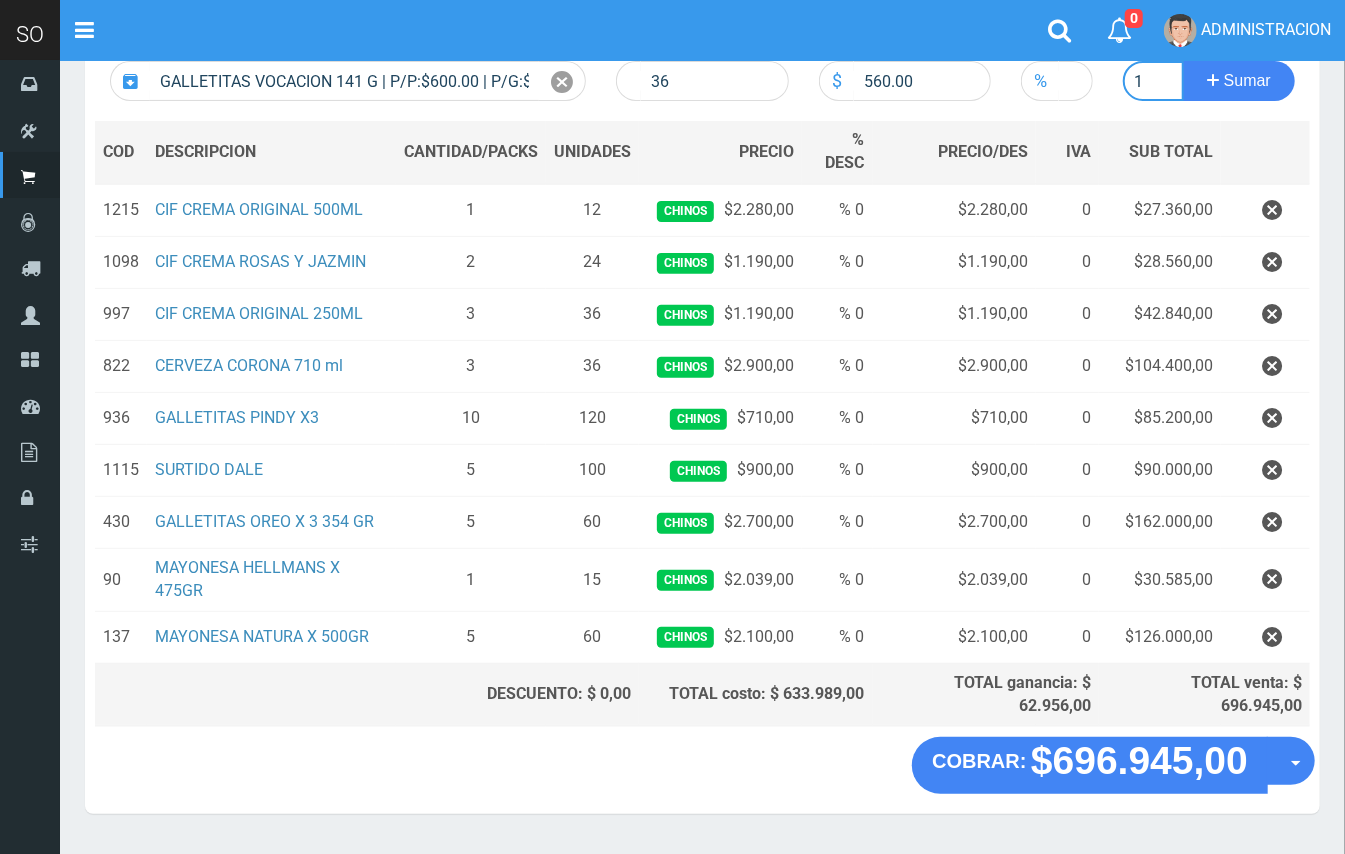 click on "Sumar" at bounding box center (1239, 81) 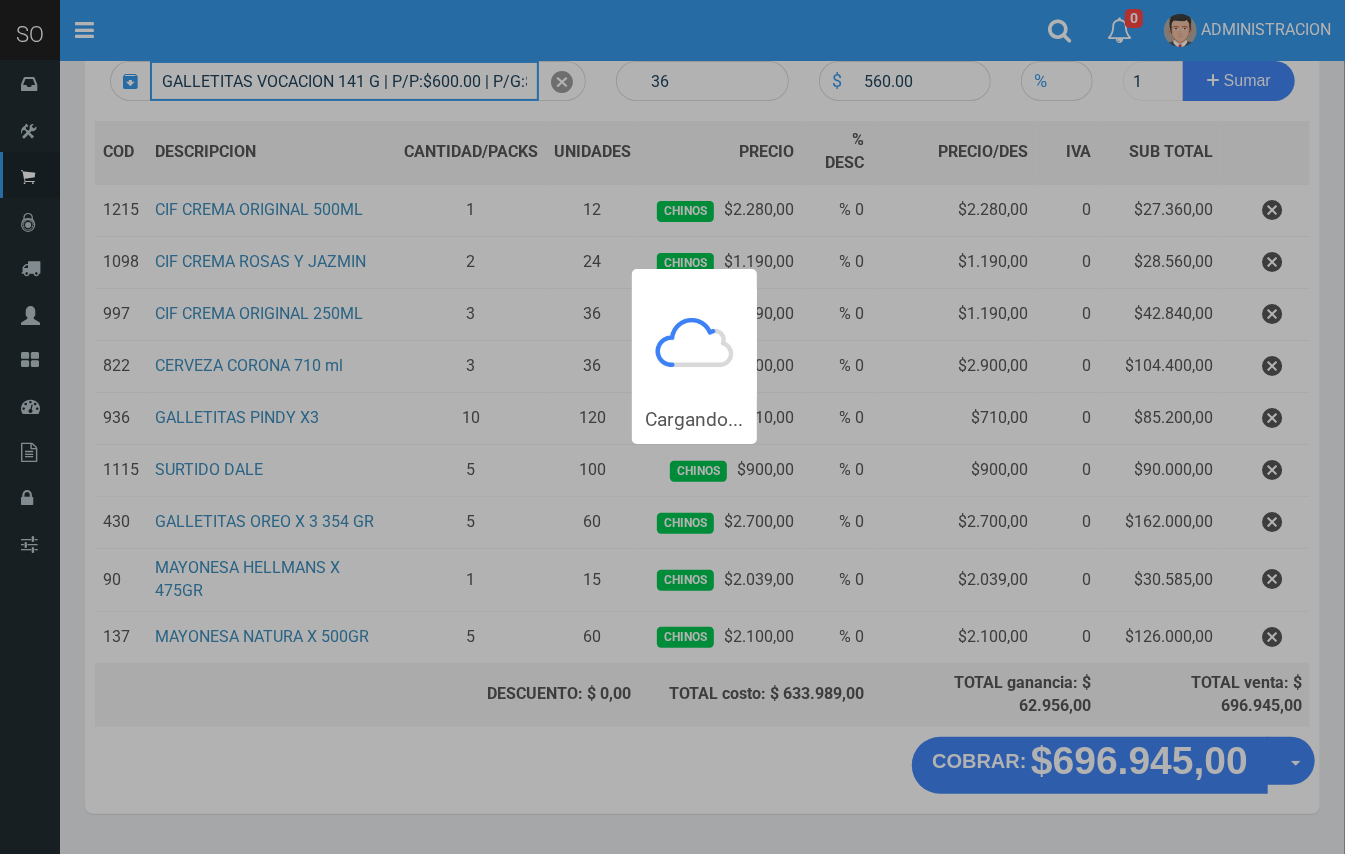 type 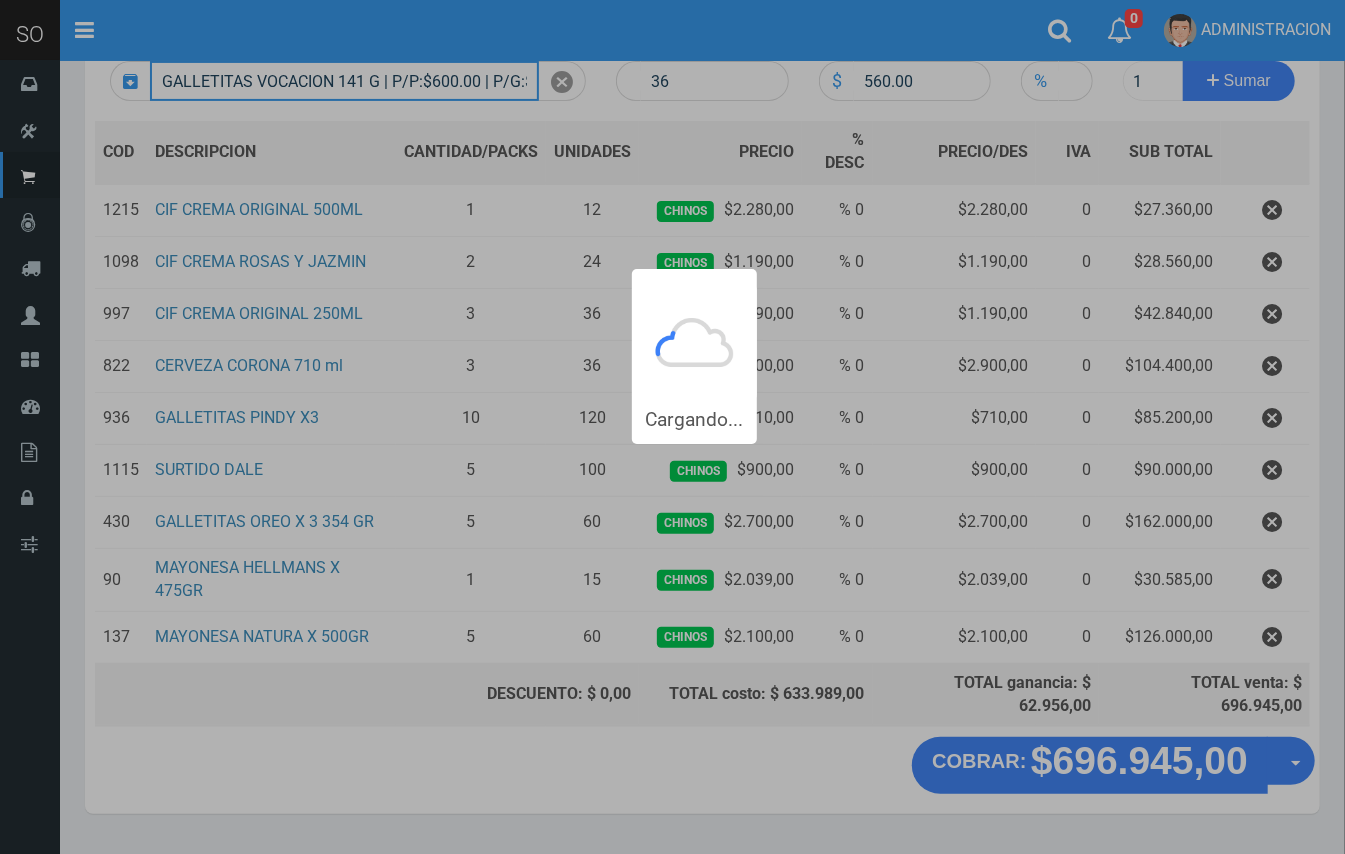 type 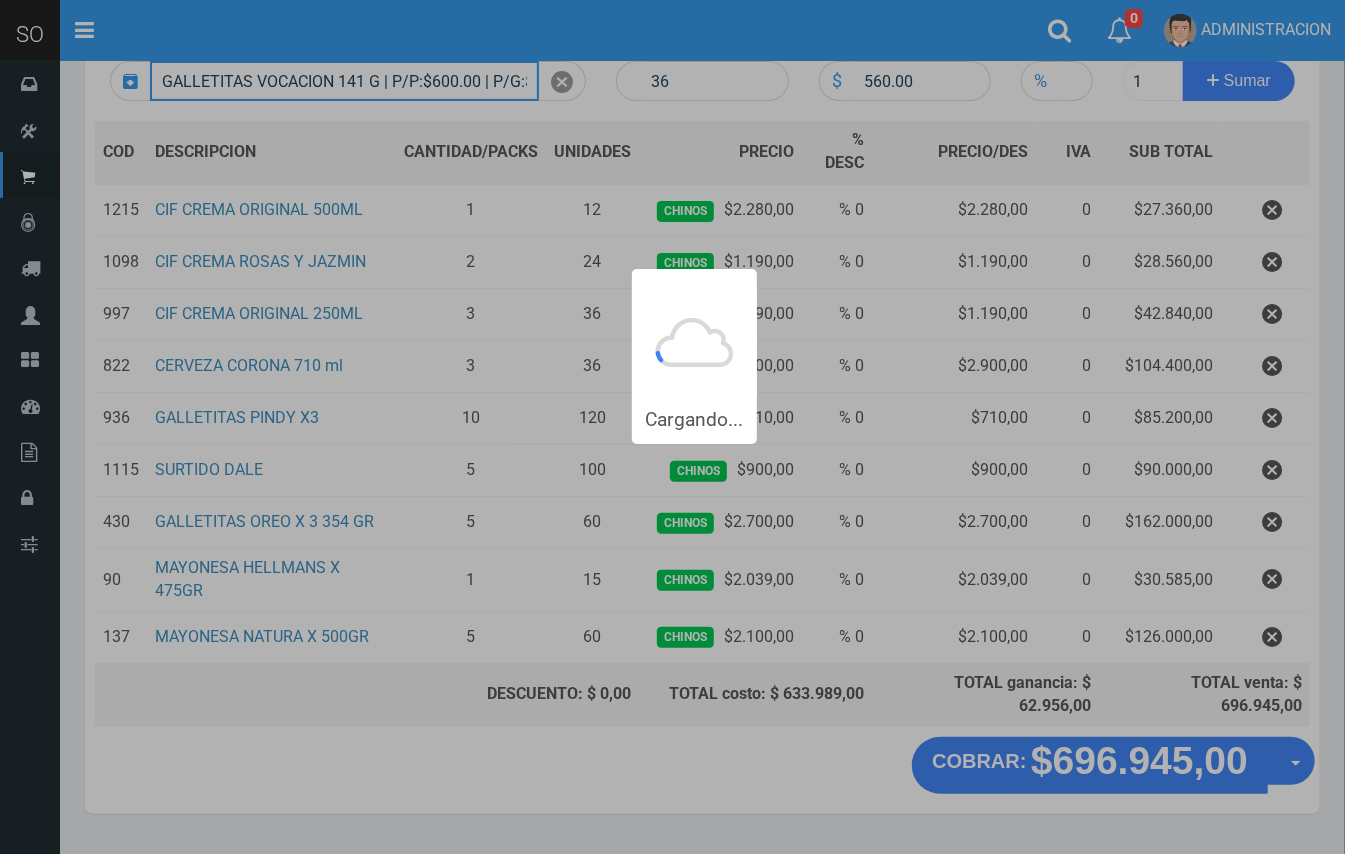 type 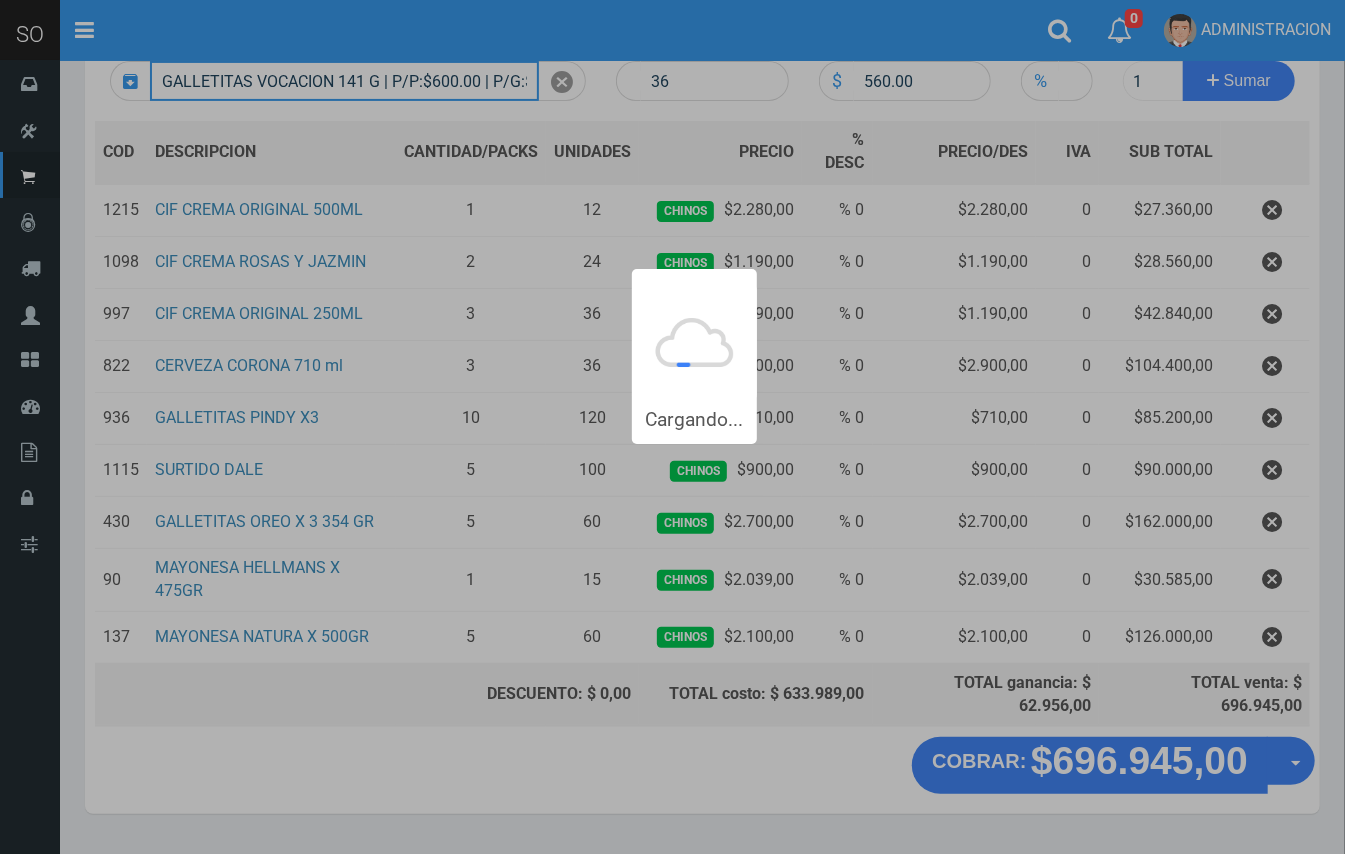 type 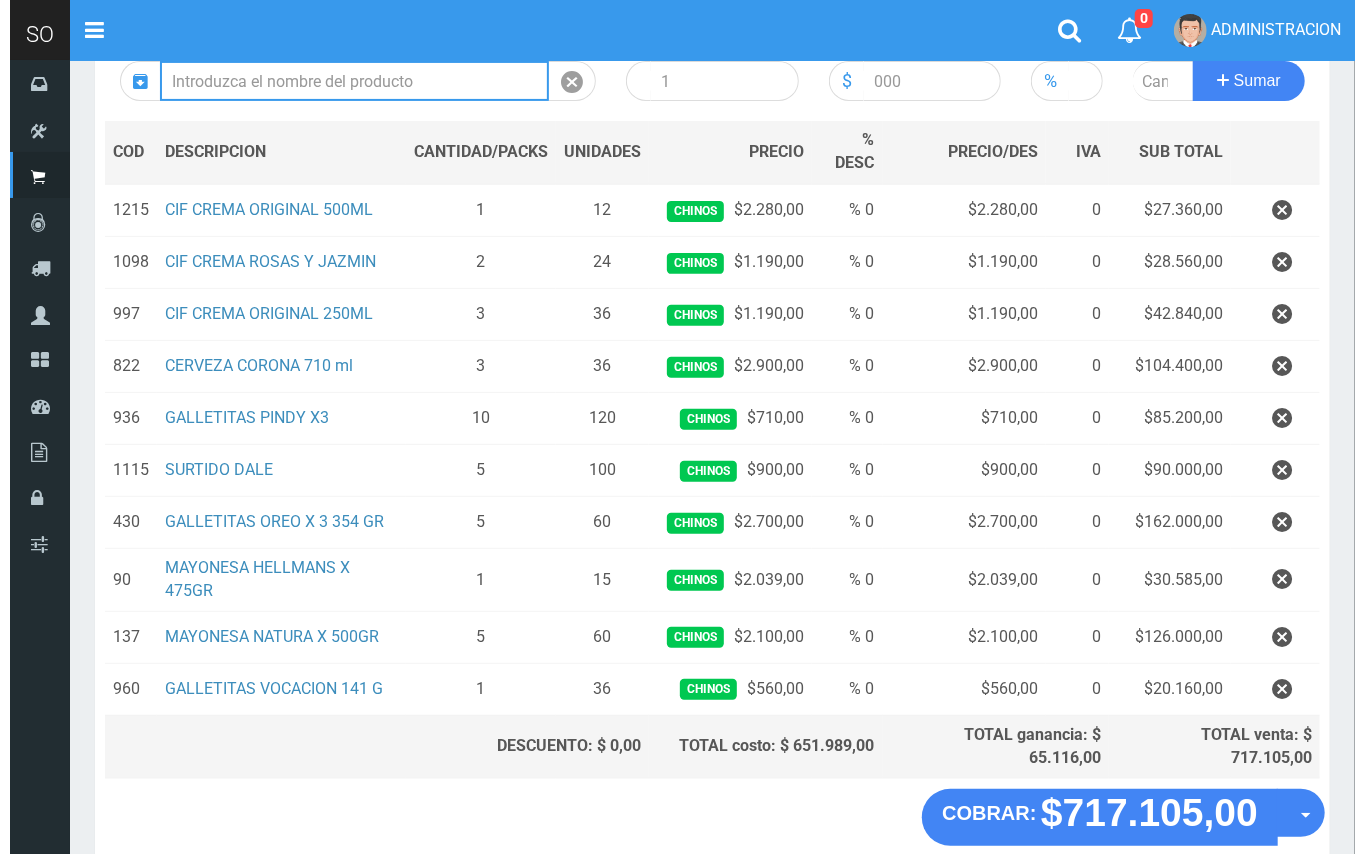 scroll, scrollTop: 344, scrollLeft: 0, axis: vertical 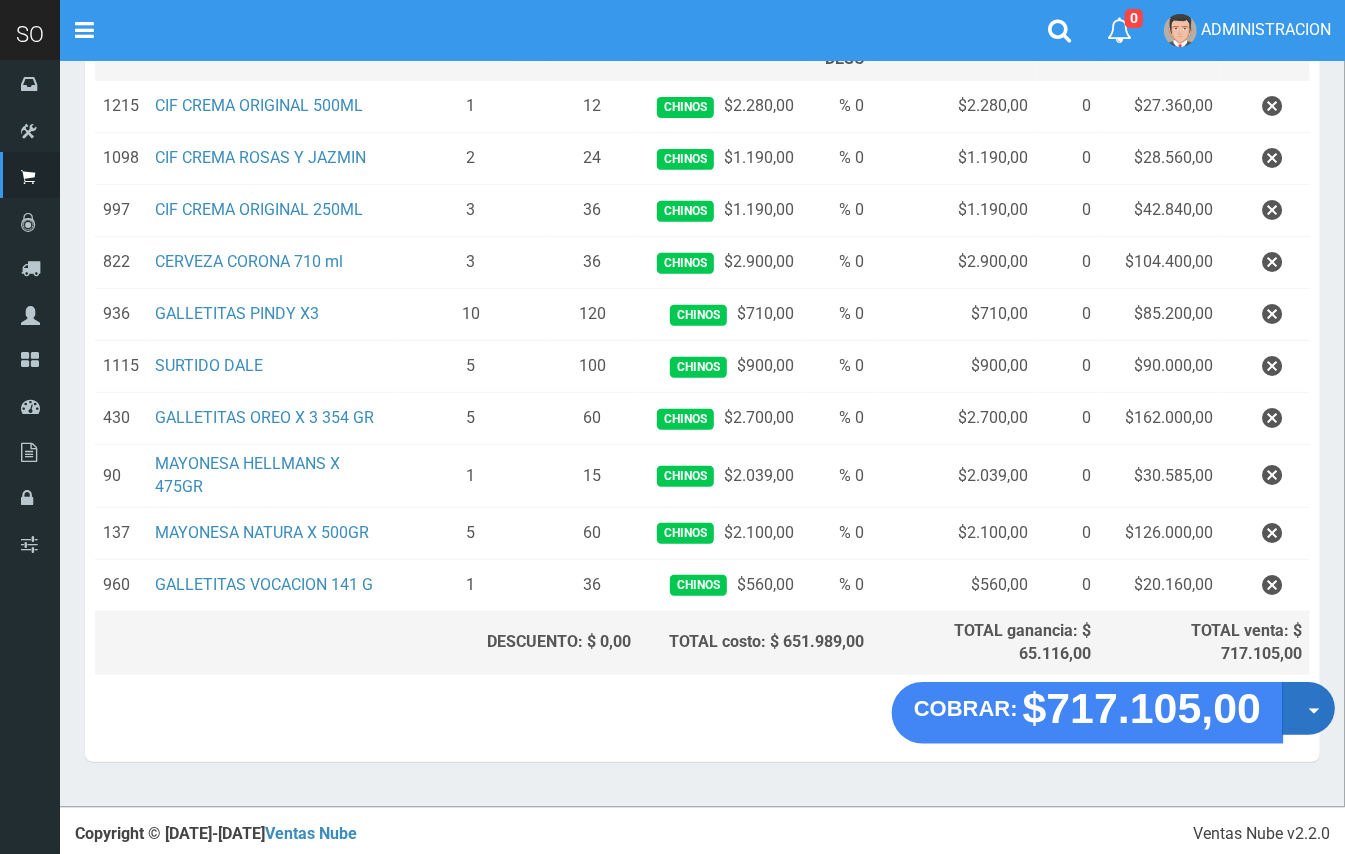 click on "Opciones" at bounding box center [1308, 709] 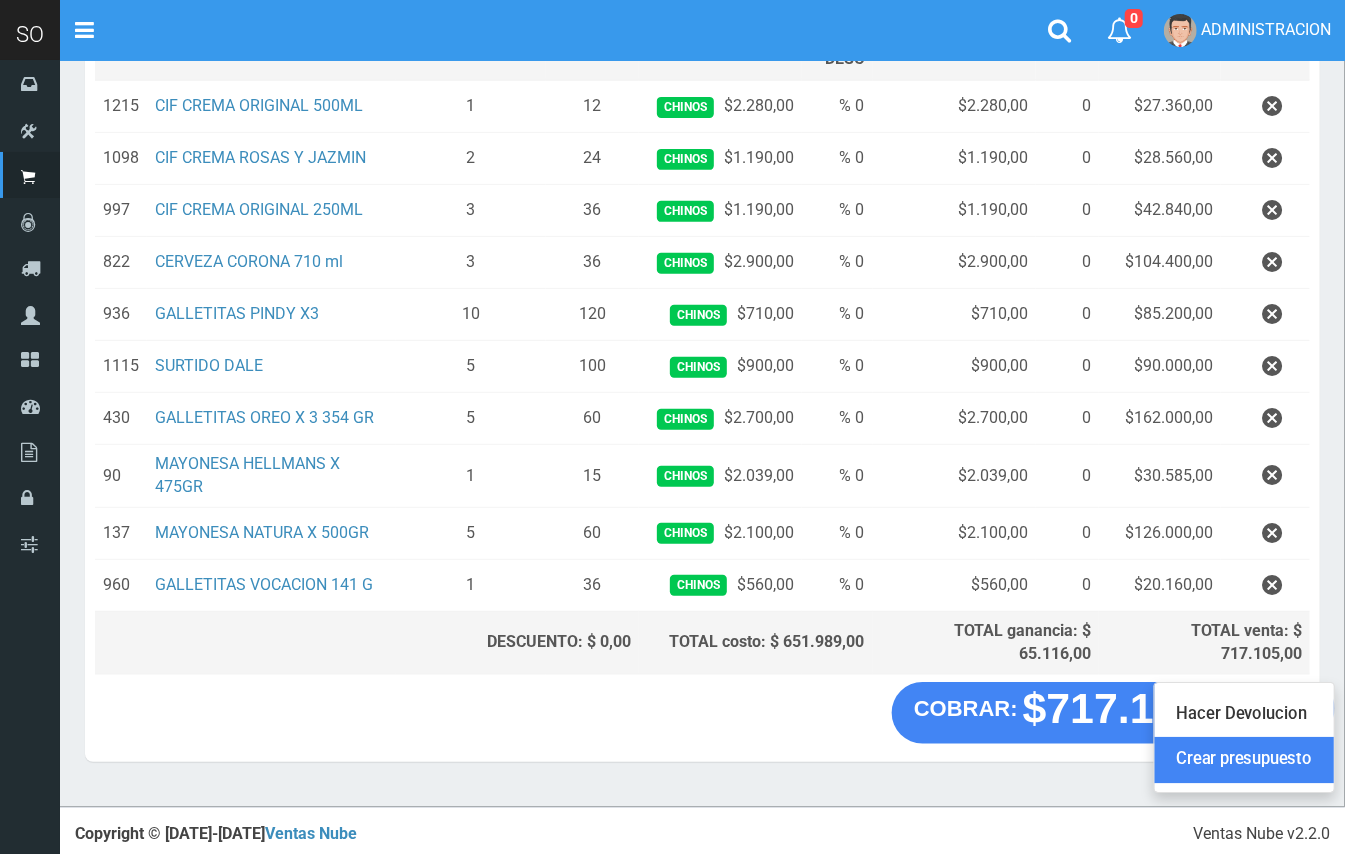click on "Crear presupuesto" at bounding box center (1244, 761) 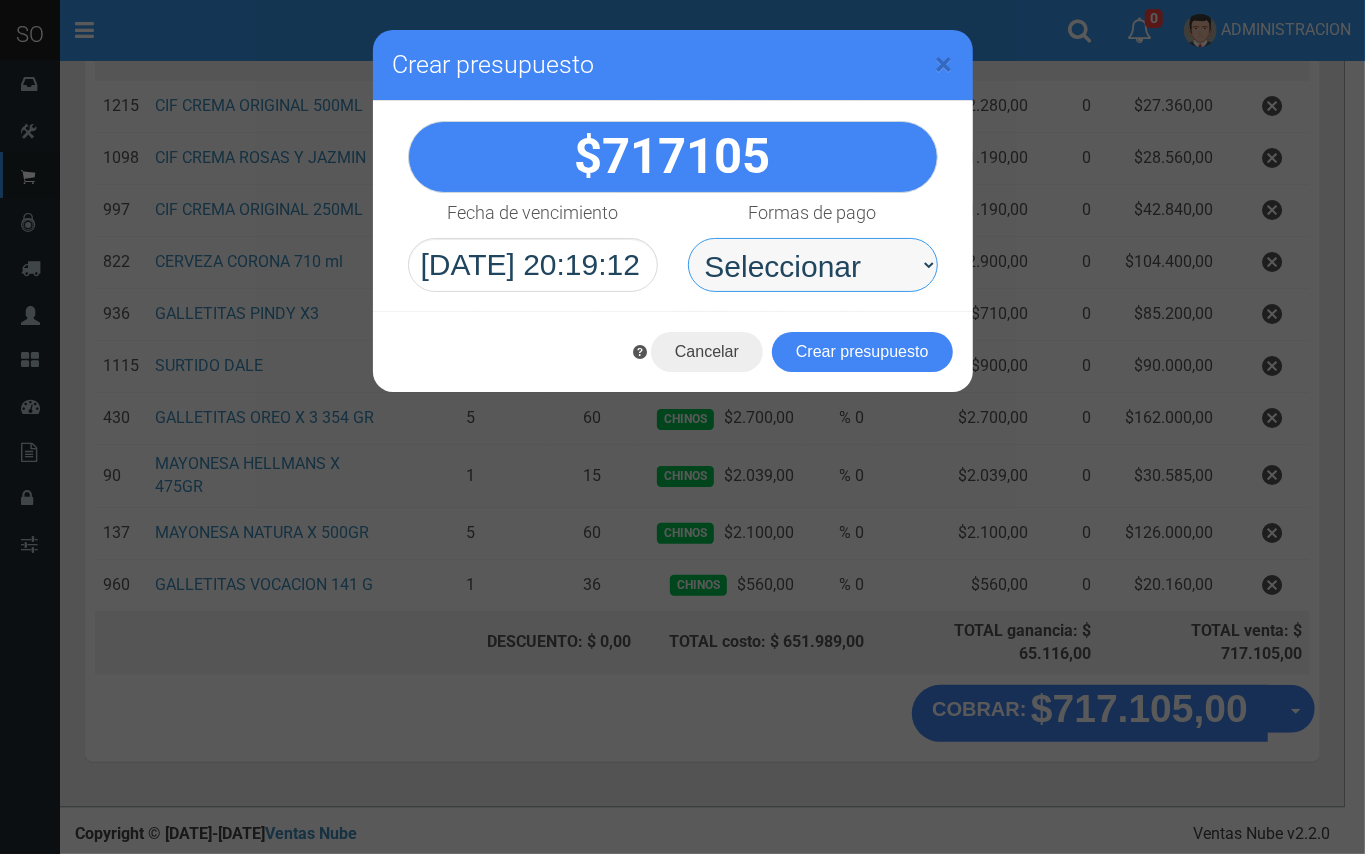 click on "Seleccionar
Efectivo
Tarjeta de Crédito
Depósito
Débito" at bounding box center [813, 265] 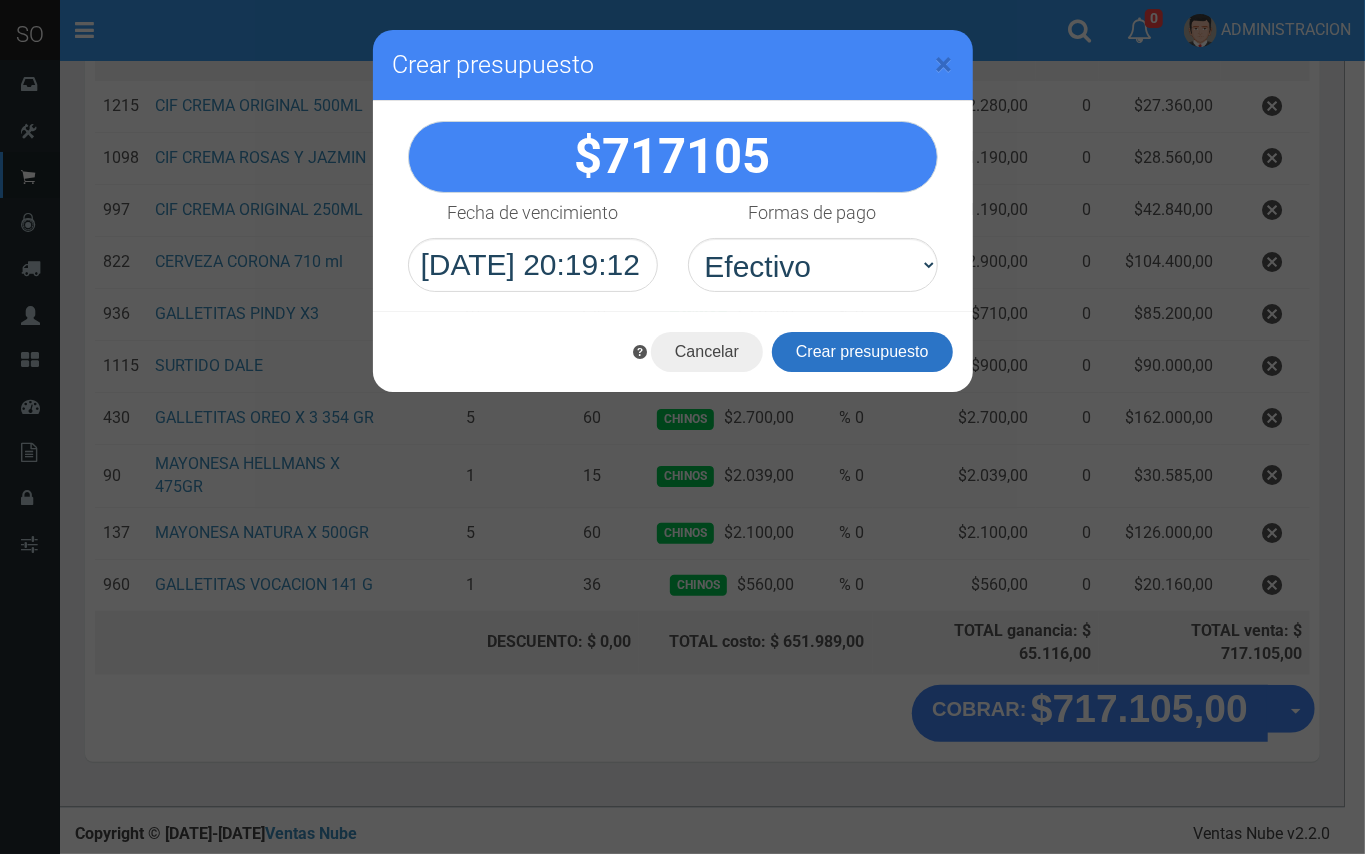 click on "Crear presupuesto" at bounding box center [862, 352] 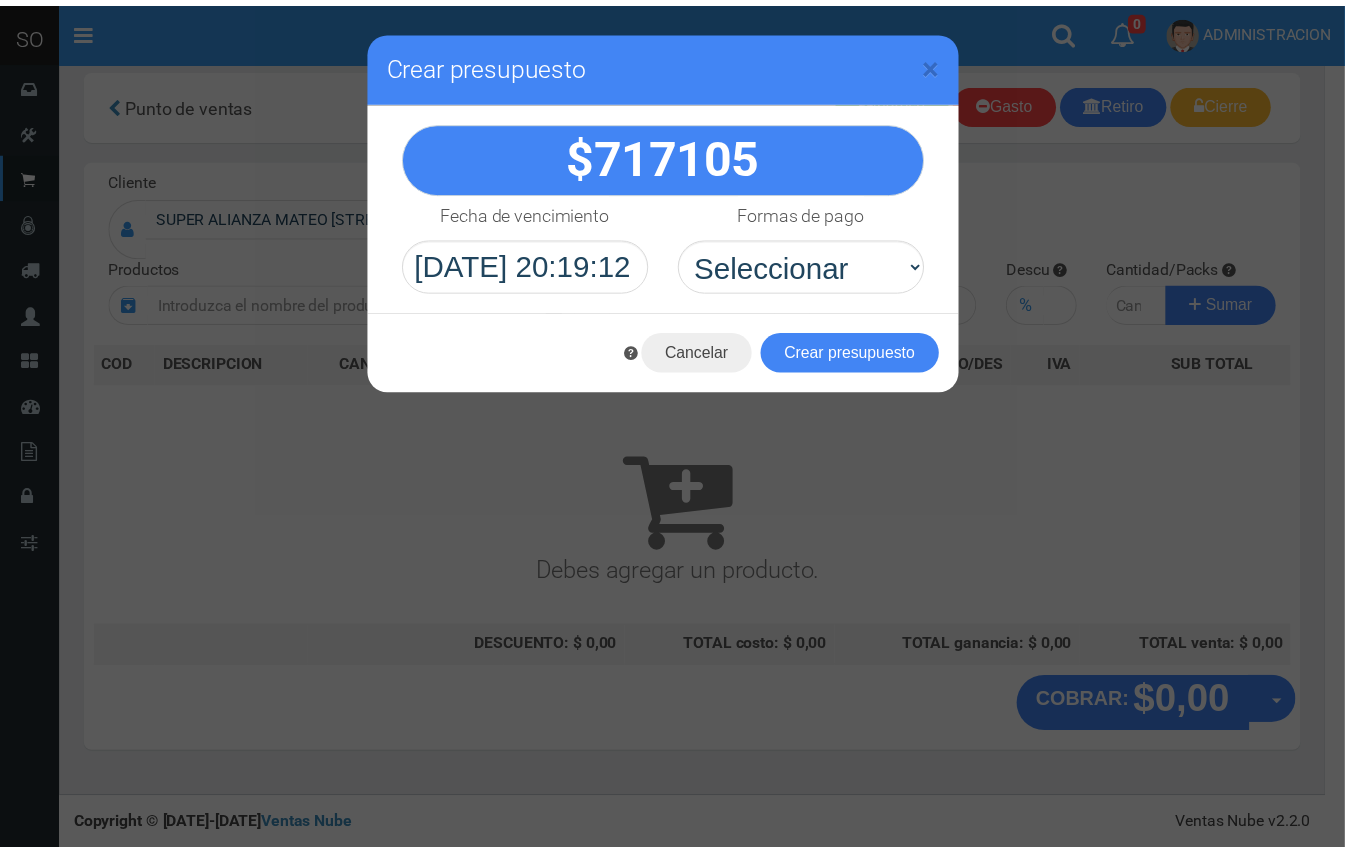 scroll, scrollTop: 0, scrollLeft: 0, axis: both 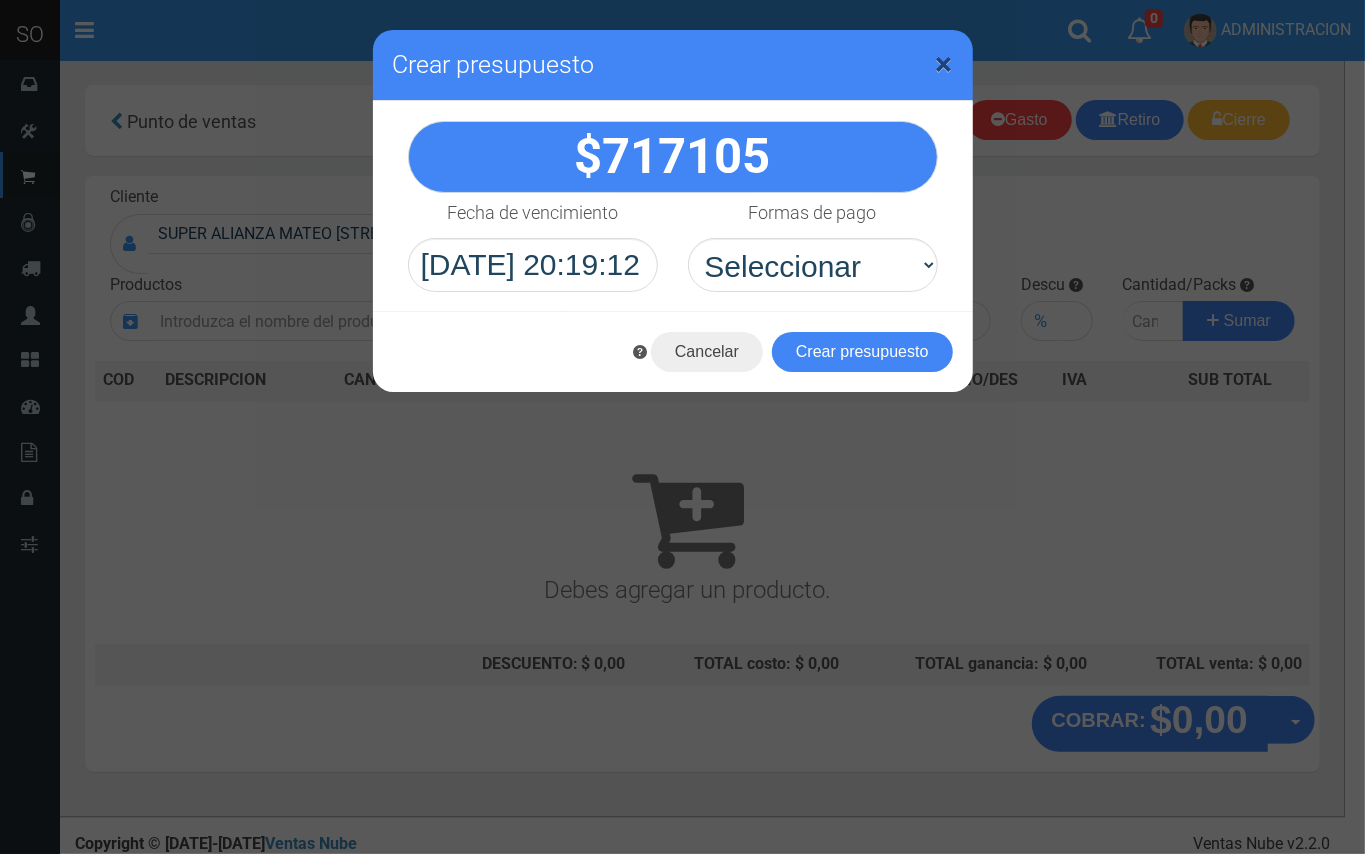 click on "×" at bounding box center [944, 64] 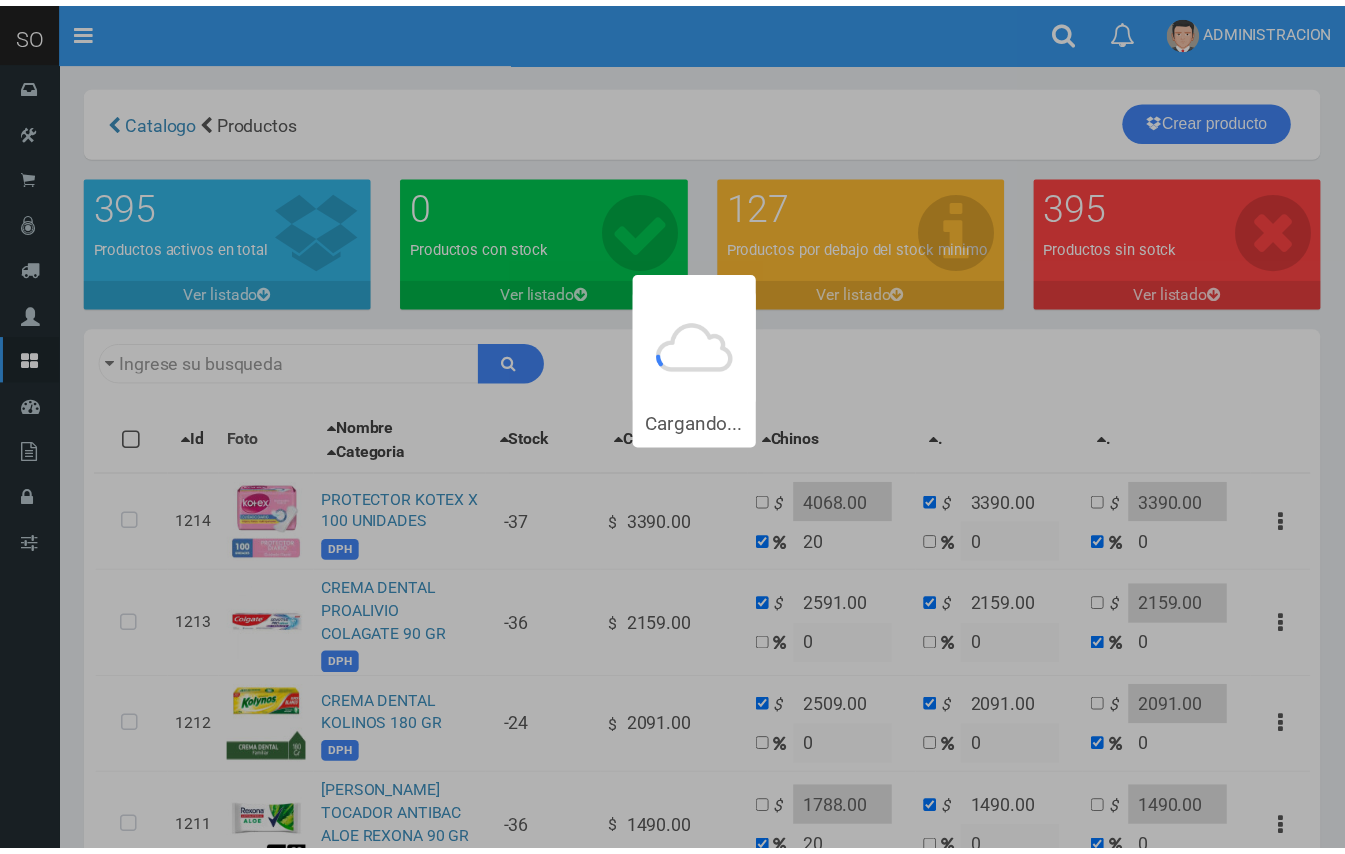 scroll, scrollTop: 0, scrollLeft: 0, axis: both 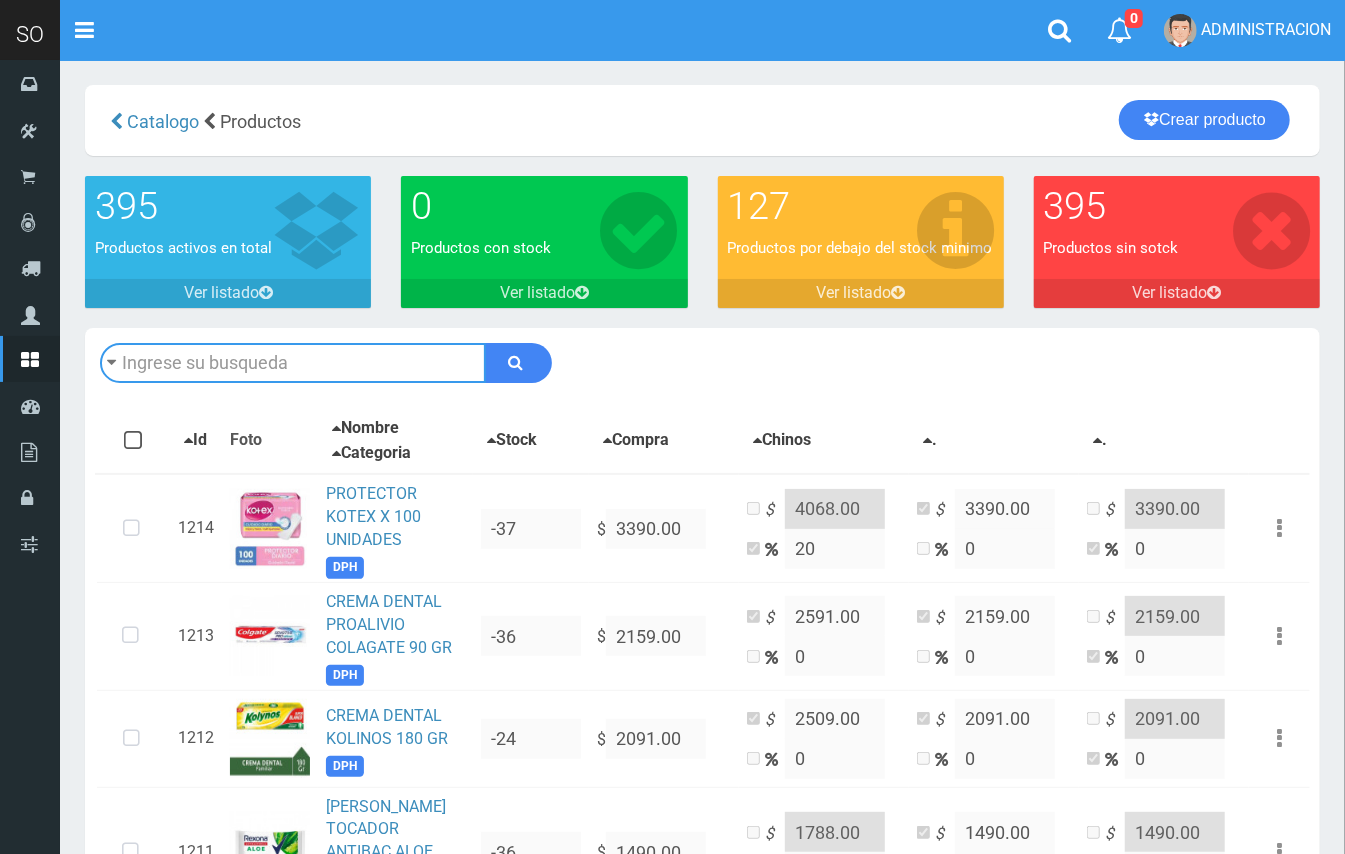 click at bounding box center (293, 363) 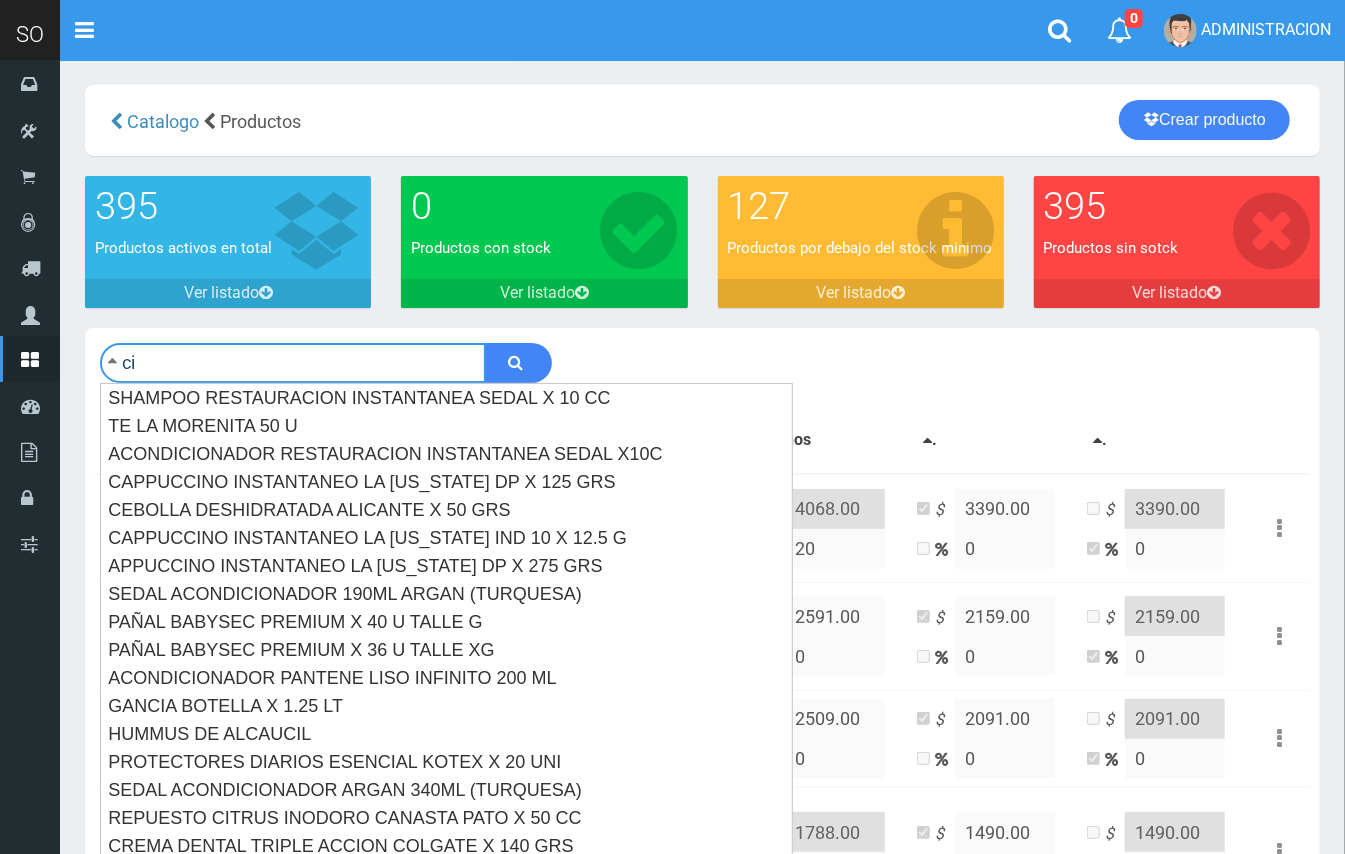 type on "ci" 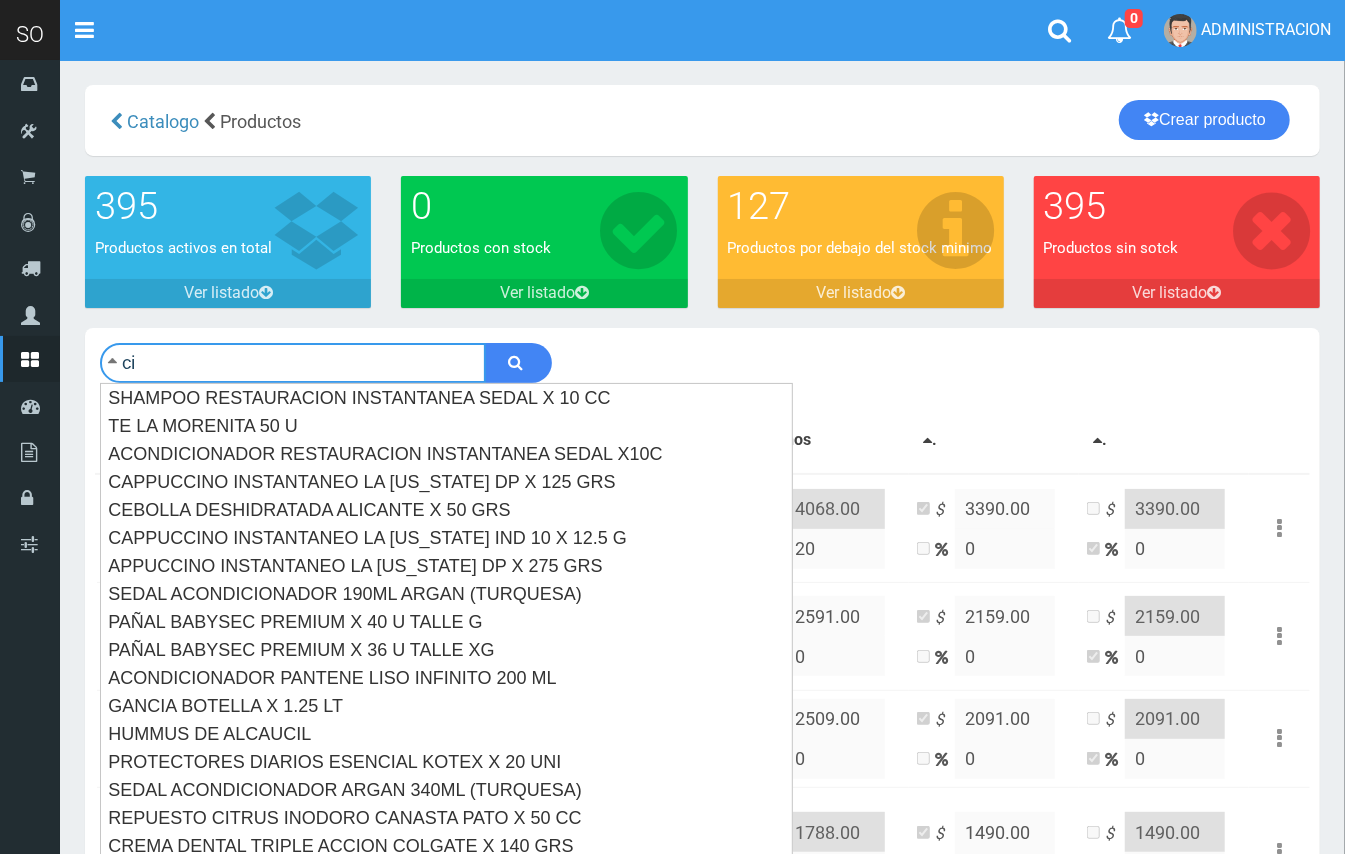 click at bounding box center (518, 363) 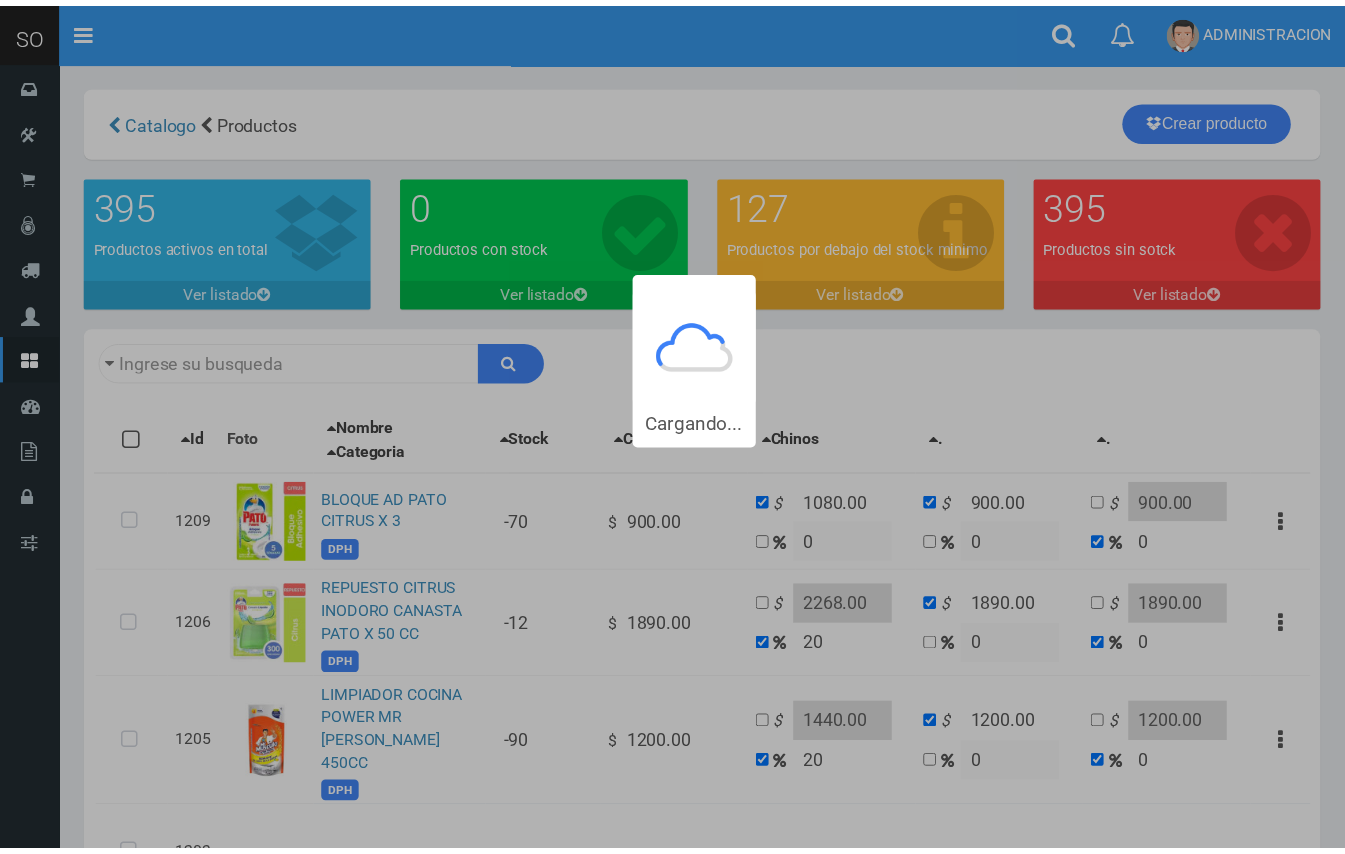 scroll, scrollTop: 0, scrollLeft: 0, axis: both 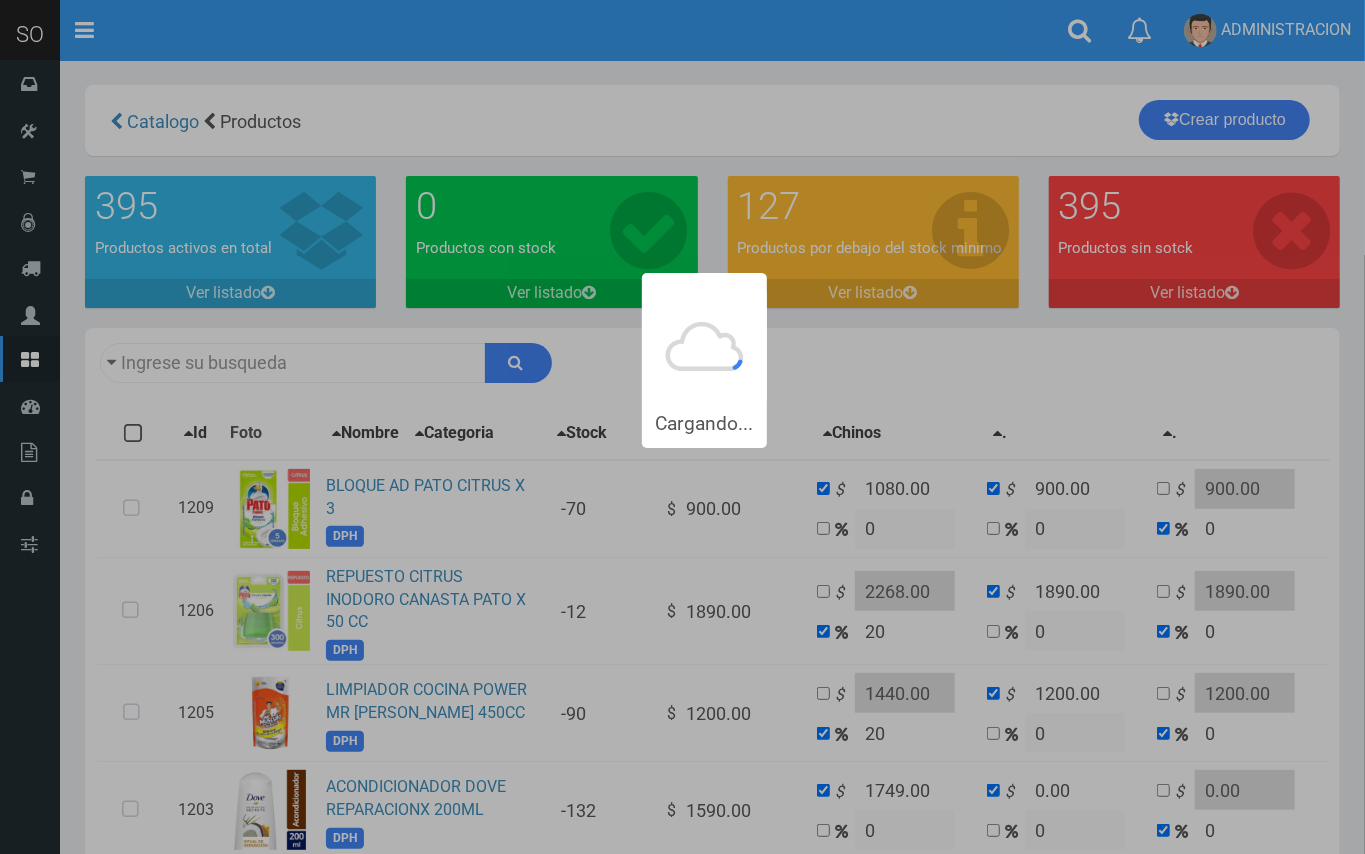 click on "Cargando...
×
0 Mensajes" at bounding box center (682, 427) 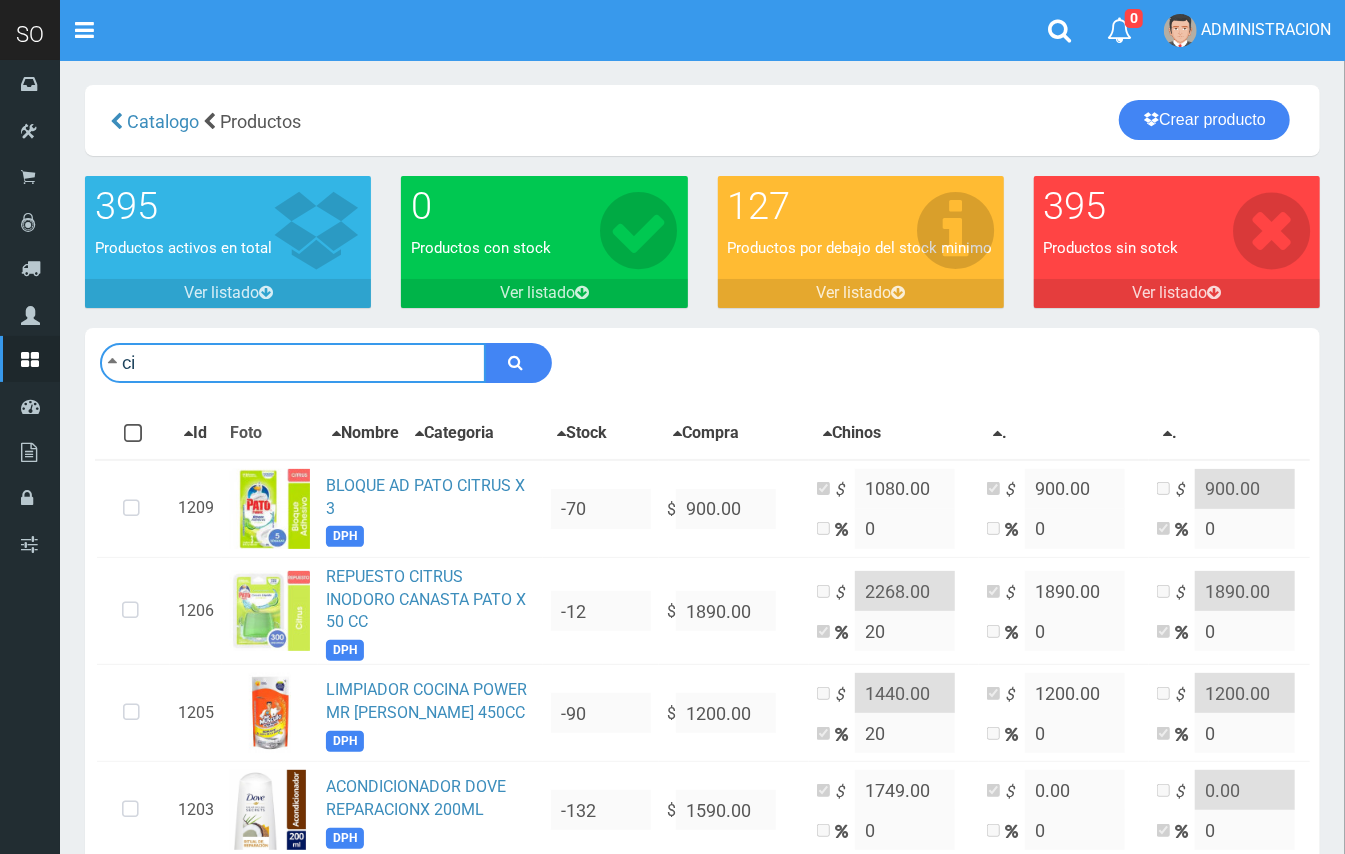 click on "ci" at bounding box center [293, 363] 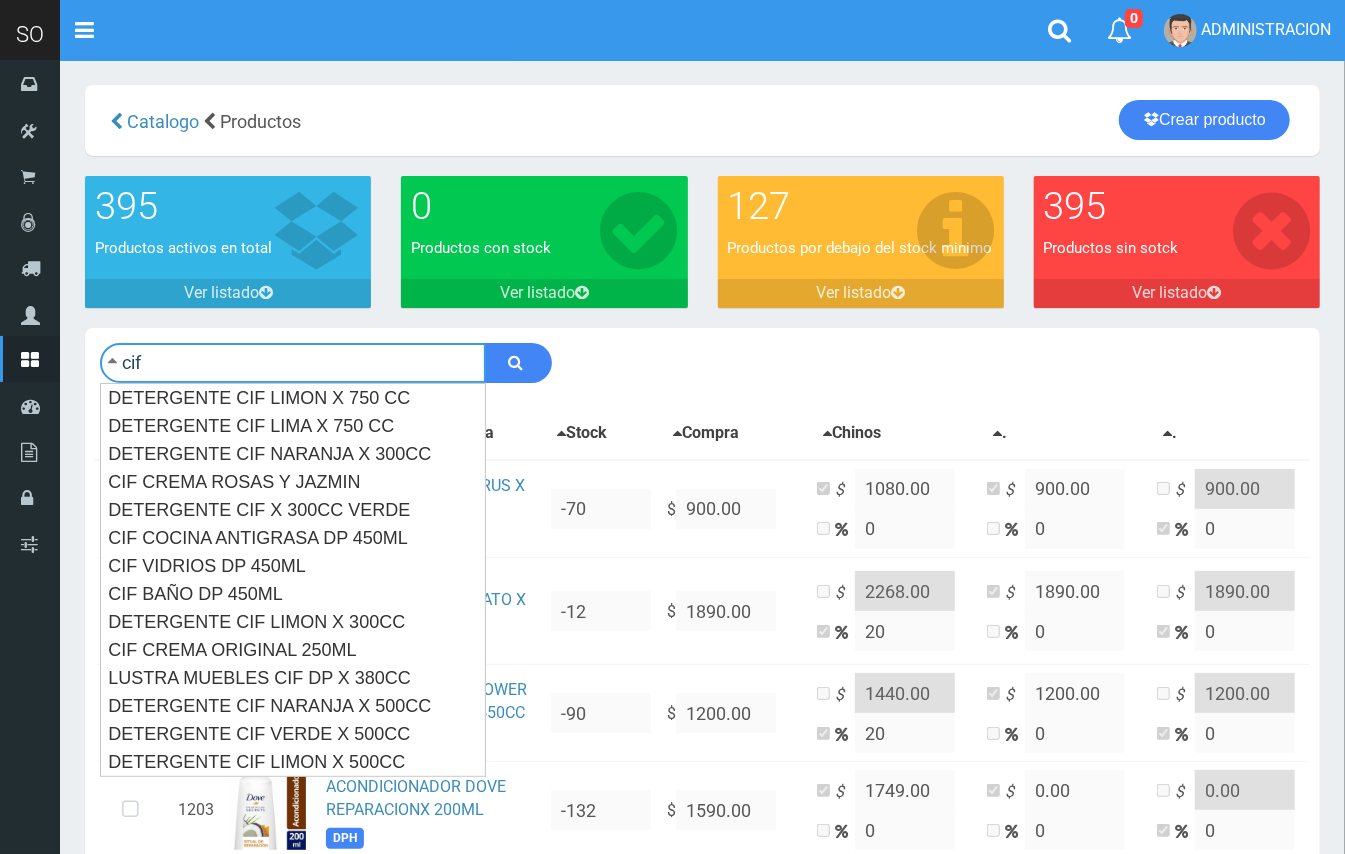 type on "cif" 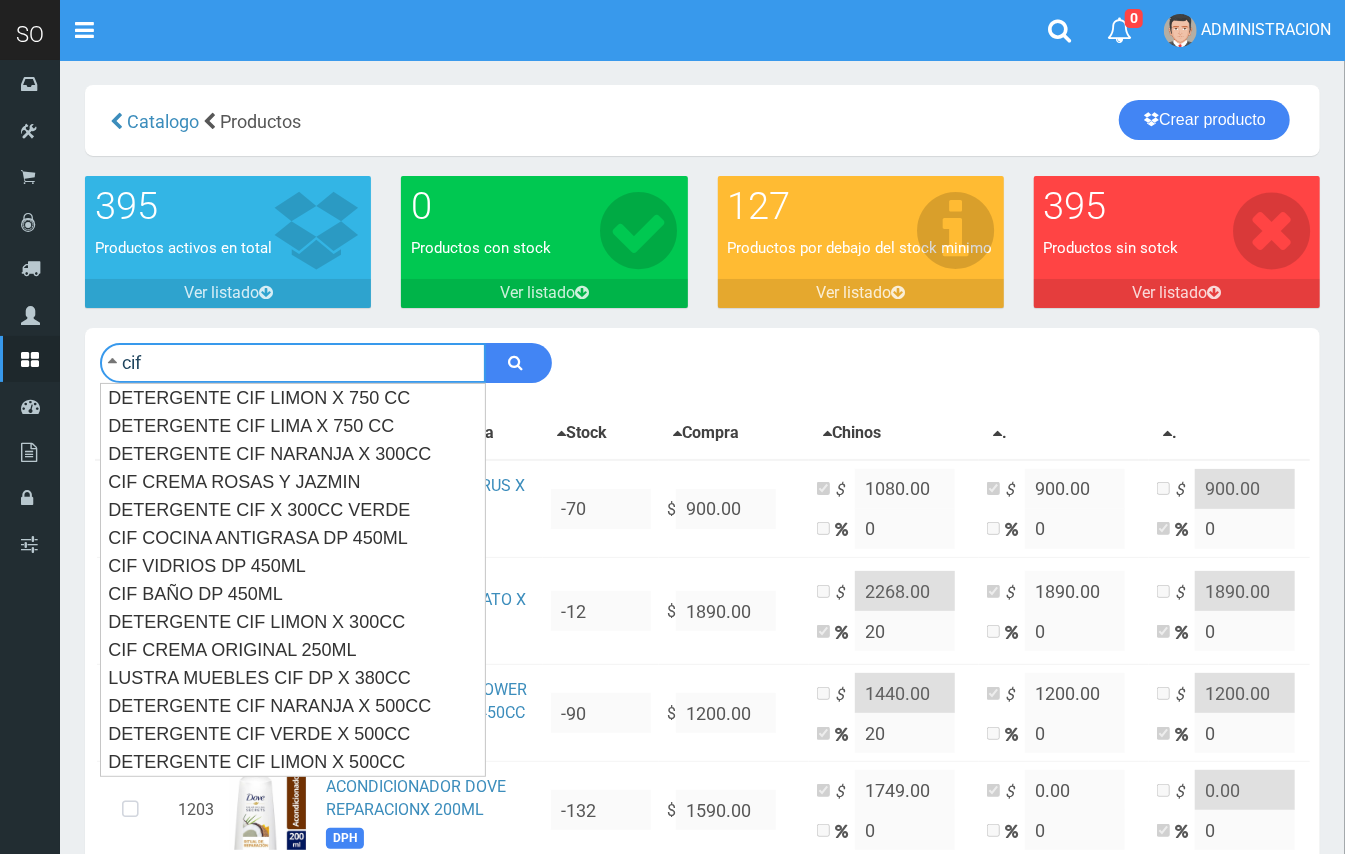 click at bounding box center [518, 363] 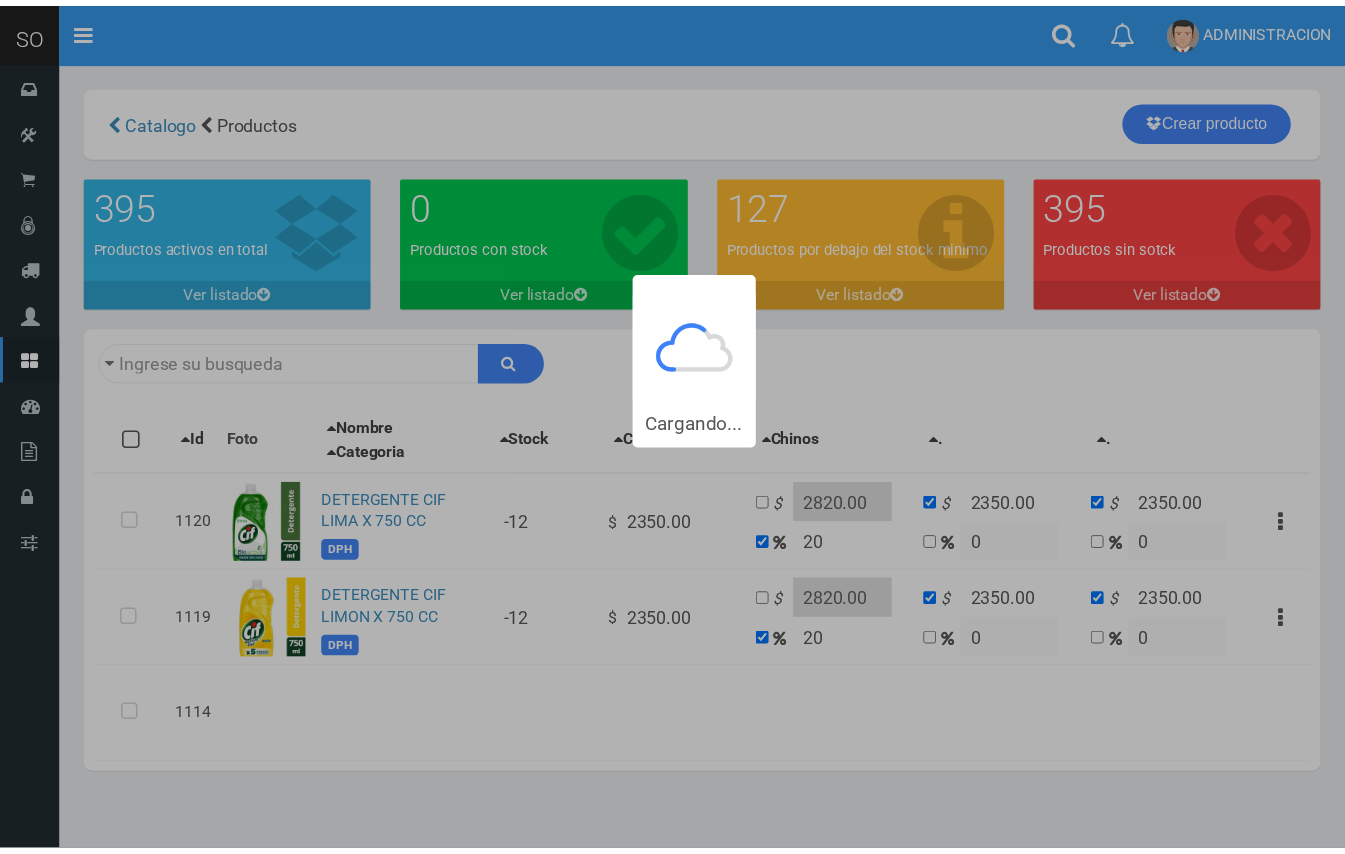 scroll, scrollTop: 0, scrollLeft: 0, axis: both 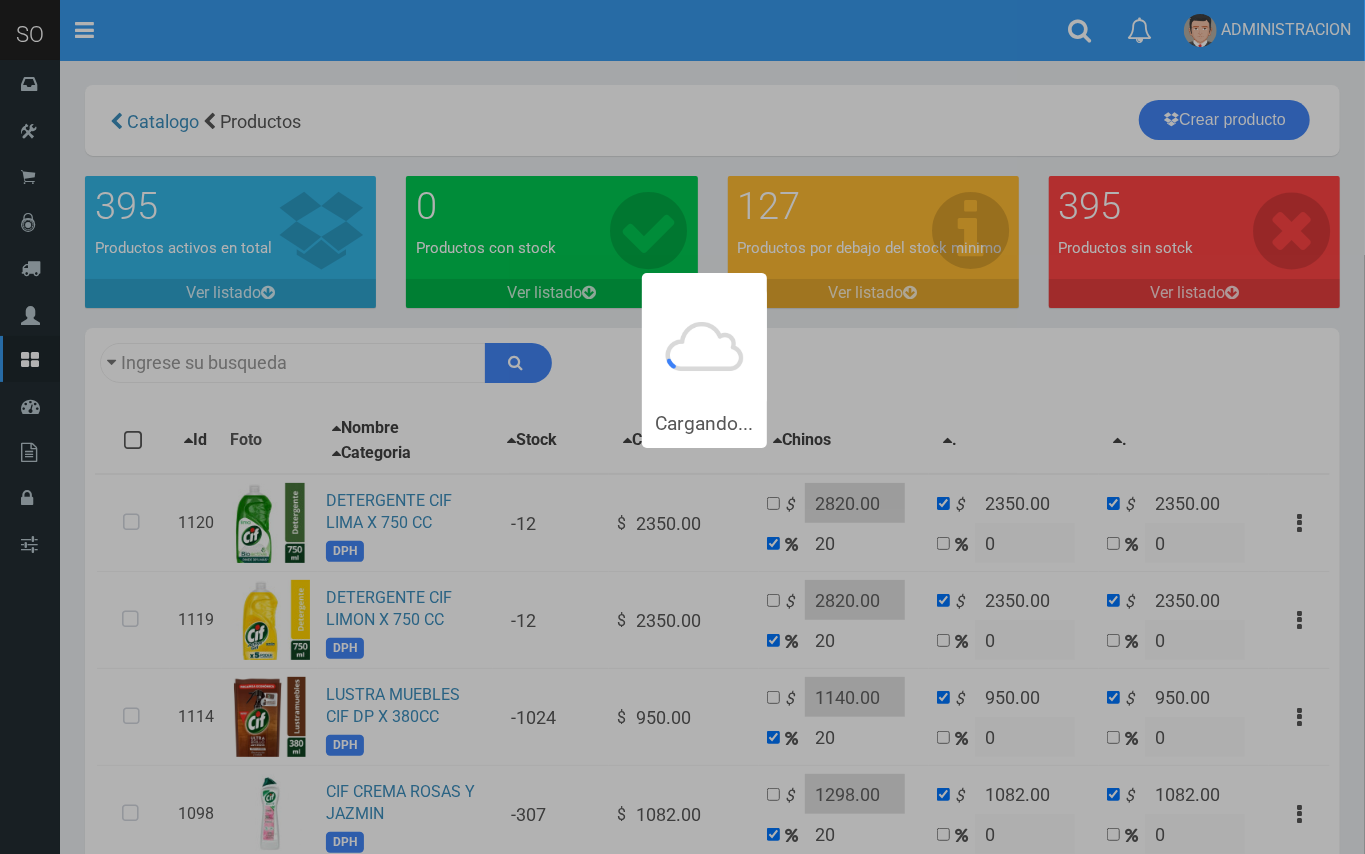 type on "cif" 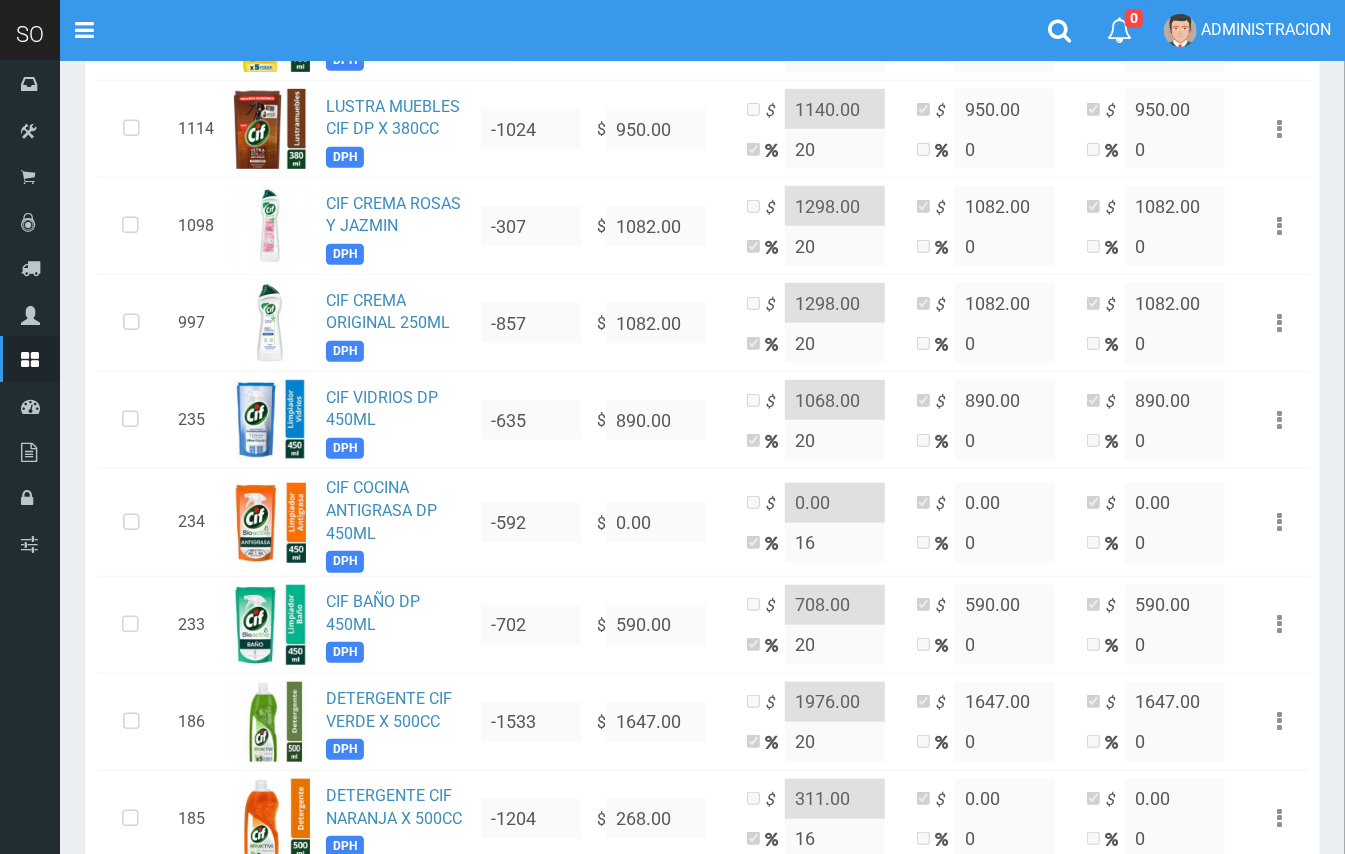 scroll, scrollTop: 508, scrollLeft: 0, axis: vertical 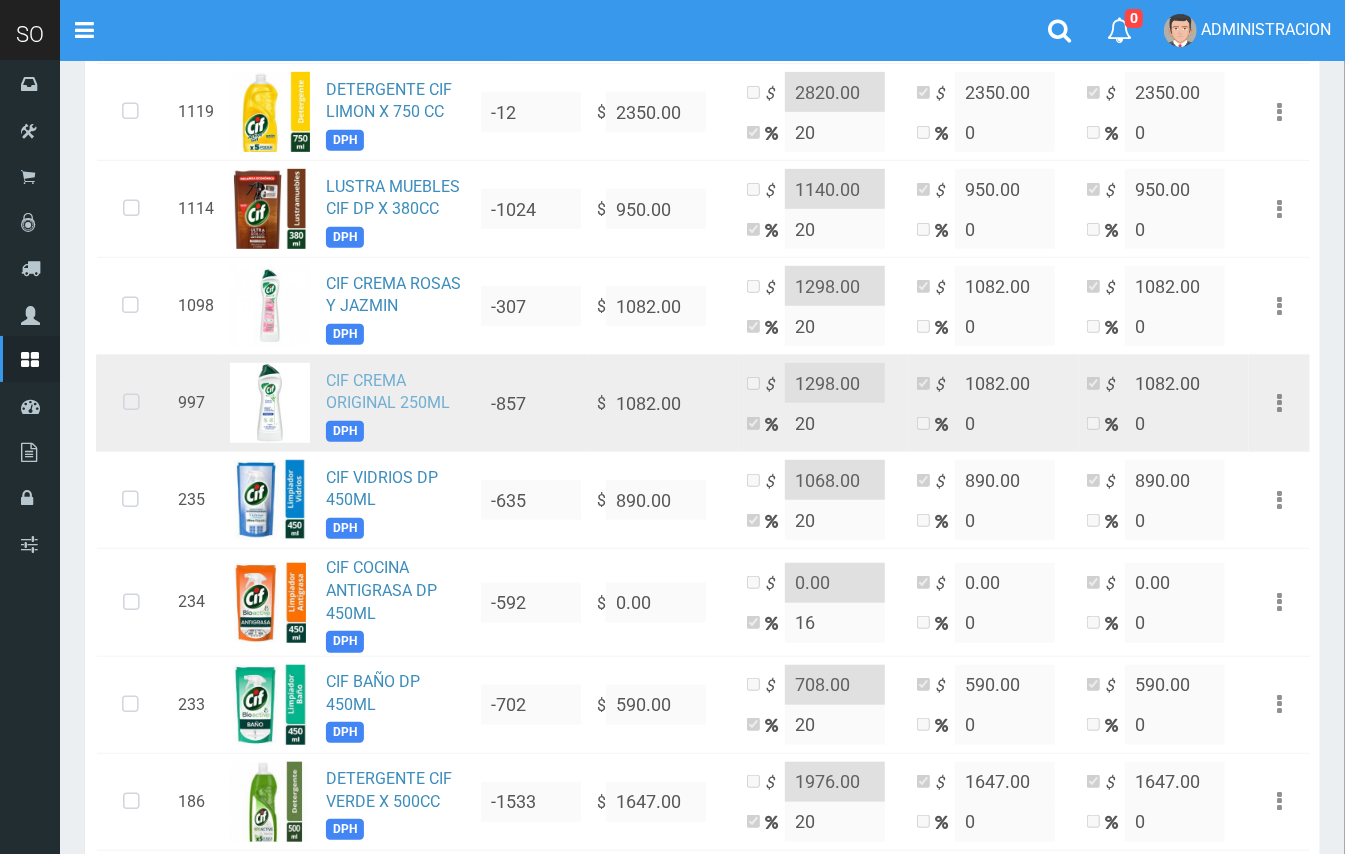 click on "CIF CREMA ORIGINAL 250ML" at bounding box center (388, 392) 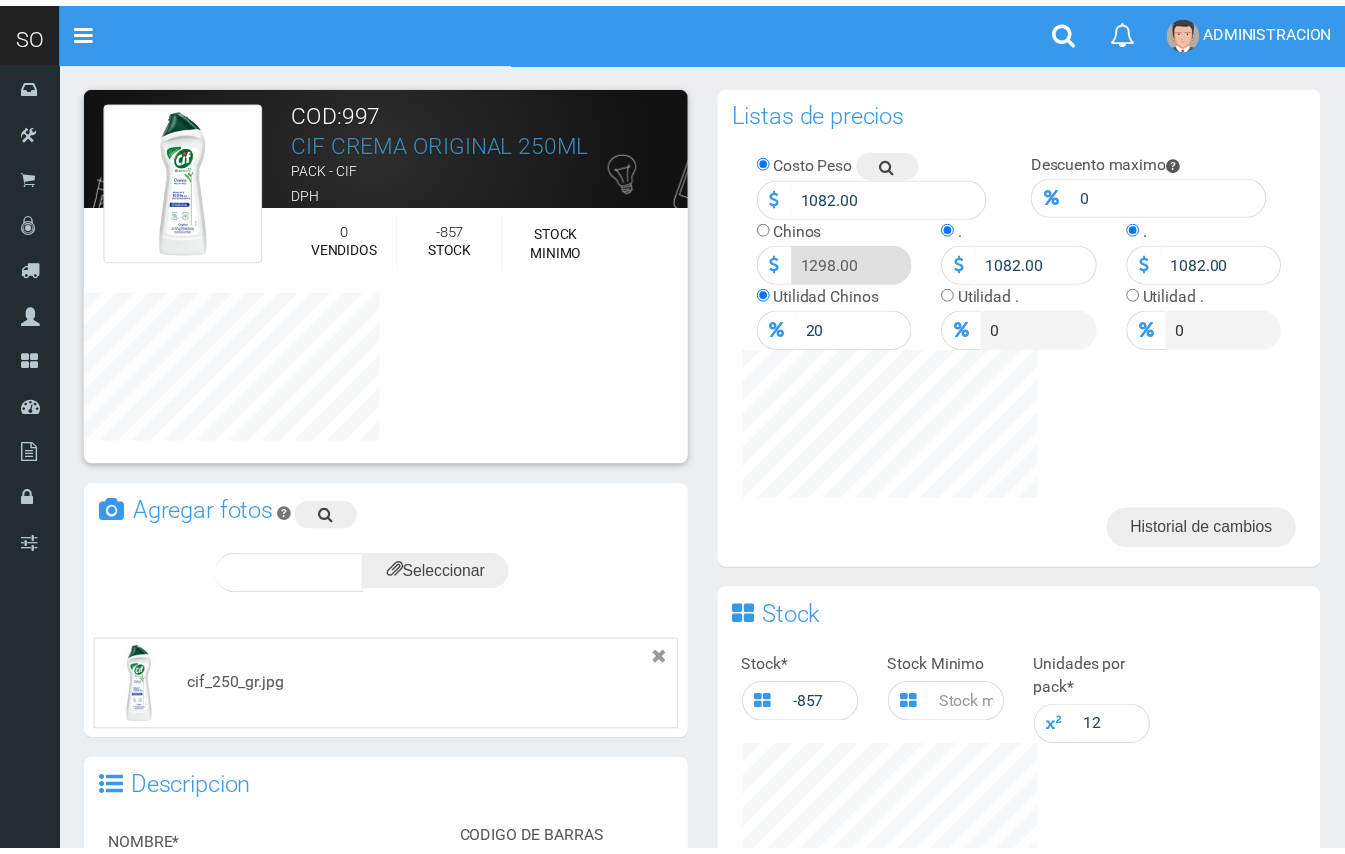 scroll, scrollTop: 0, scrollLeft: 0, axis: both 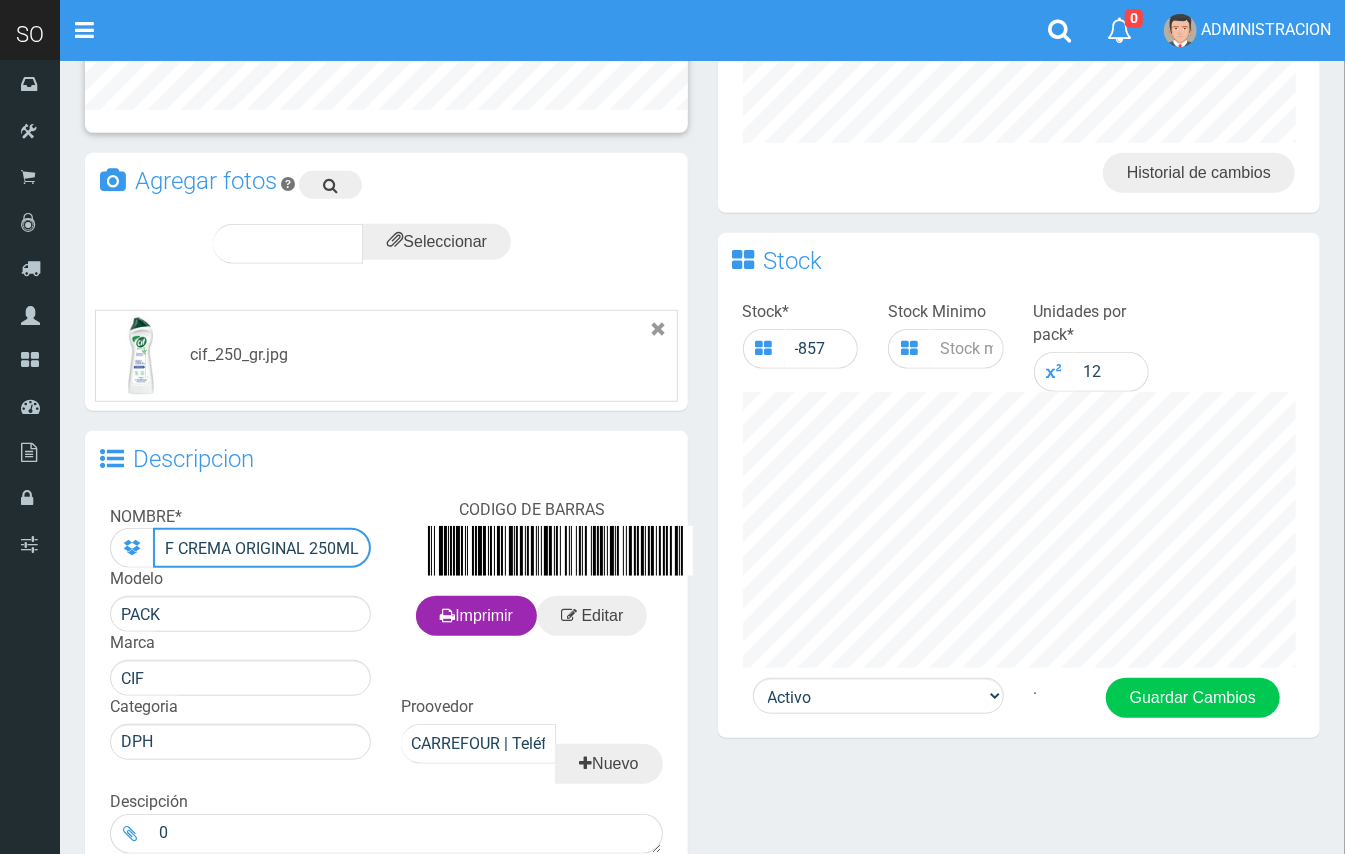 drag, startPoint x: 162, startPoint y: 542, endPoint x: 410, endPoint y: 533, distance: 248.16325 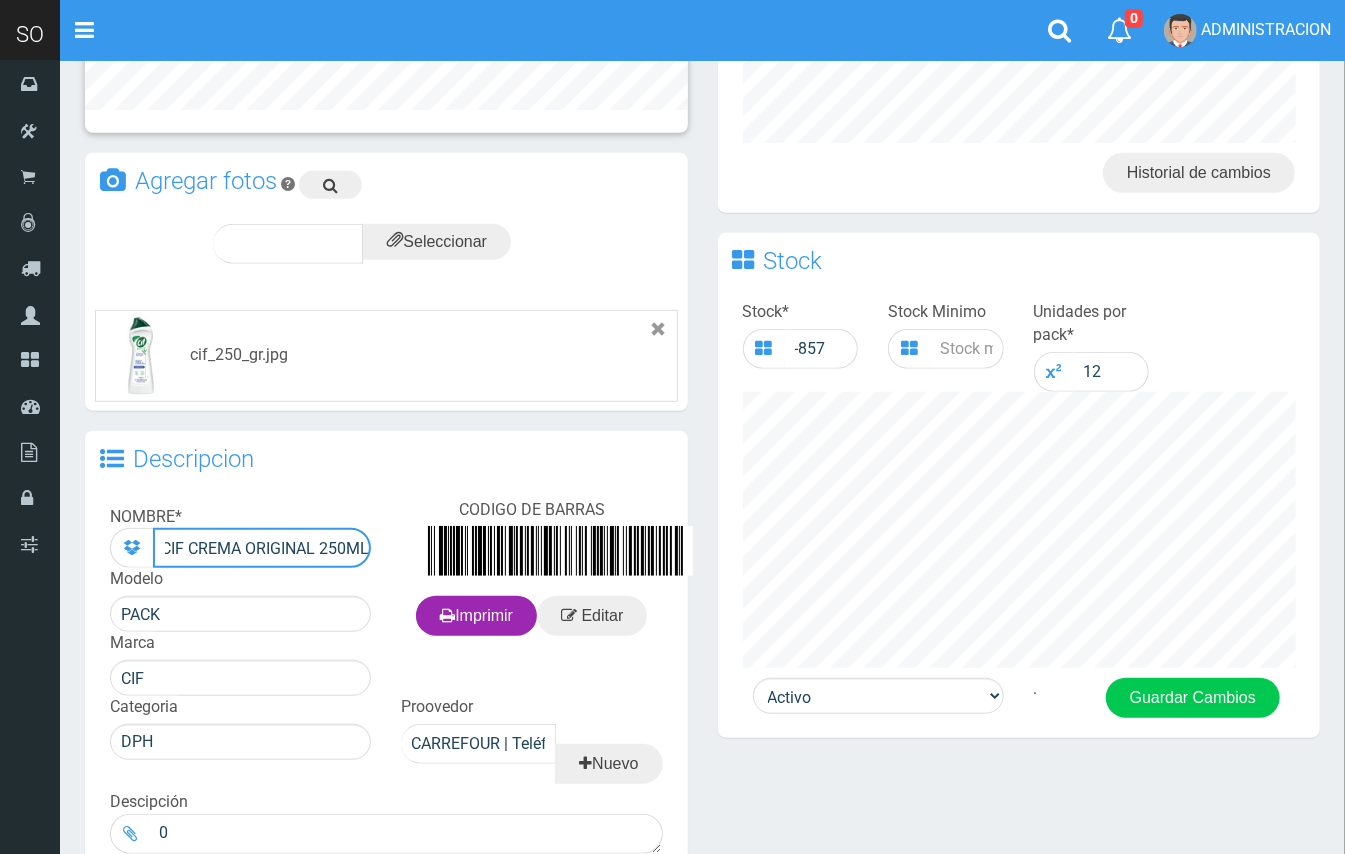 scroll, scrollTop: 0, scrollLeft: 0, axis: both 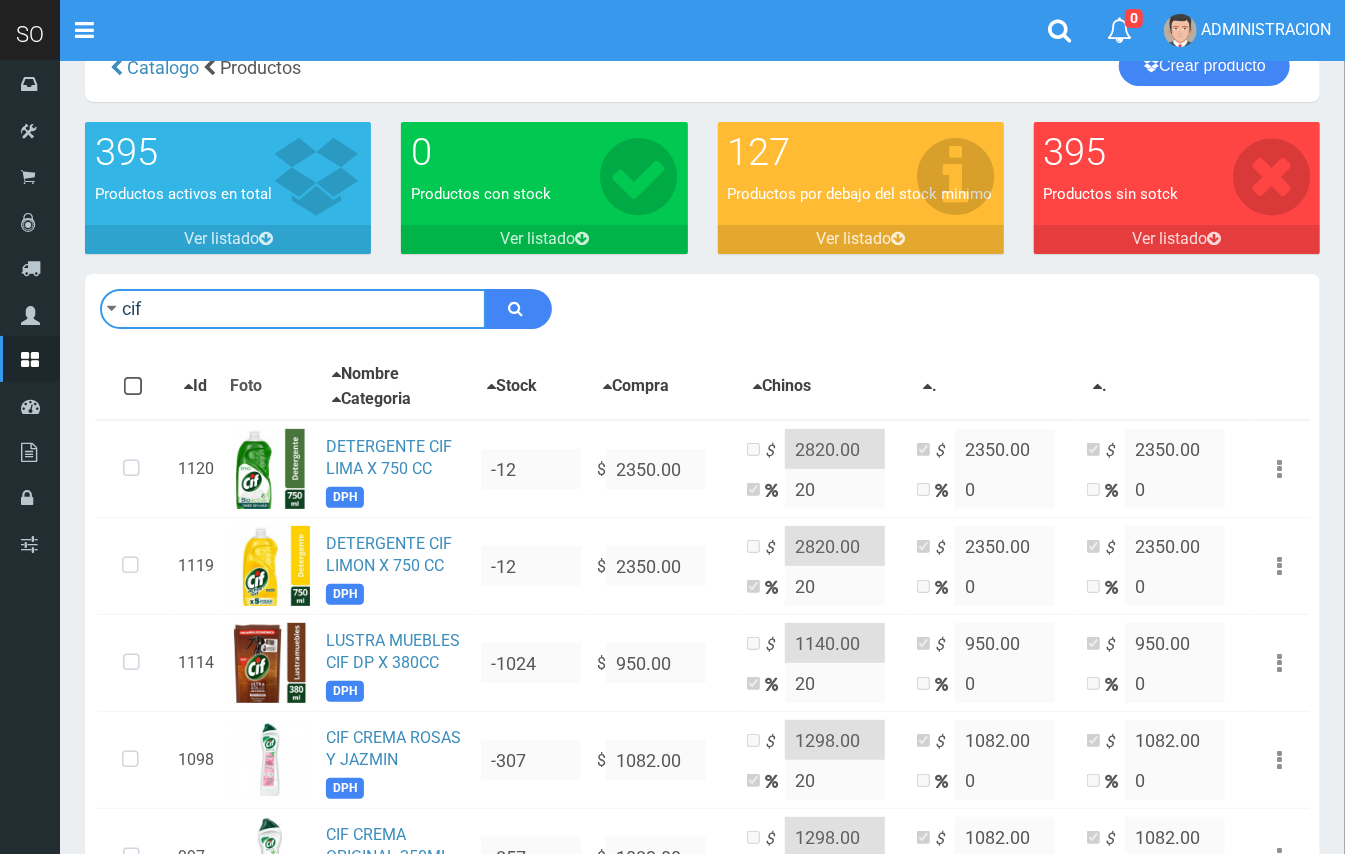 click on "cif" at bounding box center (293, 309) 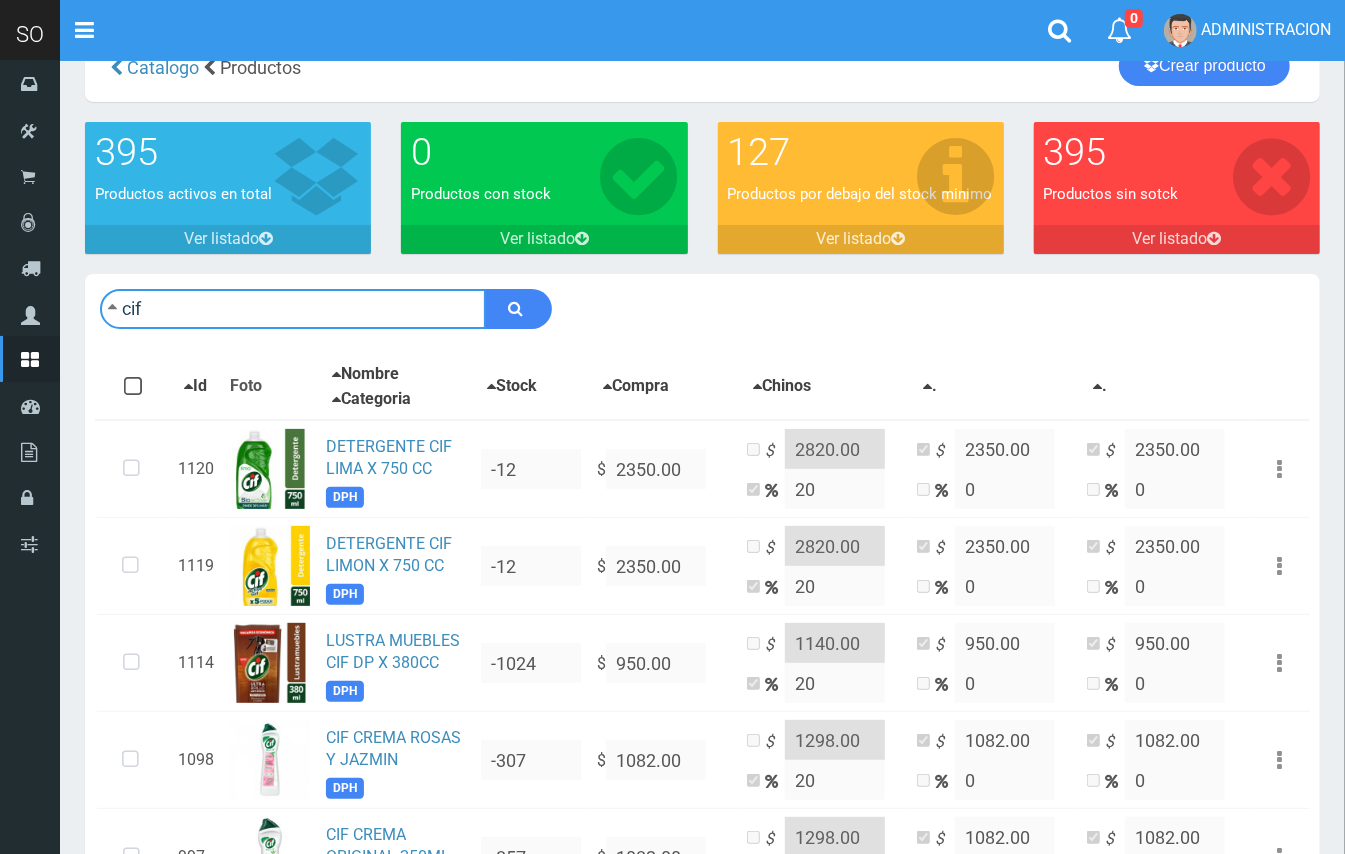 drag, startPoint x: 144, startPoint y: 302, endPoint x: 118, endPoint y: 300, distance: 26.076809 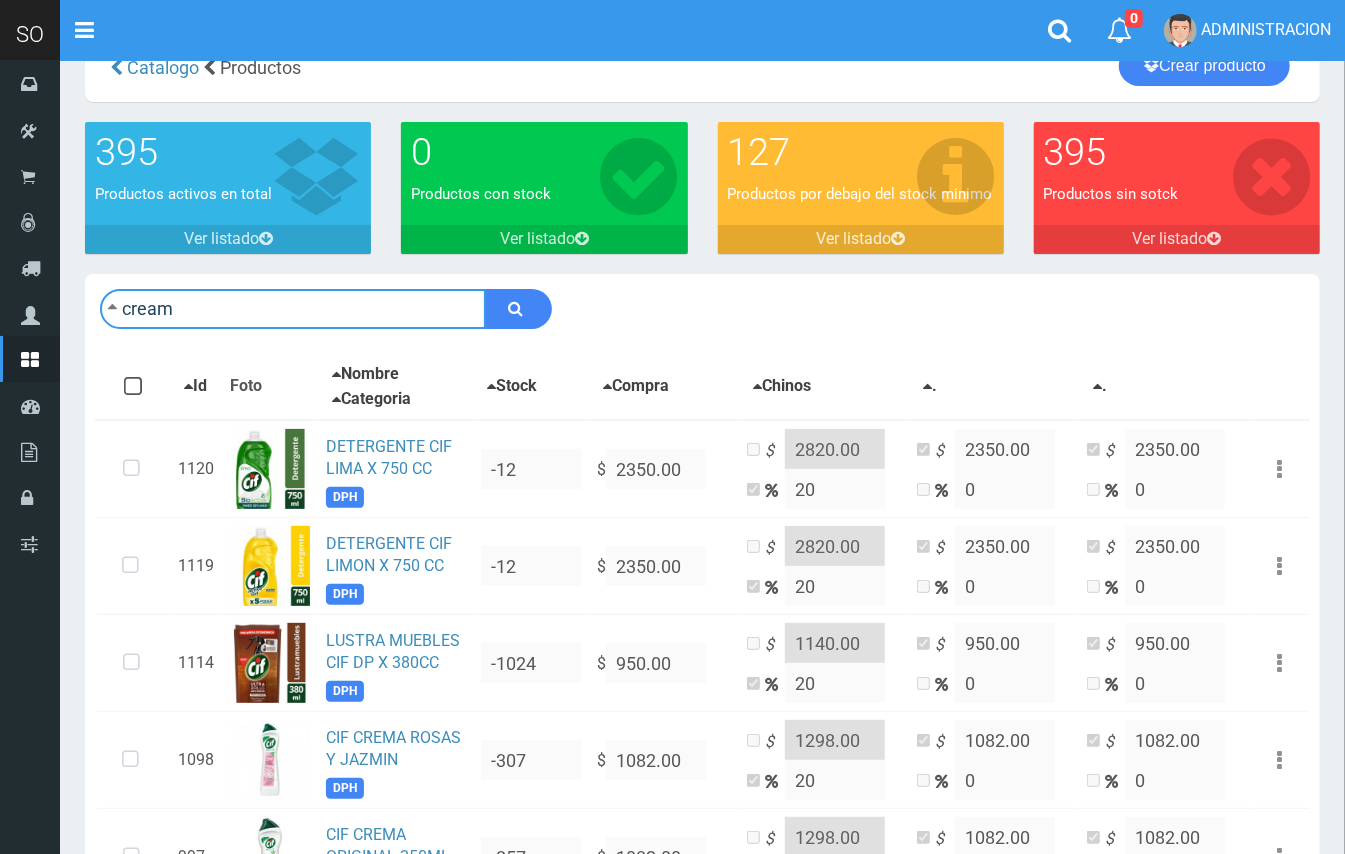 type on "cream" 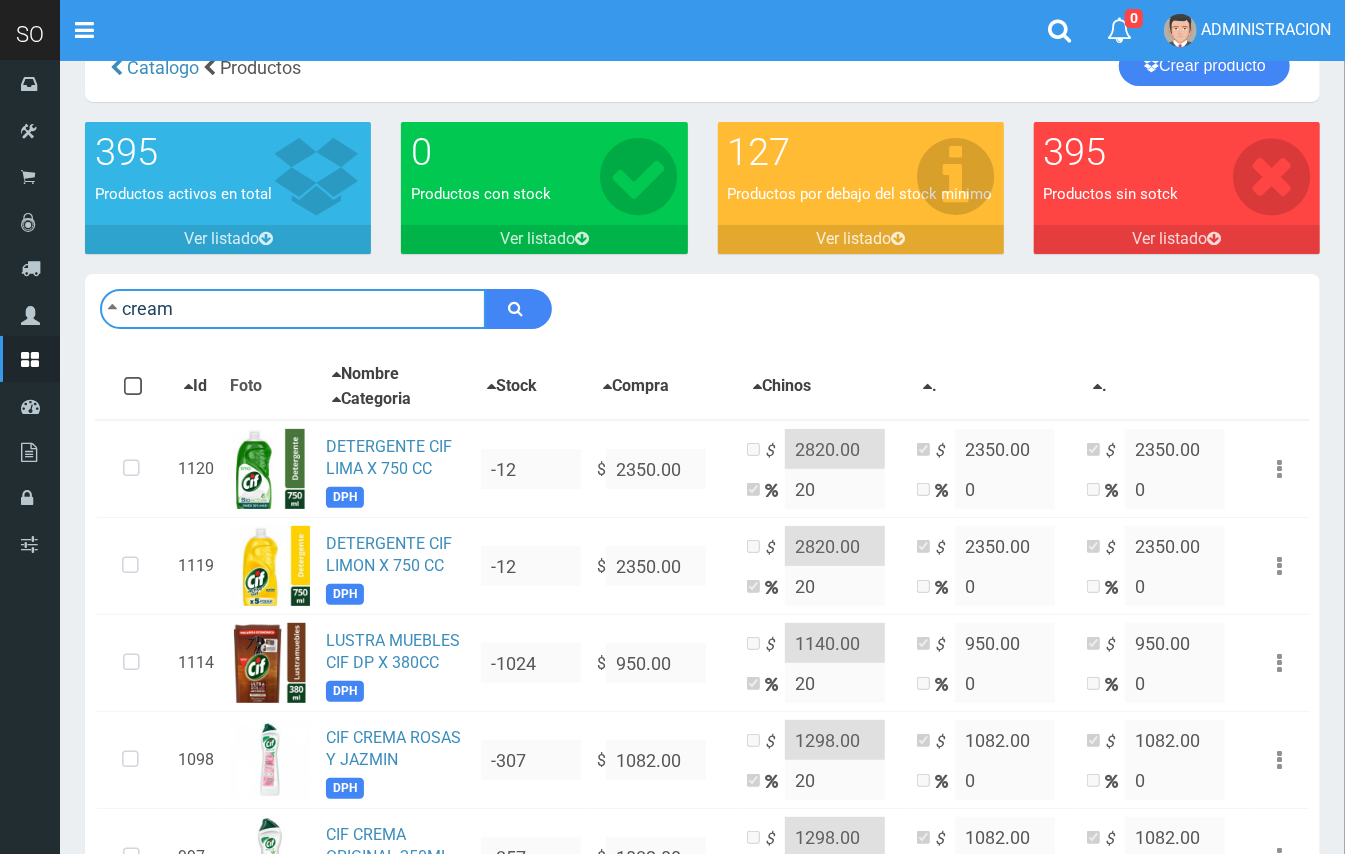click at bounding box center [518, 309] 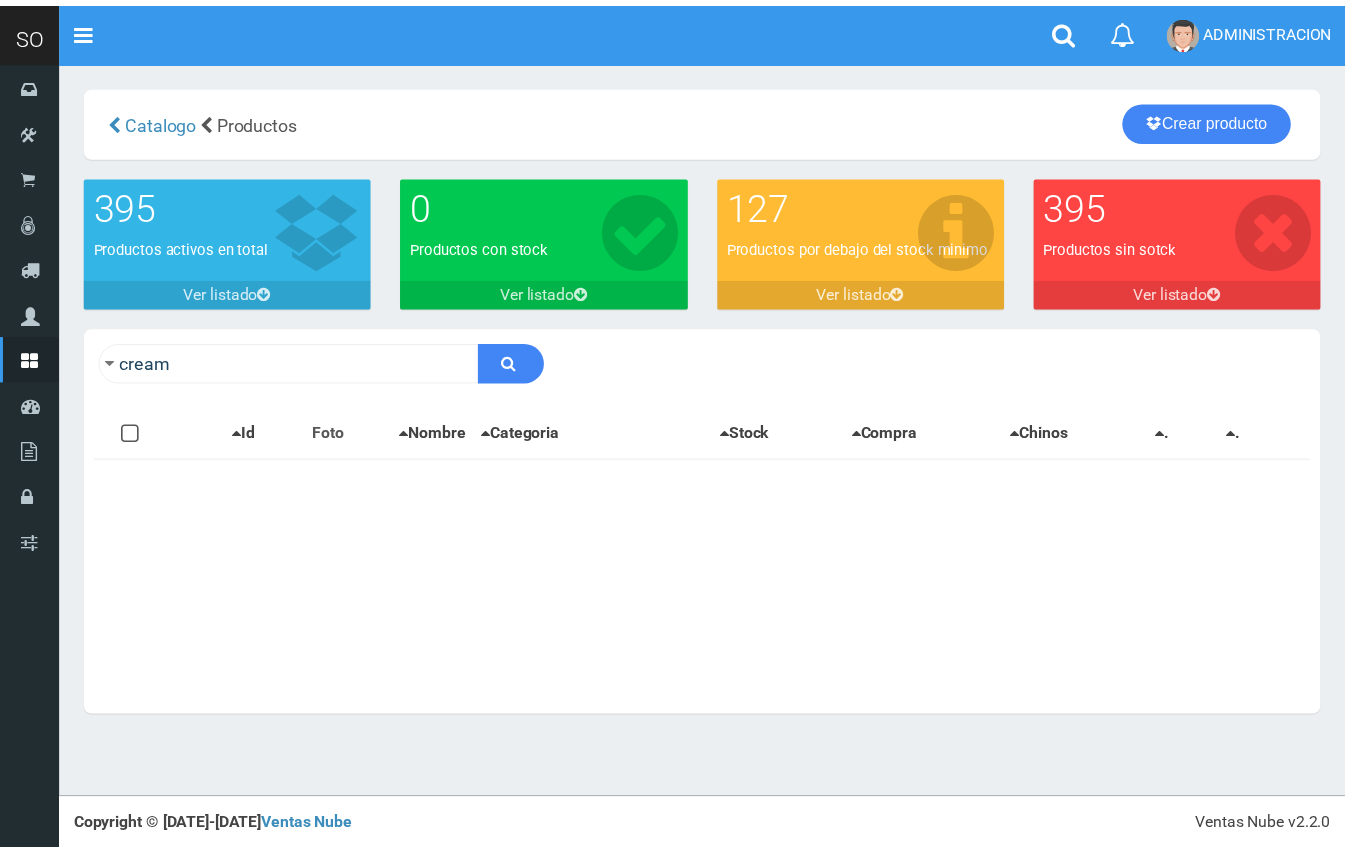 scroll, scrollTop: 0, scrollLeft: 0, axis: both 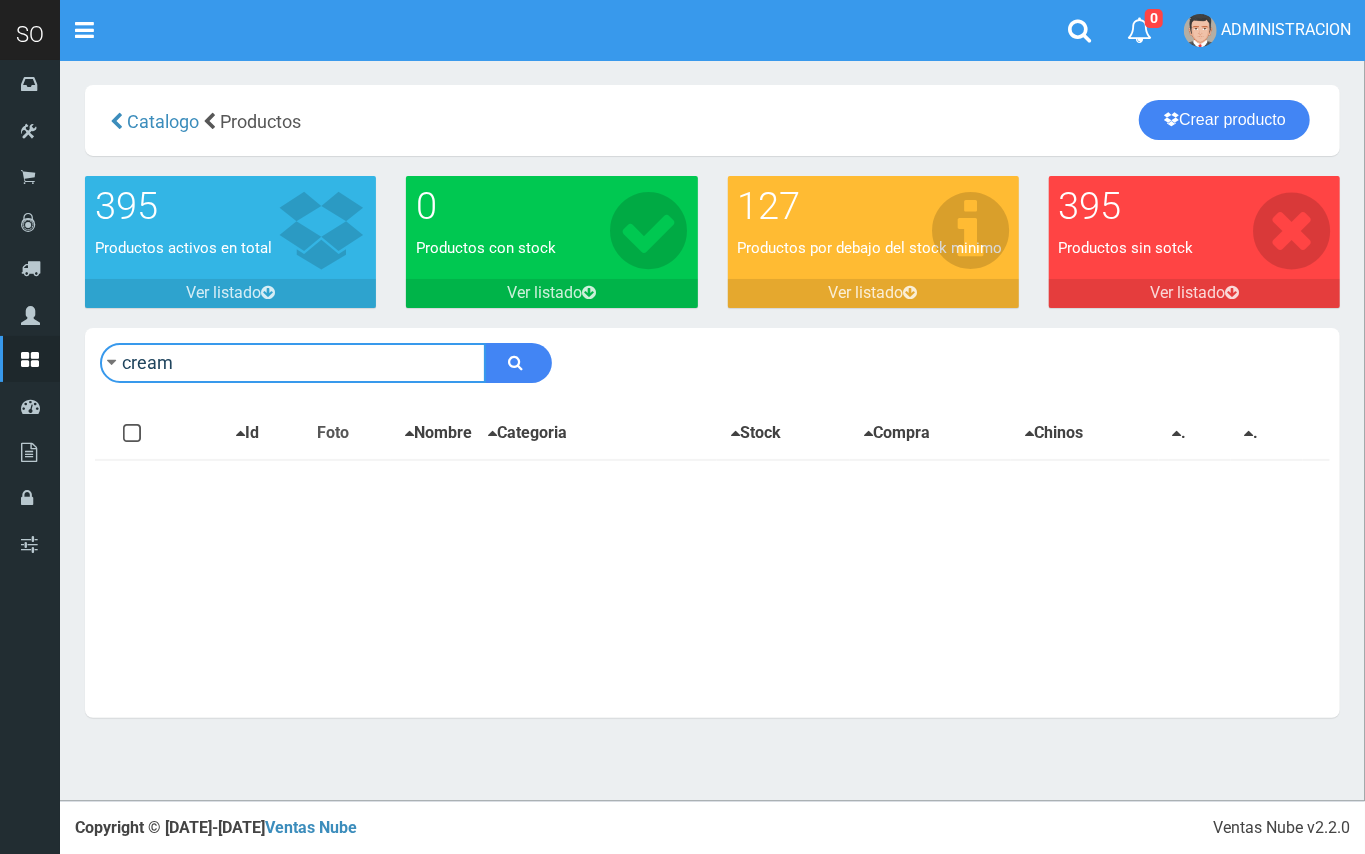 click on "cream" at bounding box center (293, 363) 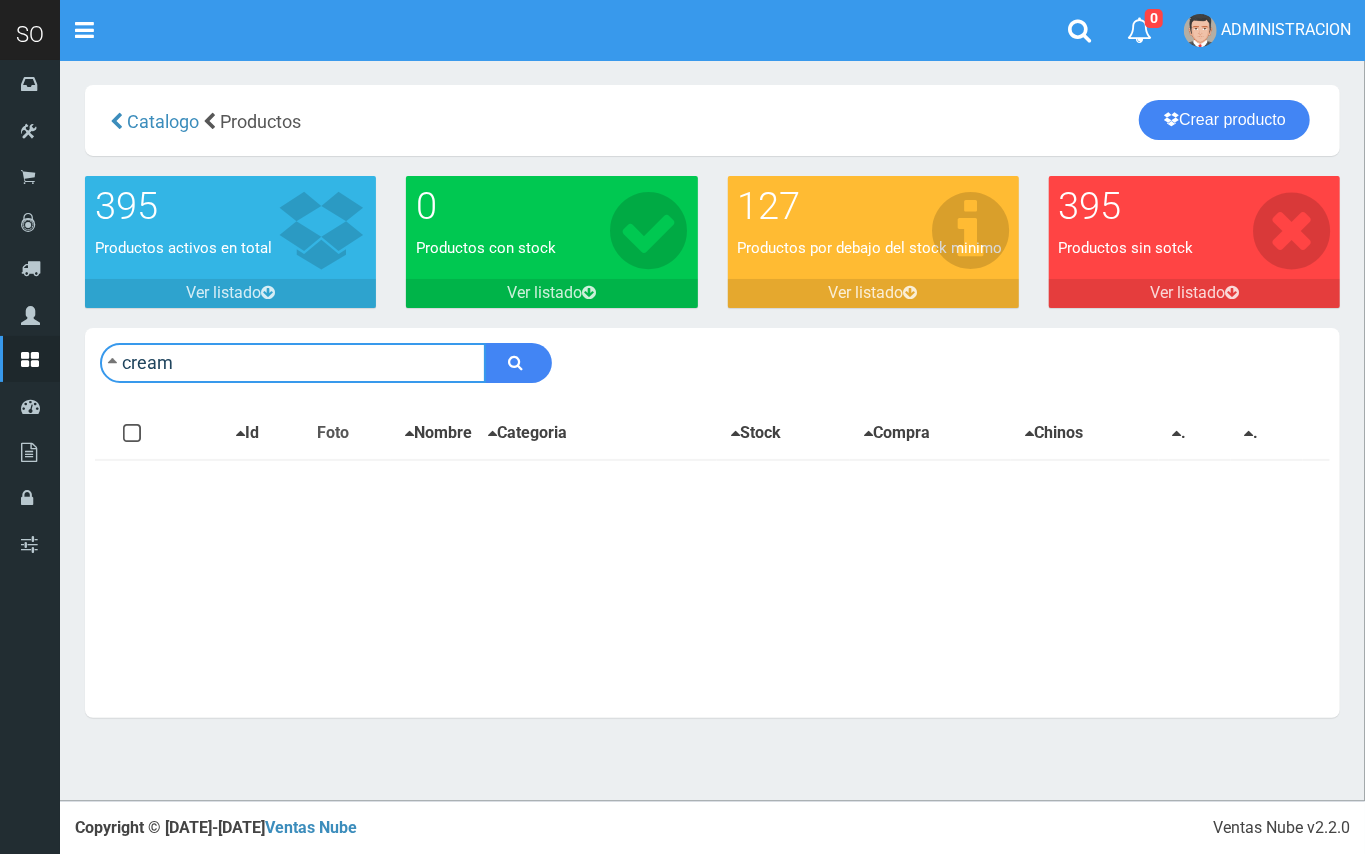 click on "cream" at bounding box center (293, 363) 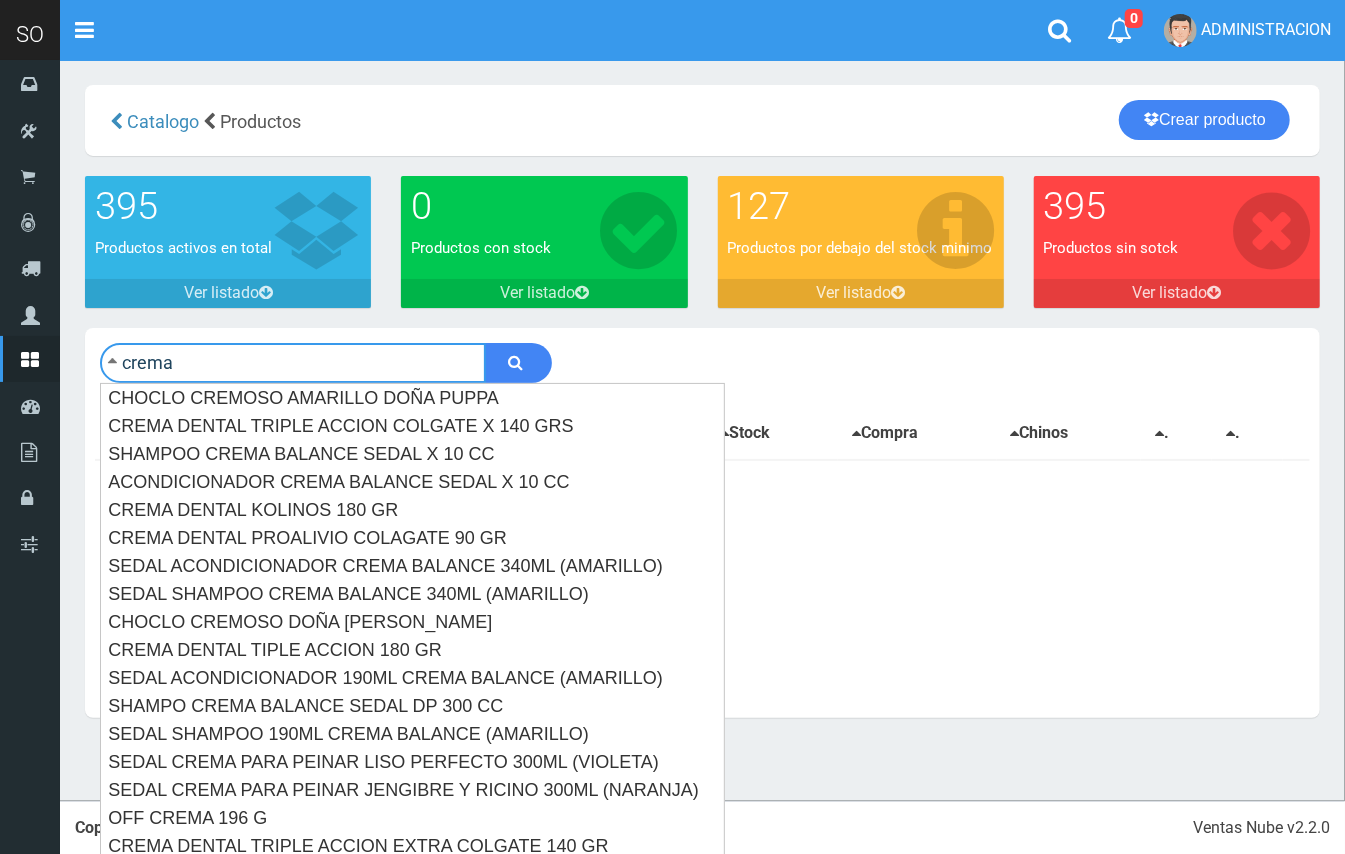 type on "crema" 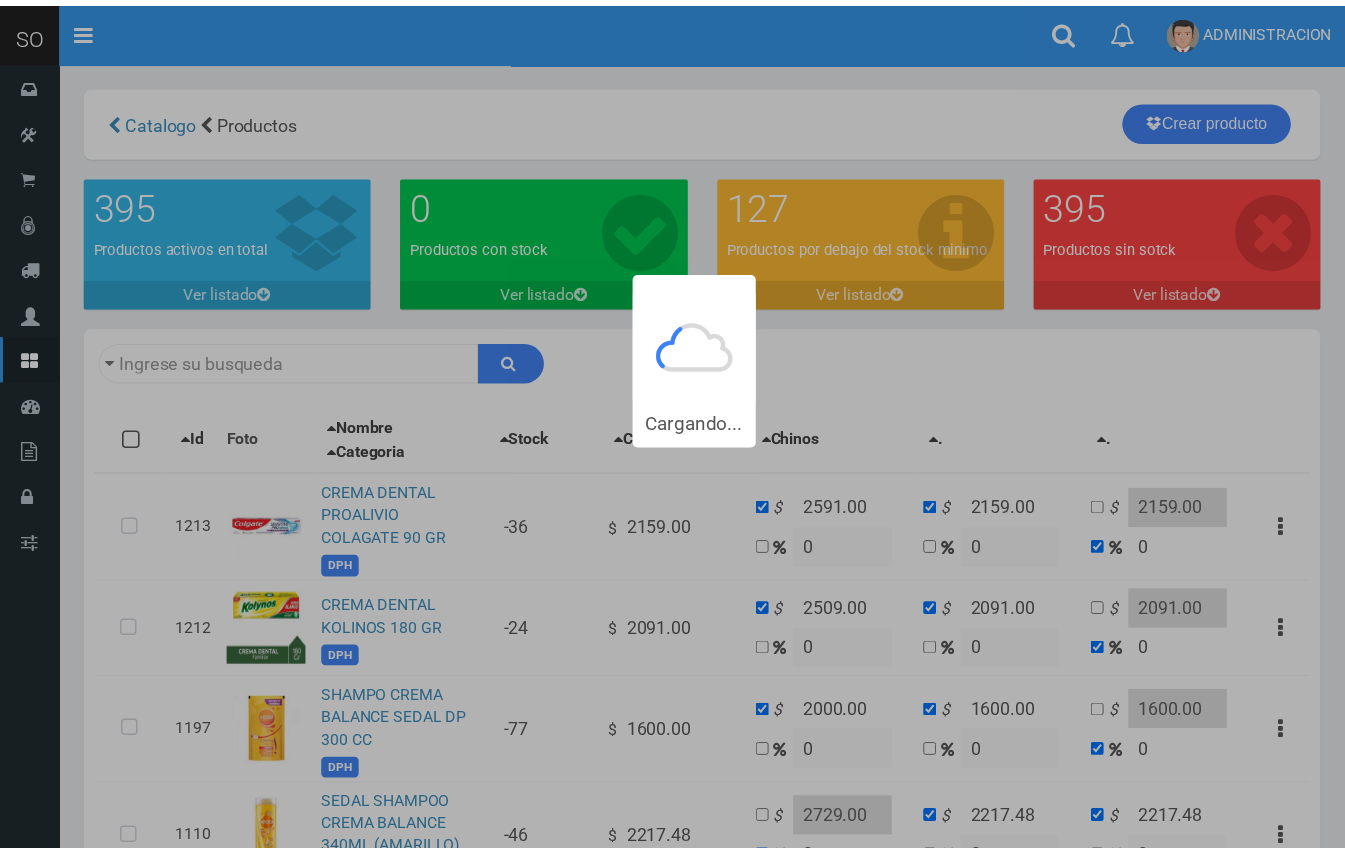 scroll, scrollTop: 0, scrollLeft: 0, axis: both 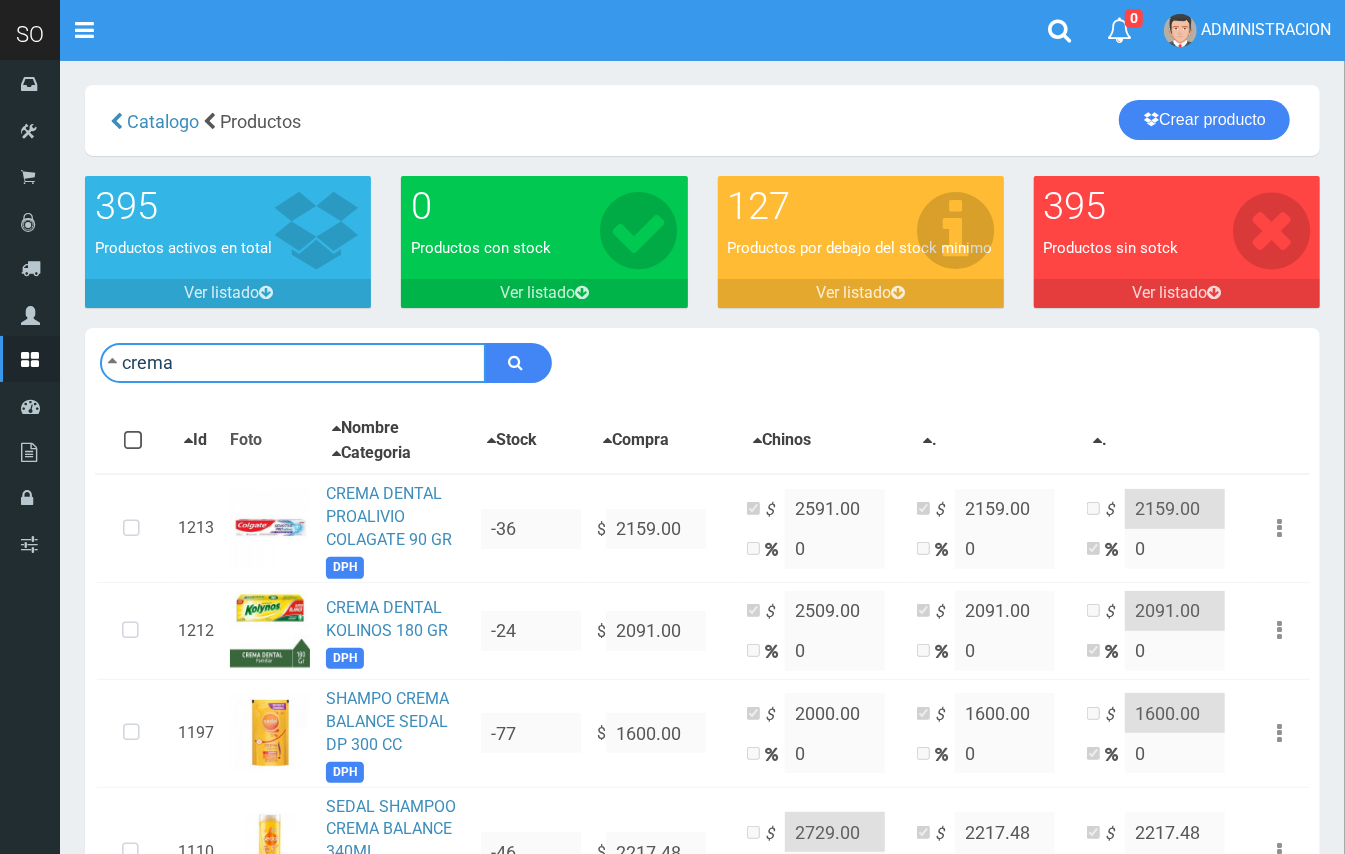 drag, startPoint x: 208, startPoint y: 369, endPoint x: 104, endPoint y: 360, distance: 104.388695 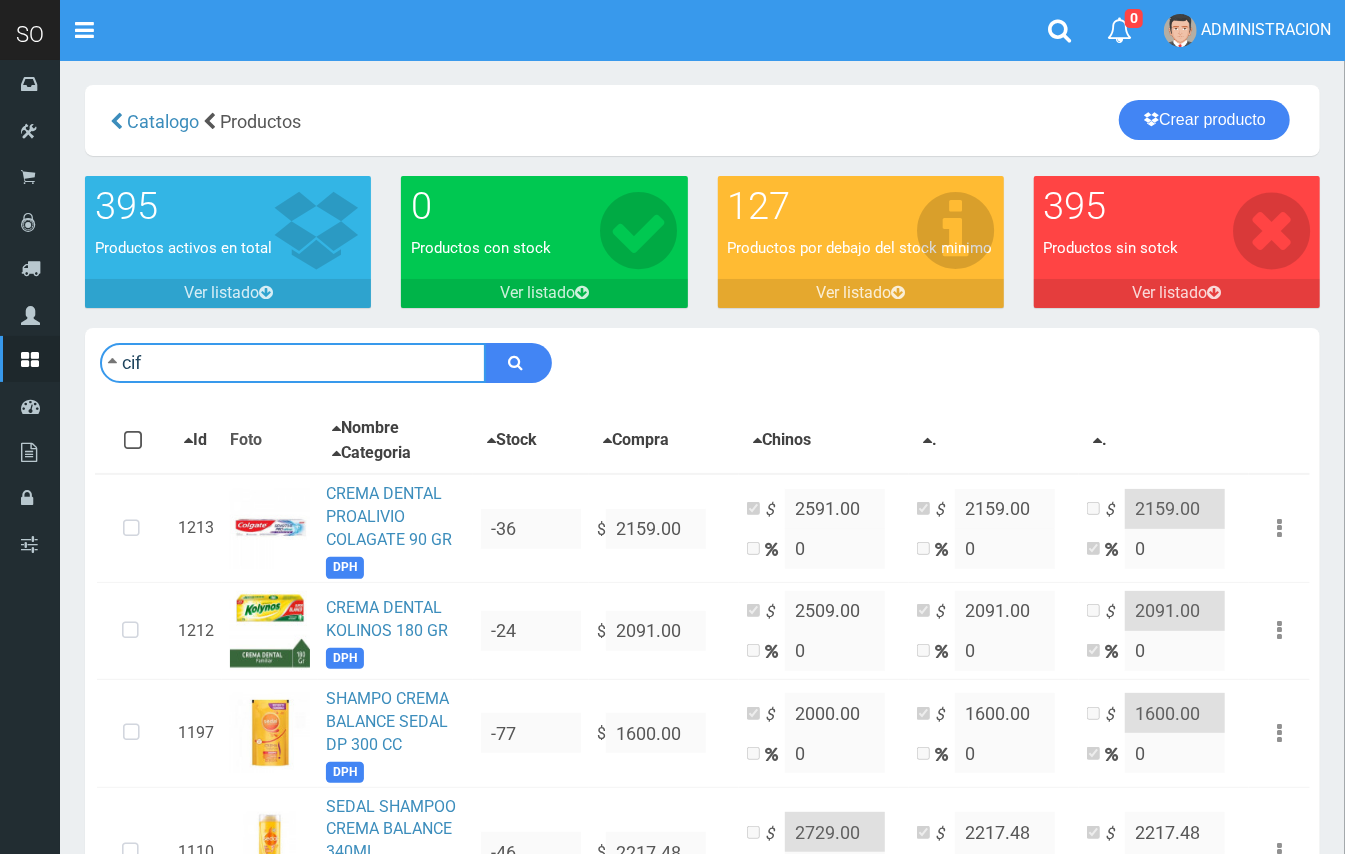 type on "cif" 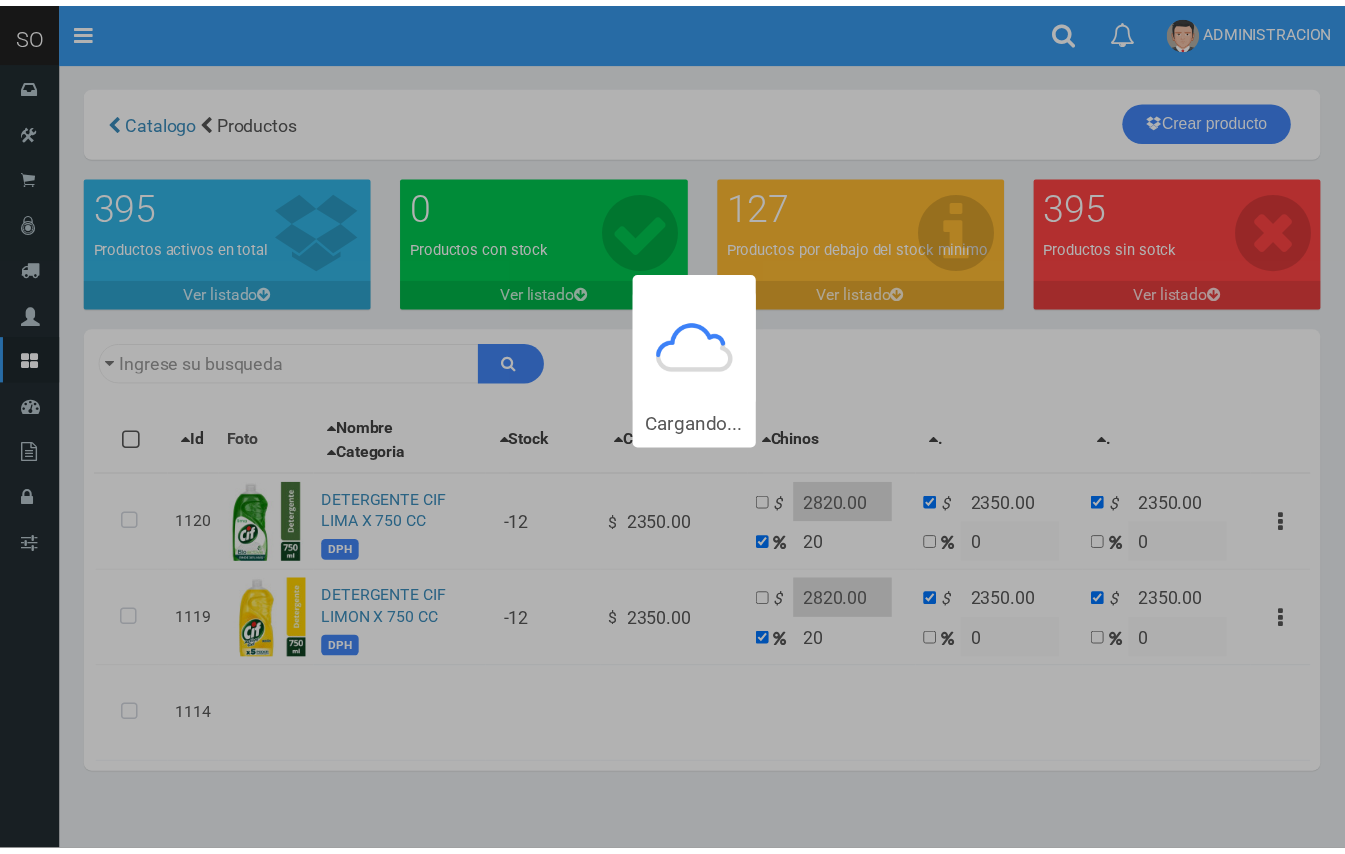 scroll, scrollTop: 0, scrollLeft: 0, axis: both 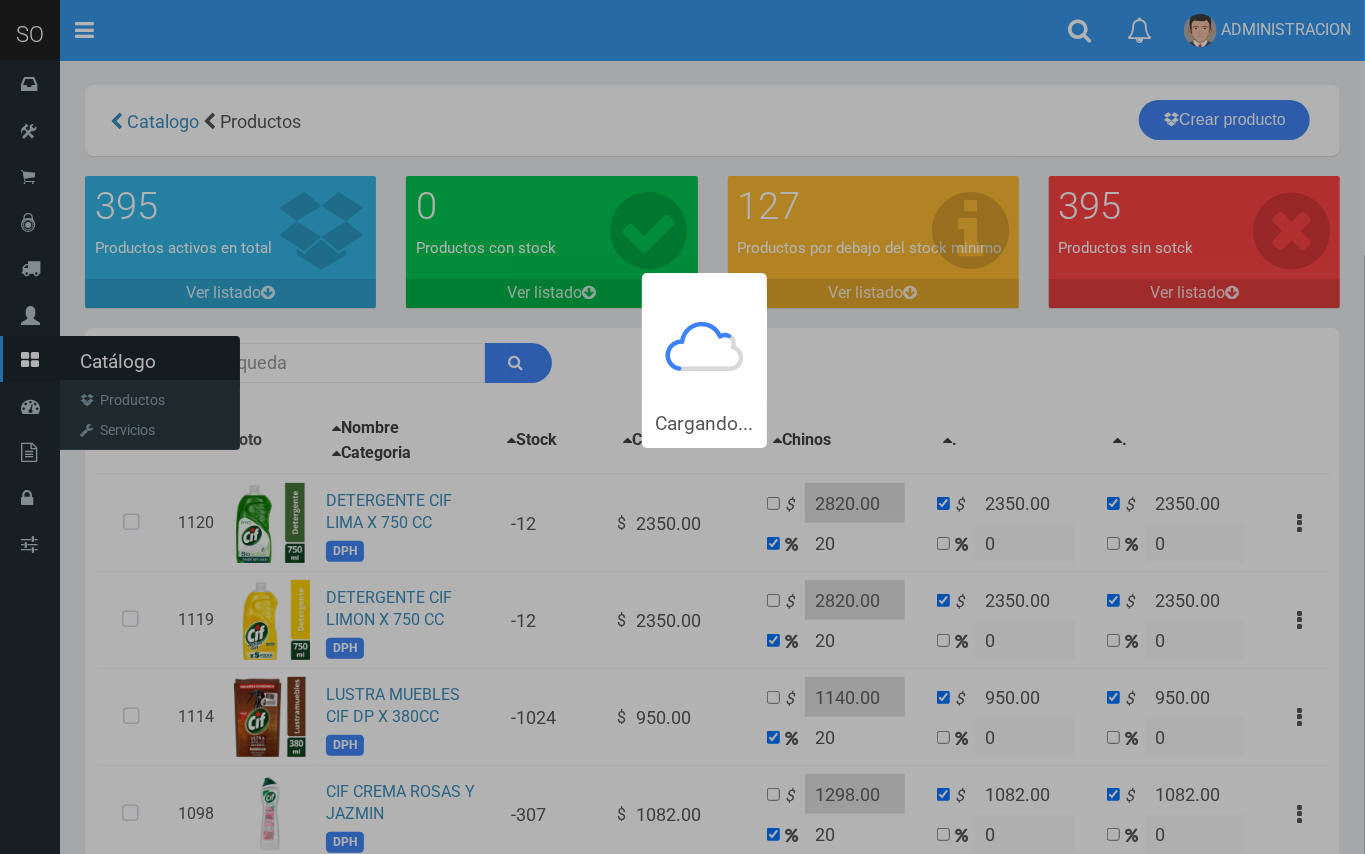 type on "cif" 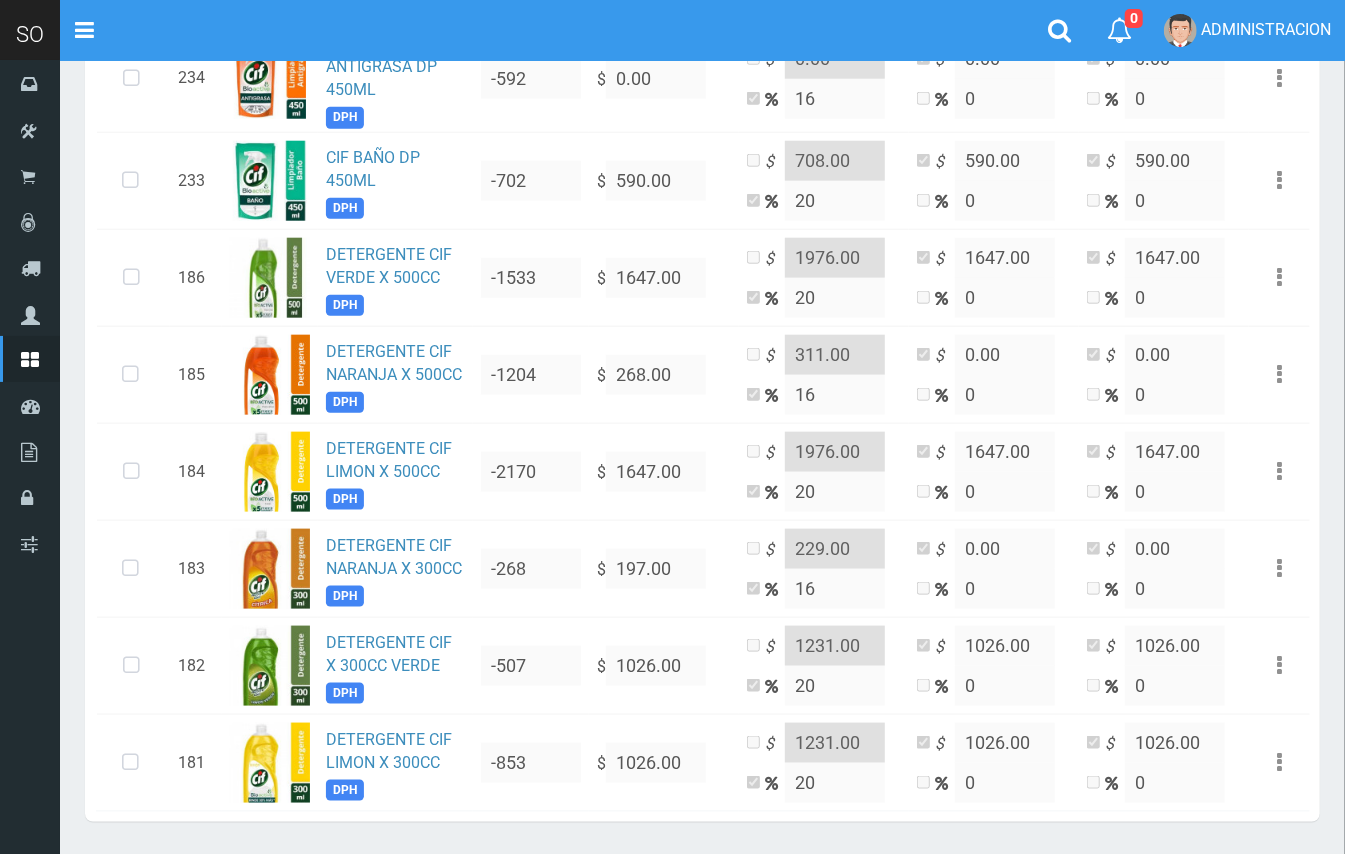 scroll, scrollTop: 1102, scrollLeft: 0, axis: vertical 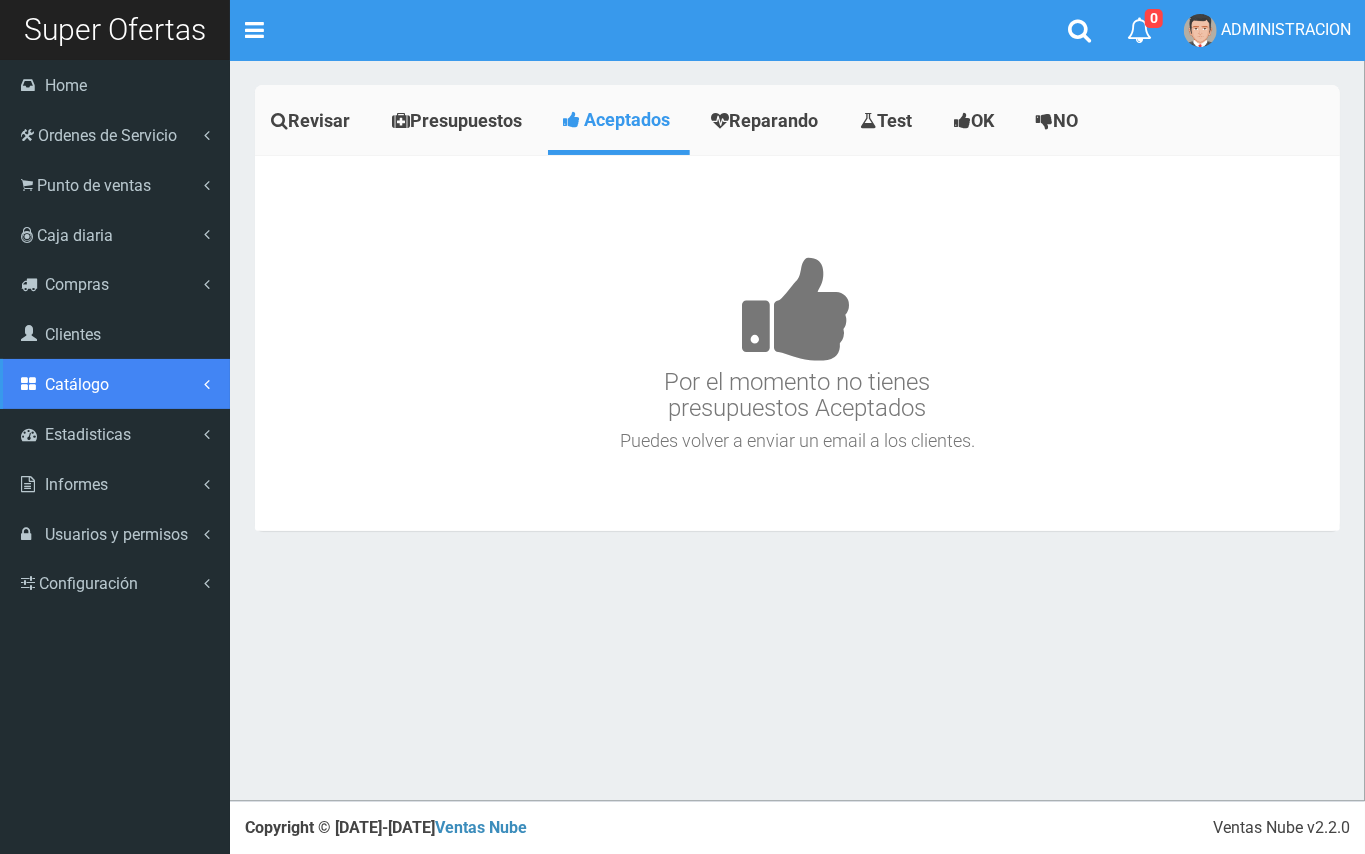click on "Catálogo" at bounding box center (77, 384) 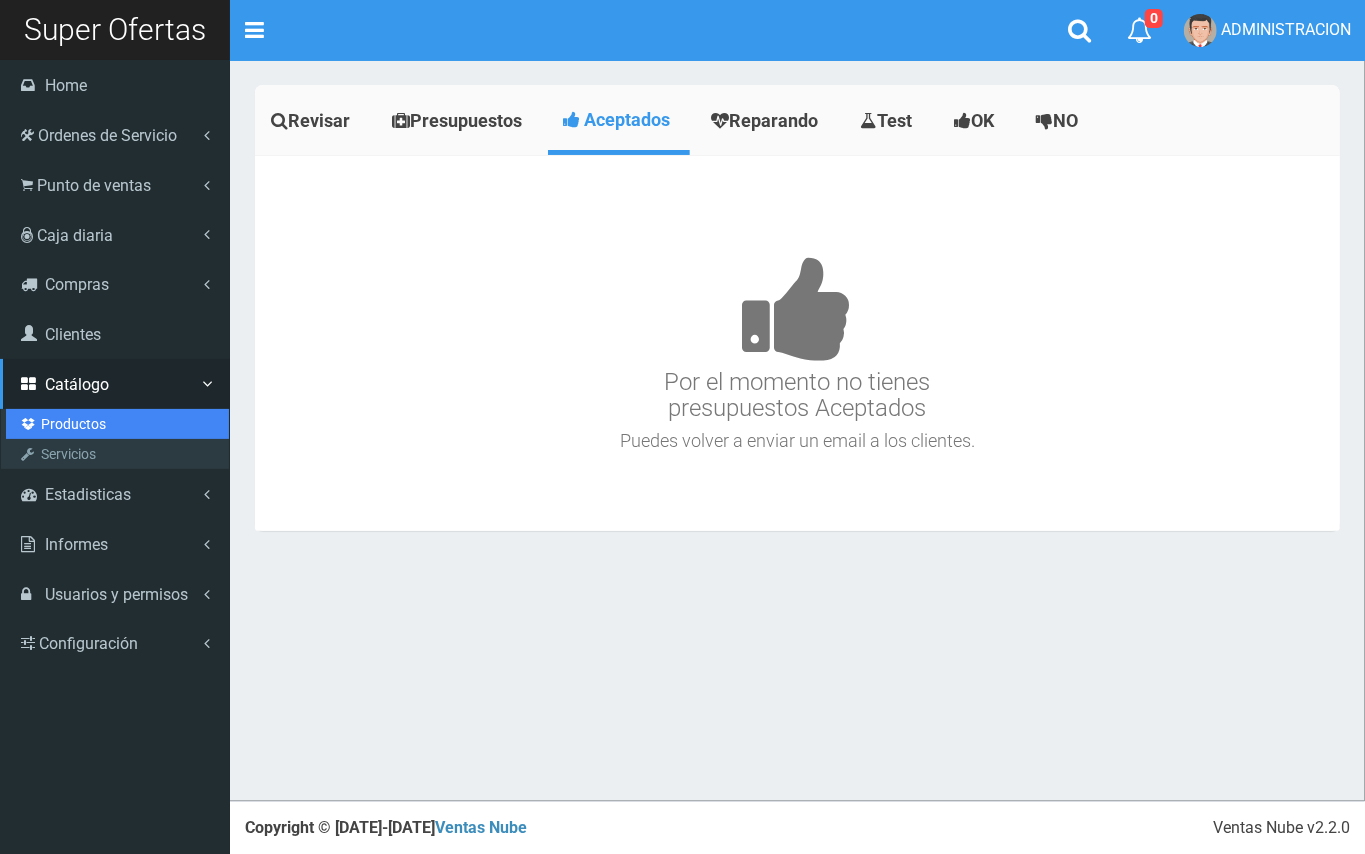 click on "Productos" at bounding box center [117, 424] 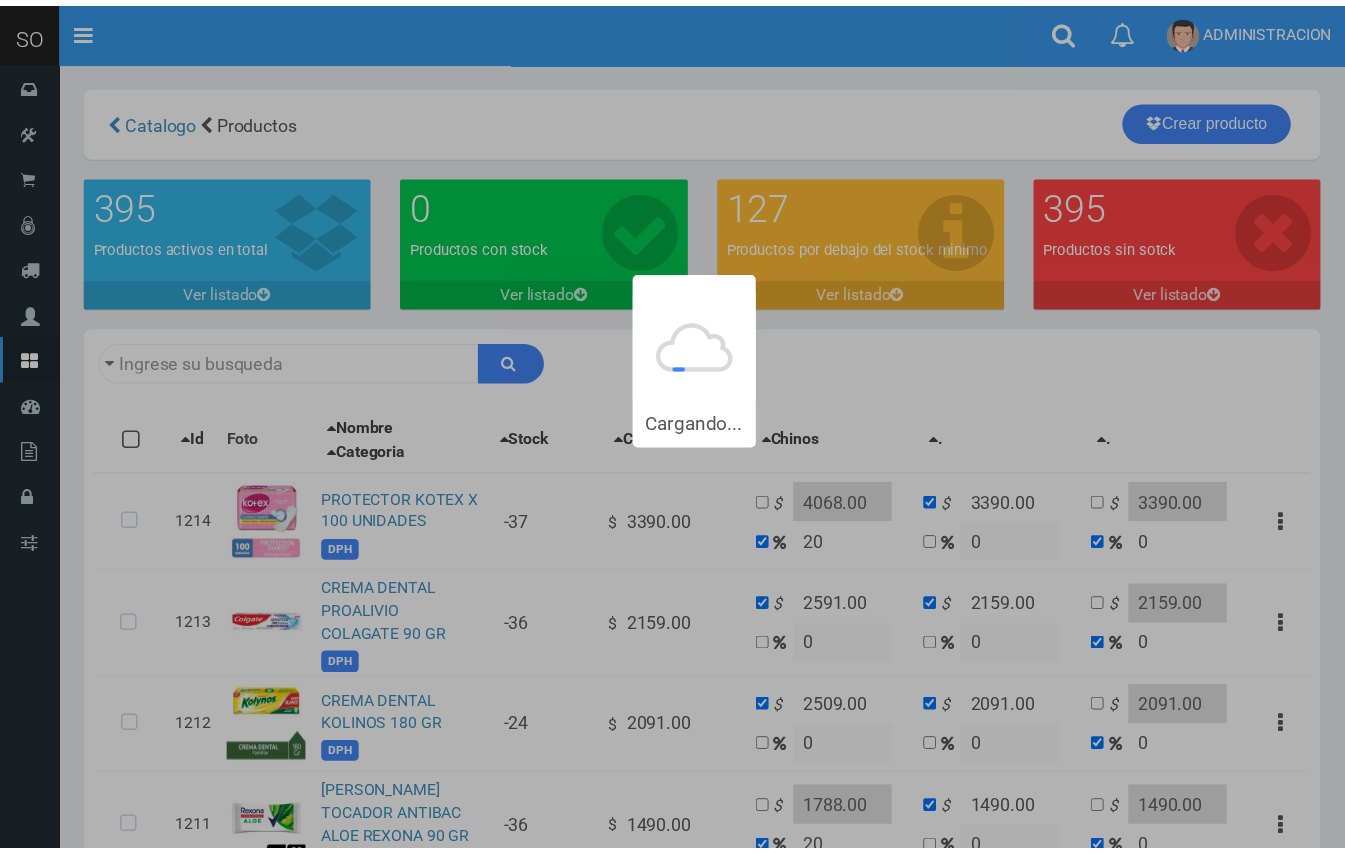 scroll, scrollTop: 0, scrollLeft: 0, axis: both 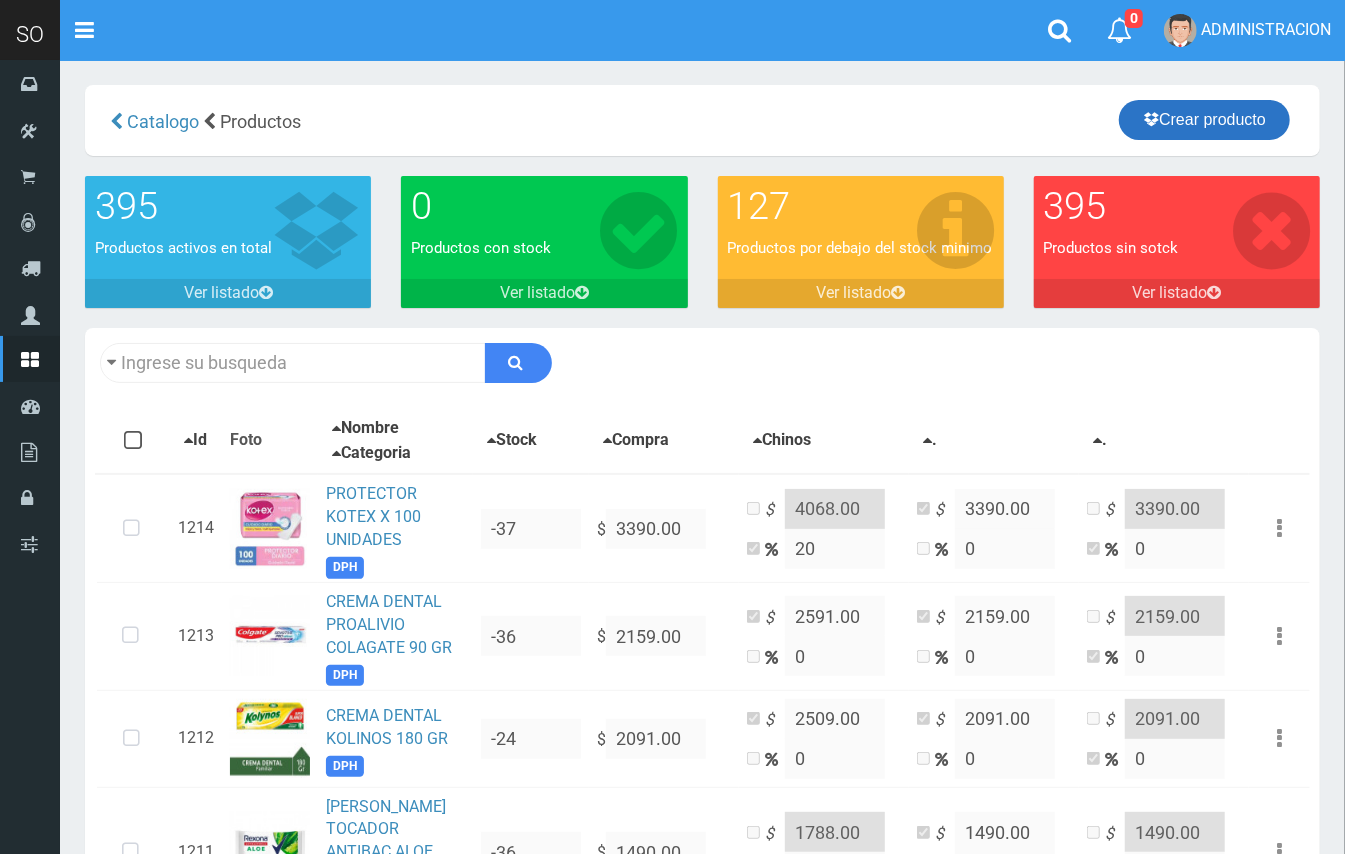 click on "Crear producto" at bounding box center [1204, 120] 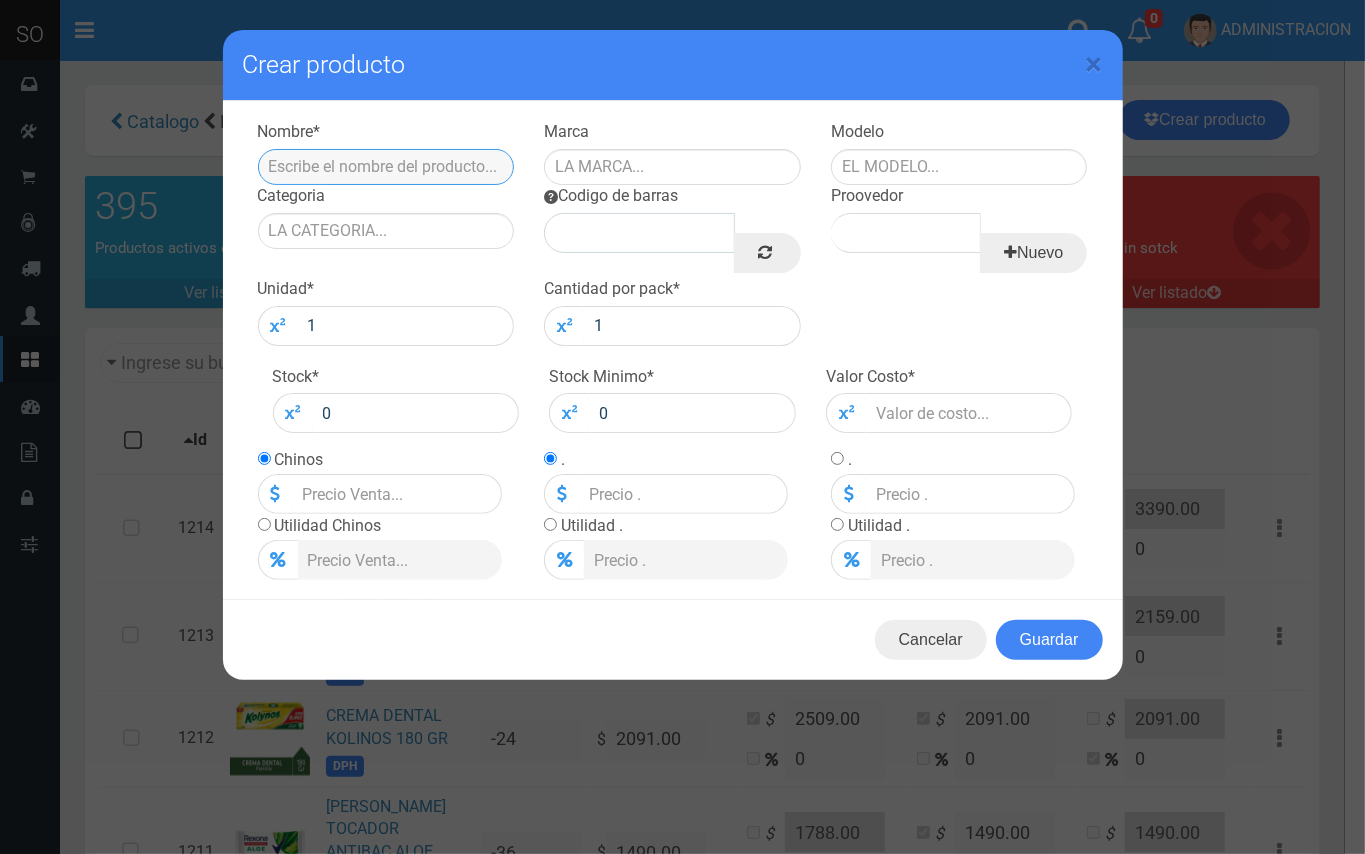 click at bounding box center [386, 167] 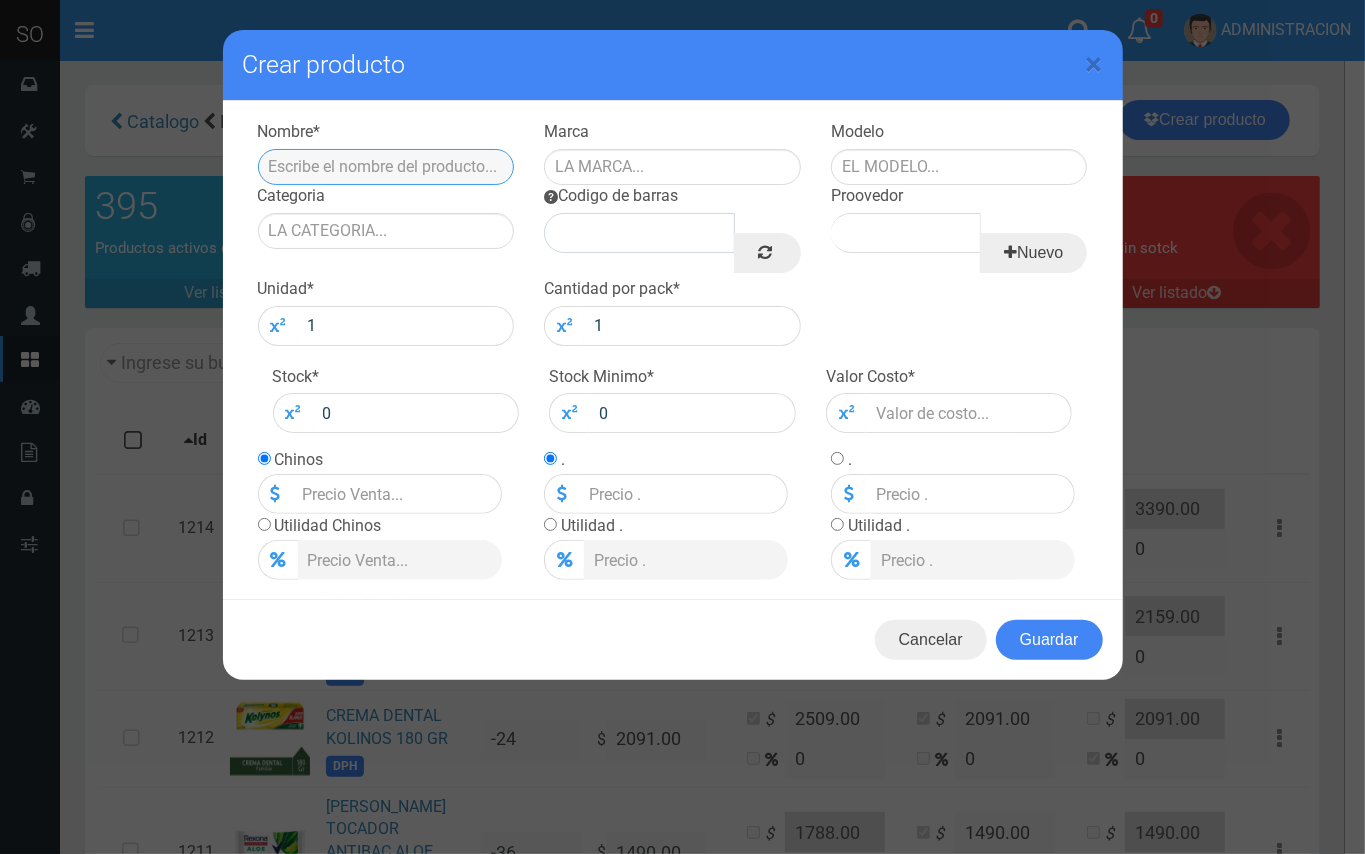 paste on "CIF CREMA ORIGINAL 250ML" 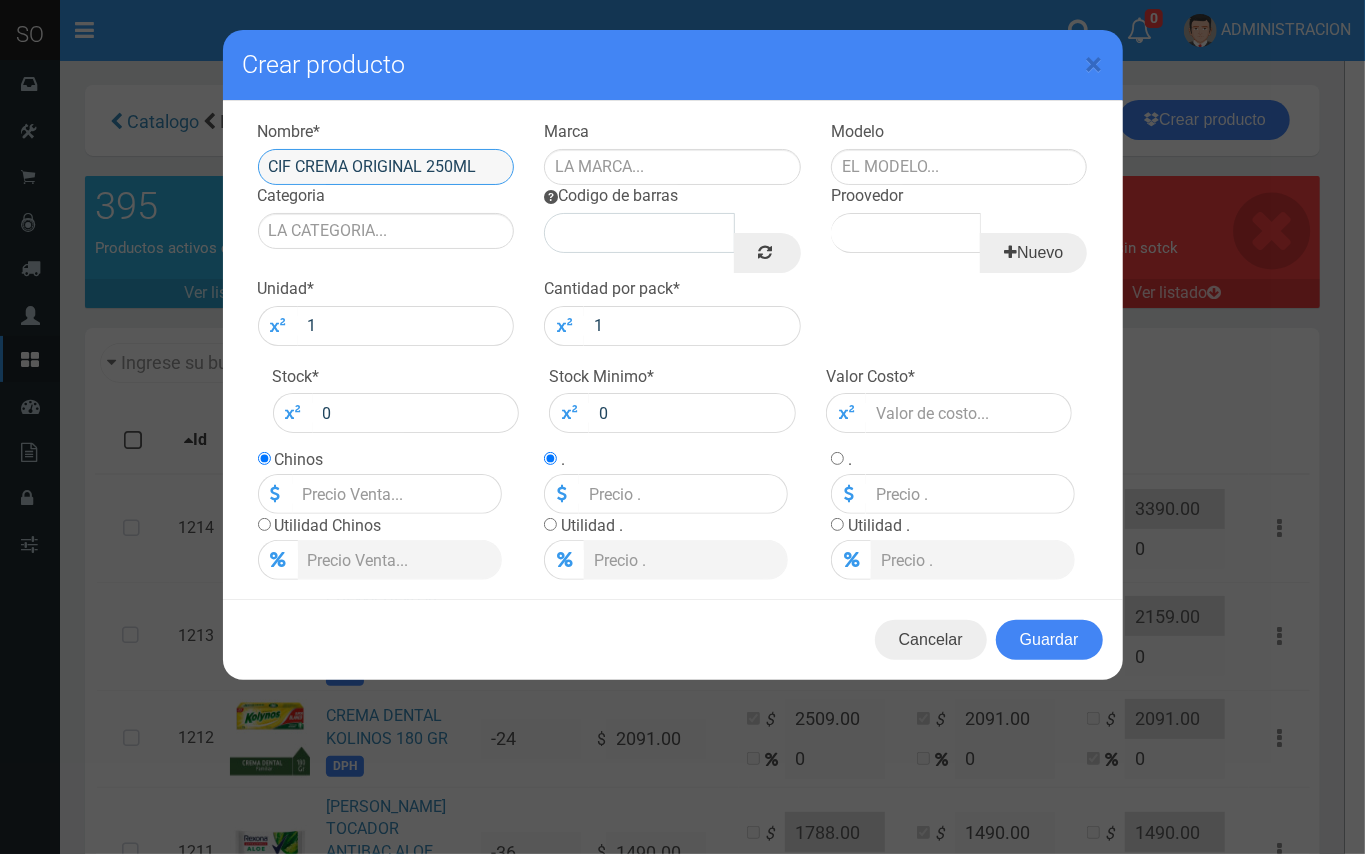 click on "CIF CREMA ORIGINAL 250ML" at bounding box center (386, 167) 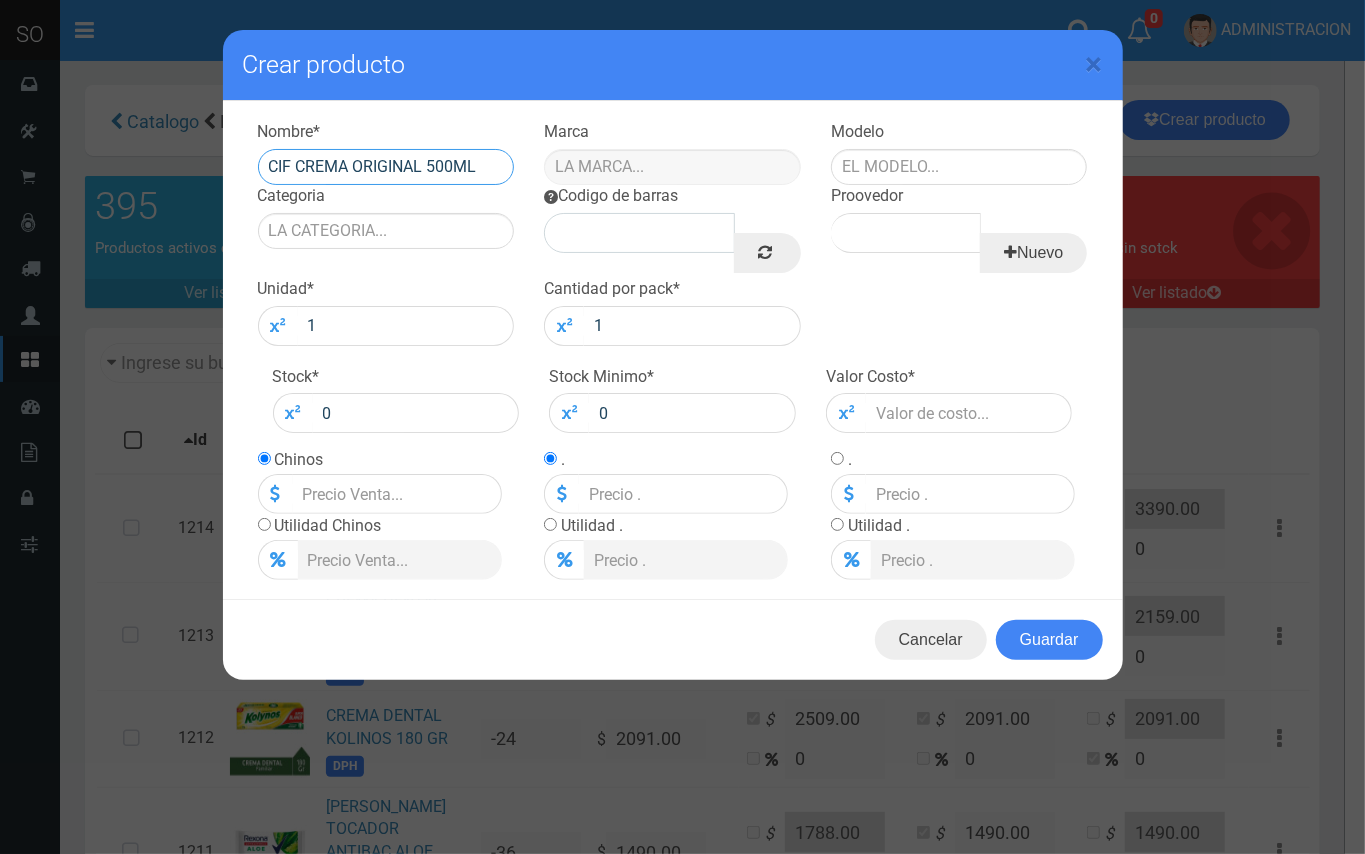 type on "CIF CREMA ORIGINAL 500ML" 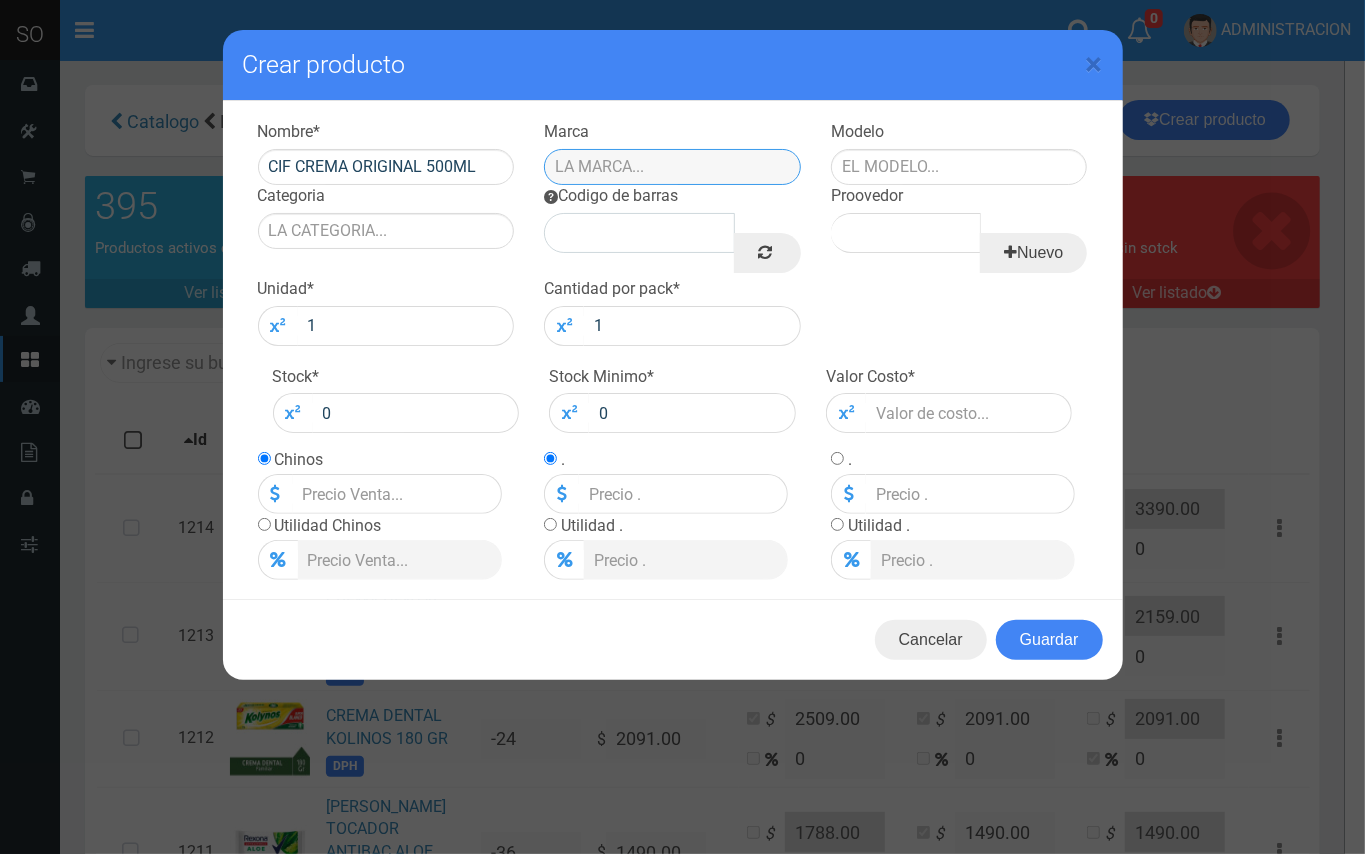 click at bounding box center [672, 167] 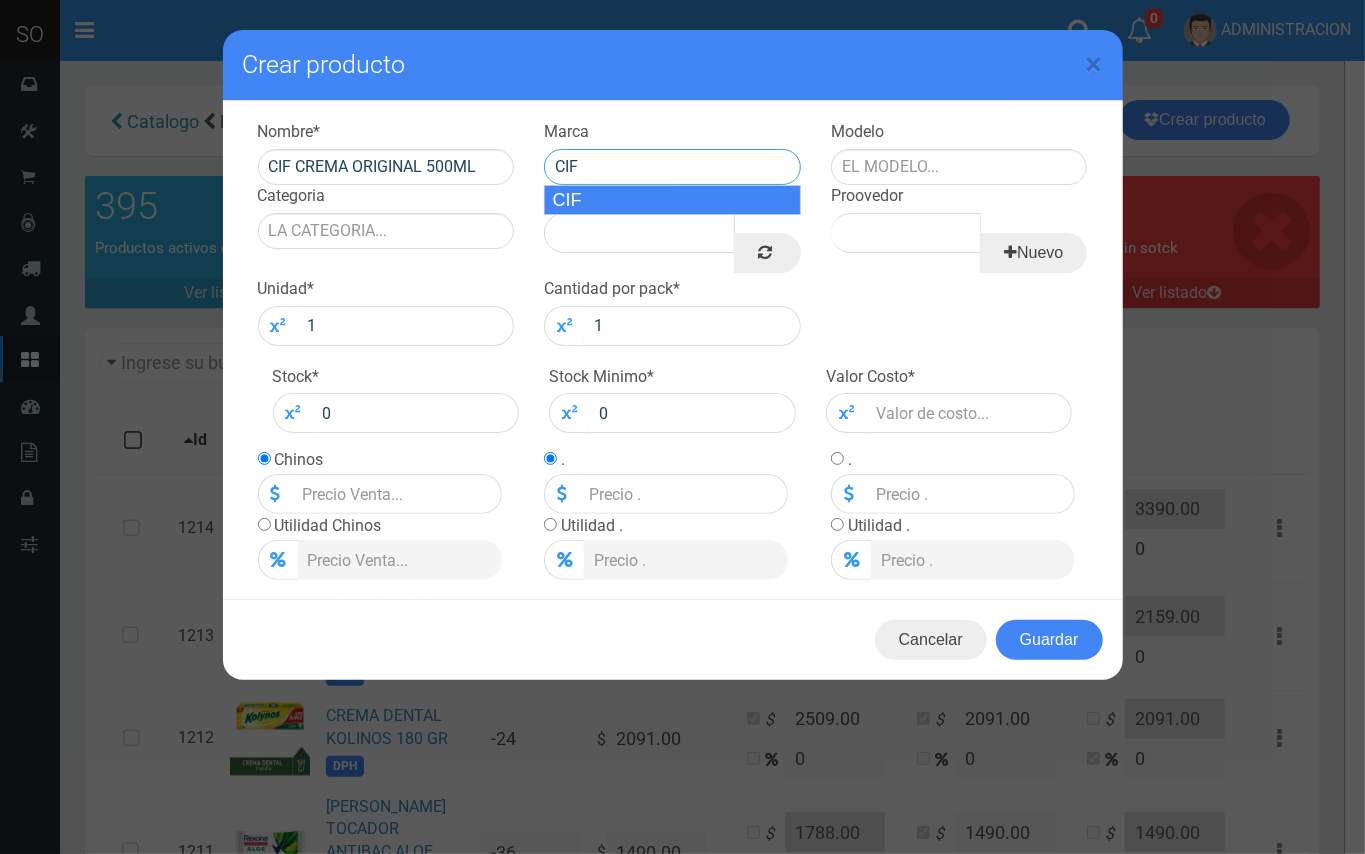 click on "CIF" at bounding box center [672, 200] 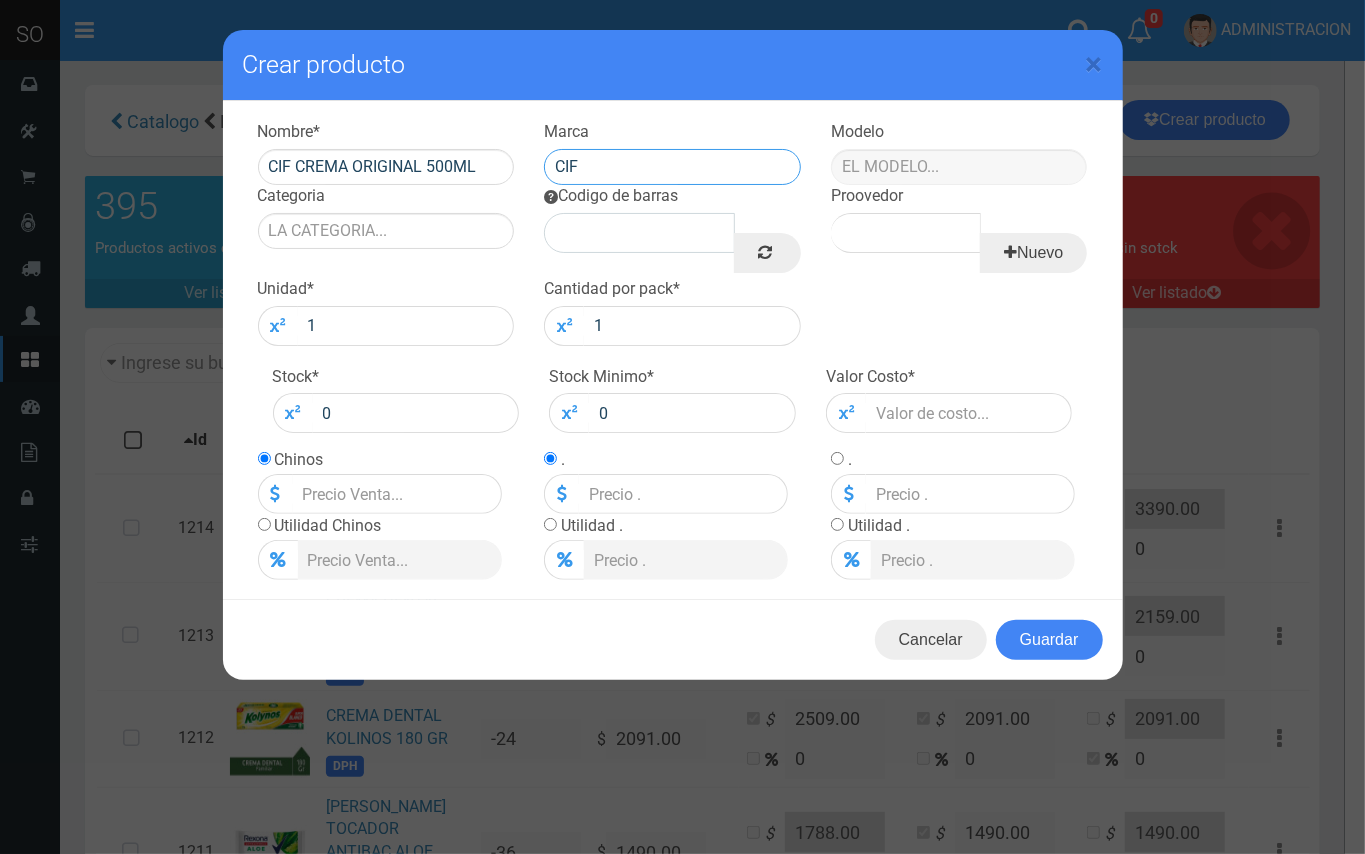 type on "CIF" 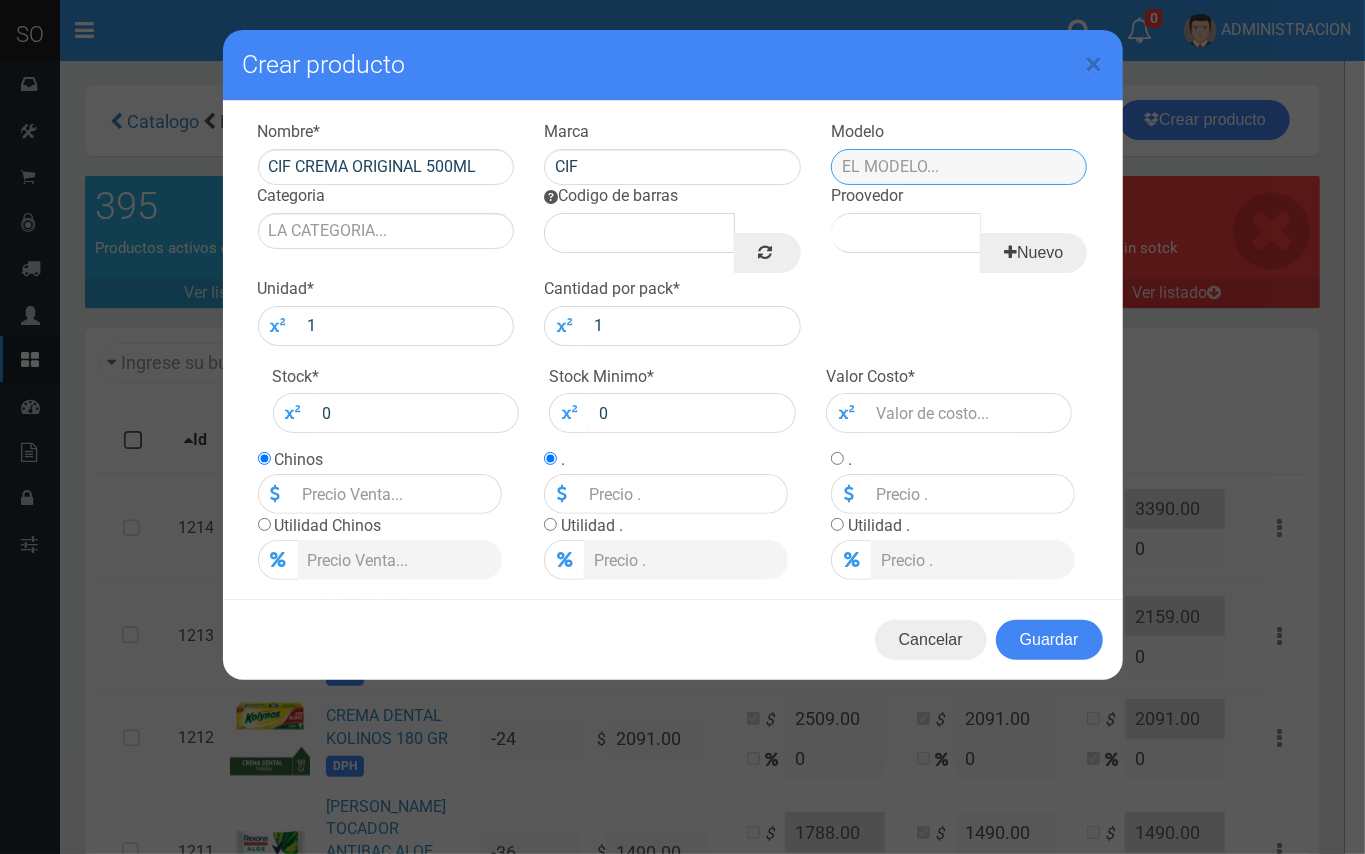 click at bounding box center (959, 167) 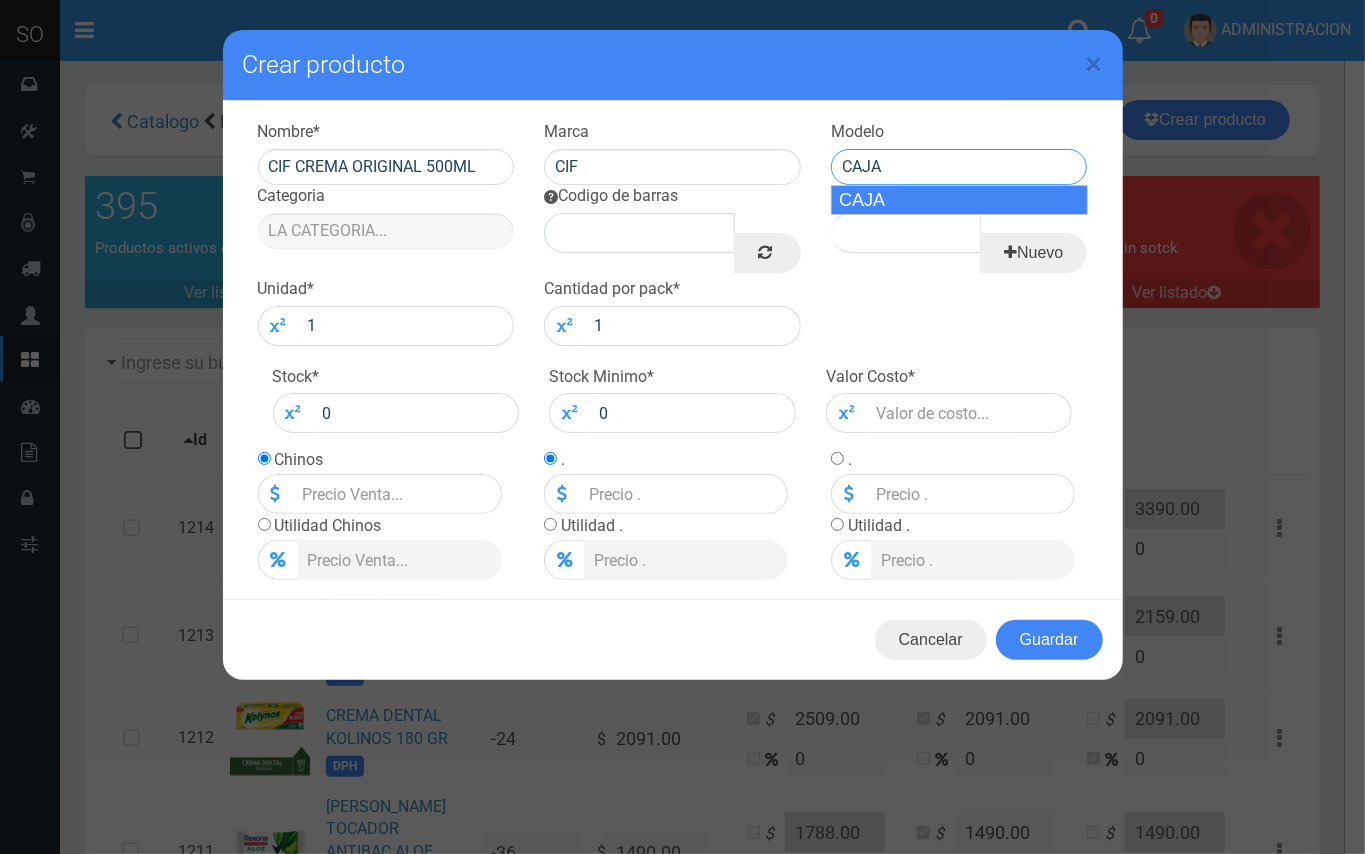 drag, startPoint x: 954, startPoint y: 196, endPoint x: 322, endPoint y: 248, distance: 634.1356 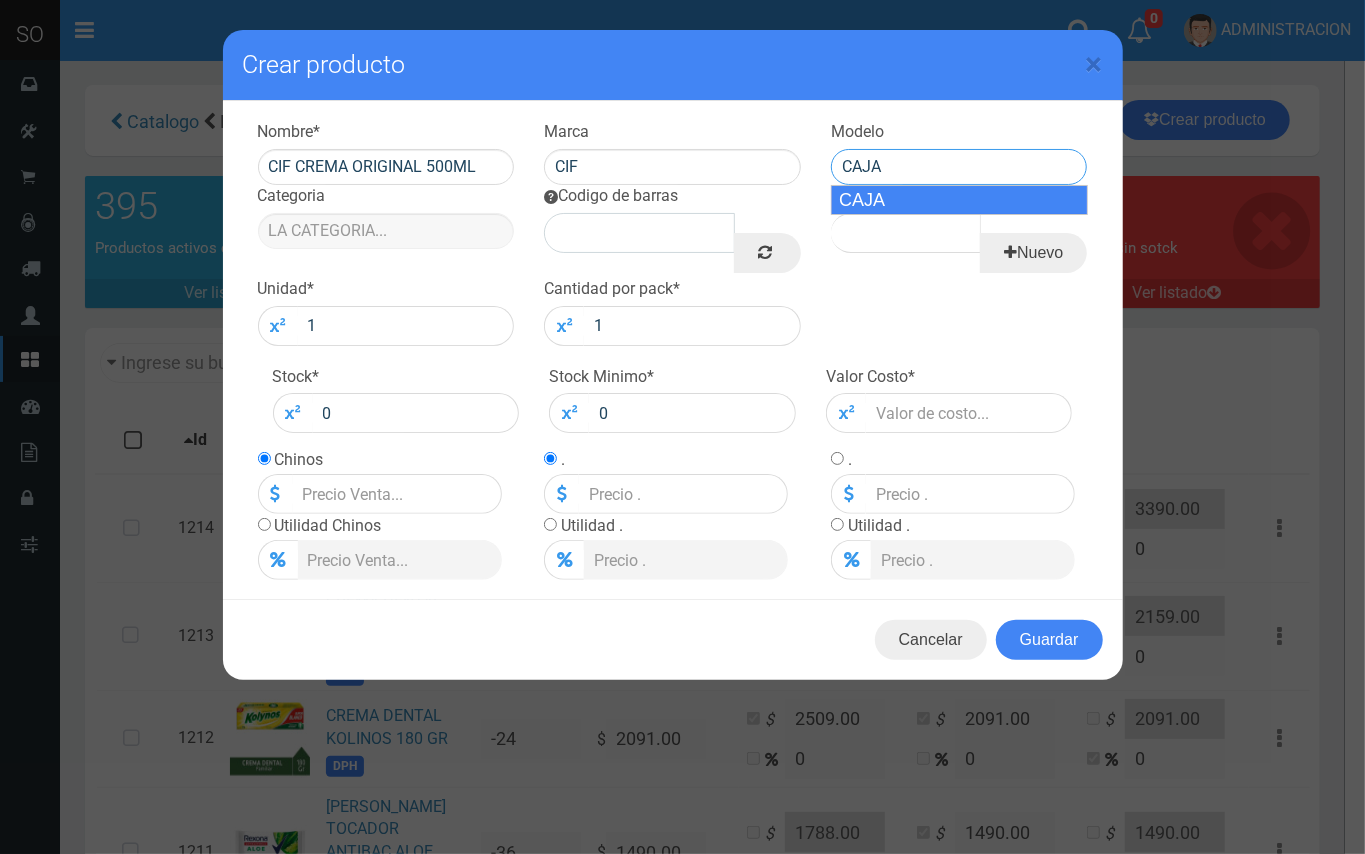 click on "CAJA" at bounding box center (959, 200) 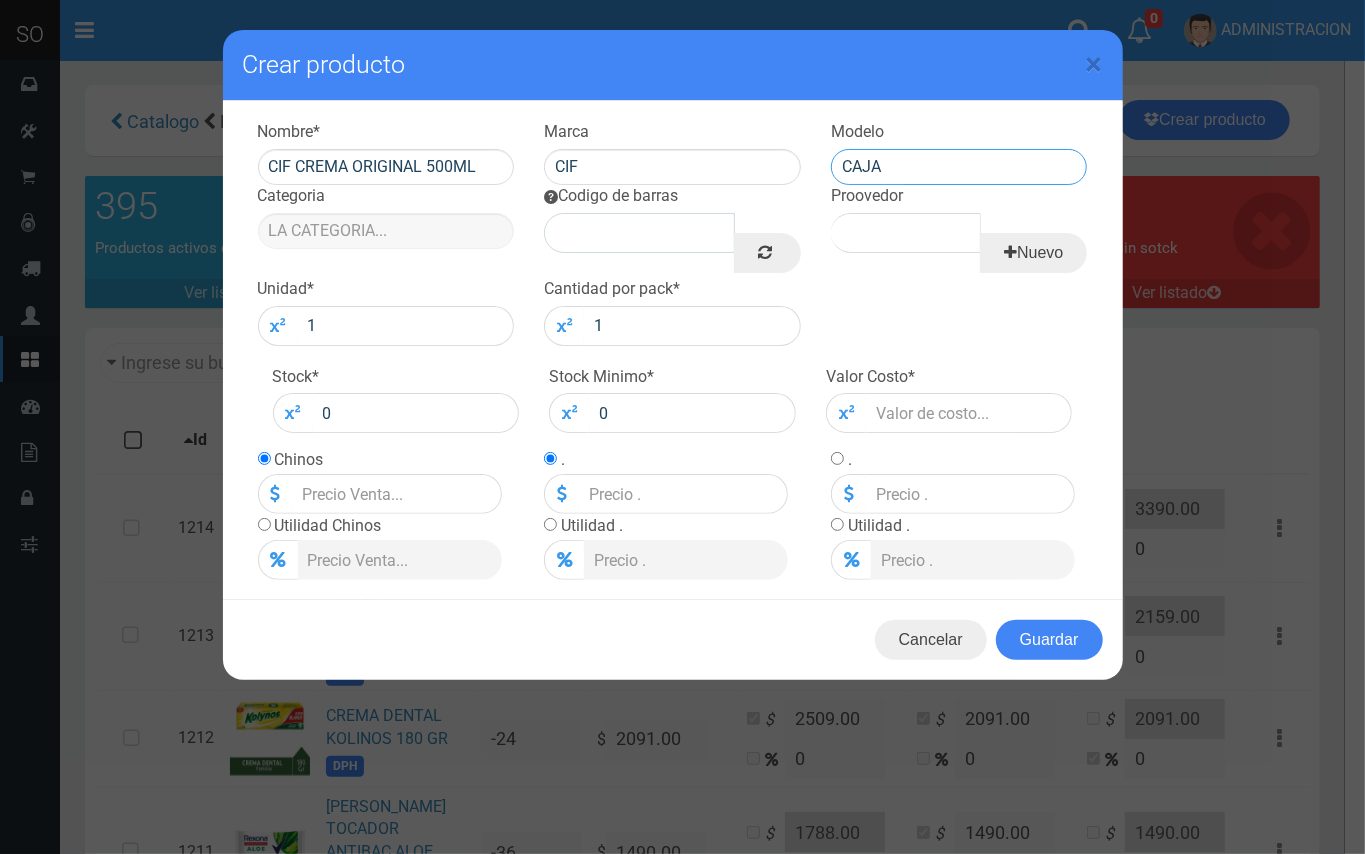 type on "CAJA" 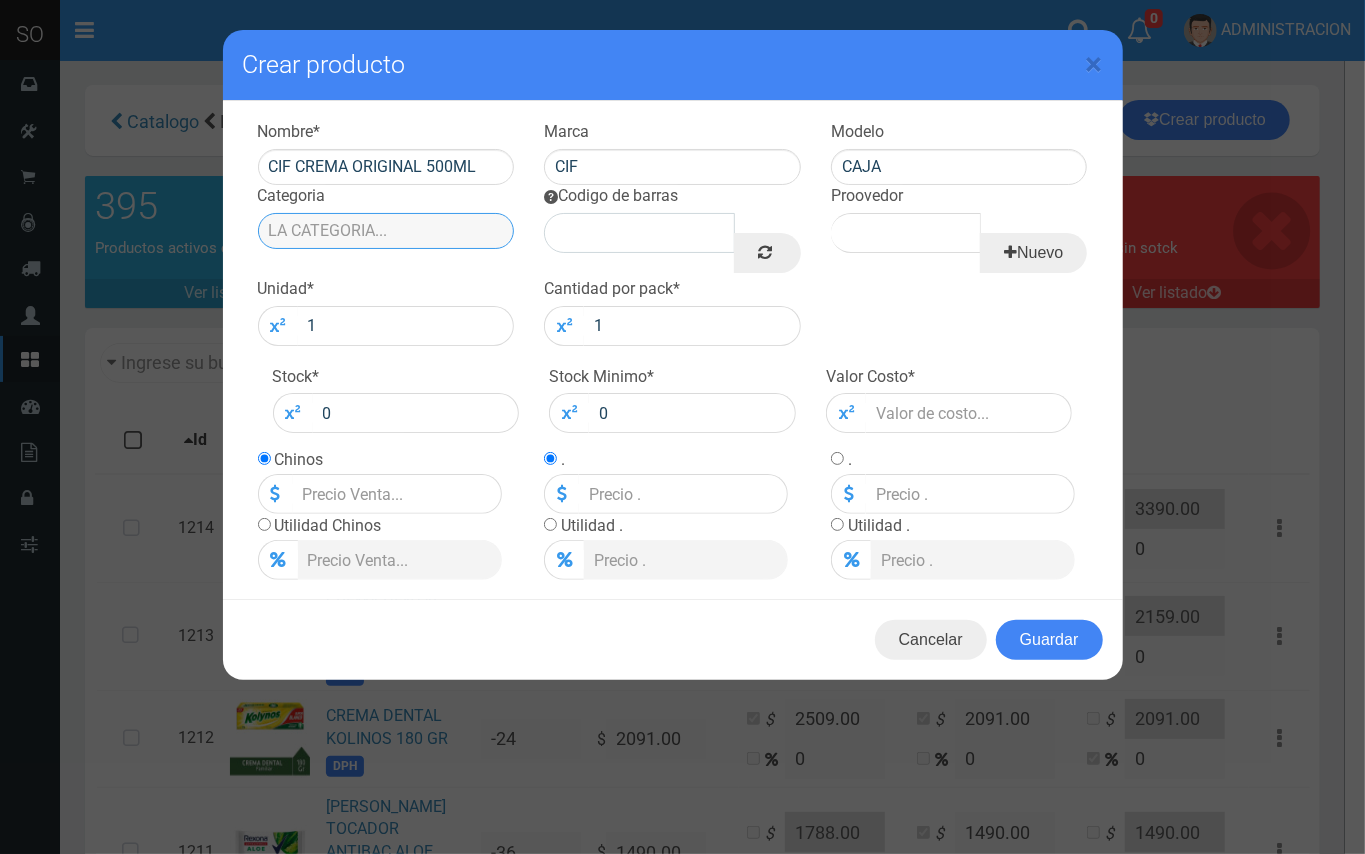 click on "Categoria" at bounding box center [386, 231] 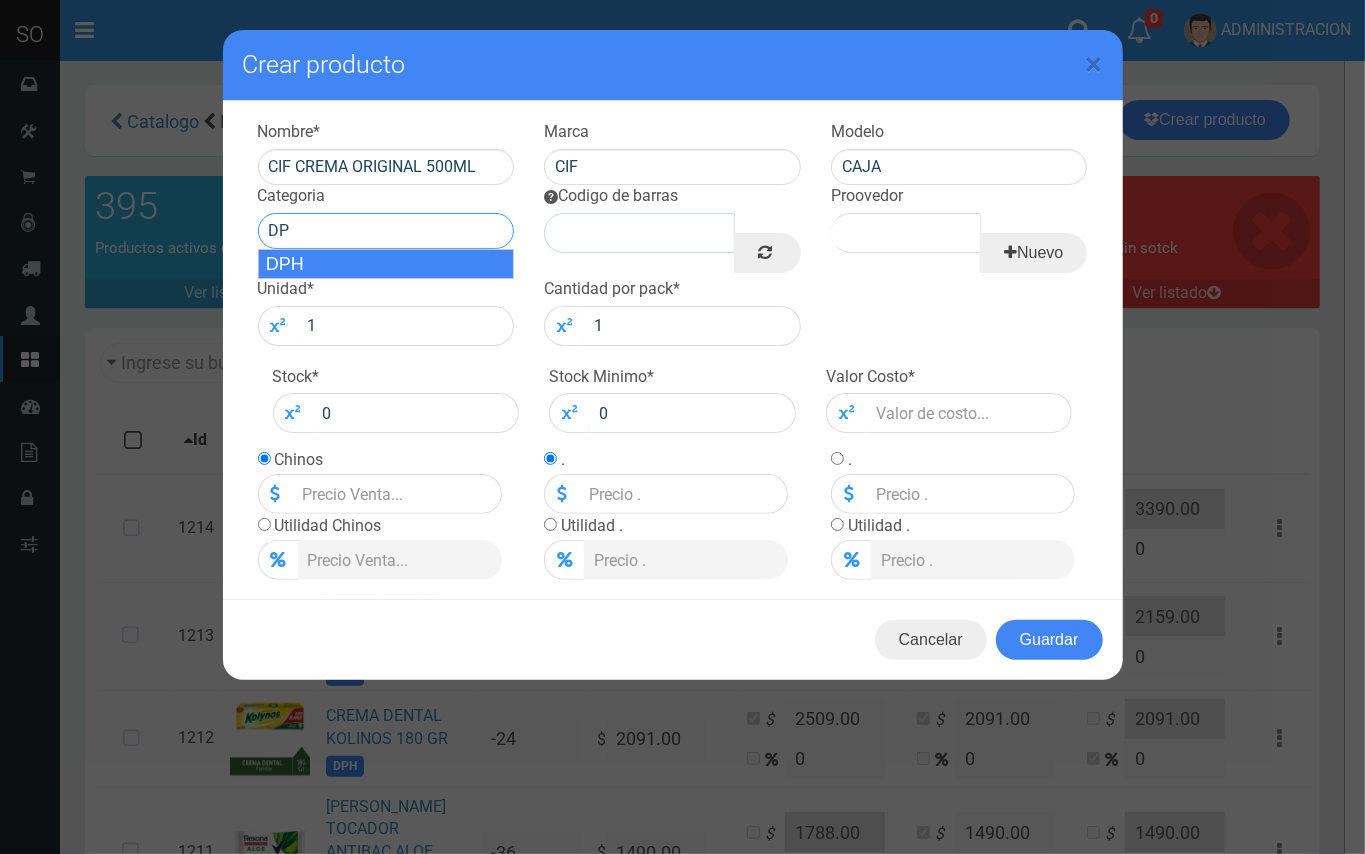 drag, startPoint x: 333, startPoint y: 258, endPoint x: 345, endPoint y: 256, distance: 12.165525 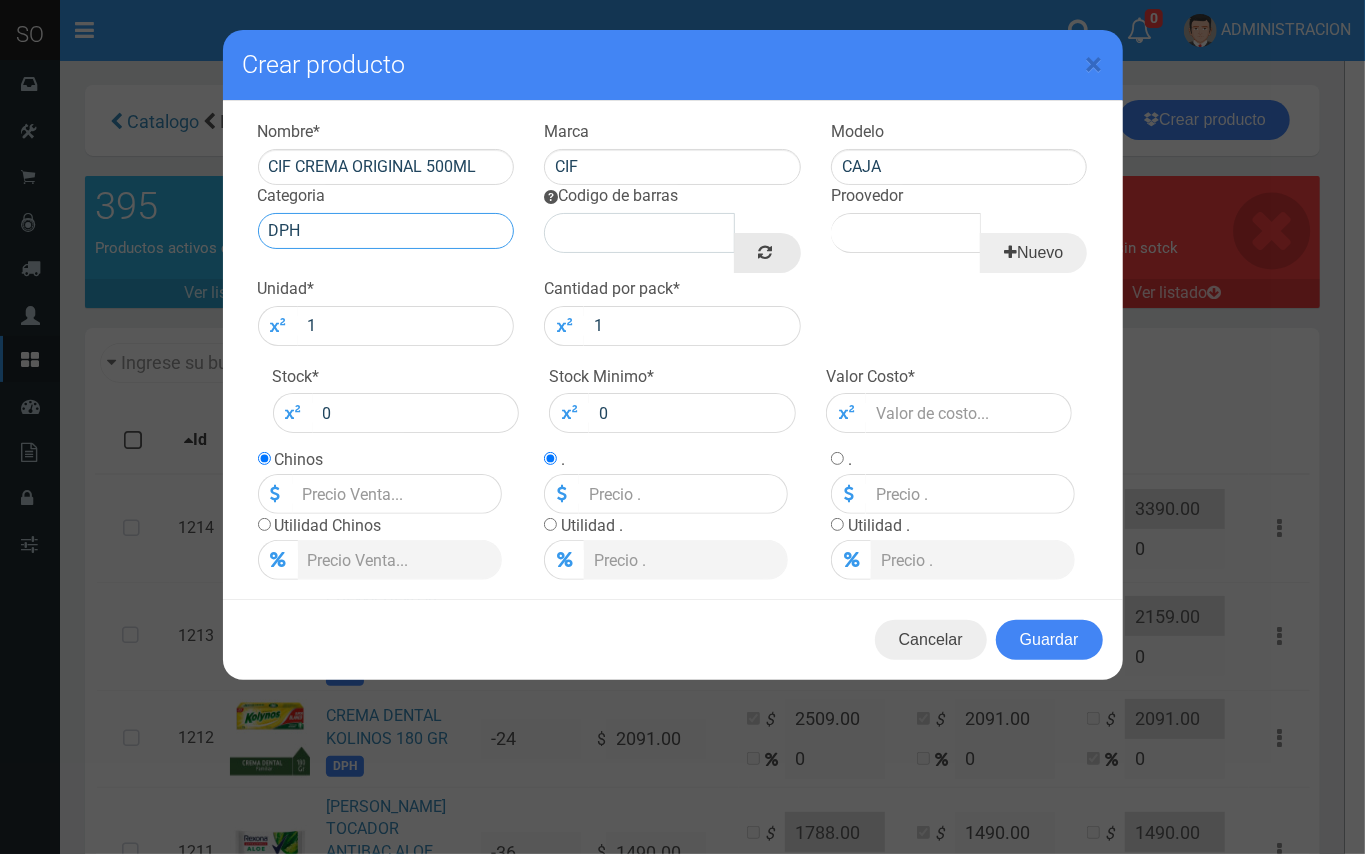 type on "DPH" 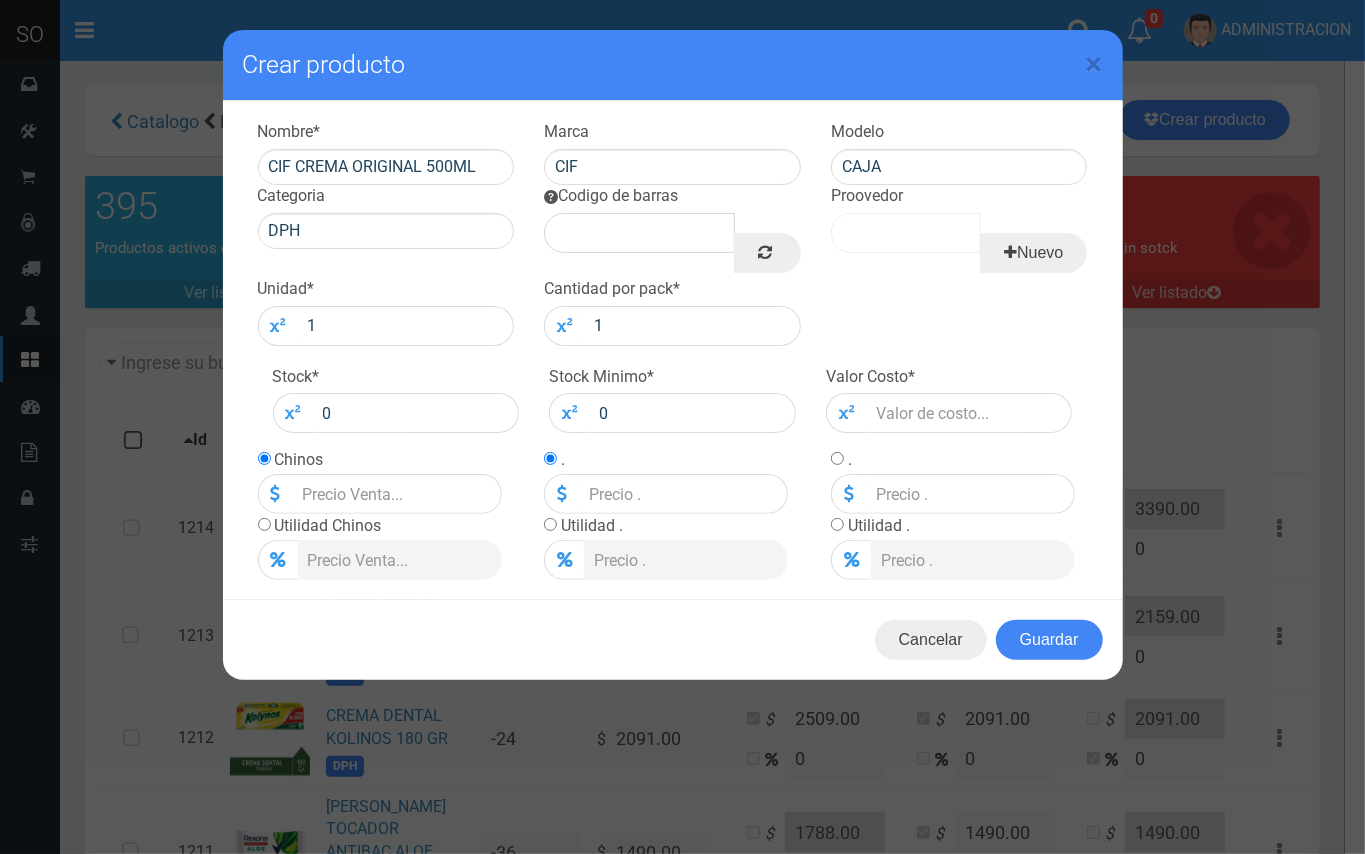 drag, startPoint x: 776, startPoint y: 245, endPoint x: 874, endPoint y: 225, distance: 100.02 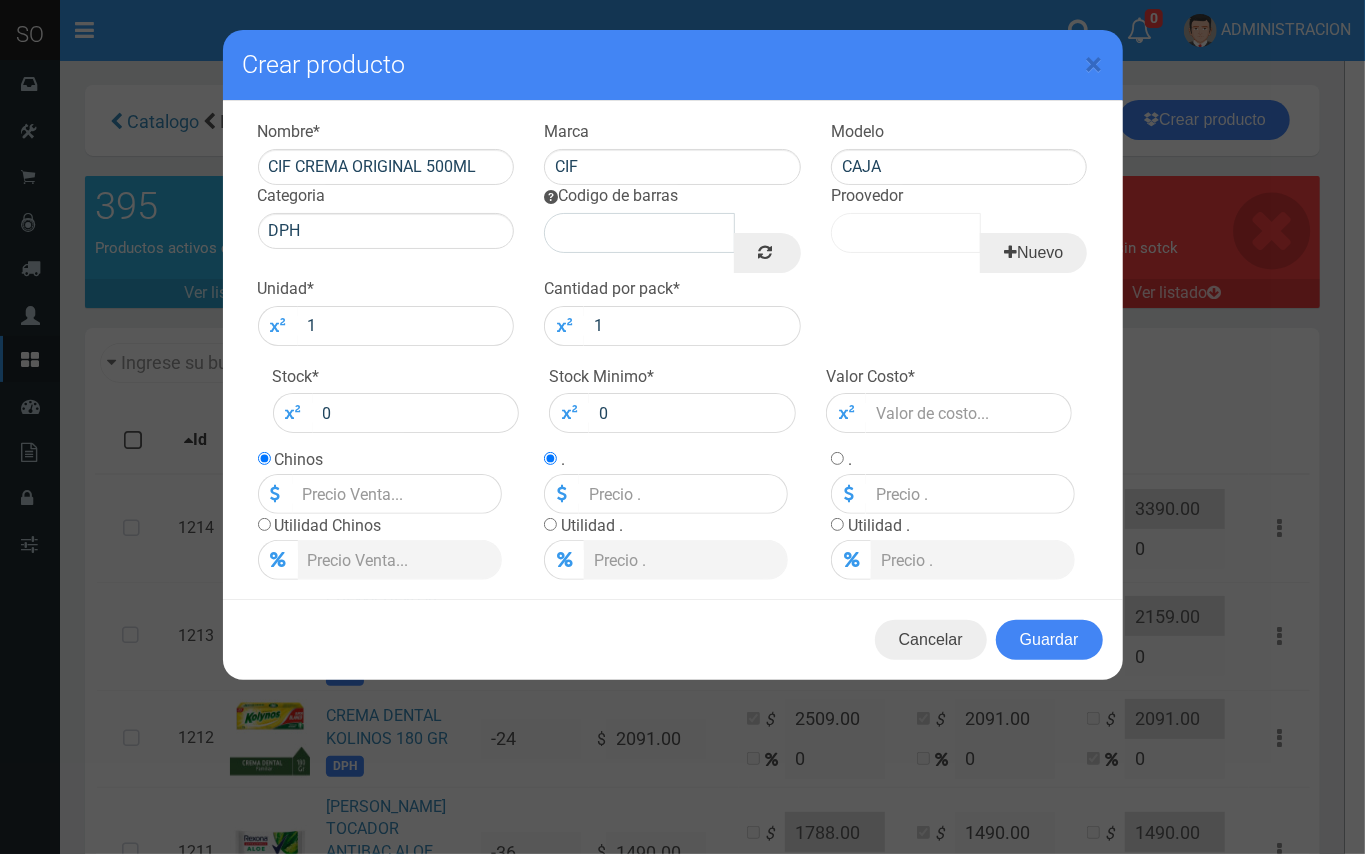 click at bounding box center (767, 253) 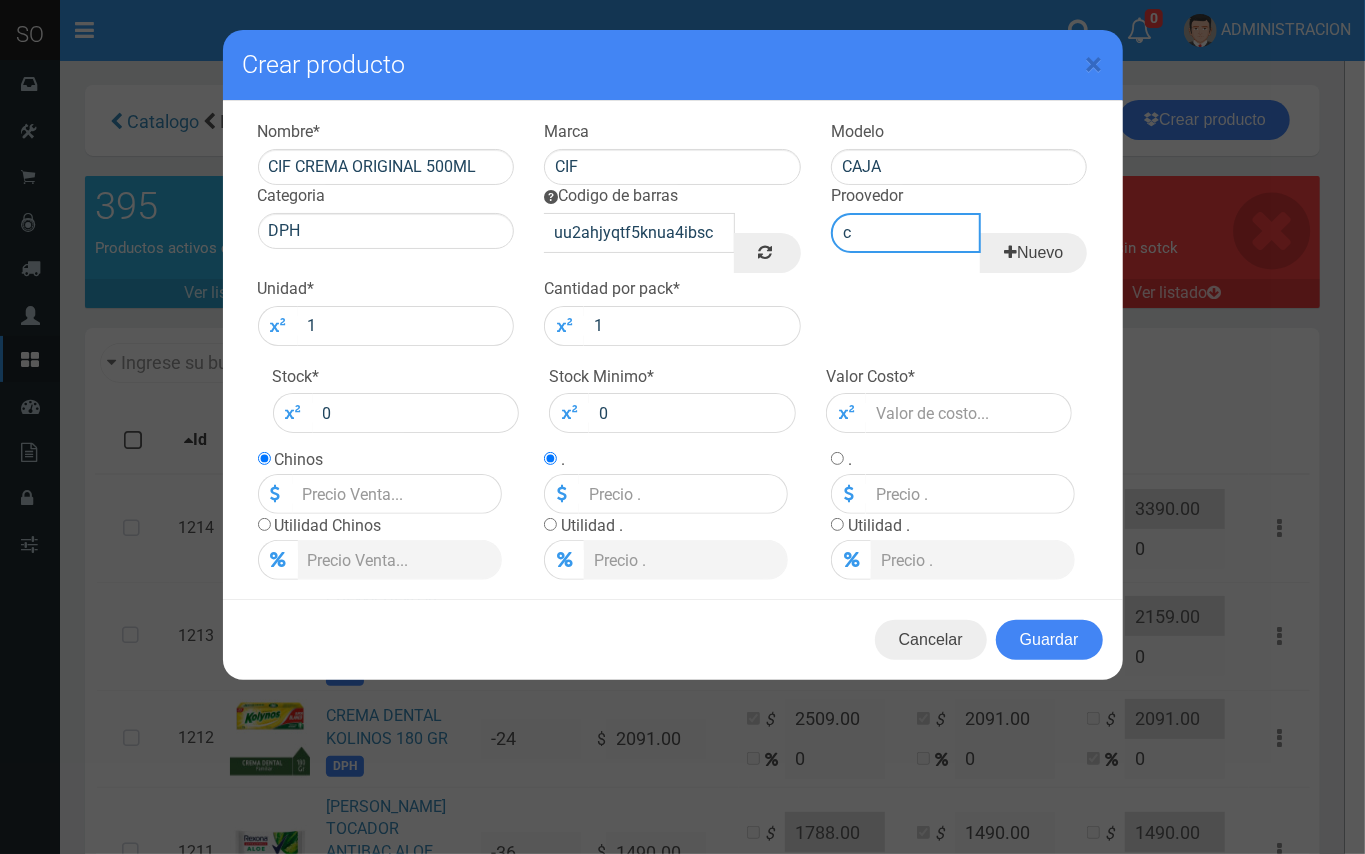 click on "c" at bounding box center (906, 233) 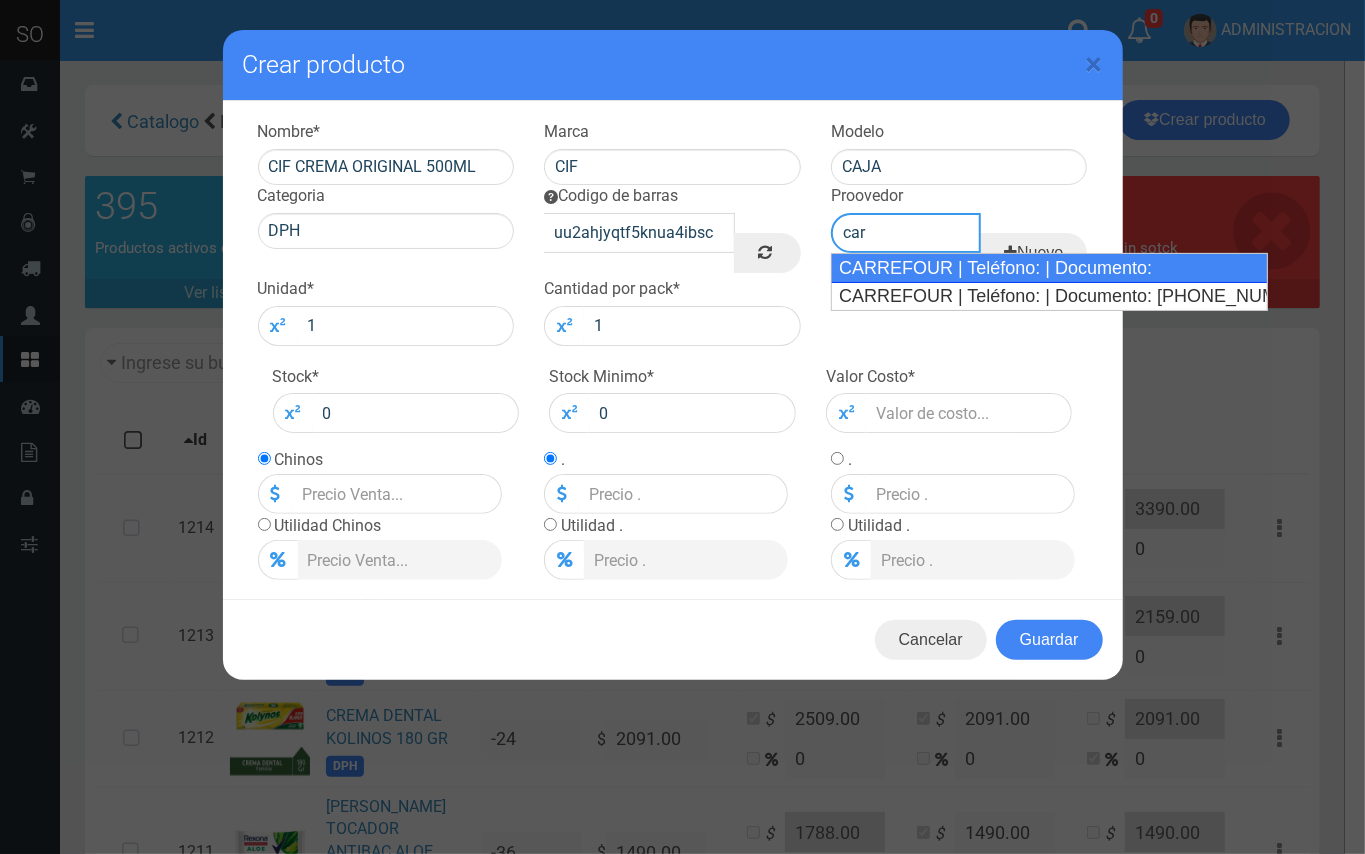 click on "CARREFOUR | Teléfono: | Documento:" at bounding box center (1049, 268) 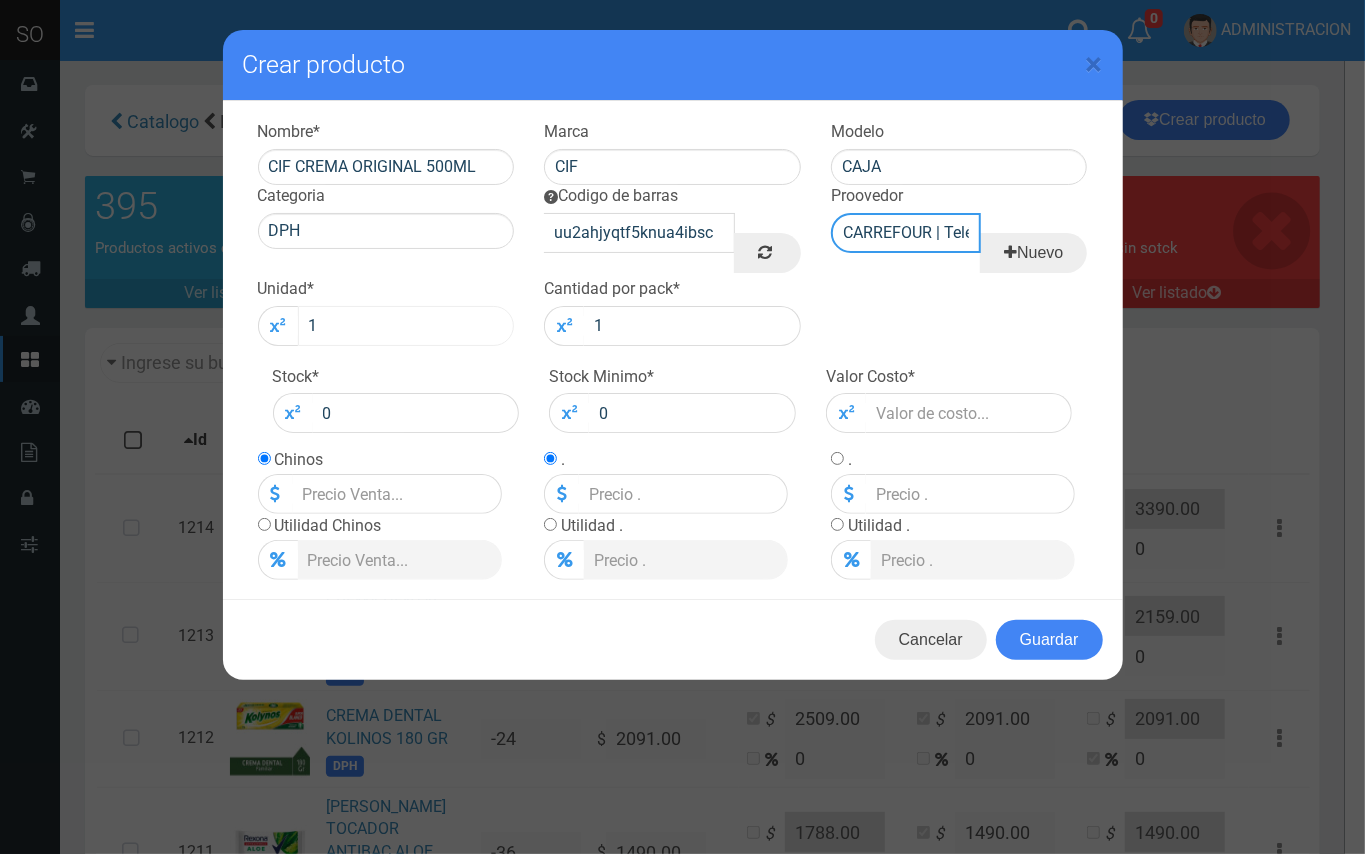 type on "CARREFOUR | Teléfono: | Documento:" 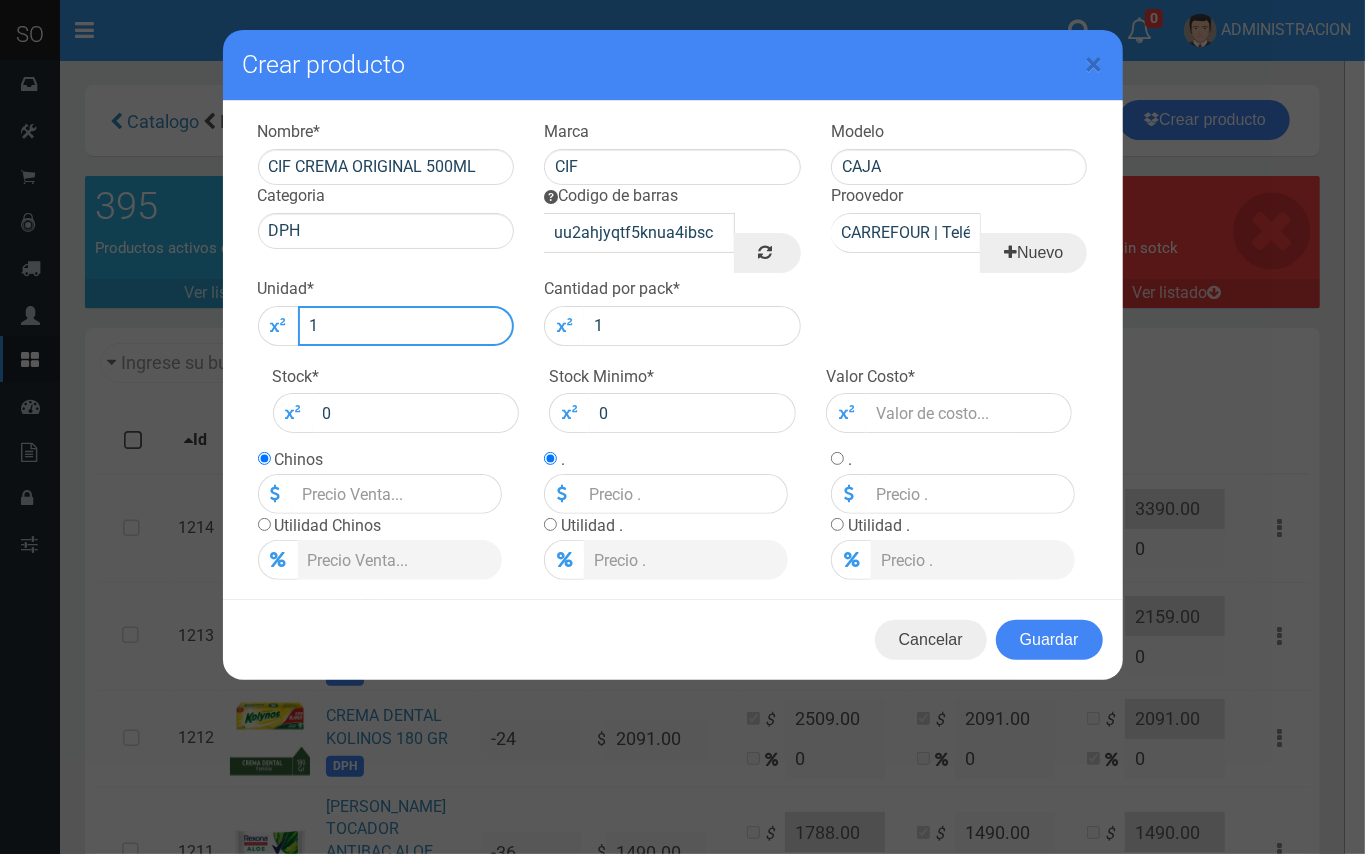 click on "1" at bounding box center [406, 326] 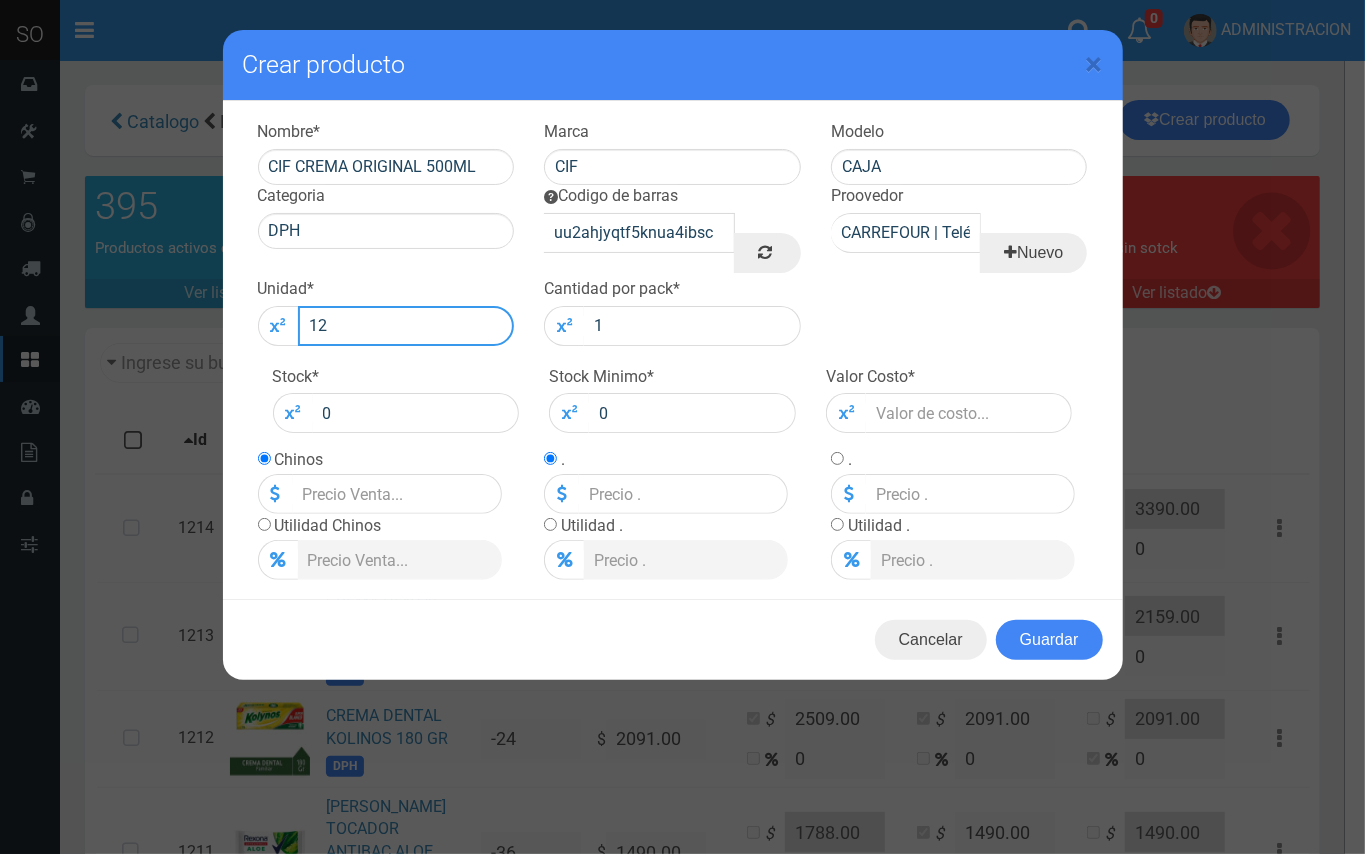 type on "12" 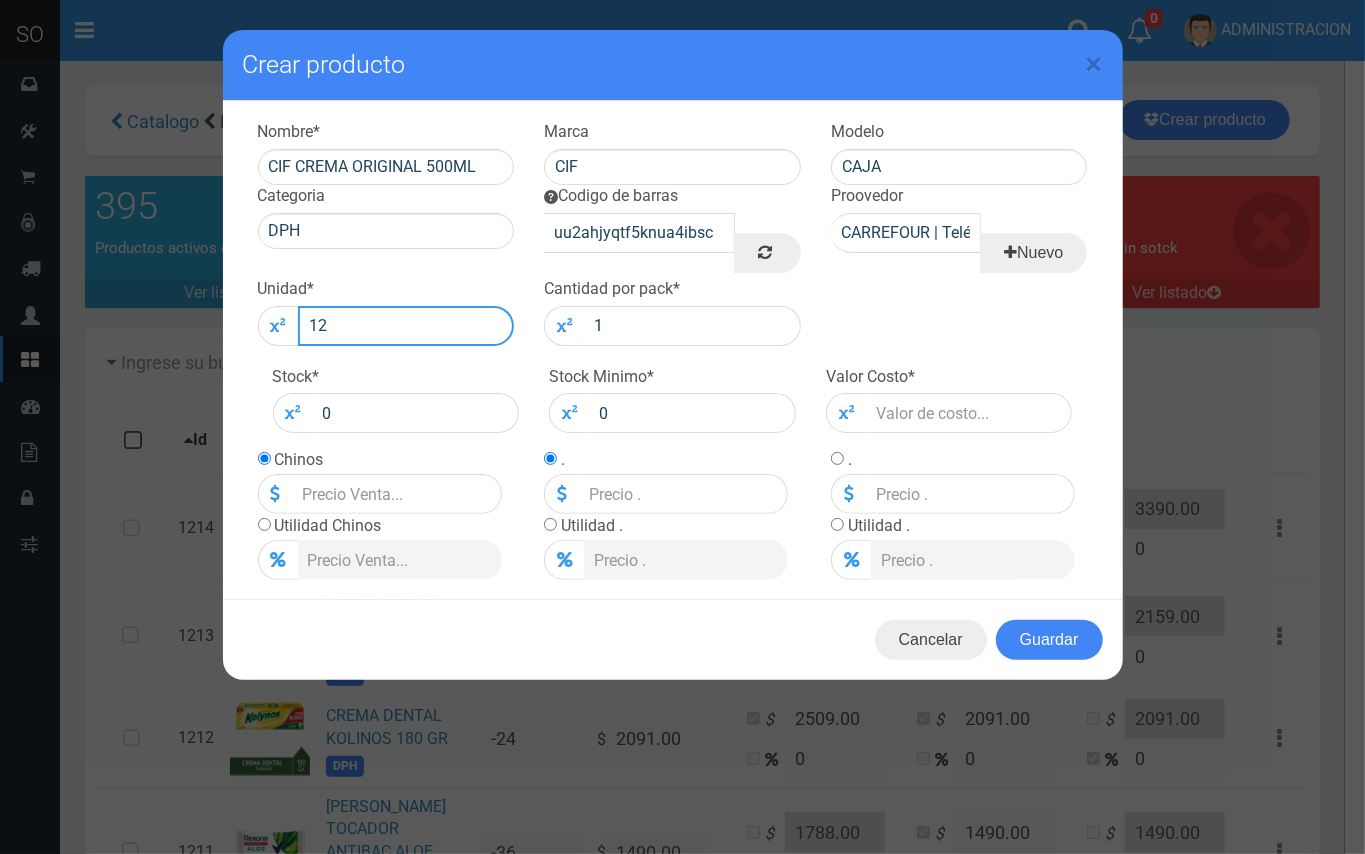 click on "12" at bounding box center [406, 326] 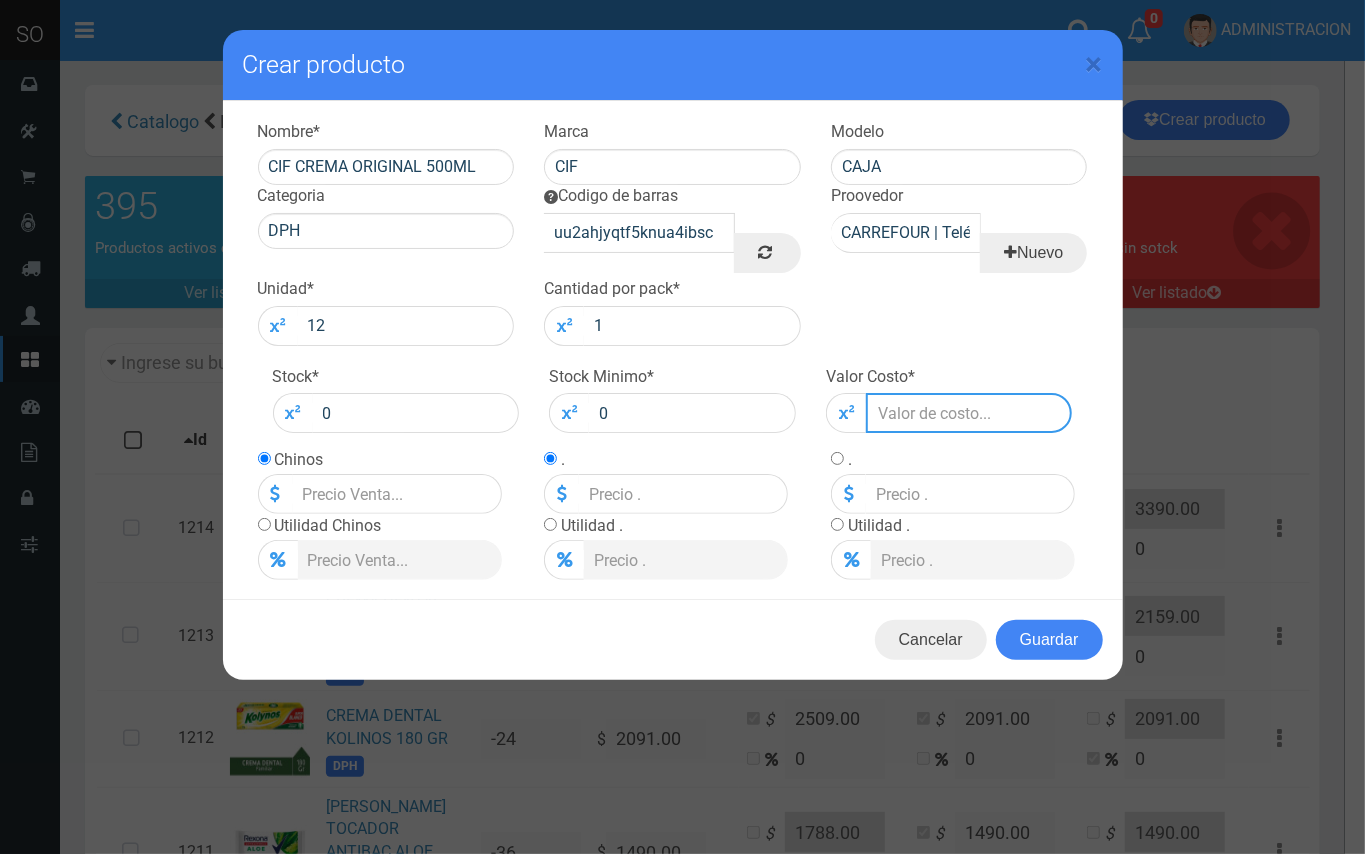 click at bounding box center (969, 413) 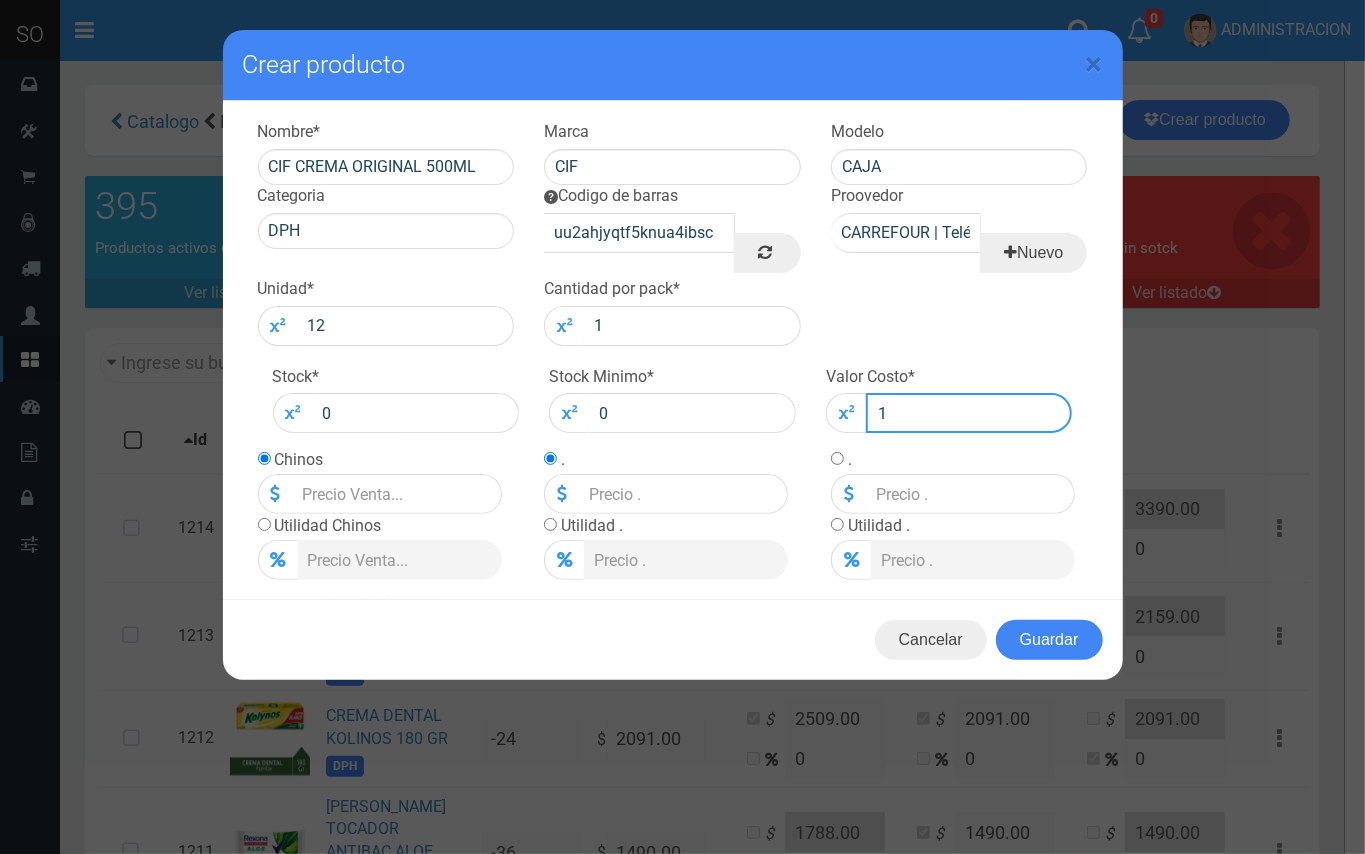 type on "1" 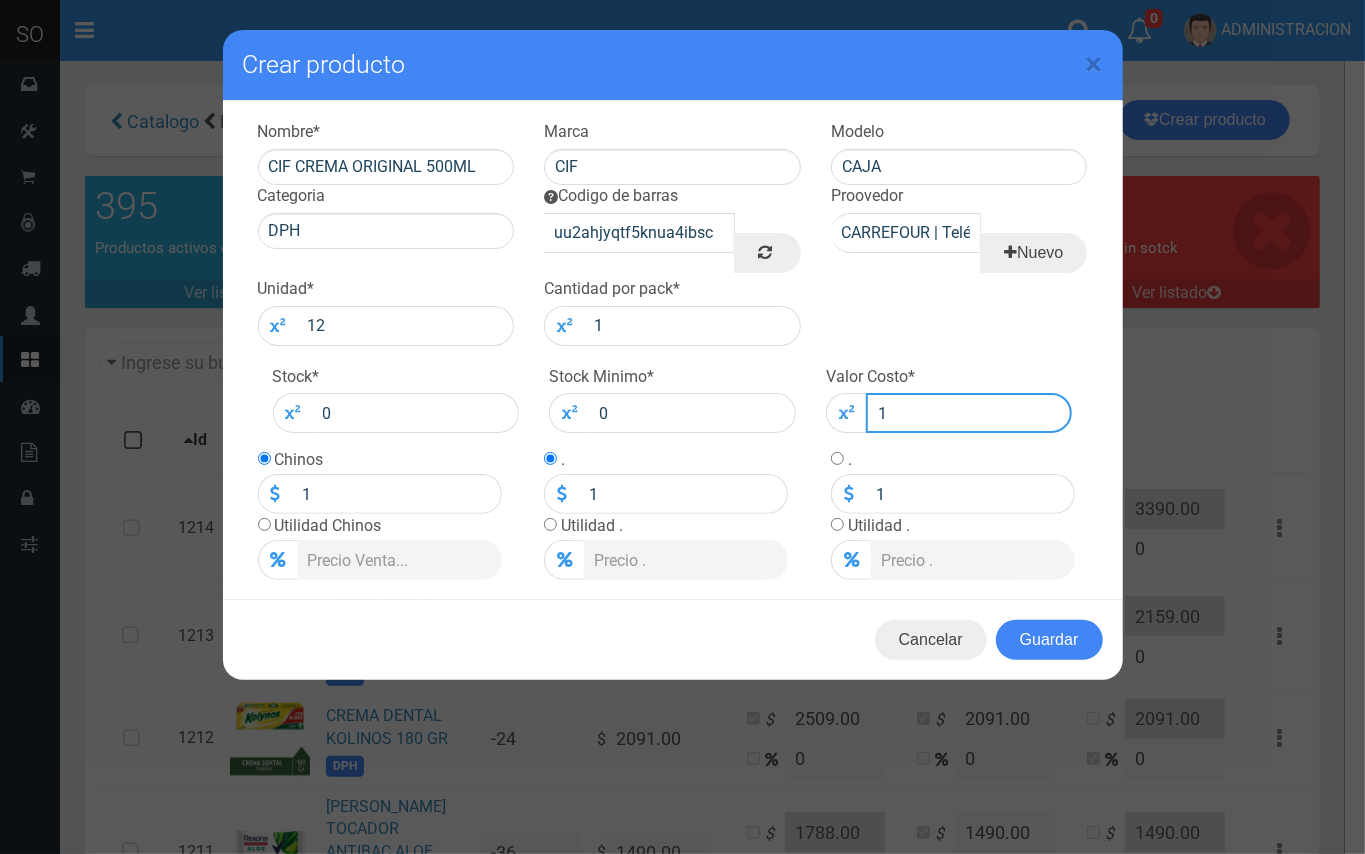 type on "19" 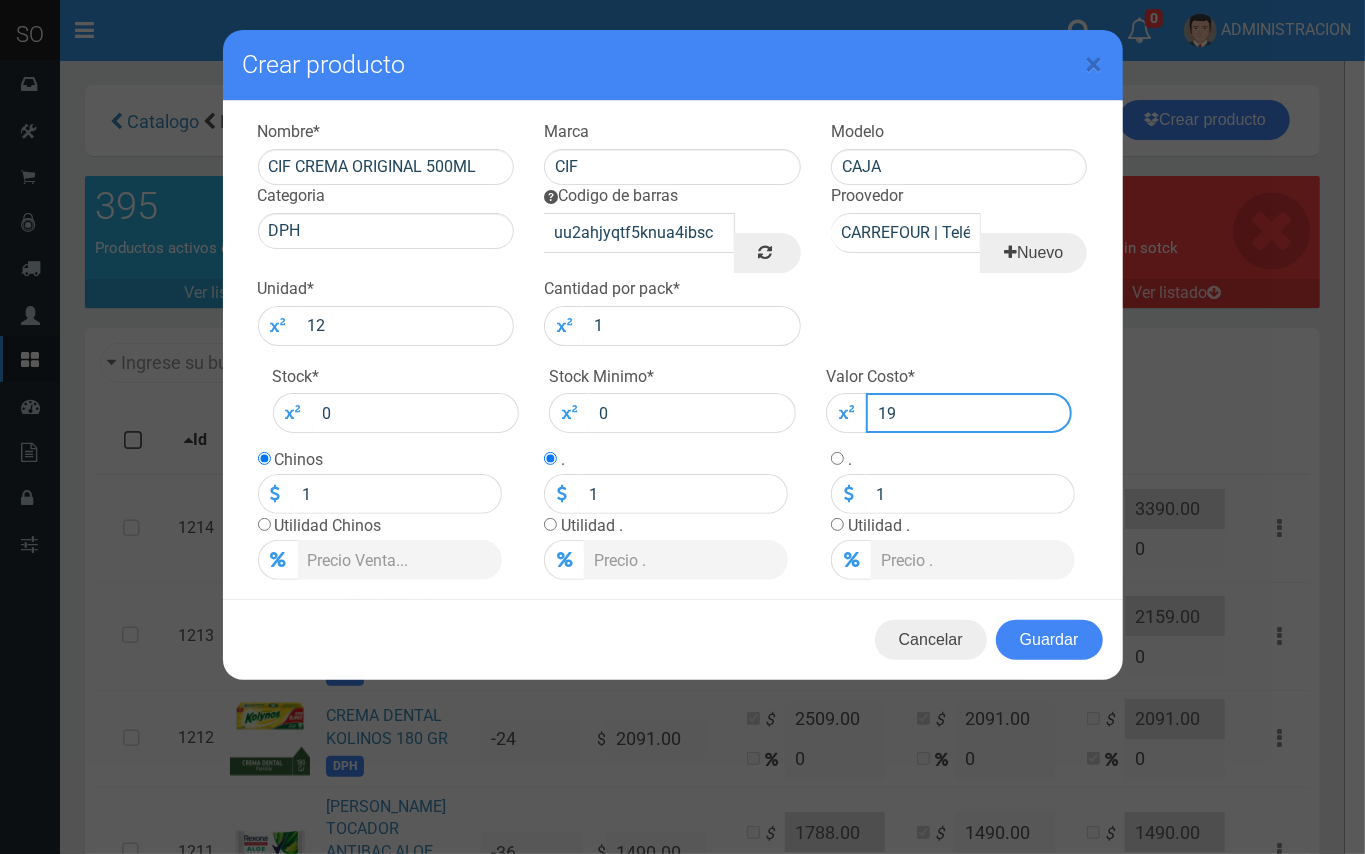 type on "19" 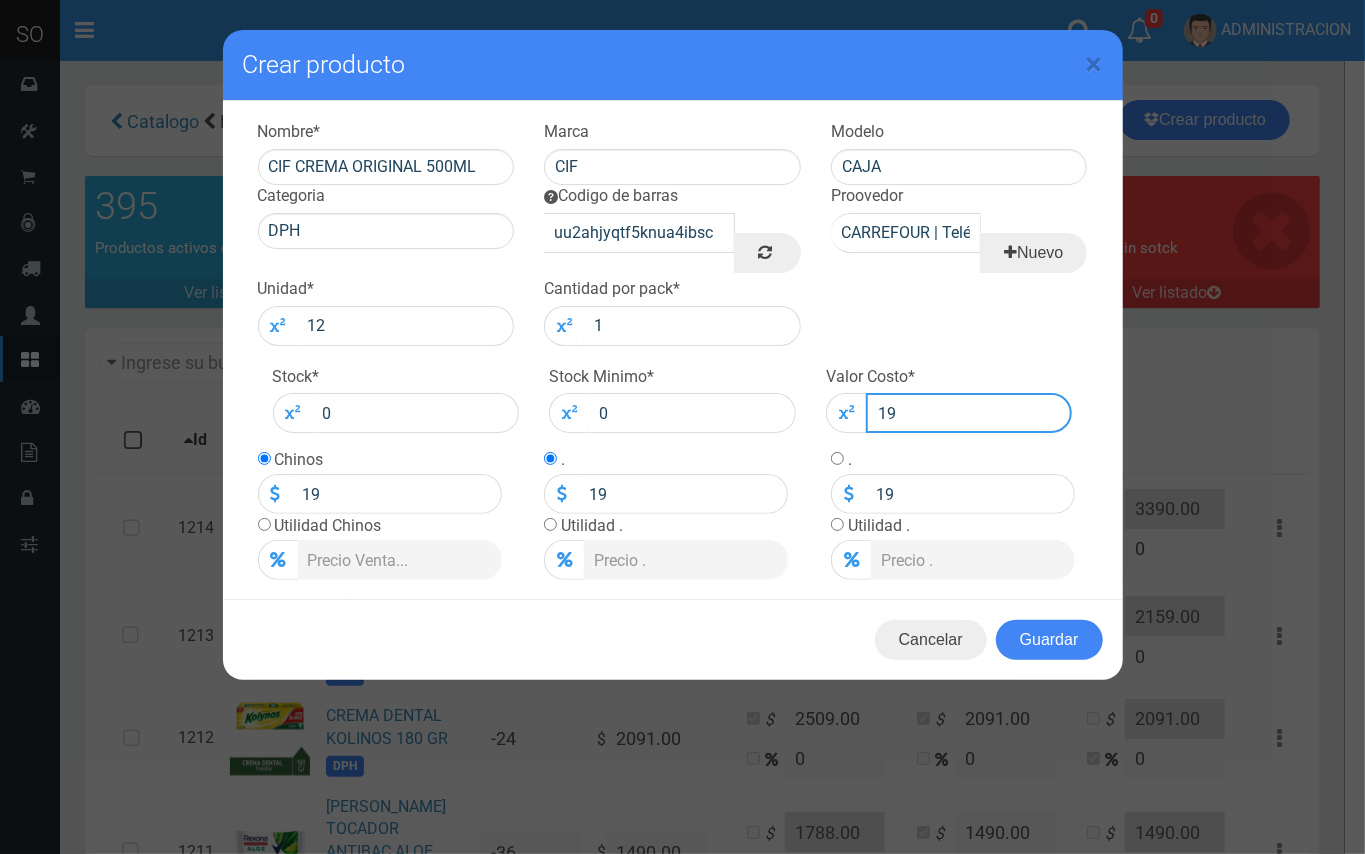 type on "199" 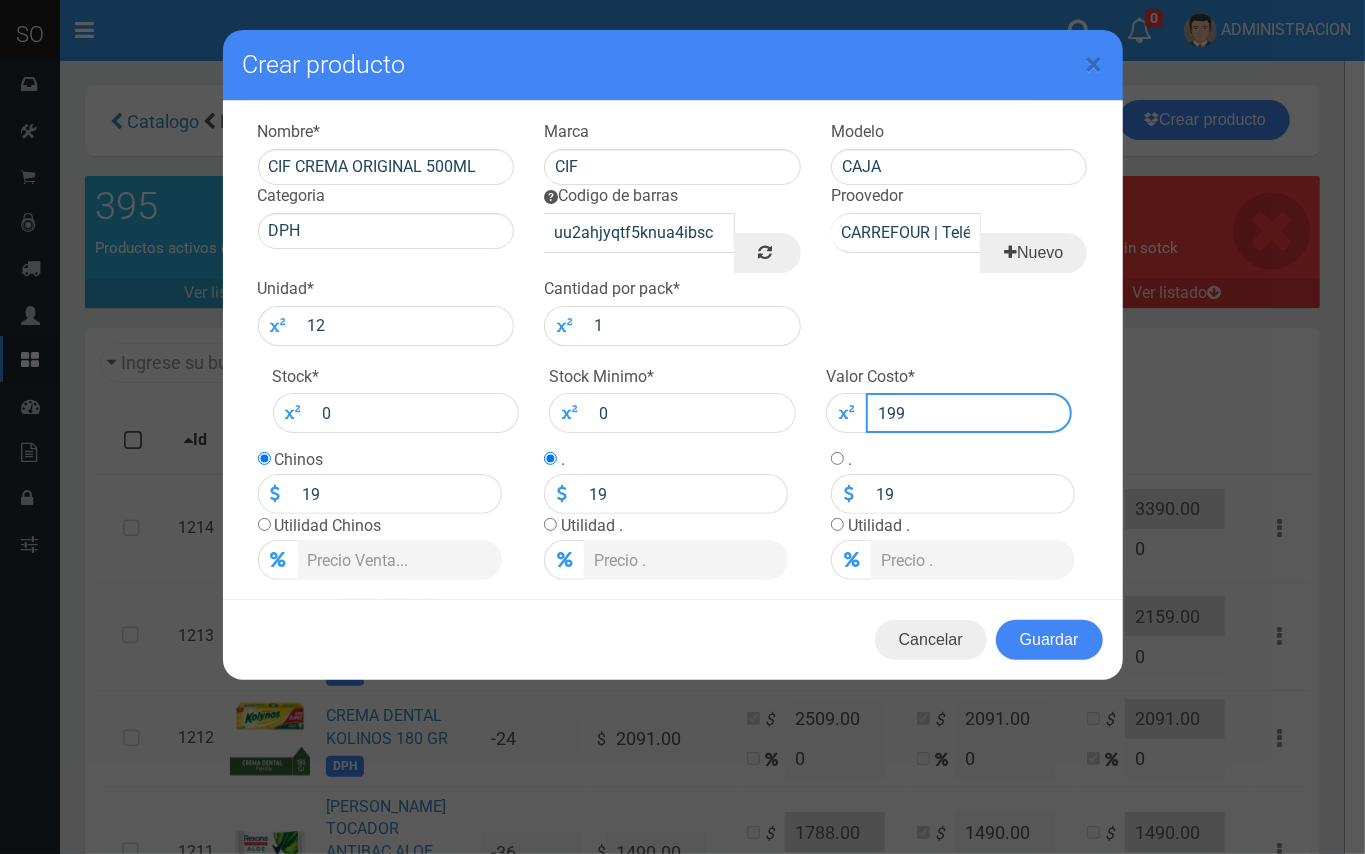 type on "199" 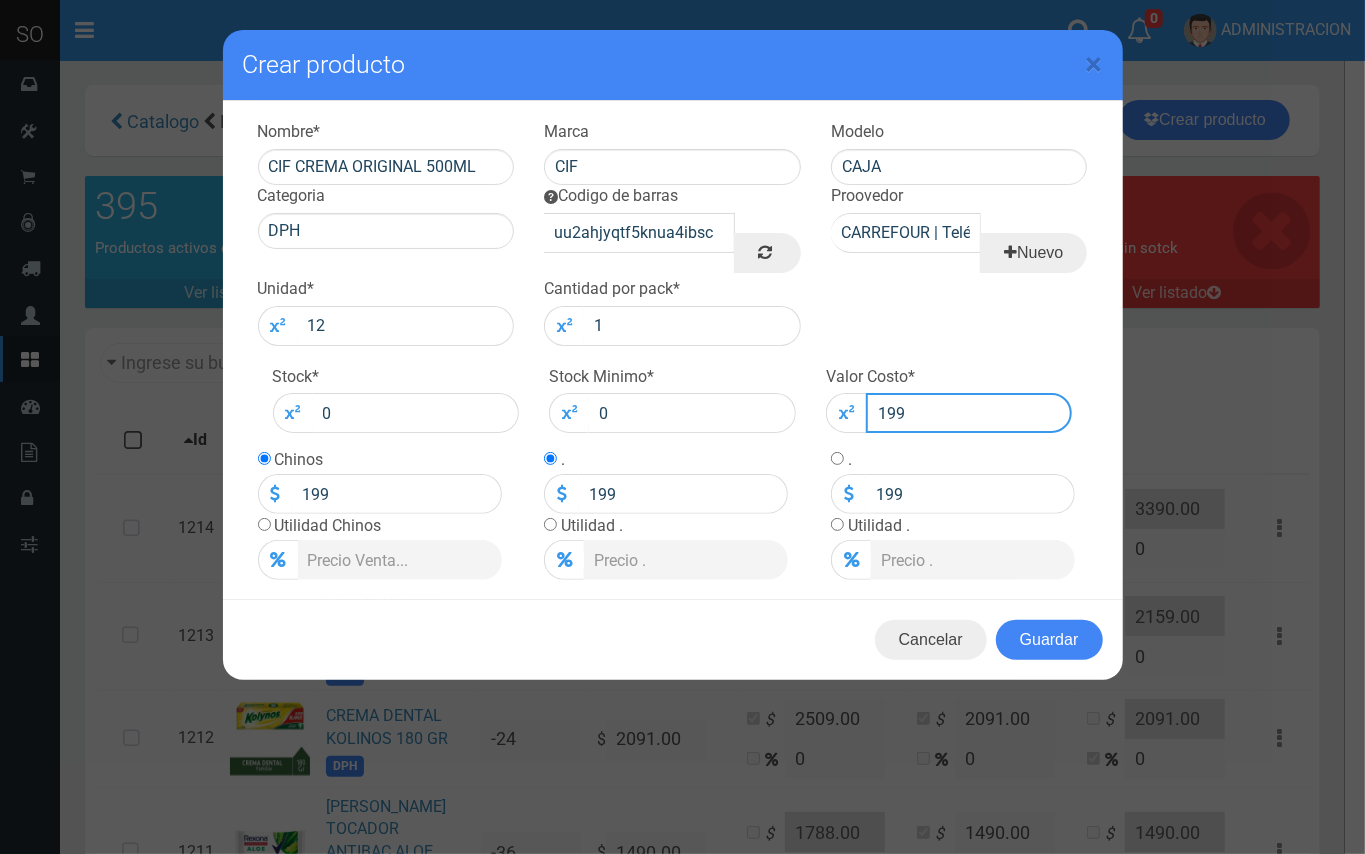 type on "1990" 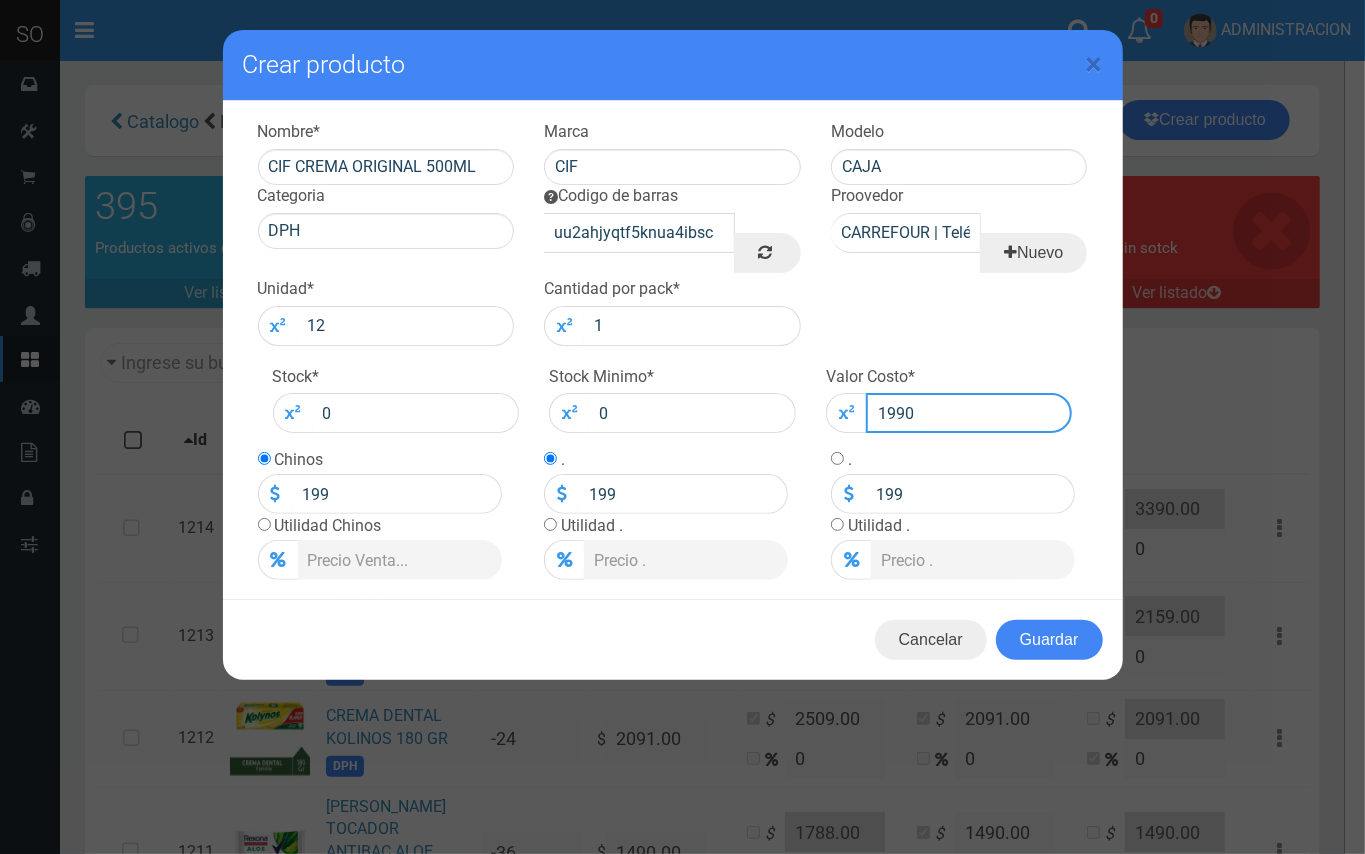 type on "1990" 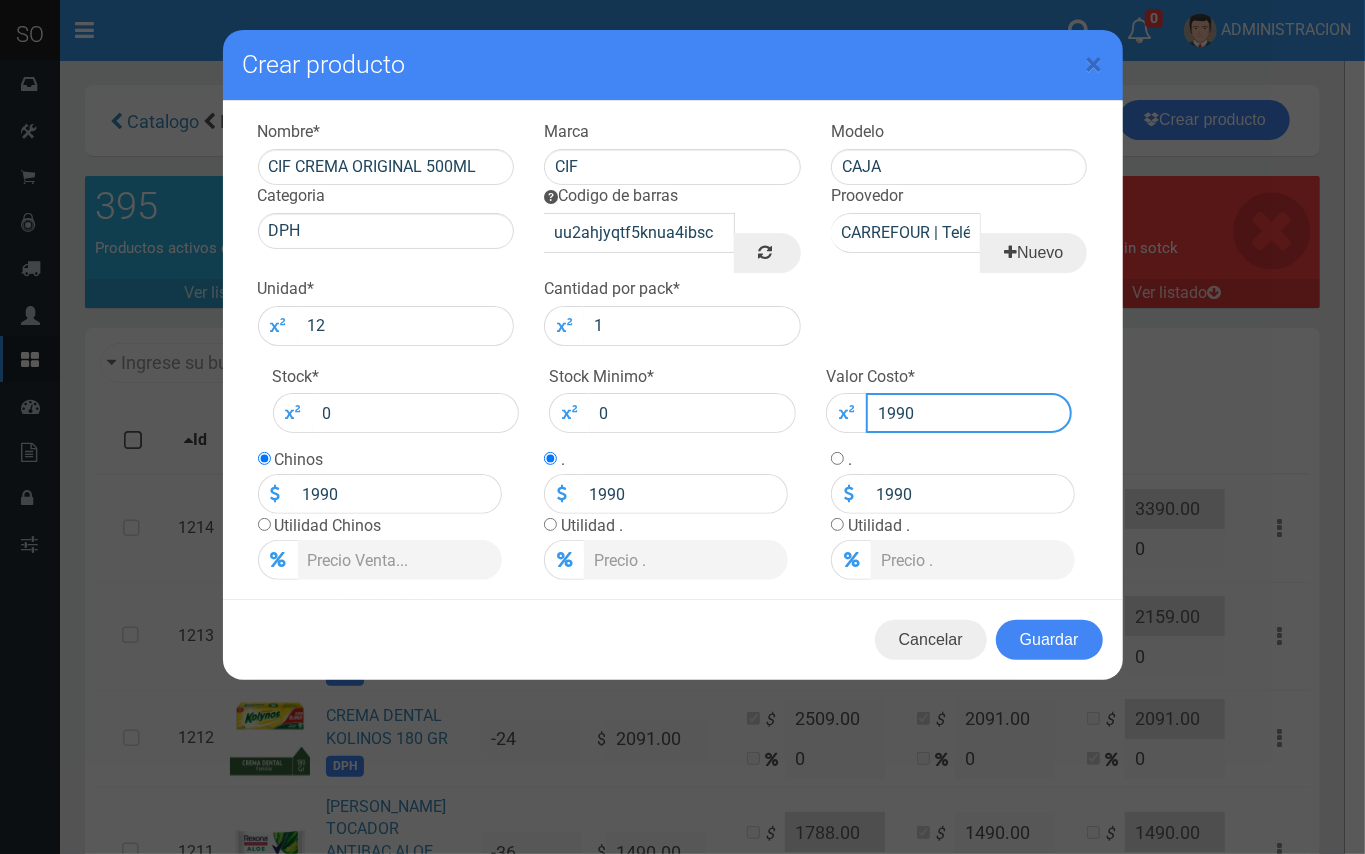 type 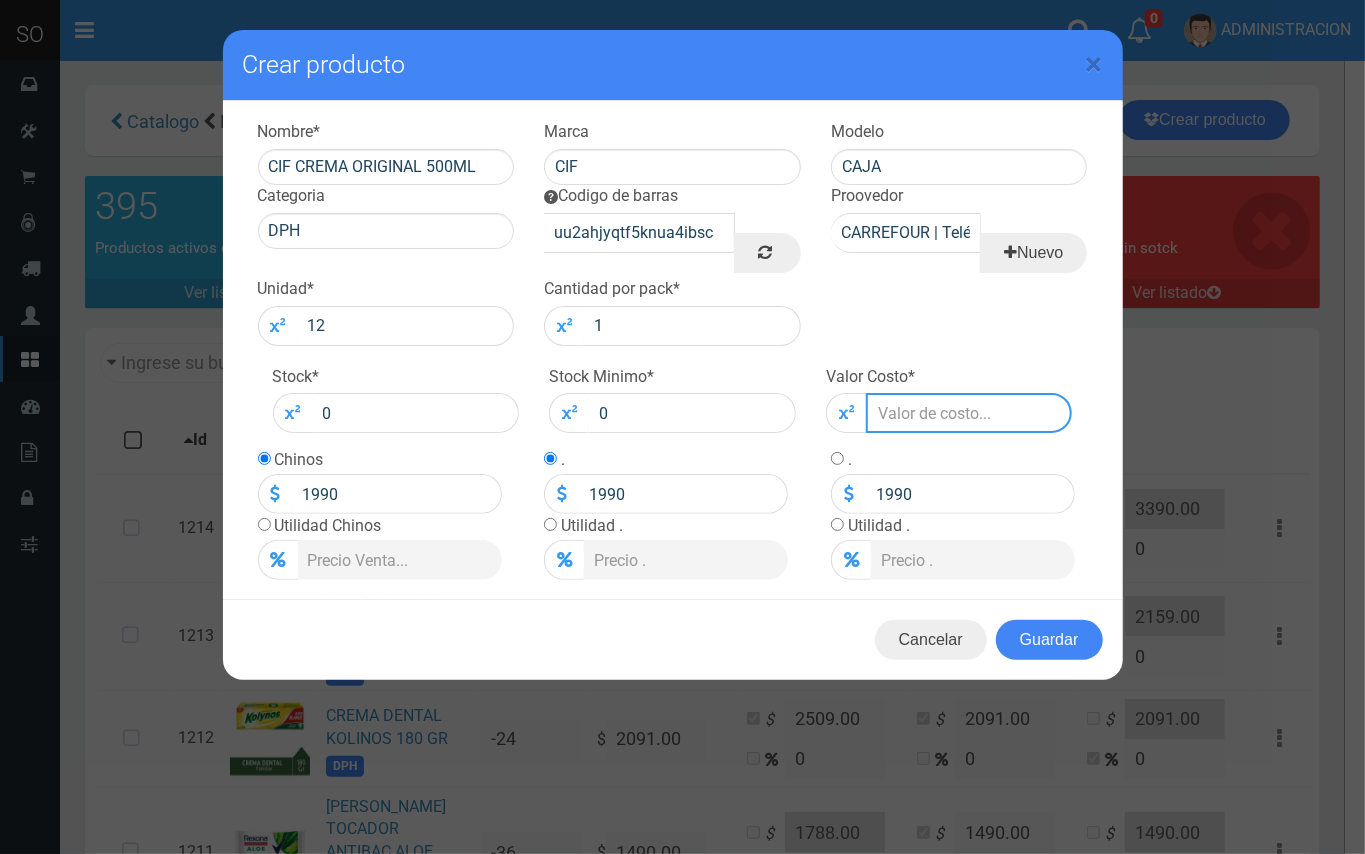type 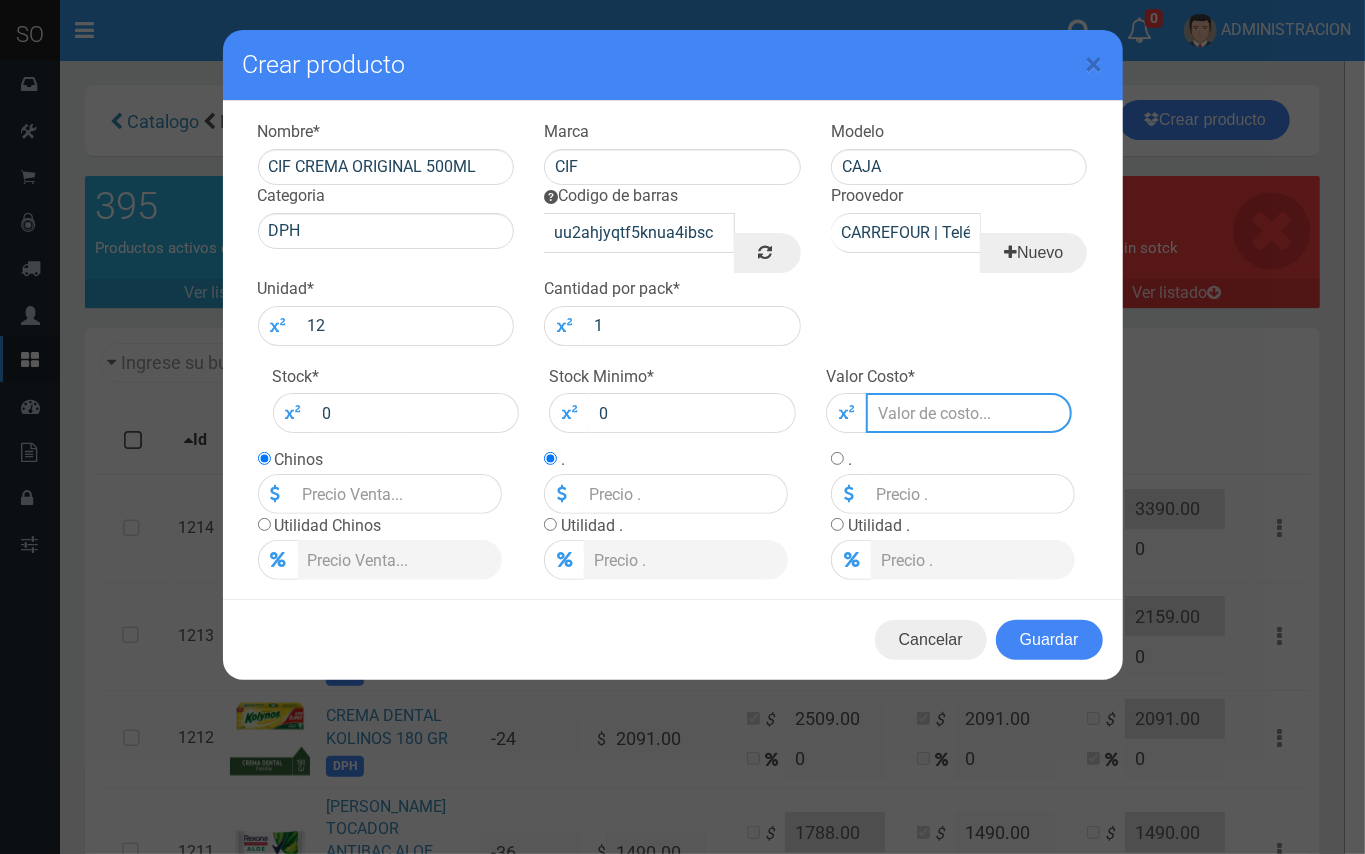 type on "1990.0" 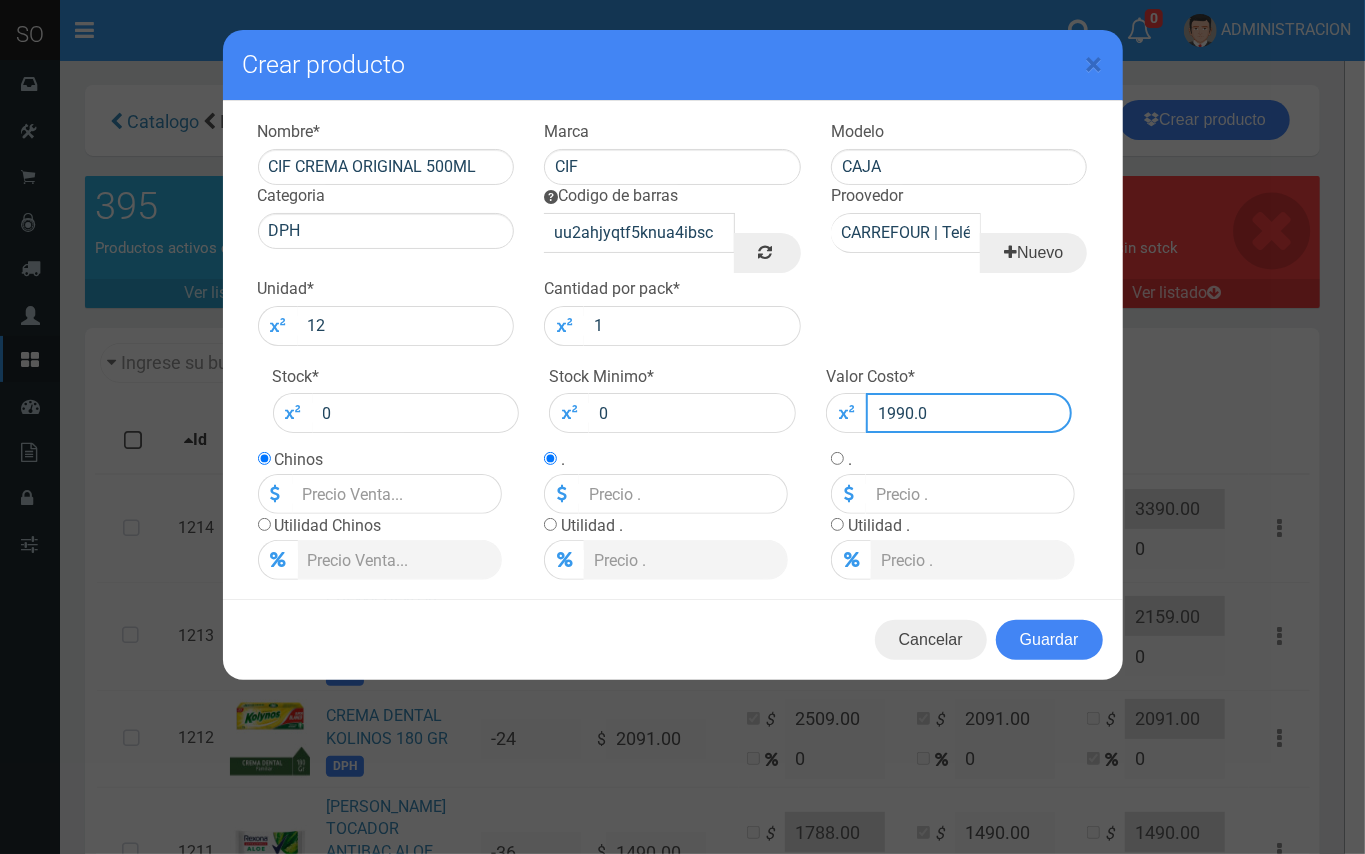 type on "1990" 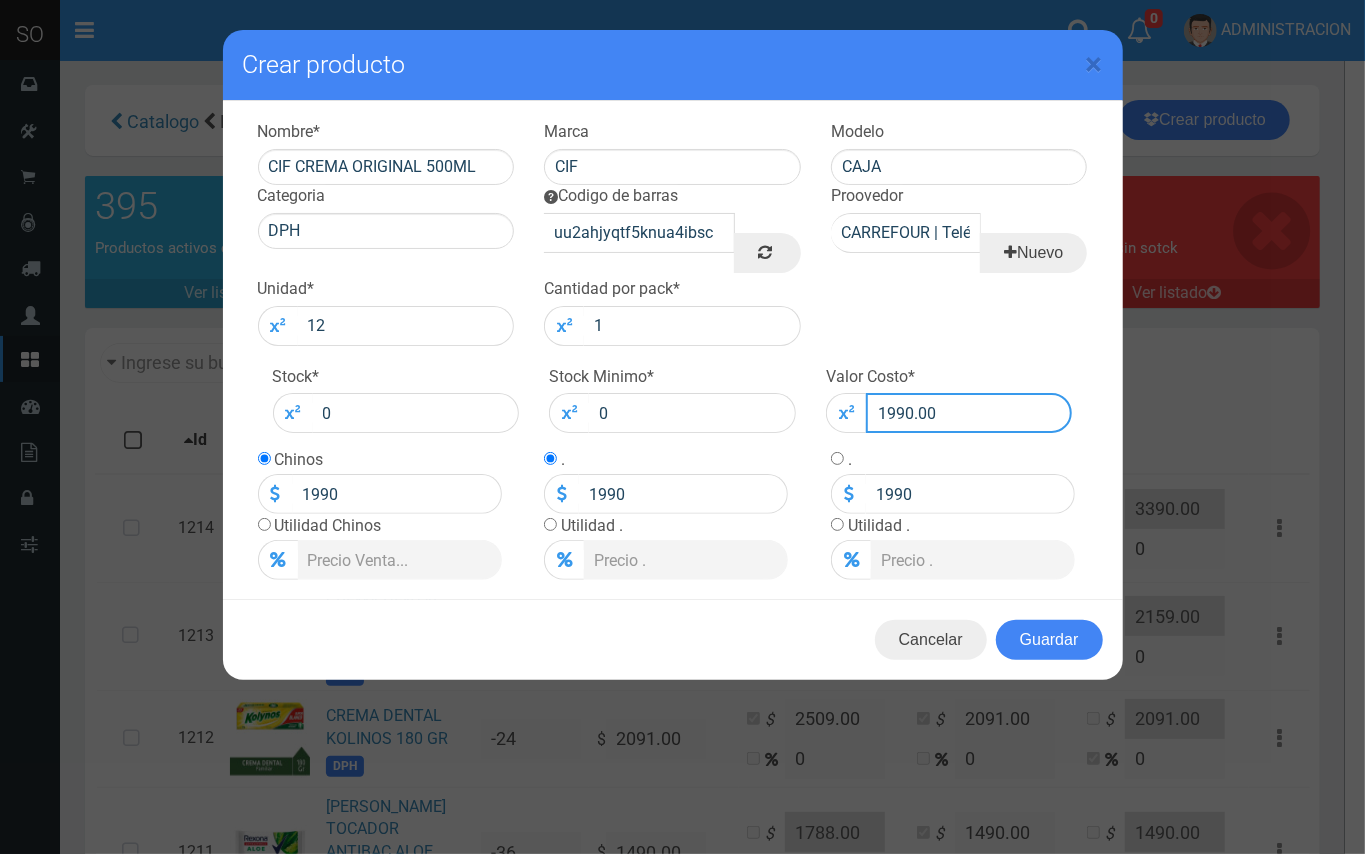 type on "1990.00" 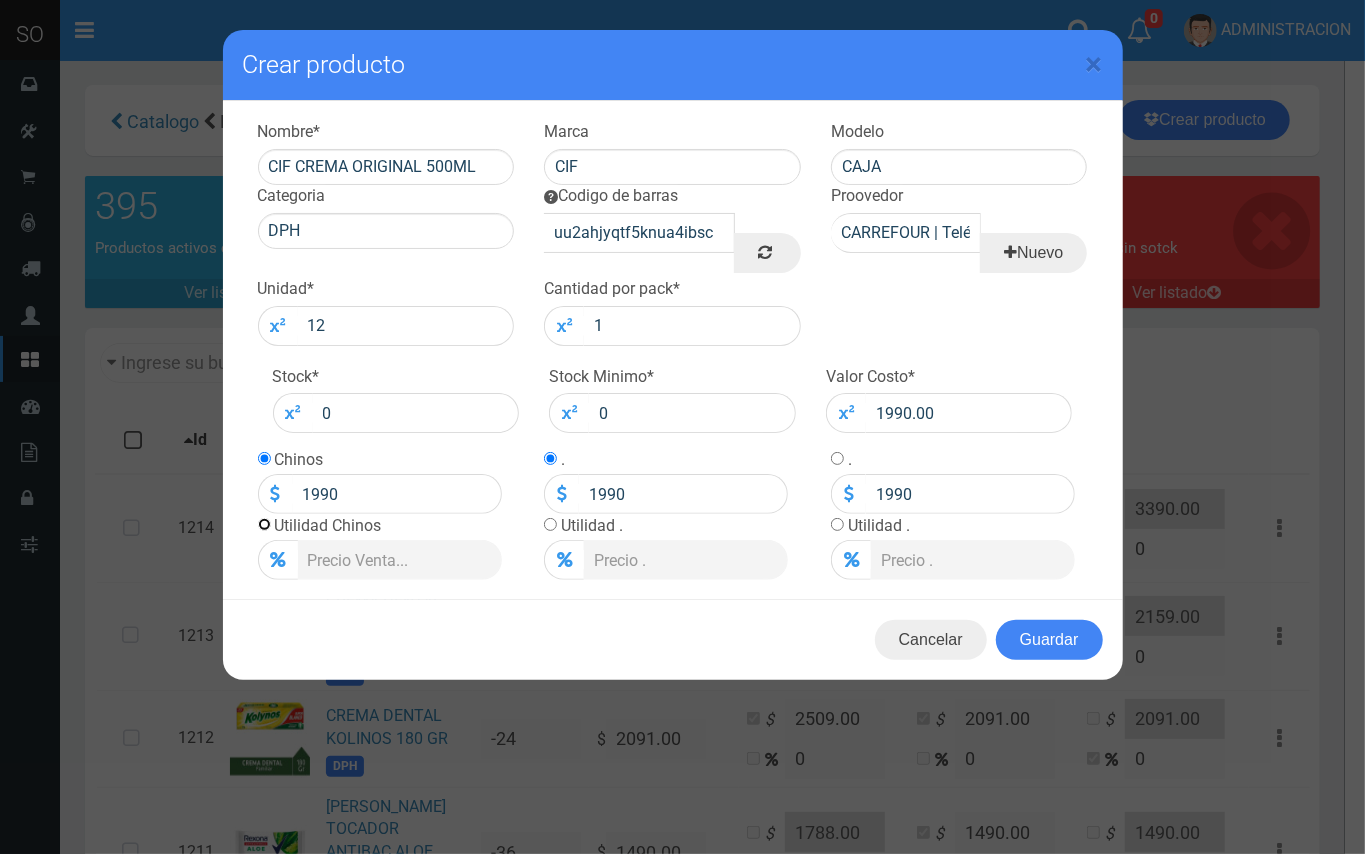 click at bounding box center [264, 524] 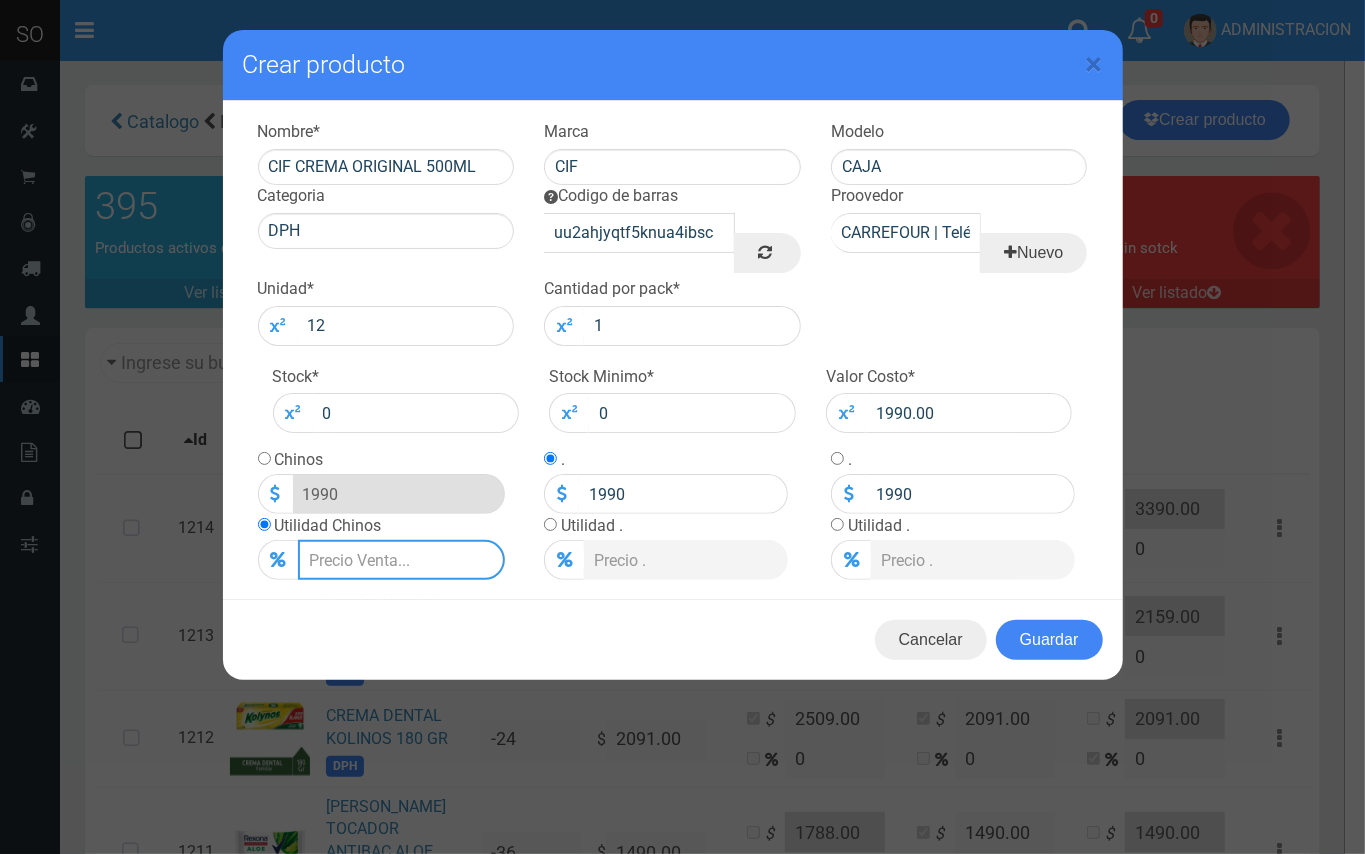 click on "Lista de precios" at bounding box center (401, 560) 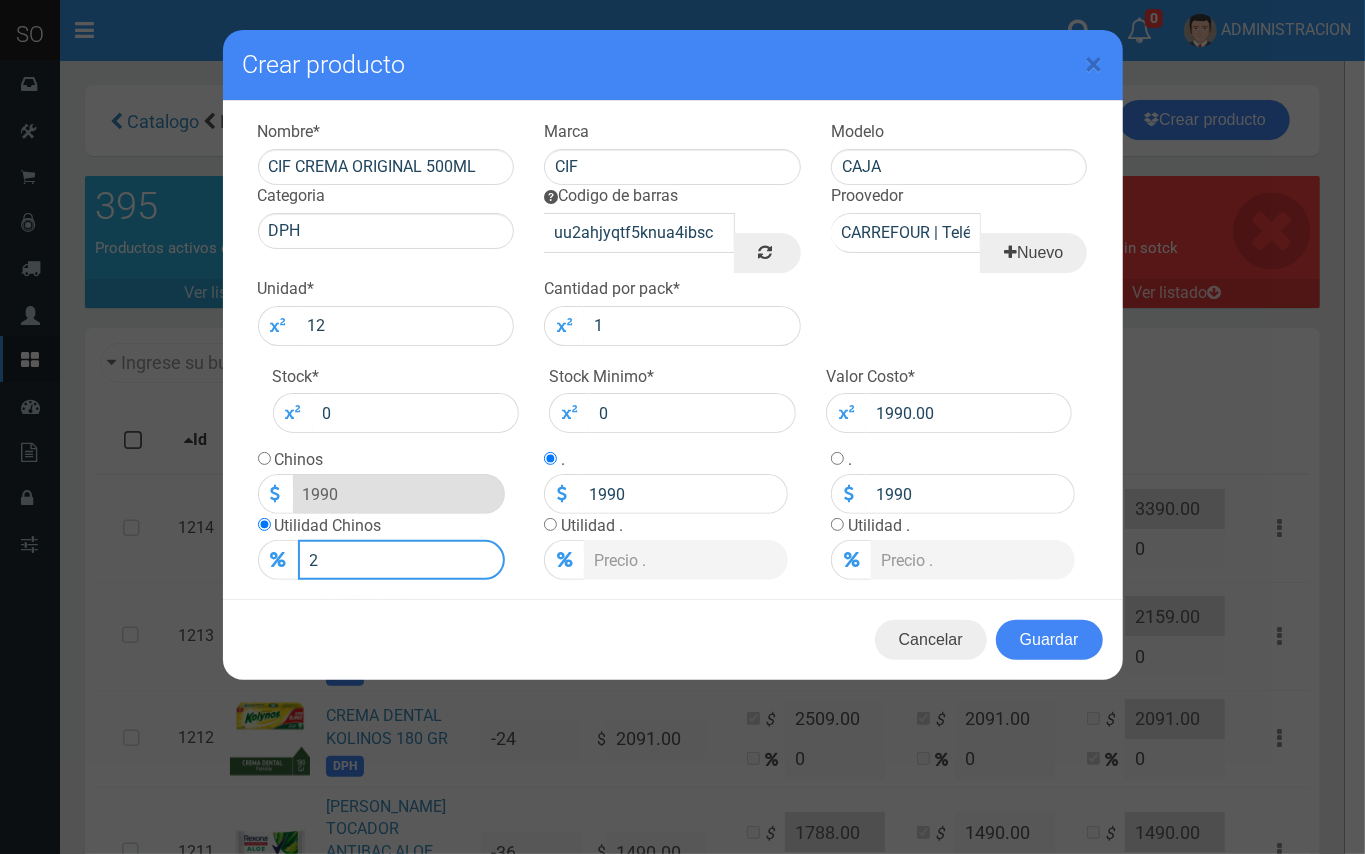 type on "2029.8" 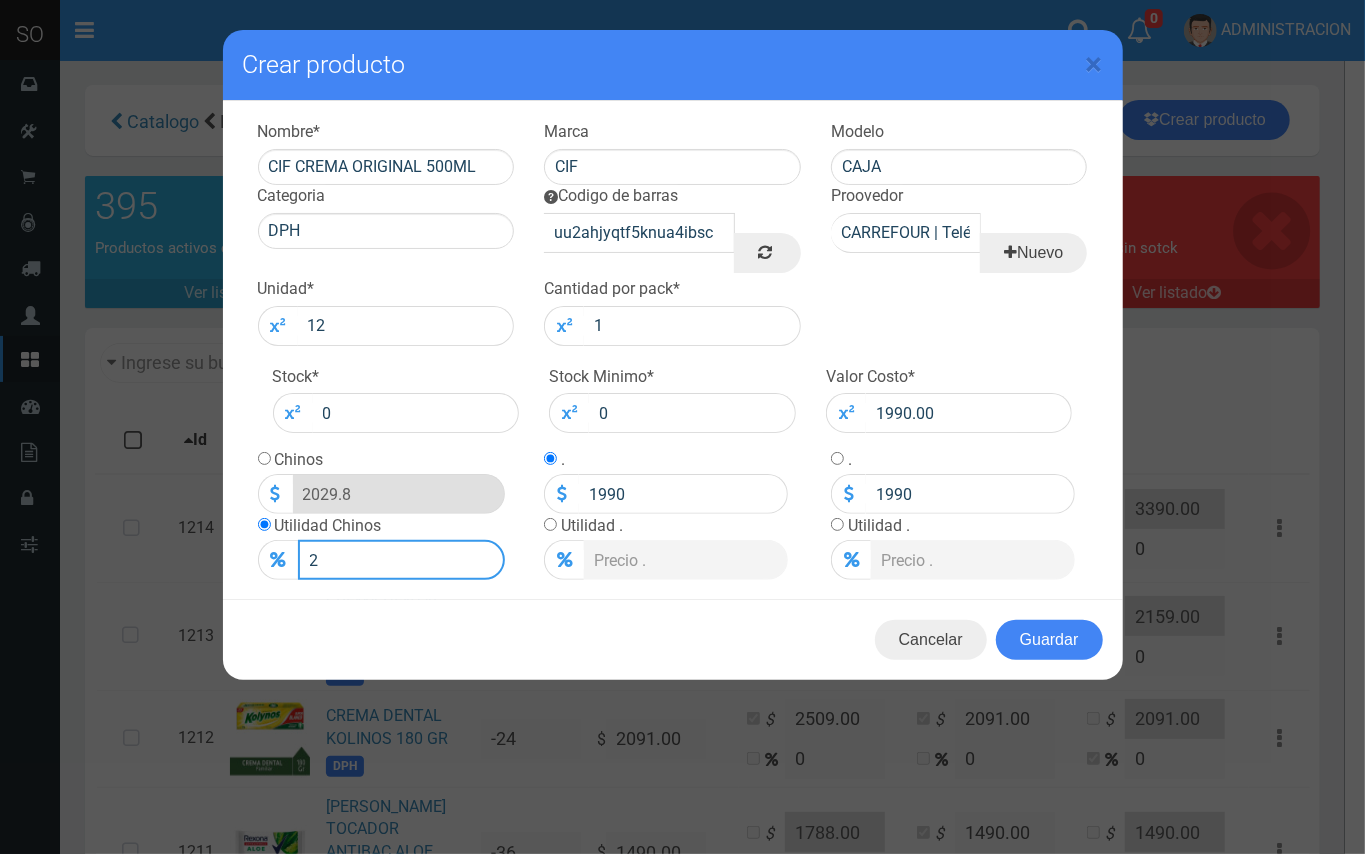 type on "20" 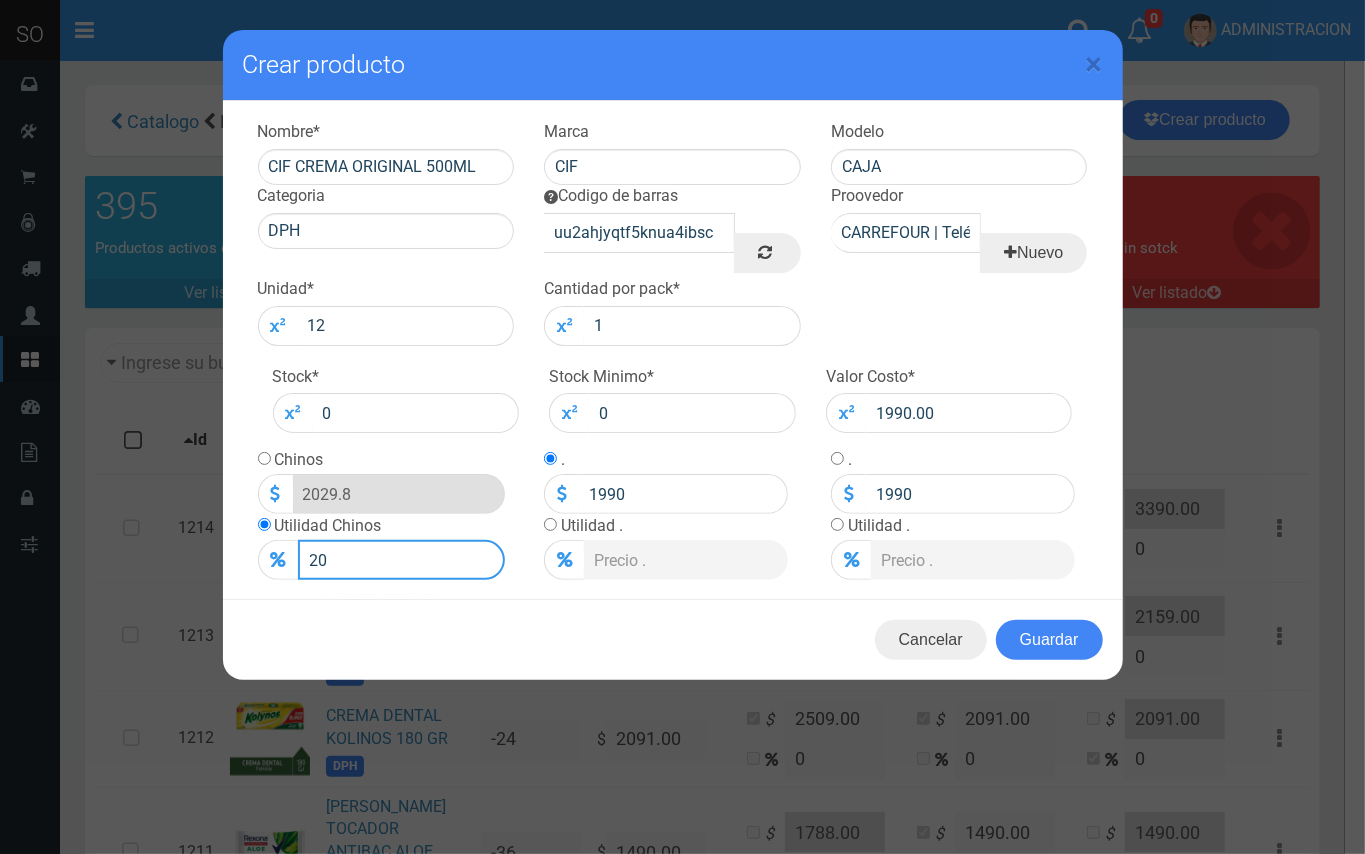 type on "2388" 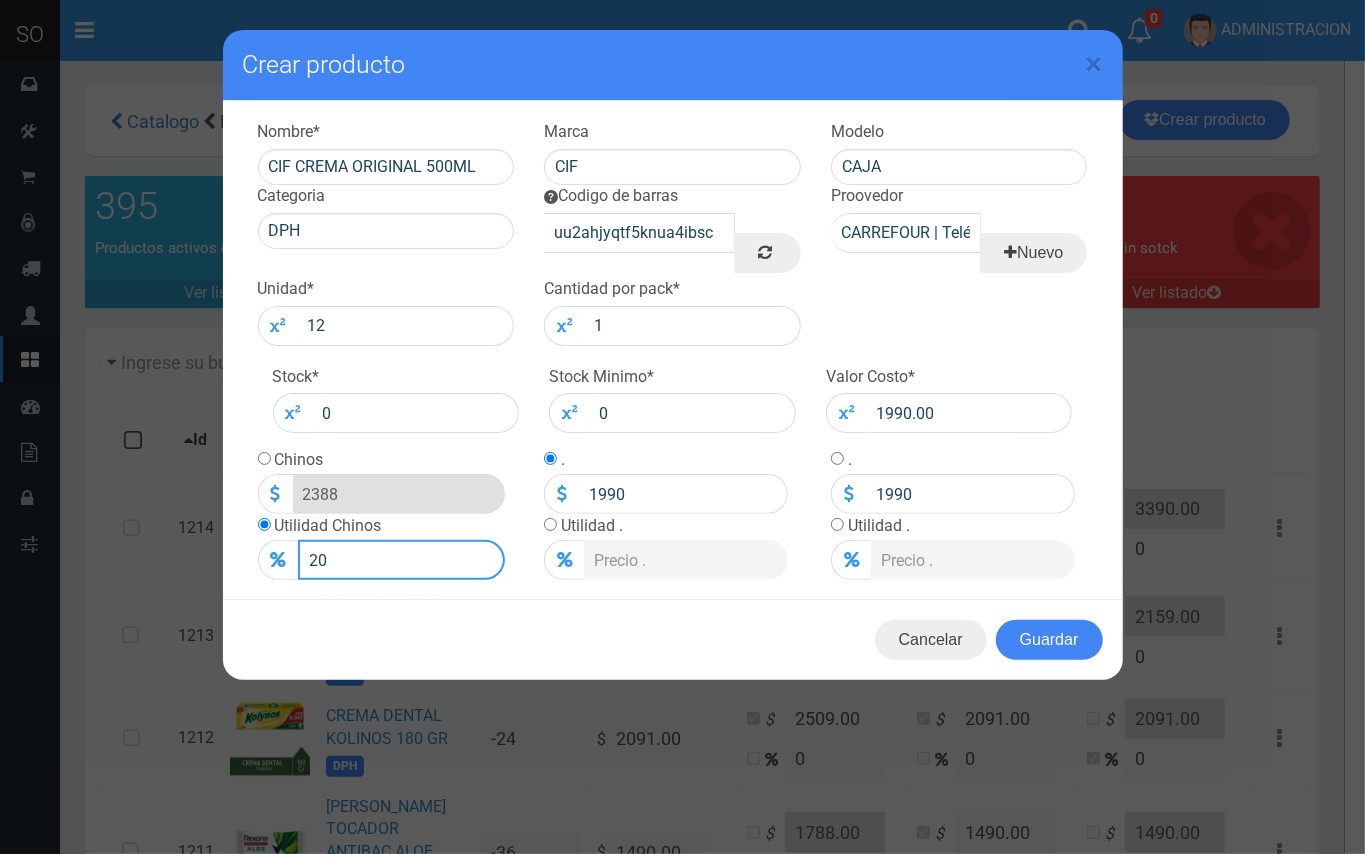 drag, startPoint x: 338, startPoint y: 556, endPoint x: 309, endPoint y: 568, distance: 31.38471 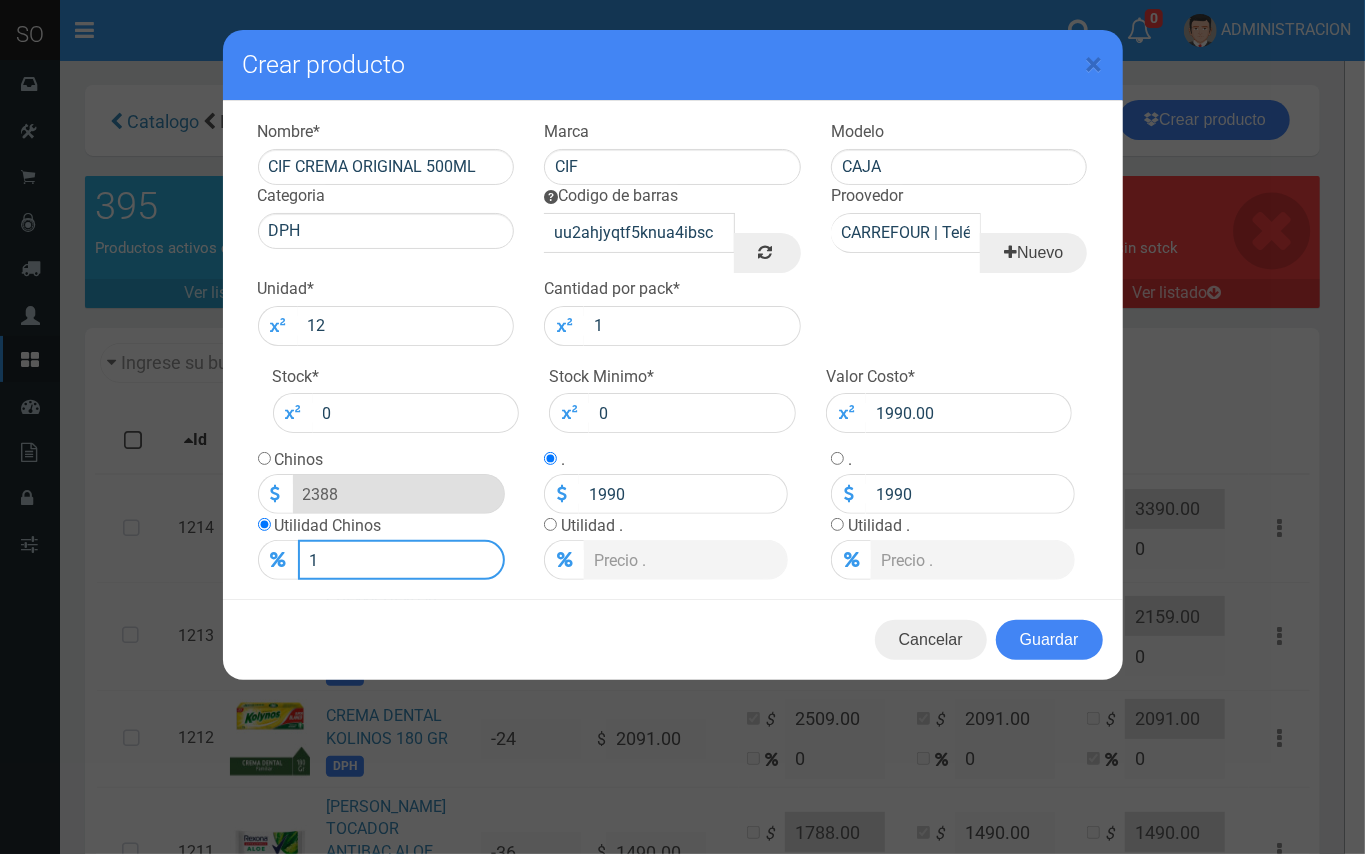 type on "15" 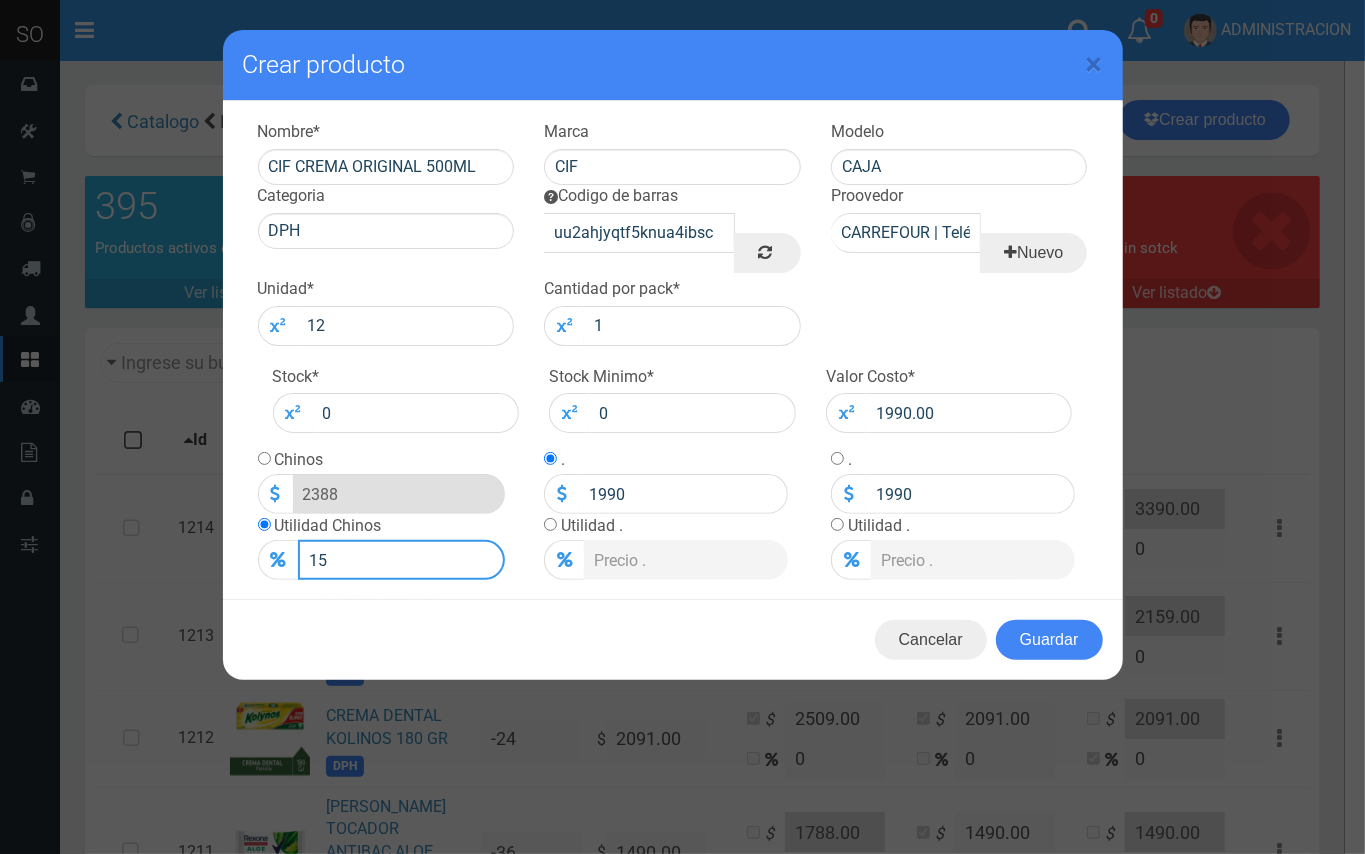 type on "2288.5" 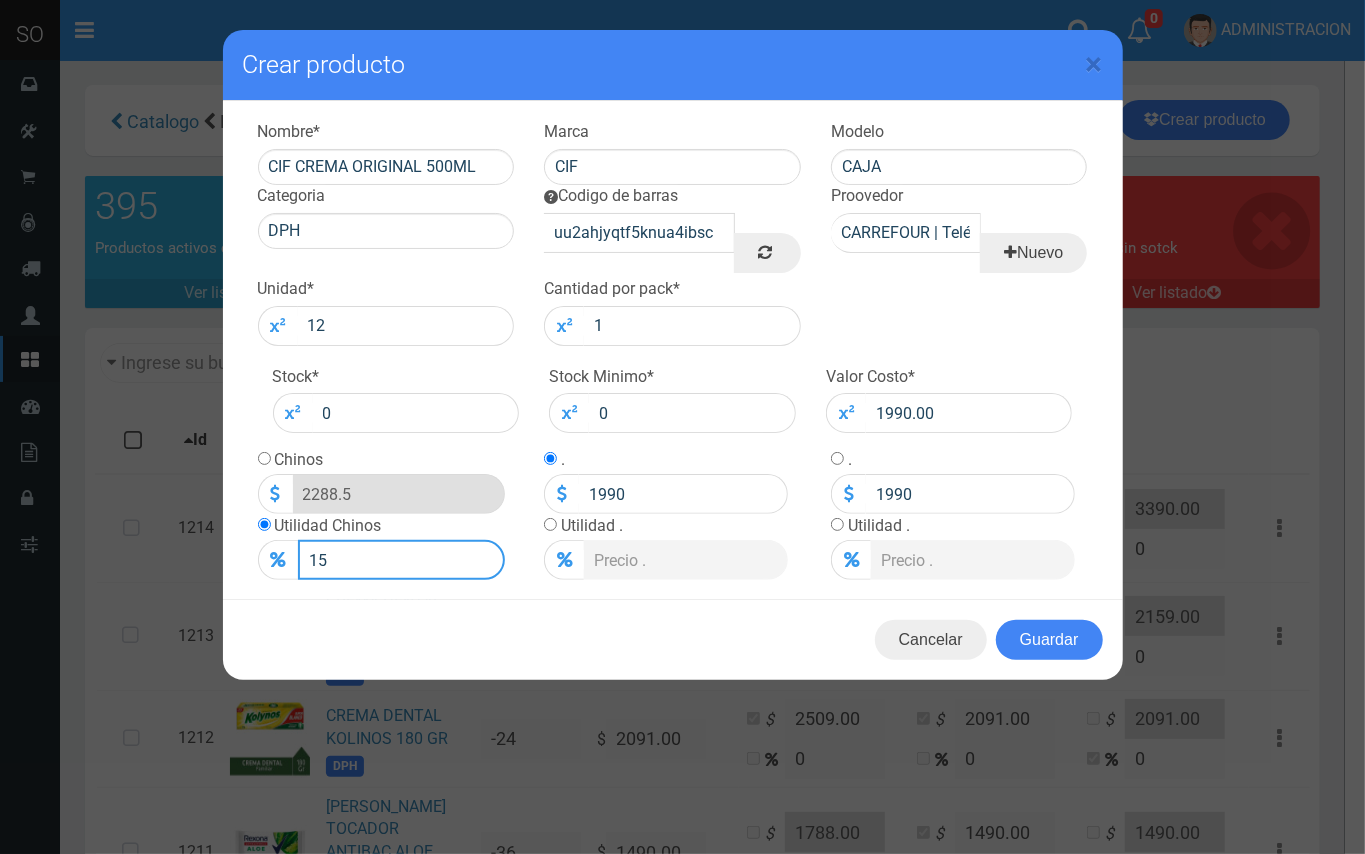 type on "15" 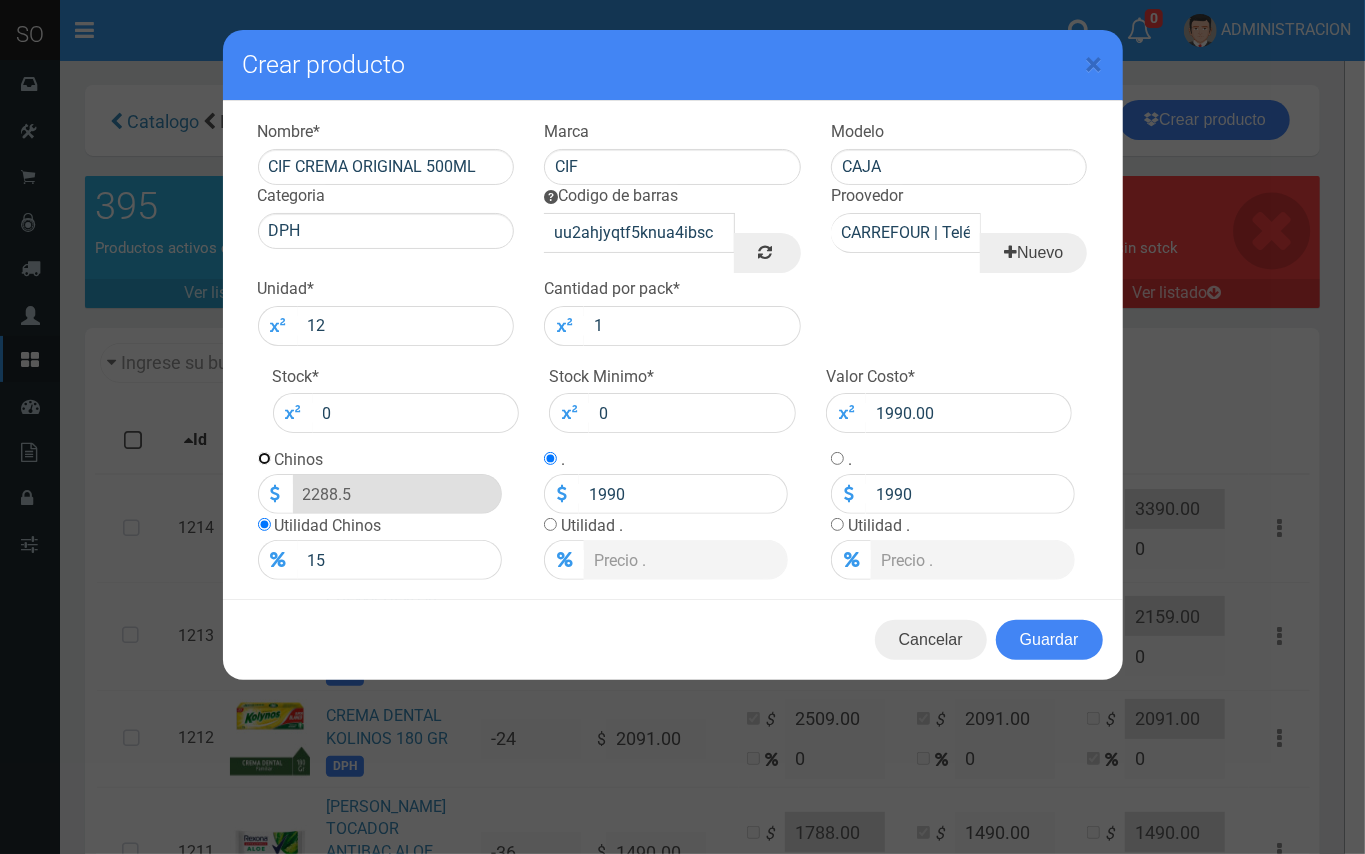 click at bounding box center [264, 458] 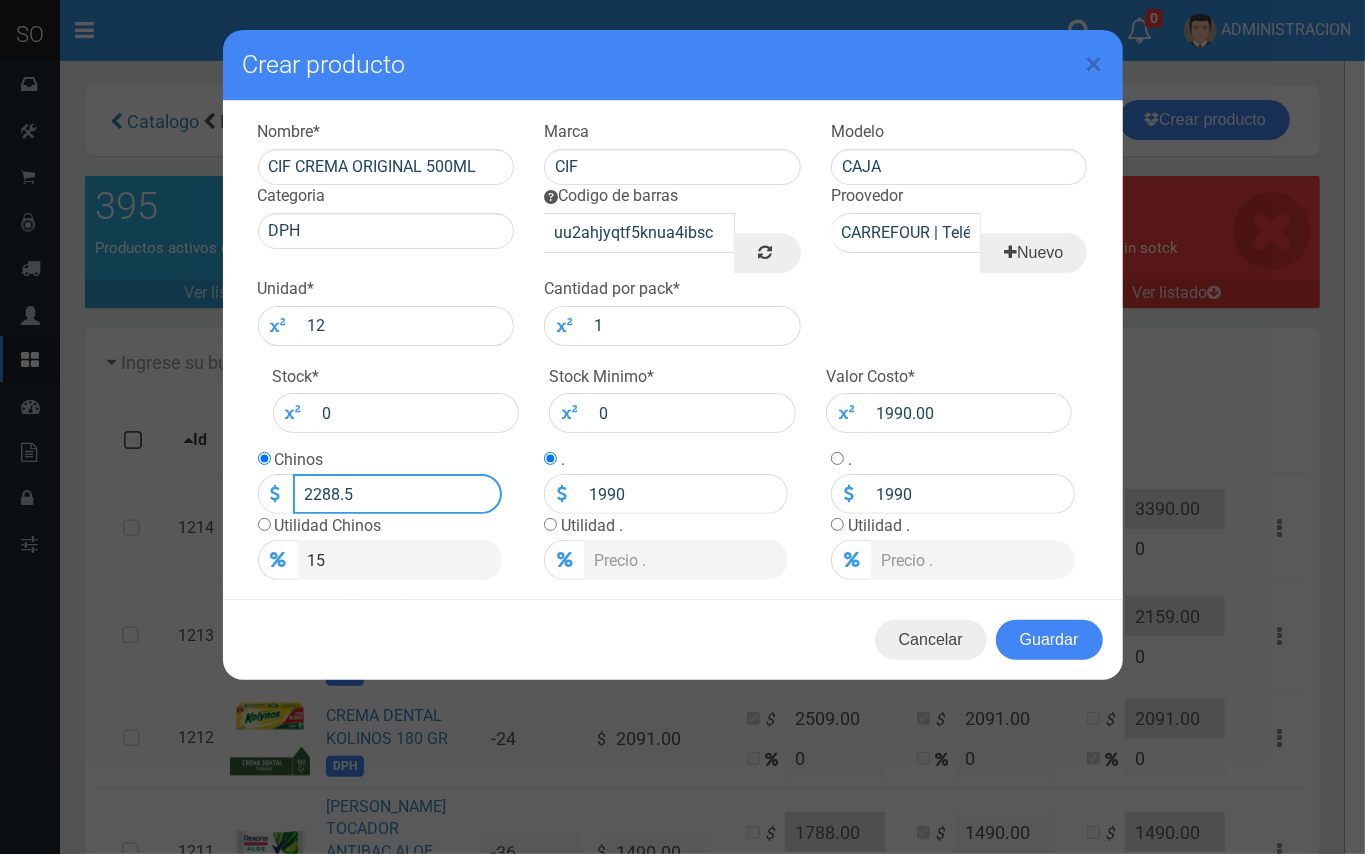 drag, startPoint x: 358, startPoint y: 490, endPoint x: 333, endPoint y: 489, distance: 25.019993 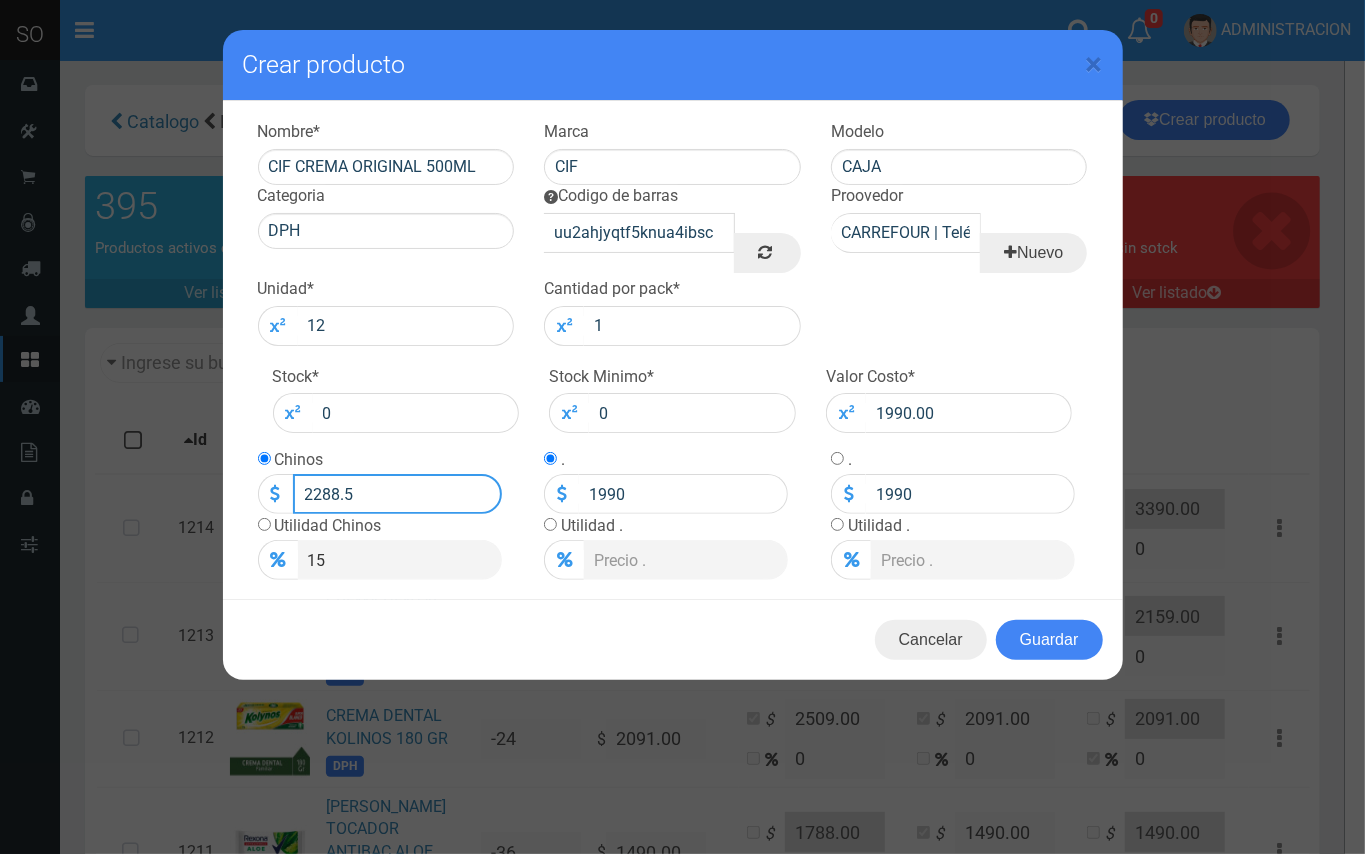 click on "2288.5" at bounding box center [397, 494] 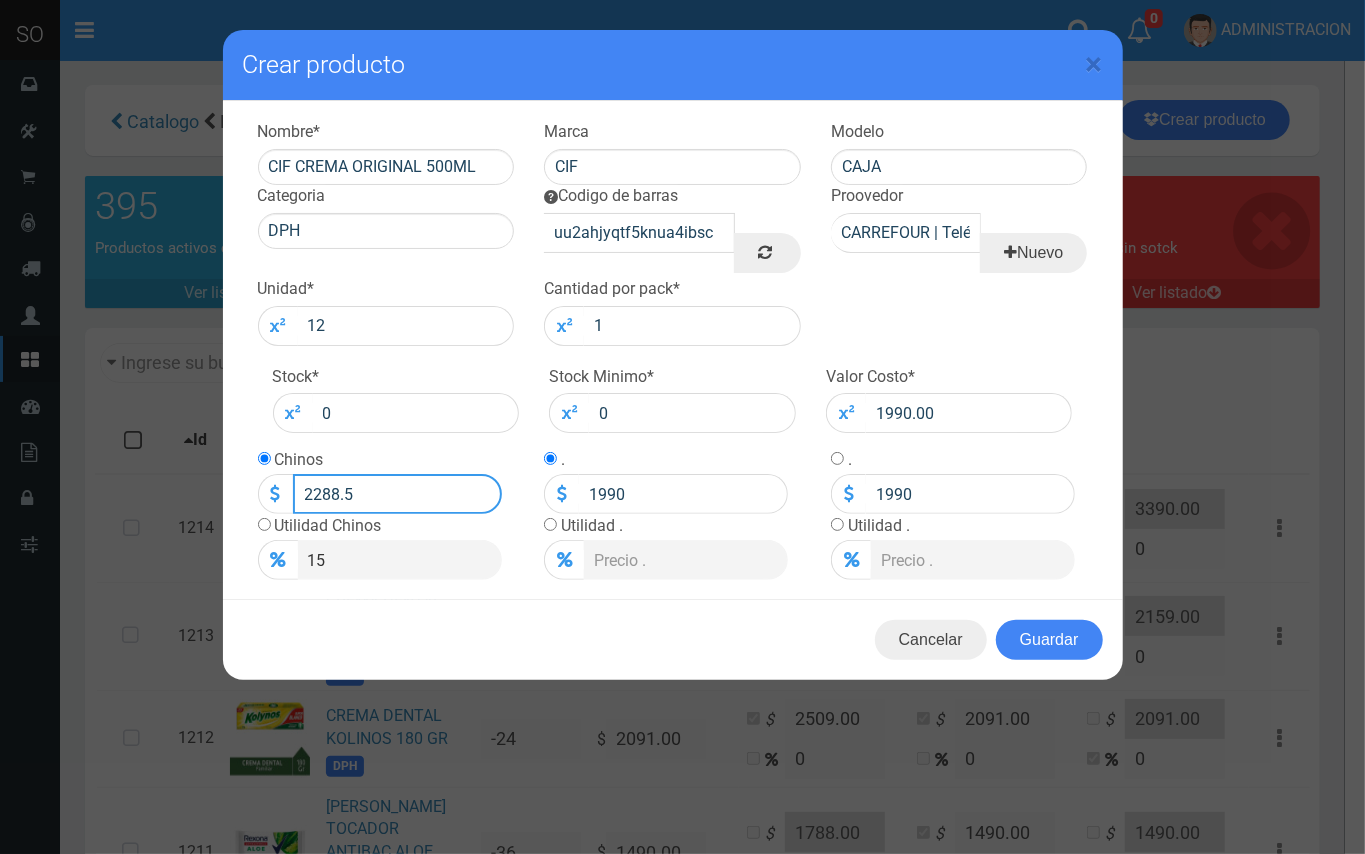 type on "2280" 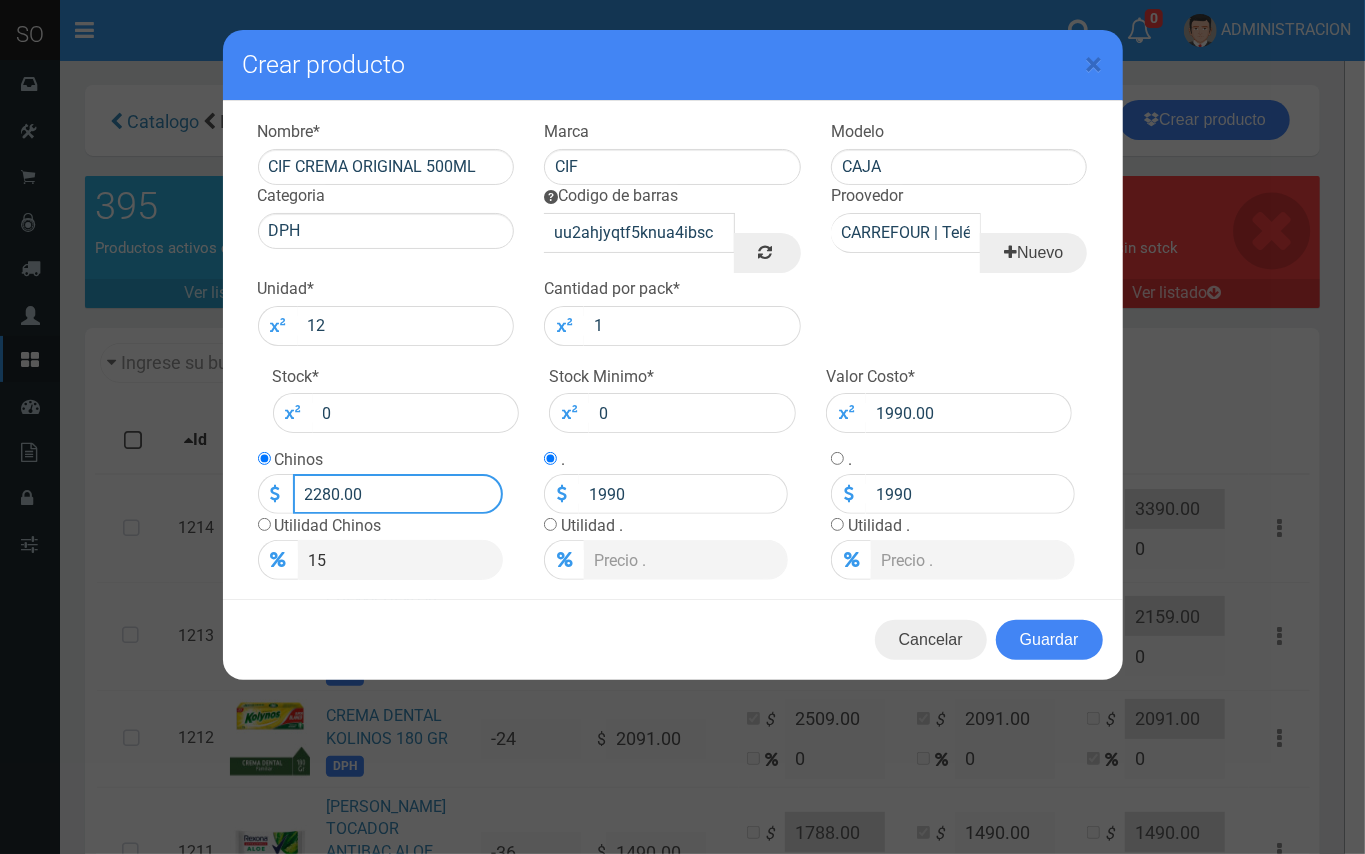 type on "2280.00" 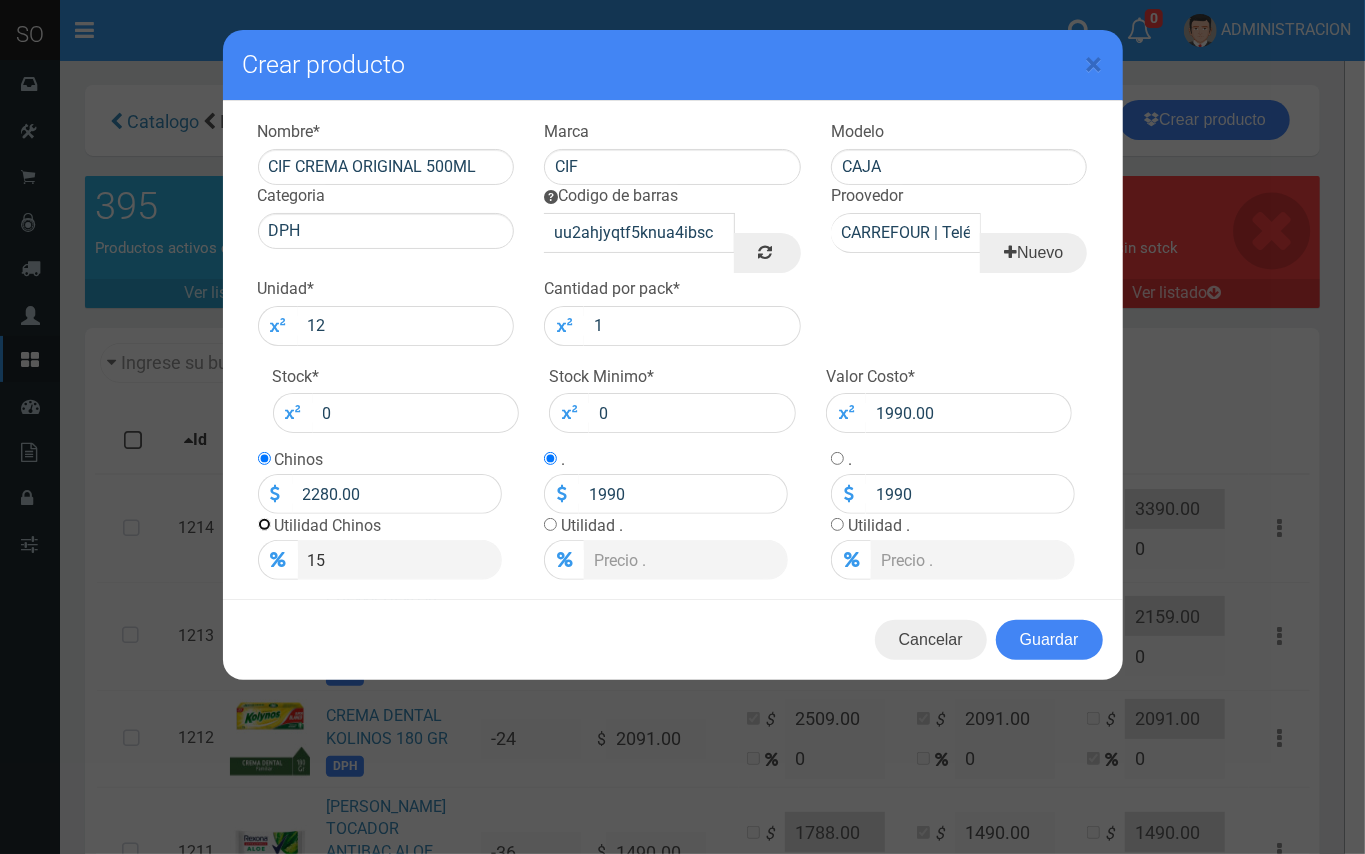 click at bounding box center [264, 524] 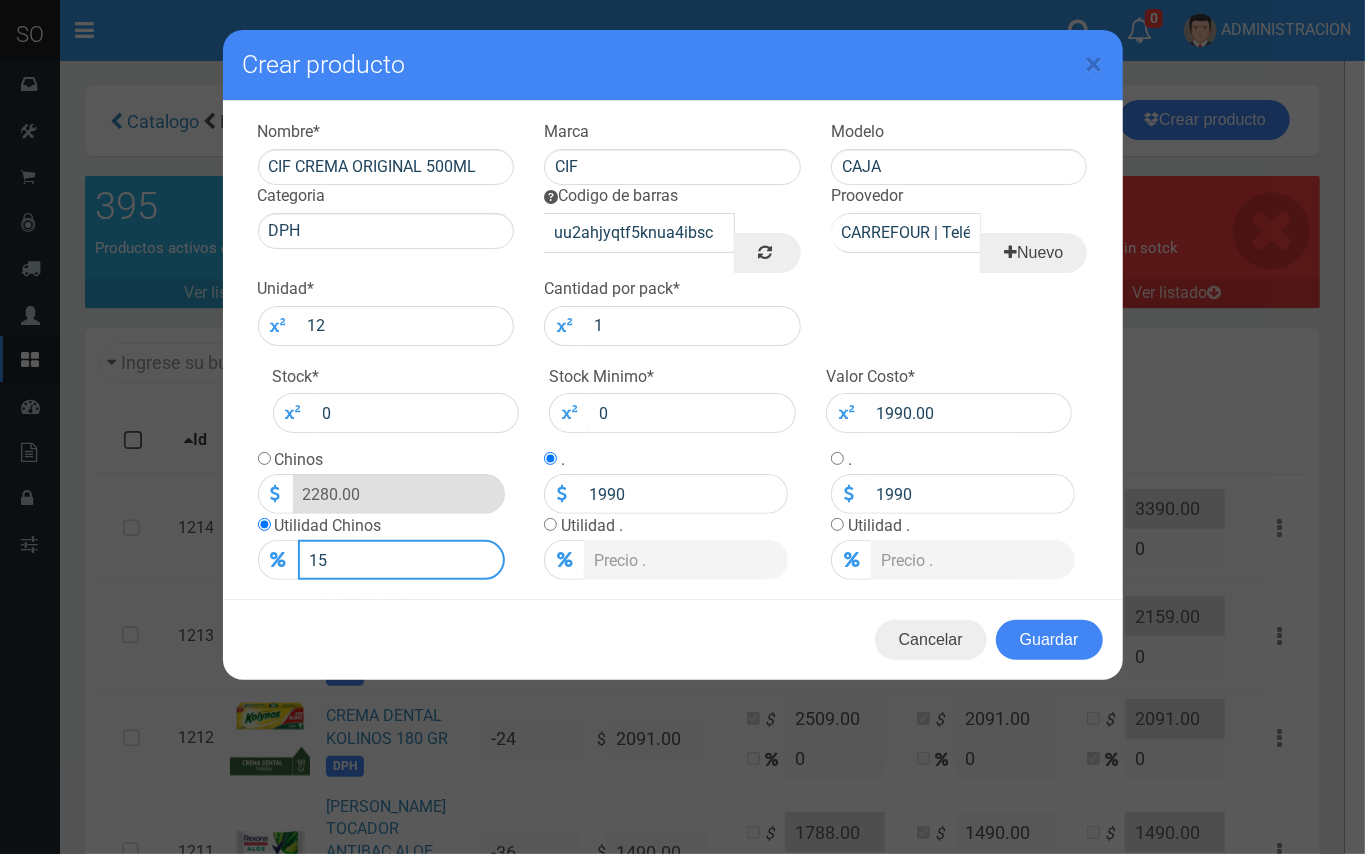 drag, startPoint x: 326, startPoint y: 561, endPoint x: 309, endPoint y: 560, distance: 17.029387 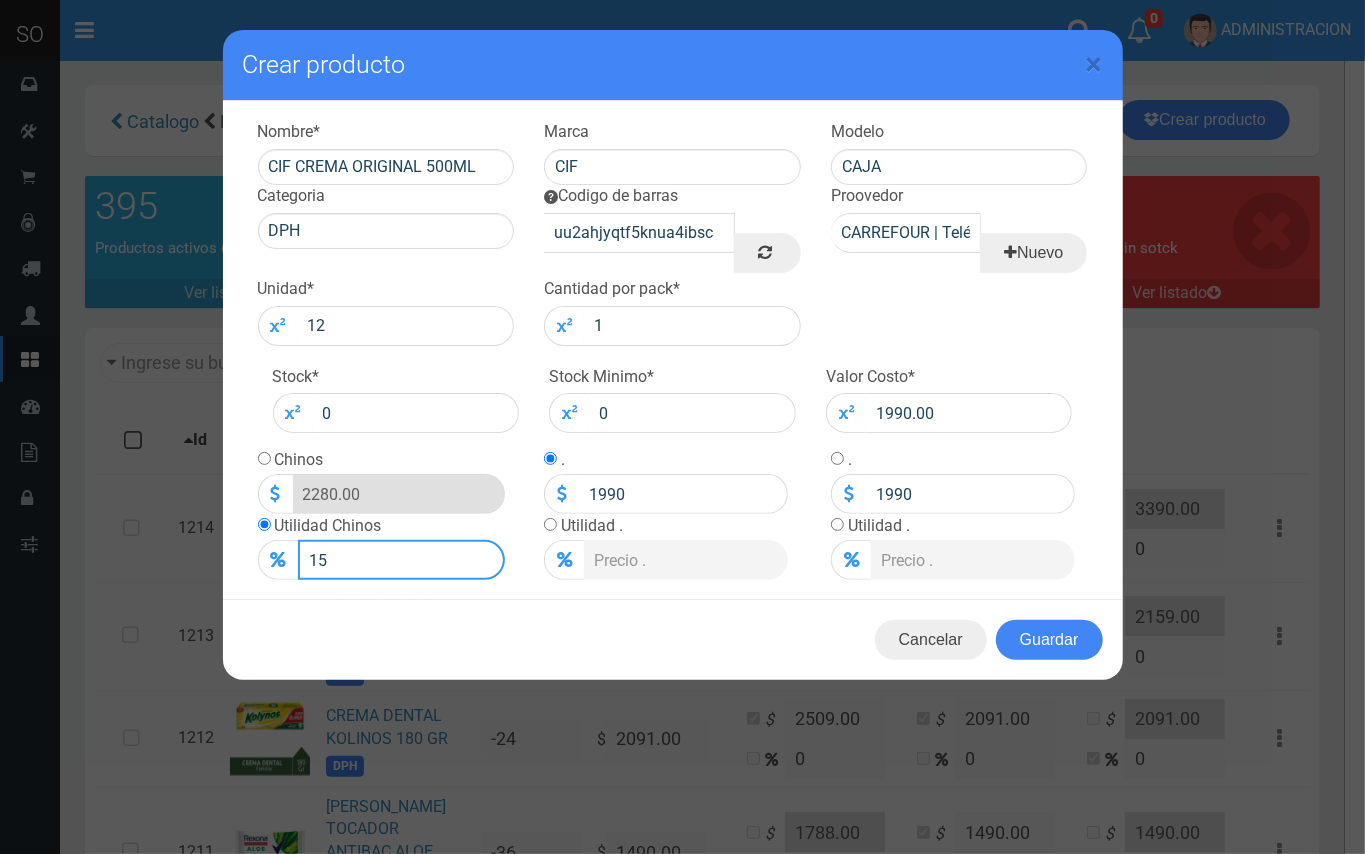 click on "15" at bounding box center (401, 560) 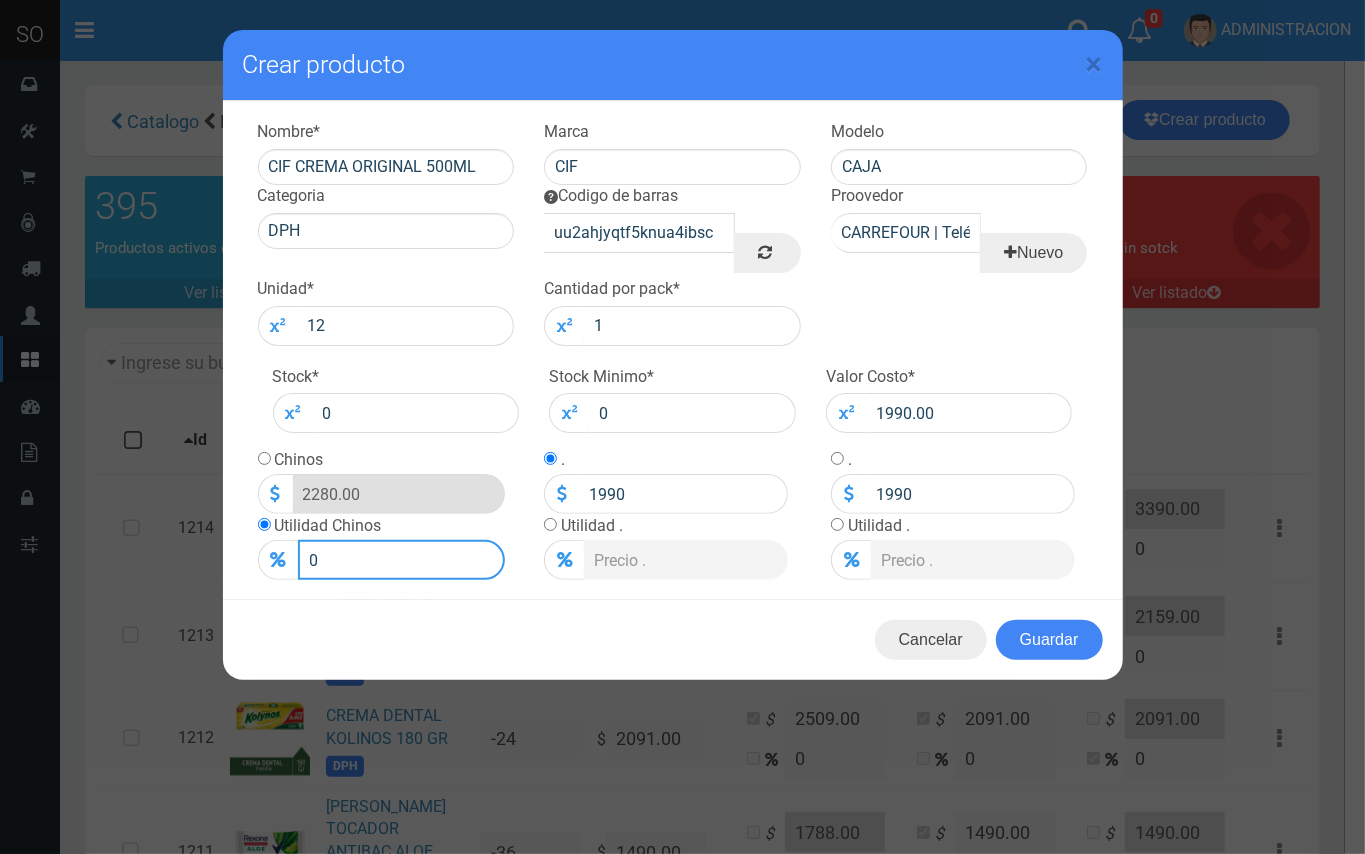 type on "1990" 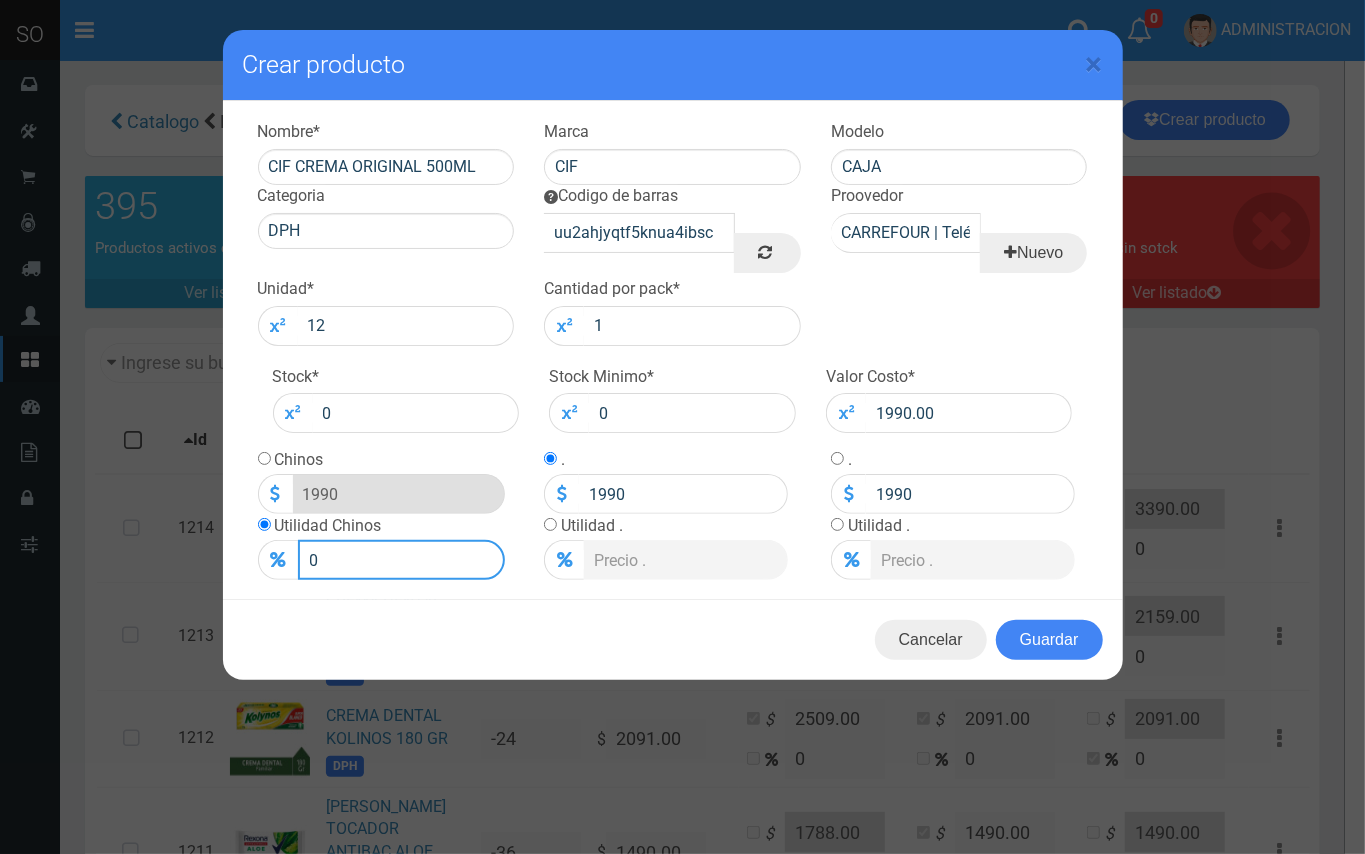 type on "0" 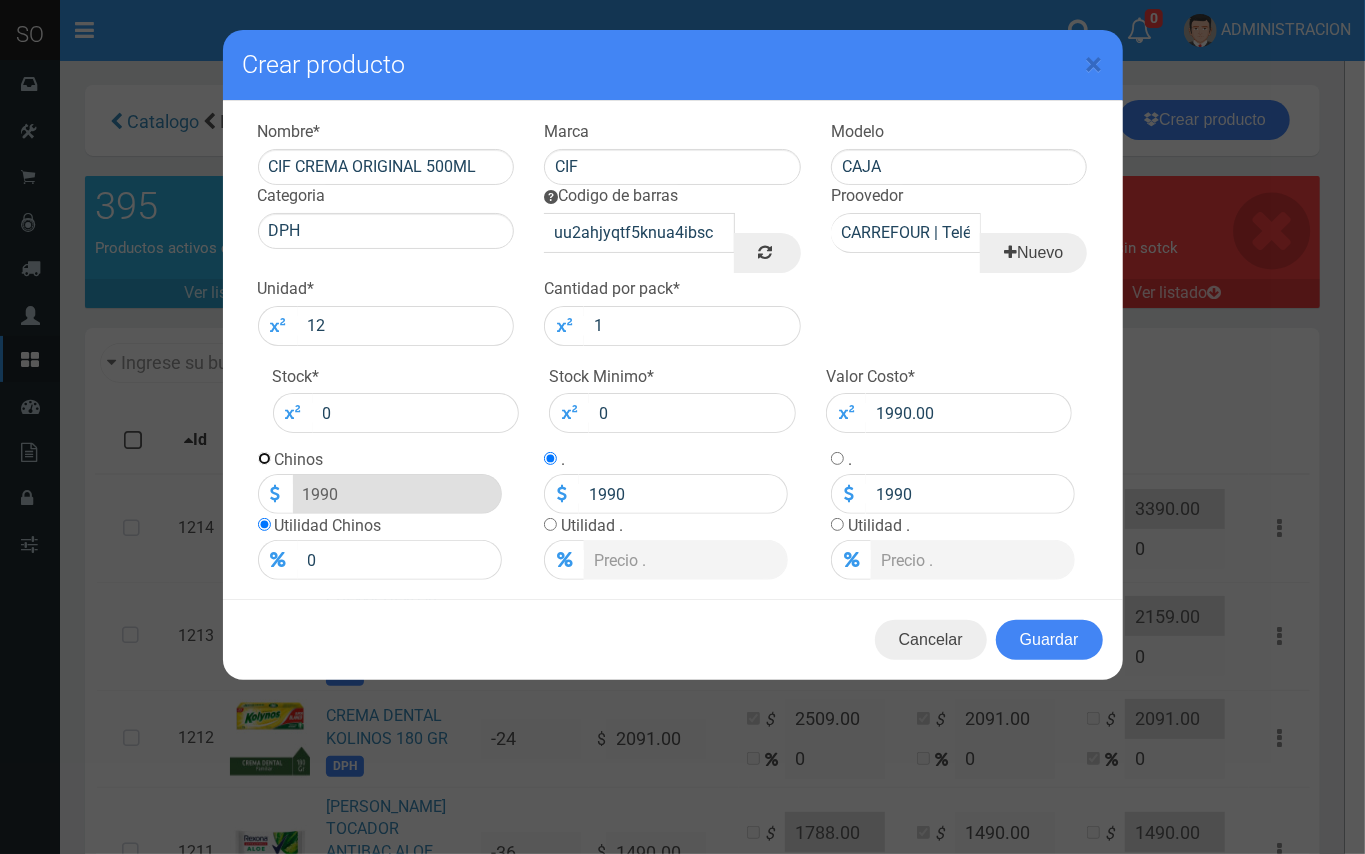 click at bounding box center [264, 458] 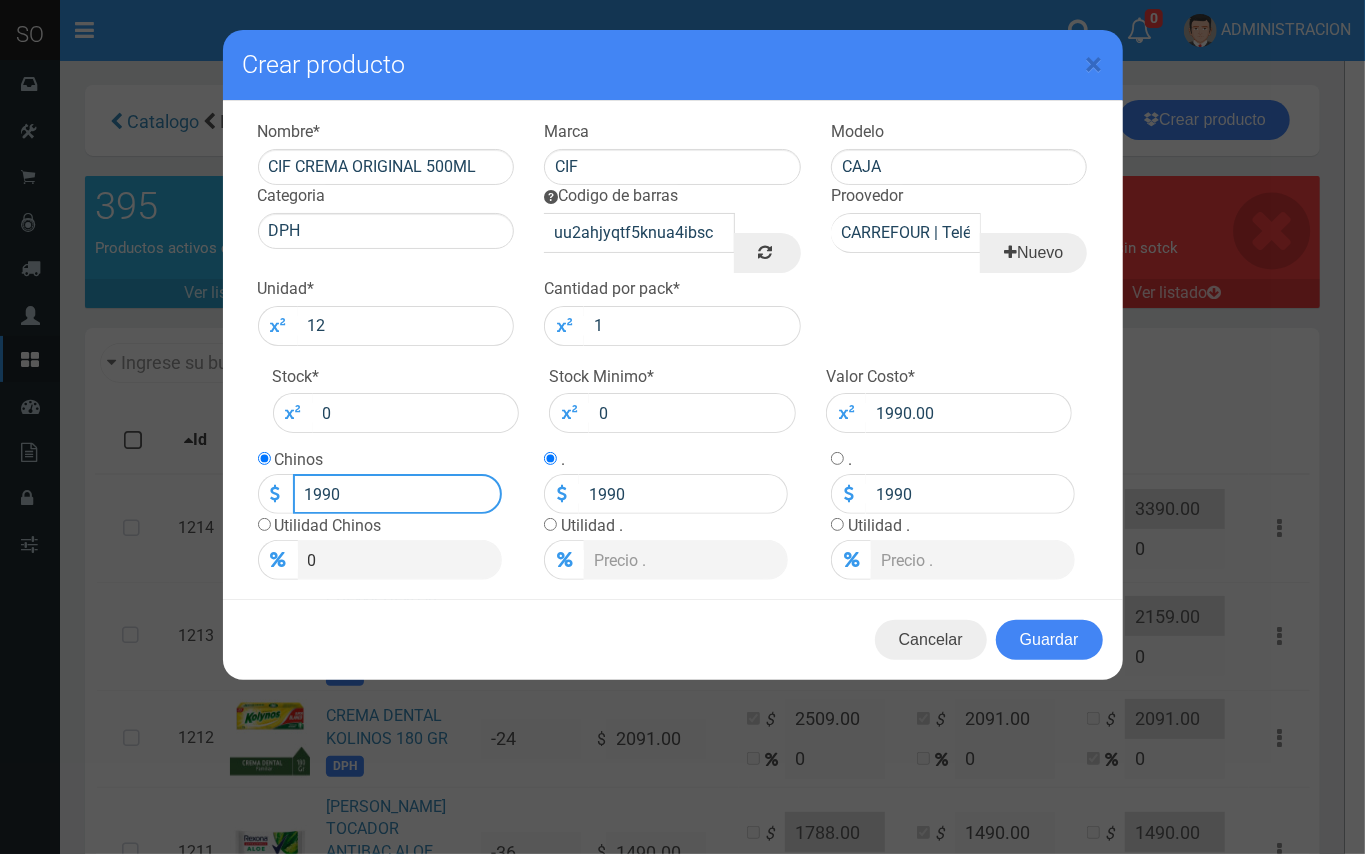 drag, startPoint x: 357, startPoint y: 492, endPoint x: 293, endPoint y: 493, distance: 64.00781 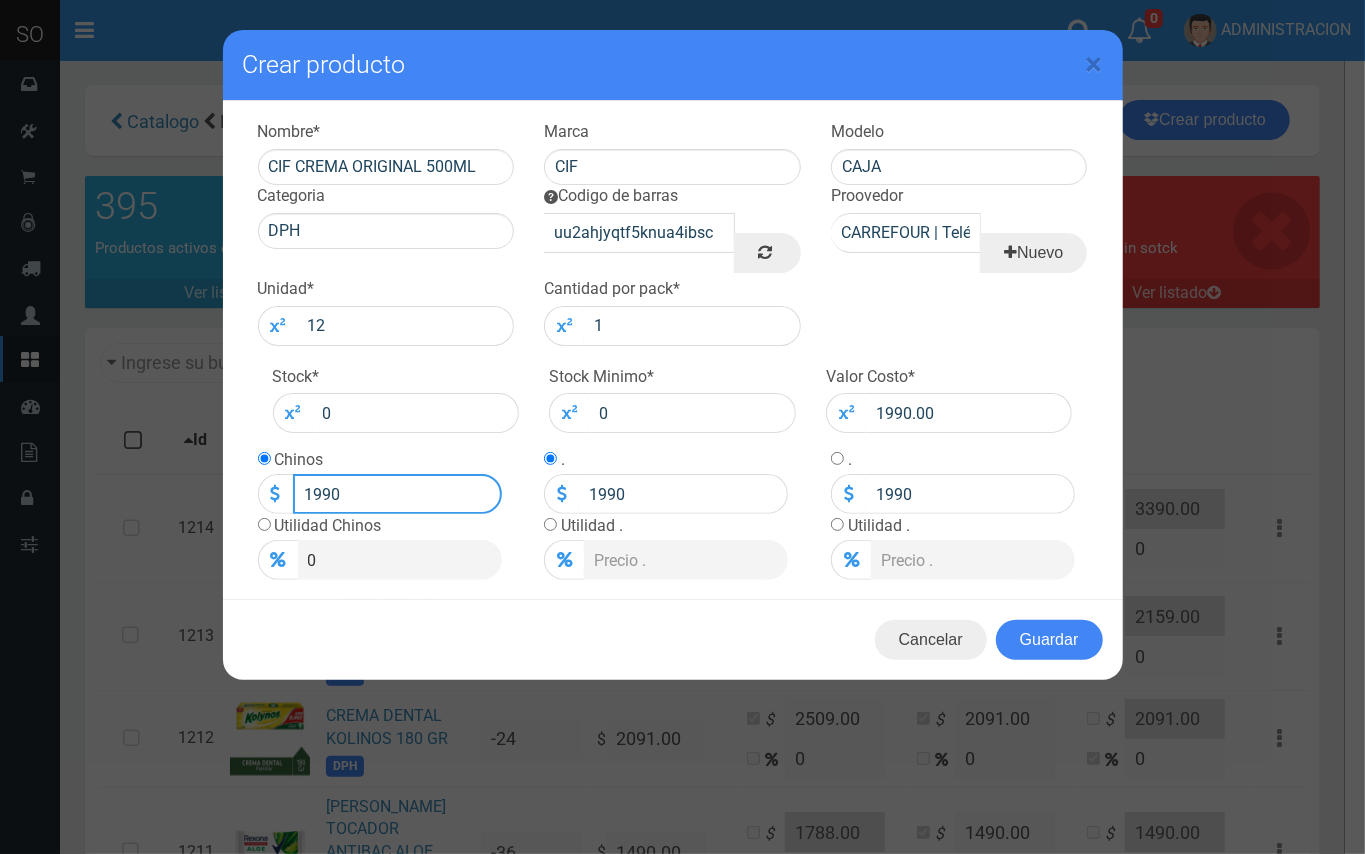 click on "1990" at bounding box center (397, 494) 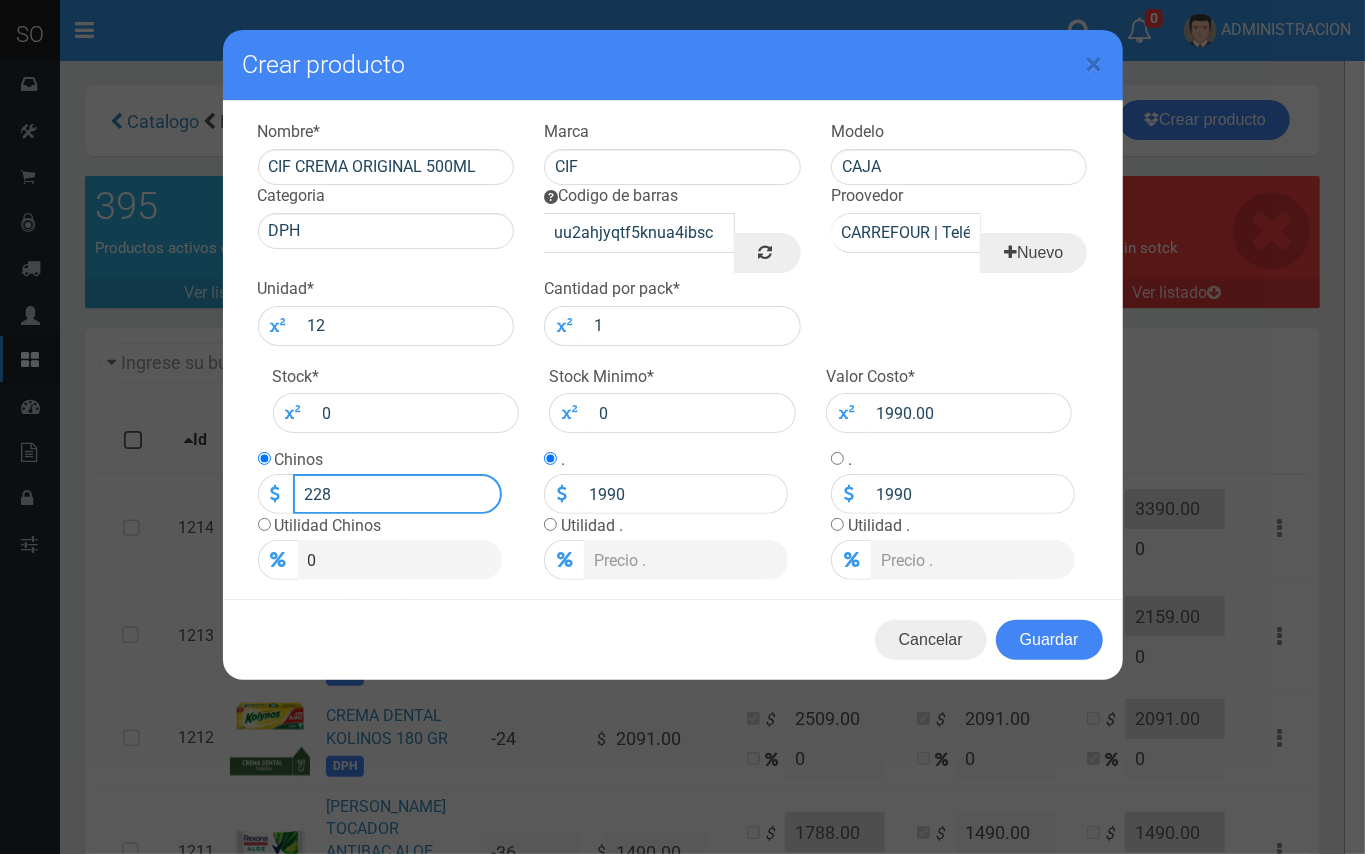 type on "2280" 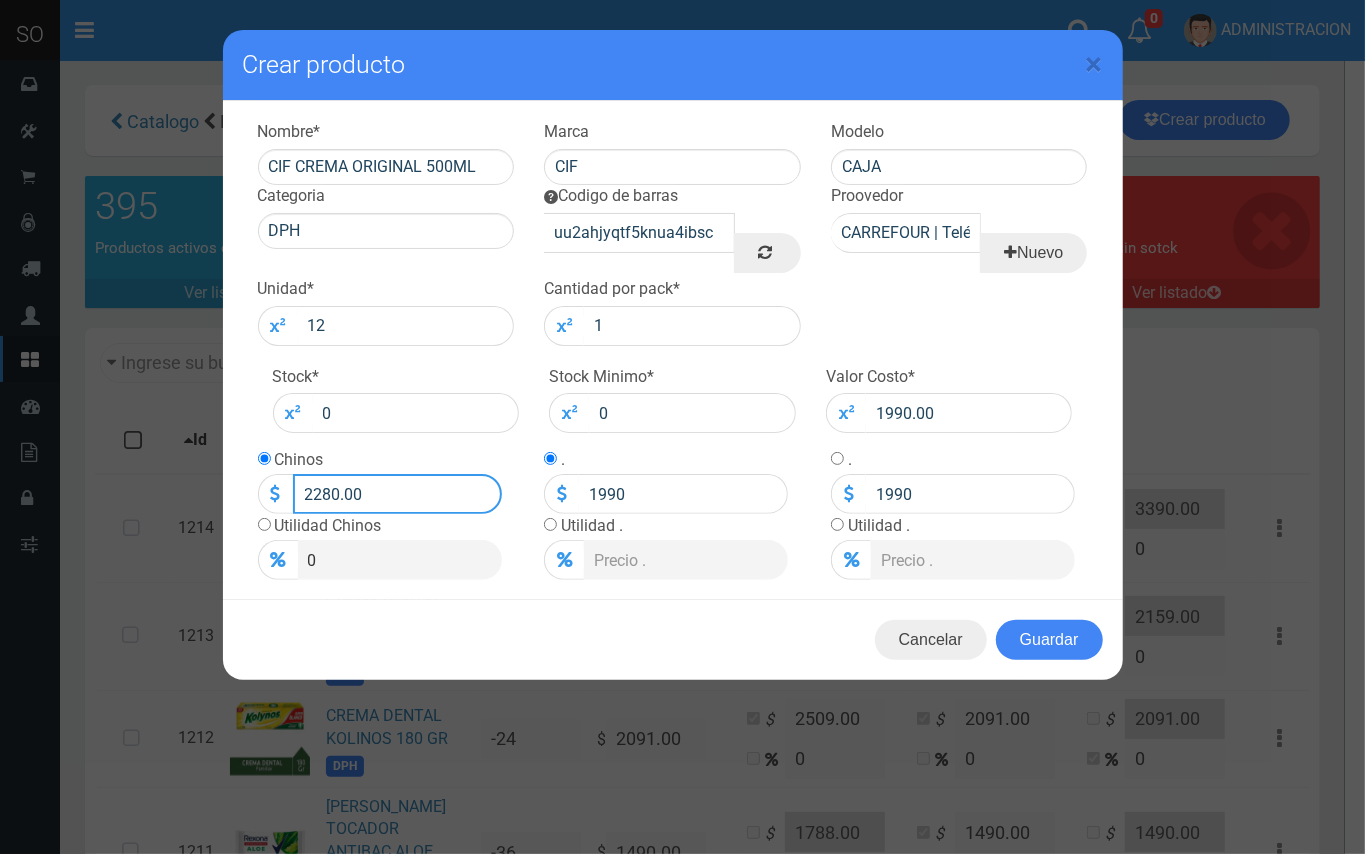 type on "2280.00" 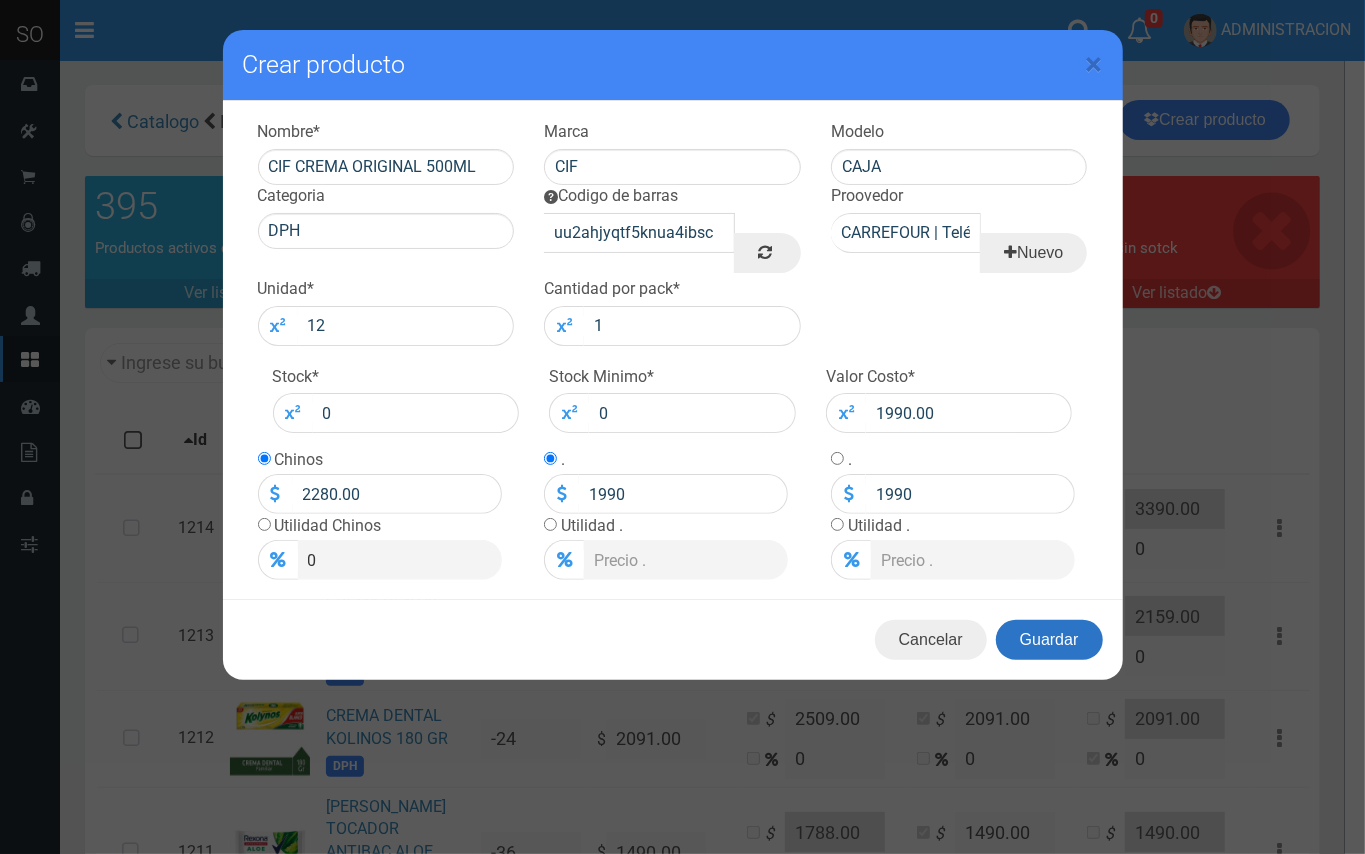 click on "Guardar" at bounding box center [1049, 640] 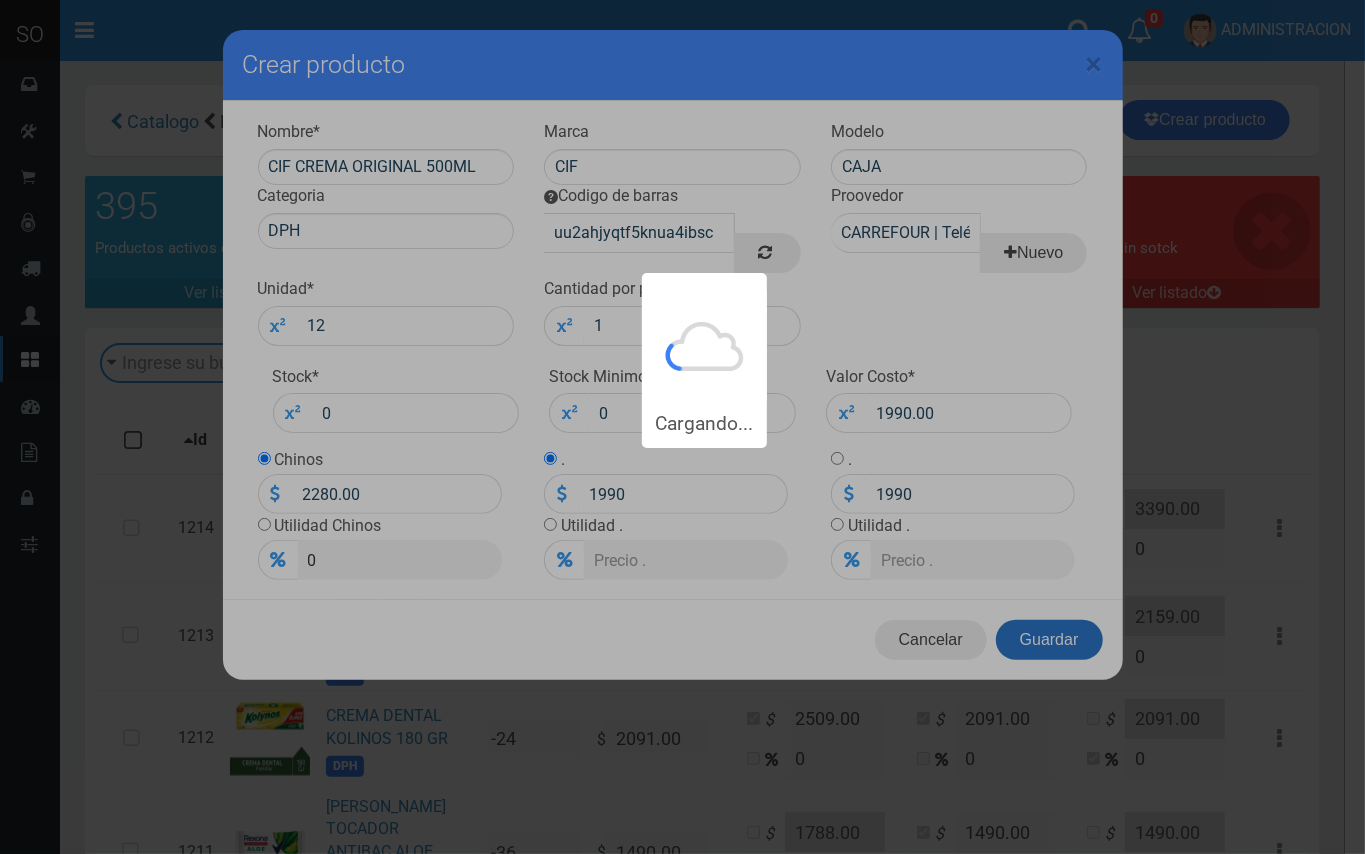 type 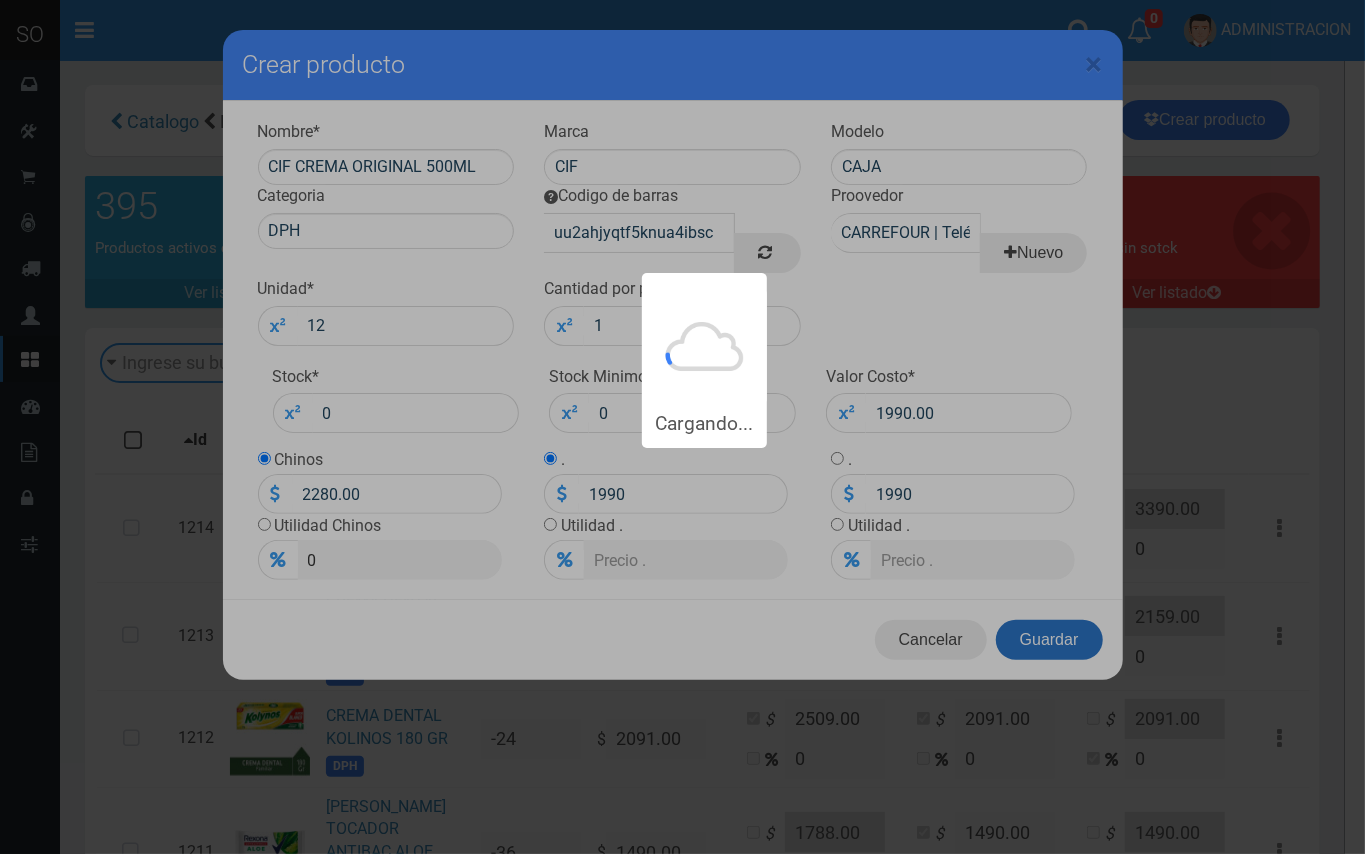 type 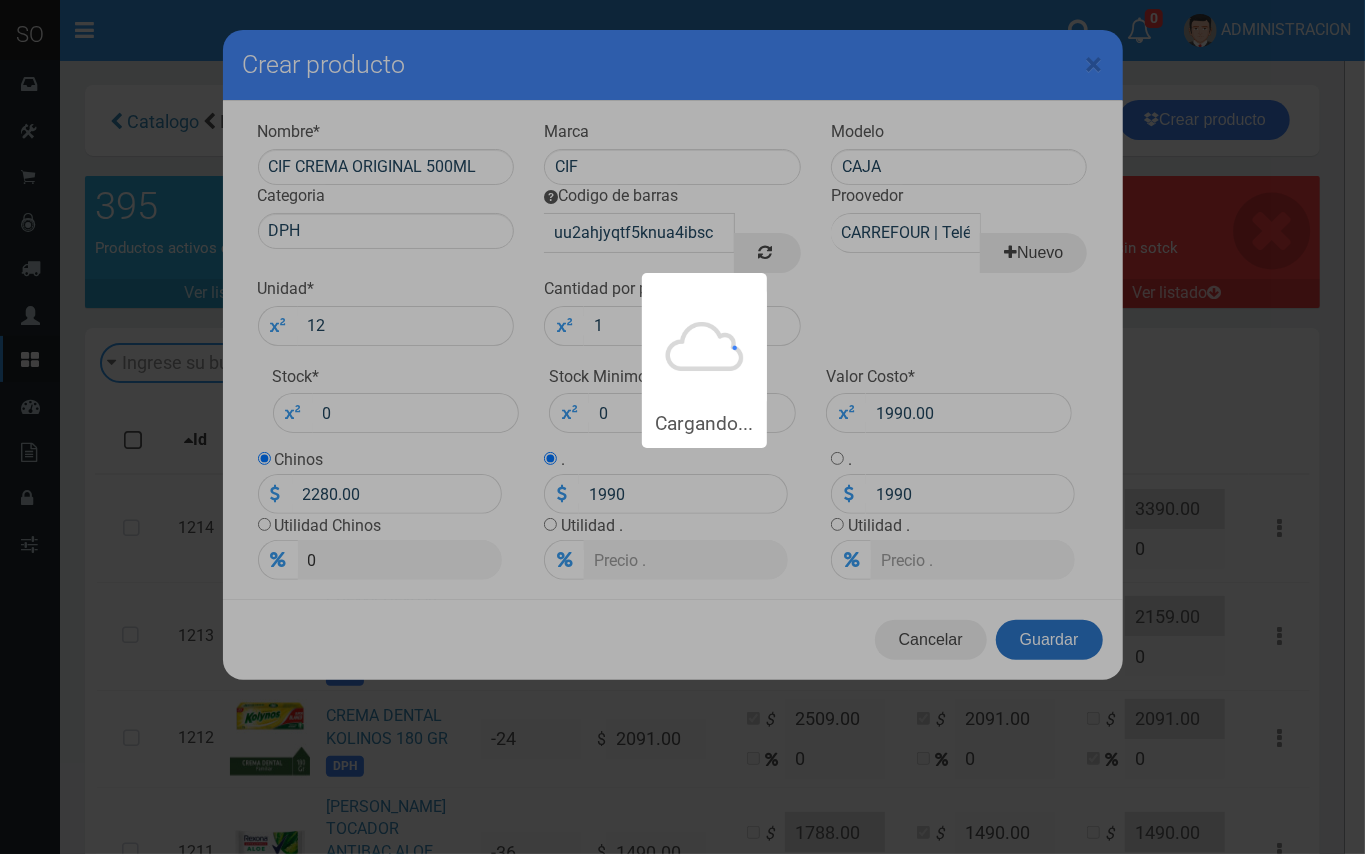 type 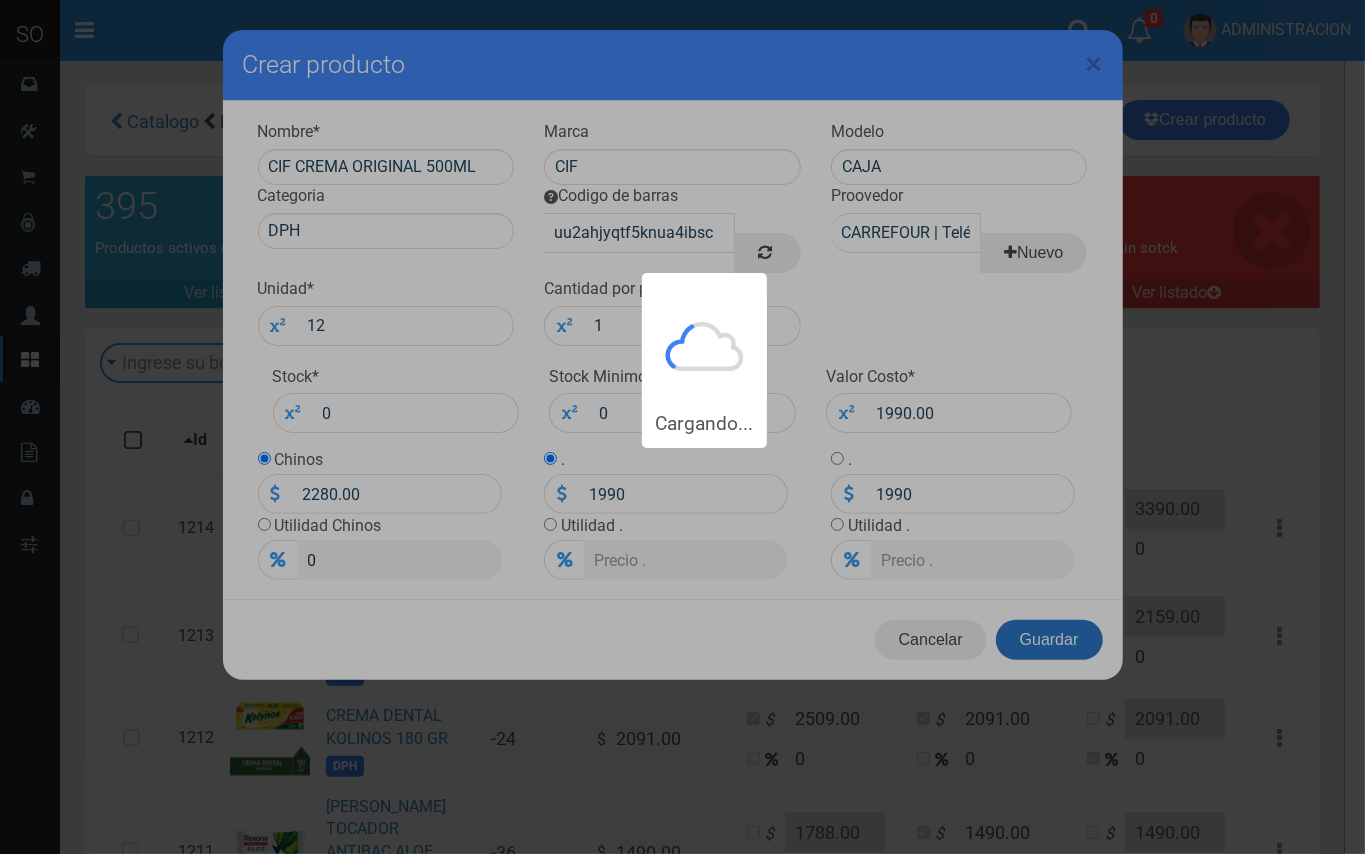 type 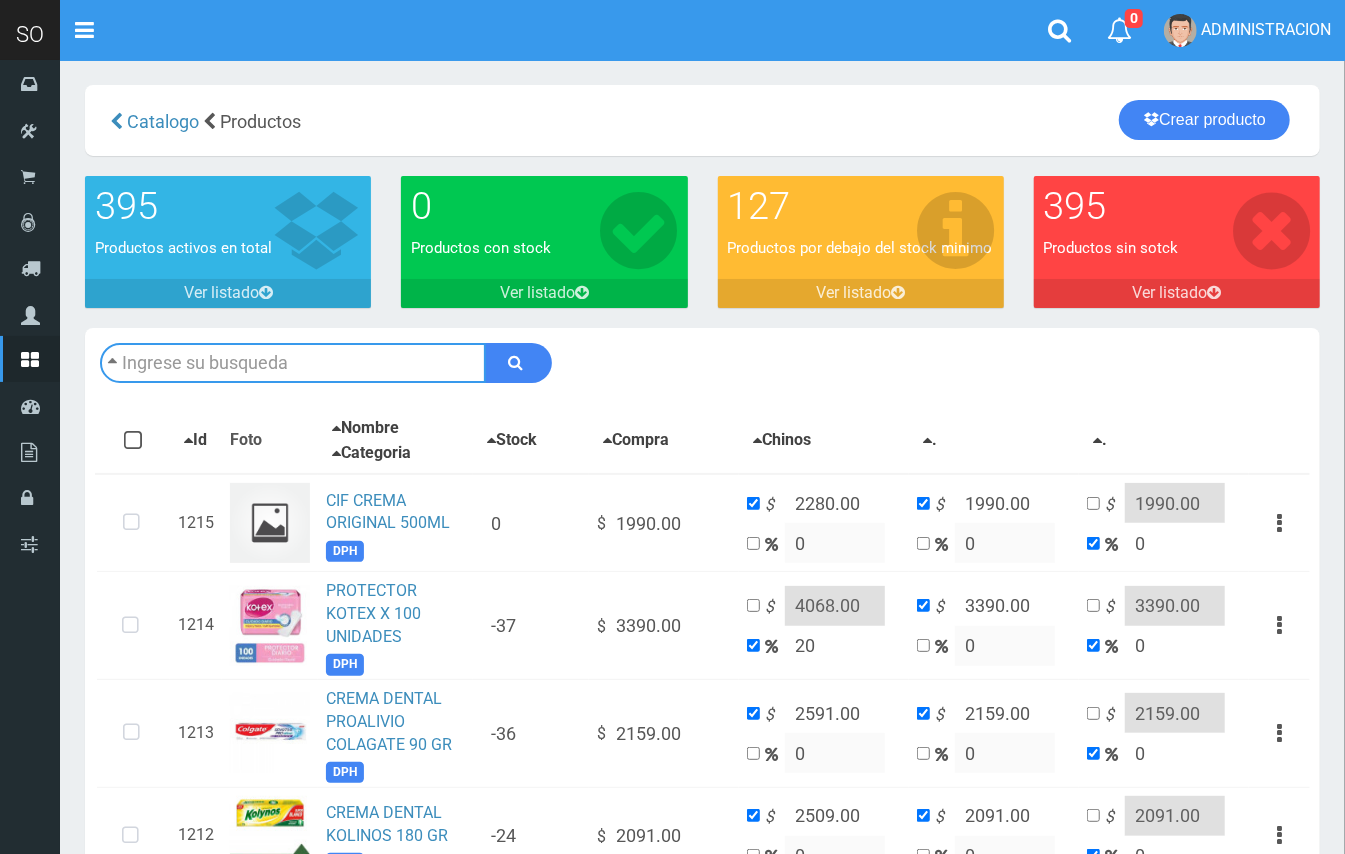 click at bounding box center [293, 363] 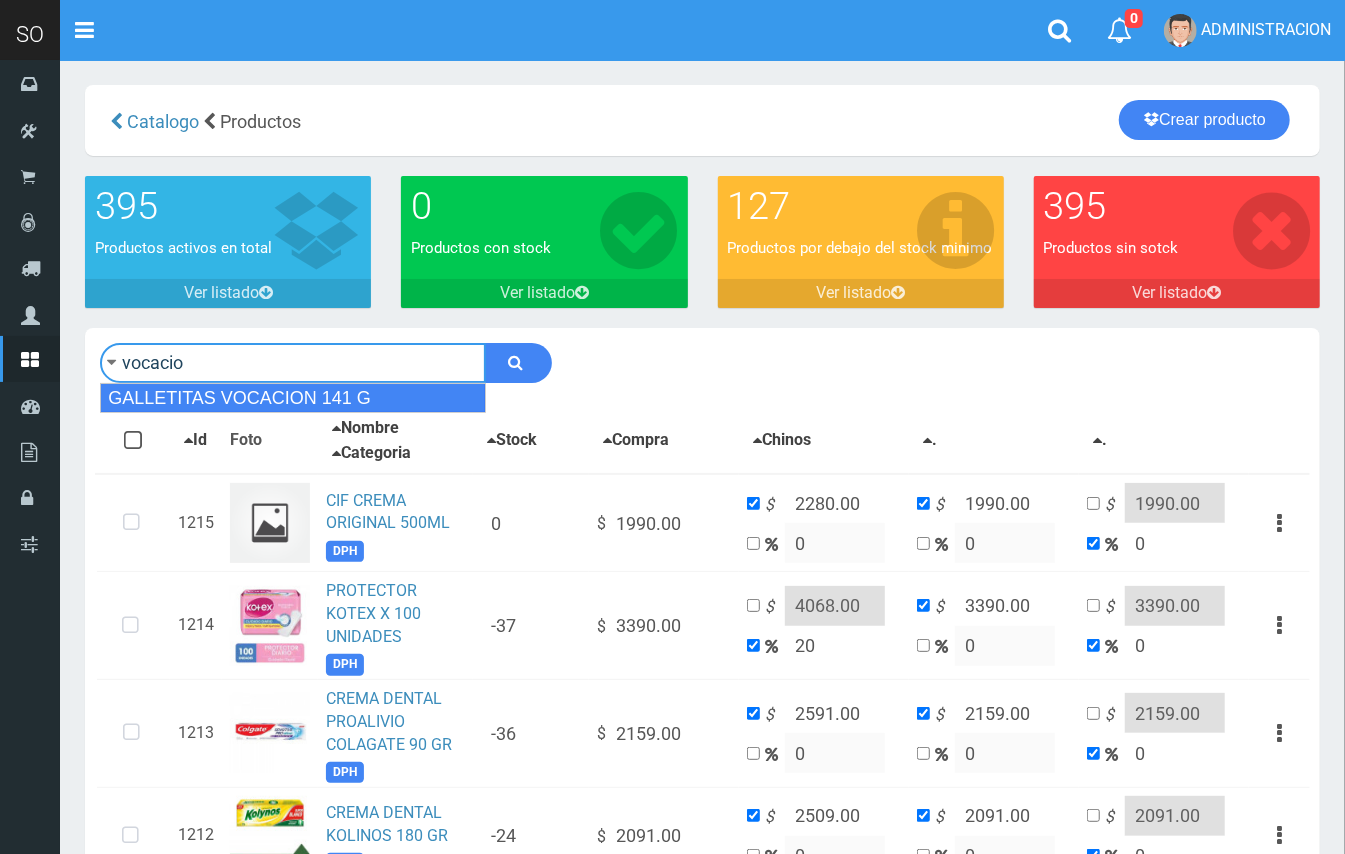 click on "GALLETITAS VOCACION 141 G" at bounding box center [293, 398] 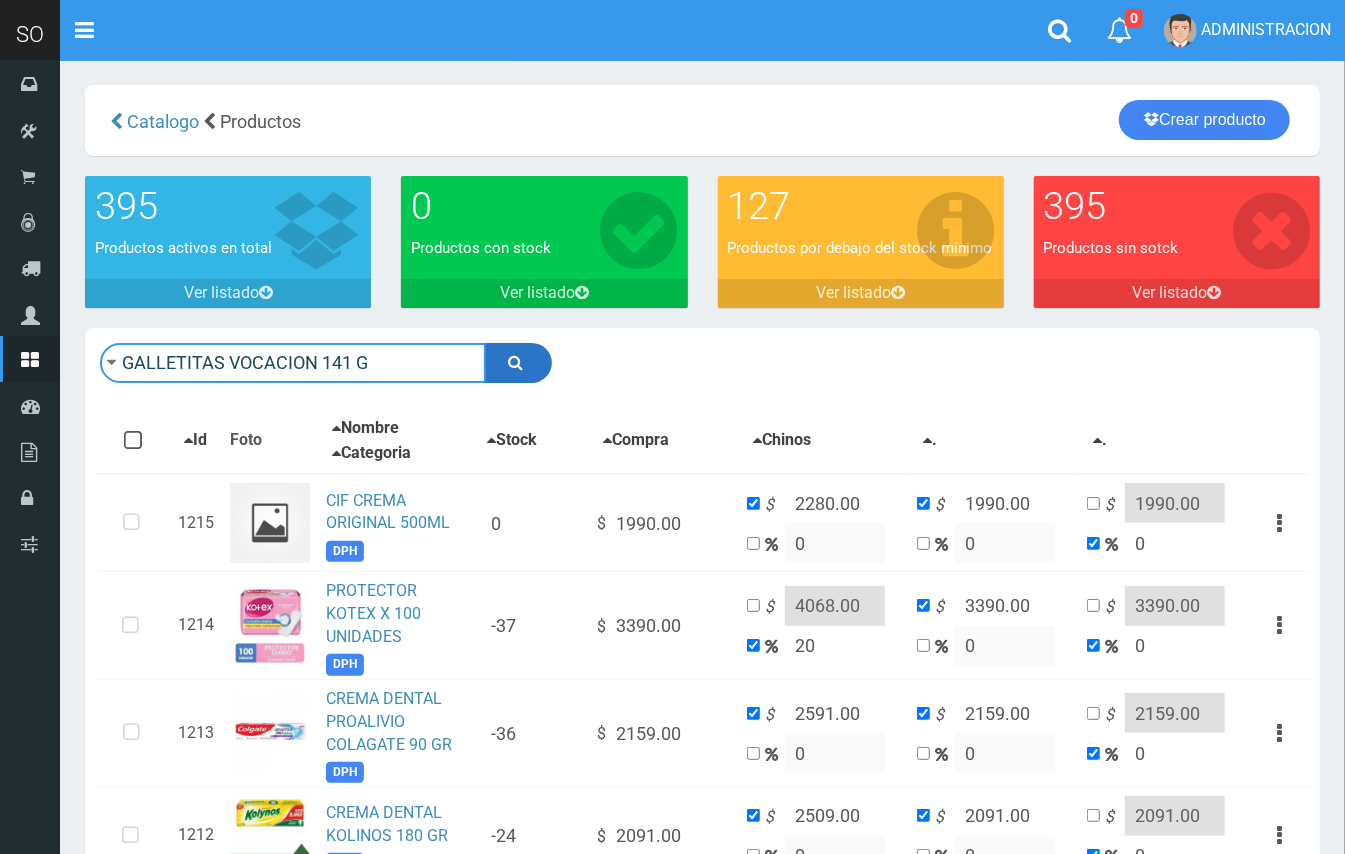 type on "GALLETITAS VOCACION 141 G" 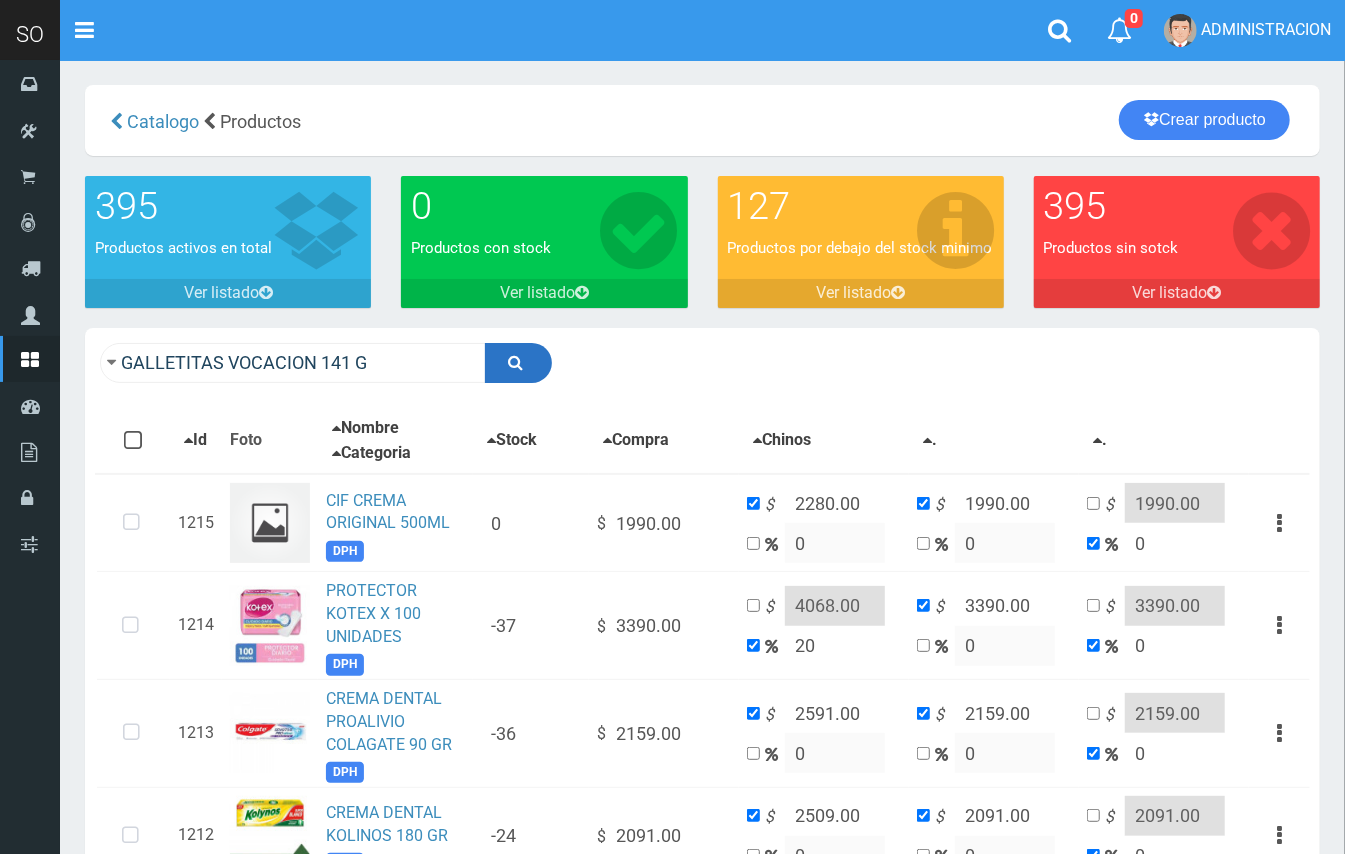 click at bounding box center (518, 363) 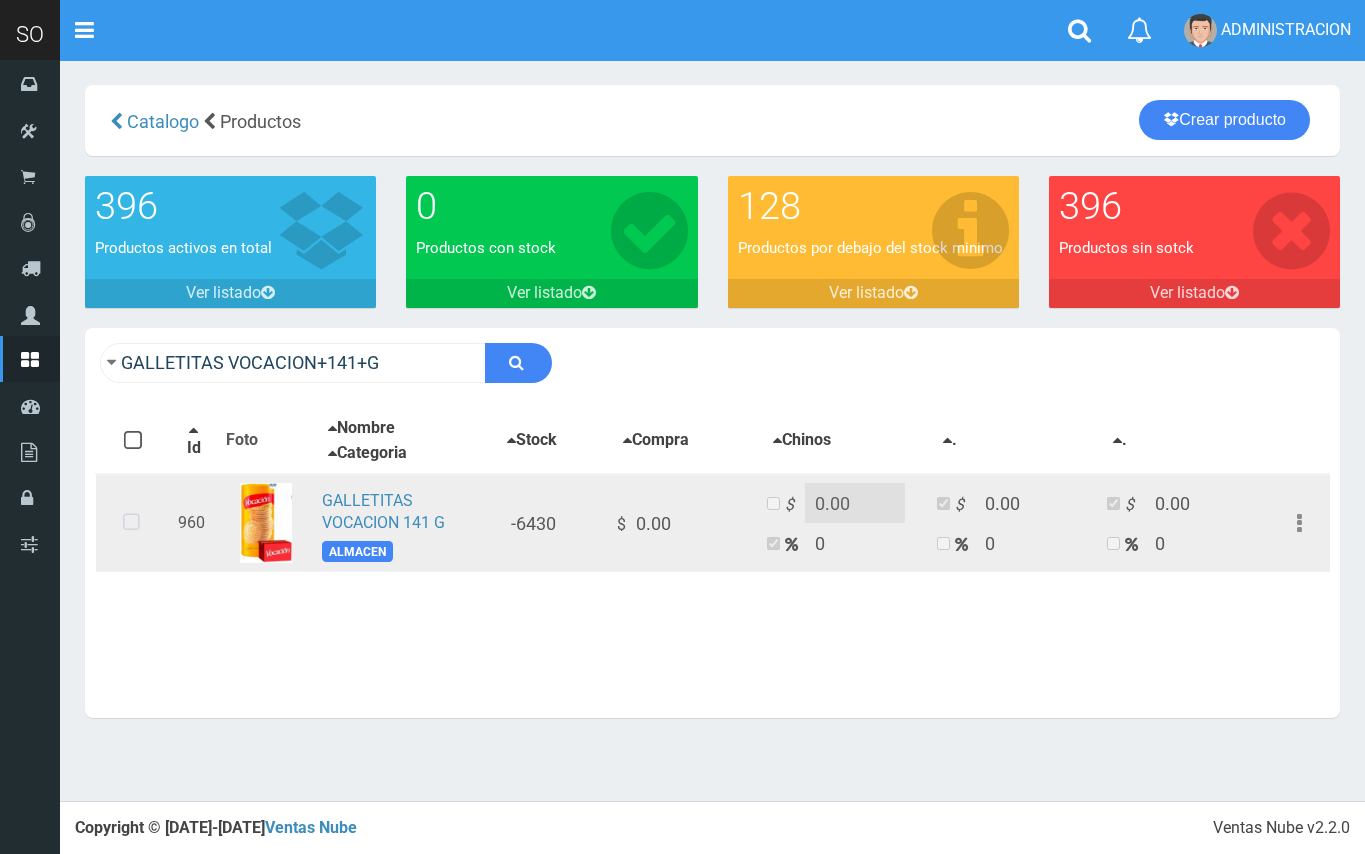 scroll, scrollTop: 0, scrollLeft: 0, axis: both 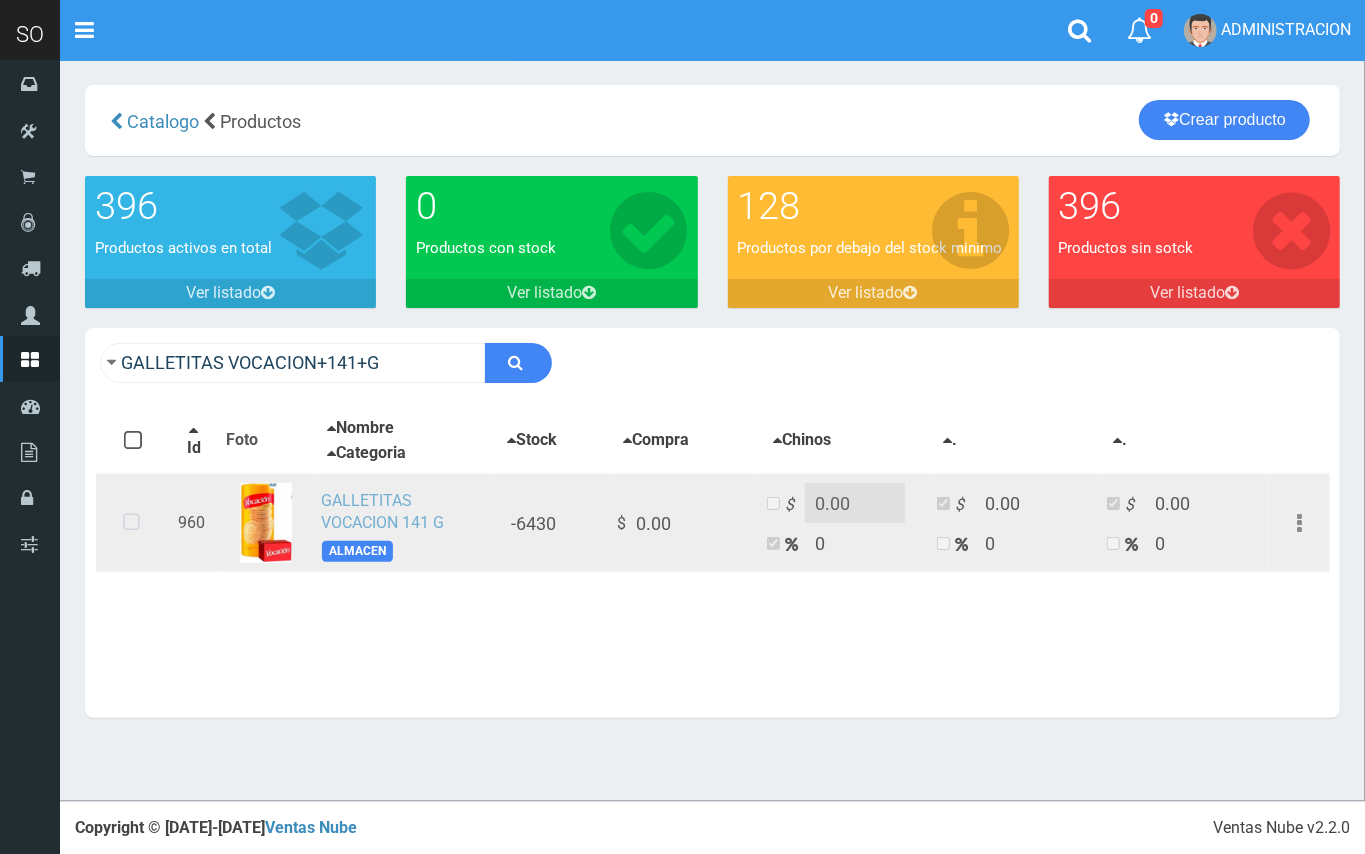 click on "GALLETITAS VOCACION 141 G" at bounding box center (383, 512) 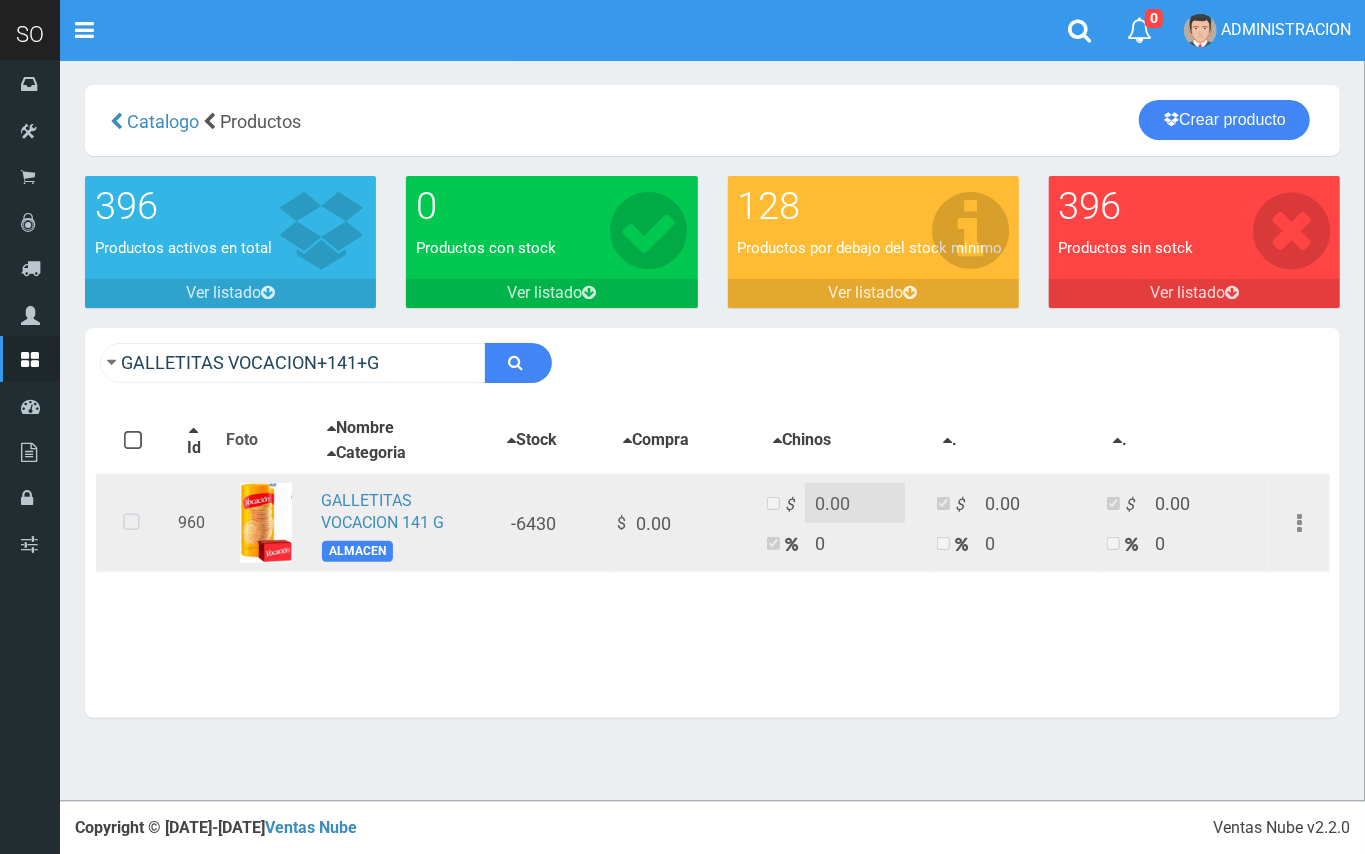 click at bounding box center (131, 523) 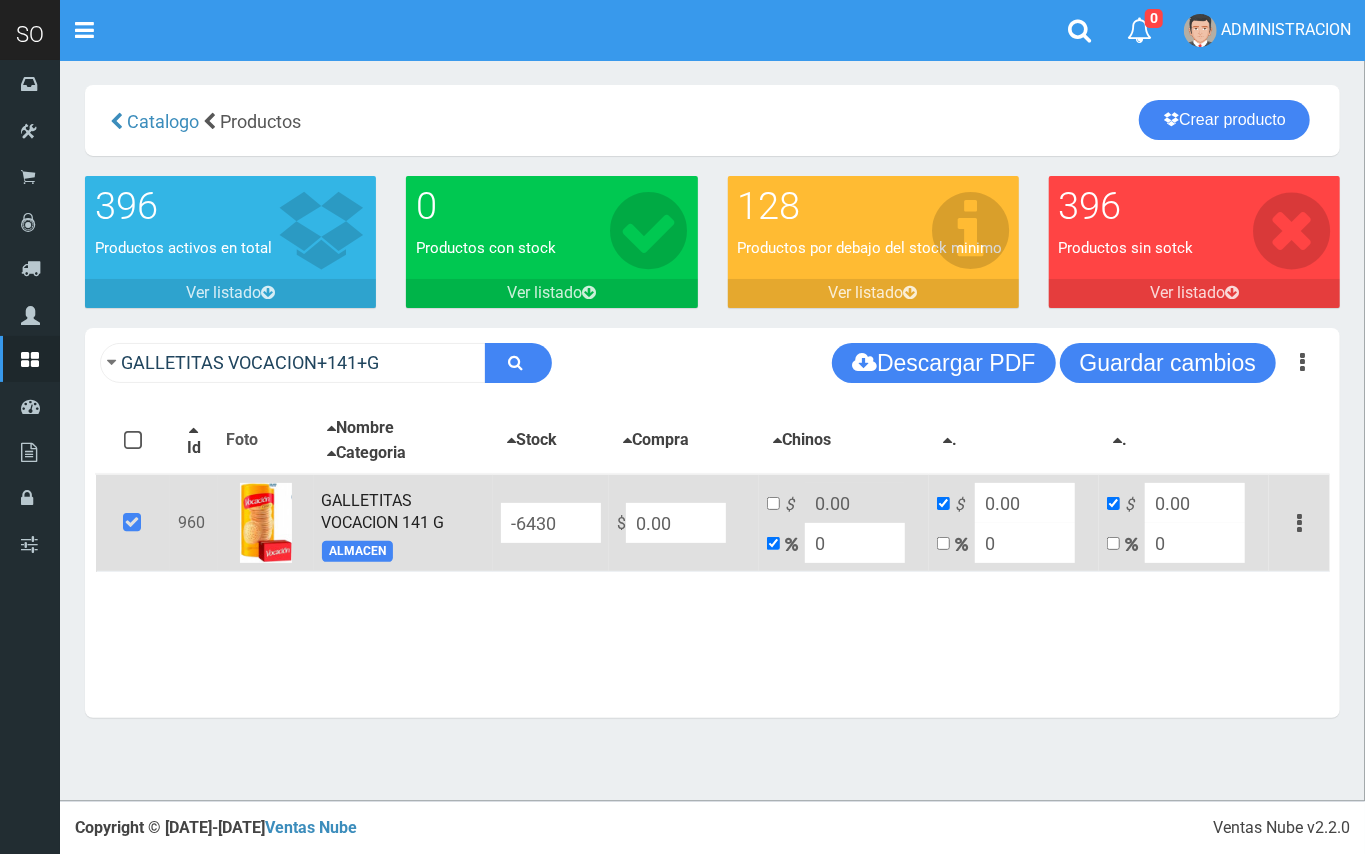 click on "960 GALLETITAS VOCACION 141 G ALMACEN -6430 $ 0.00 $ 0.00 0 $ 0.00 0 $ 0.00 0
Editar  Eliminar" at bounding box center [713, 523] 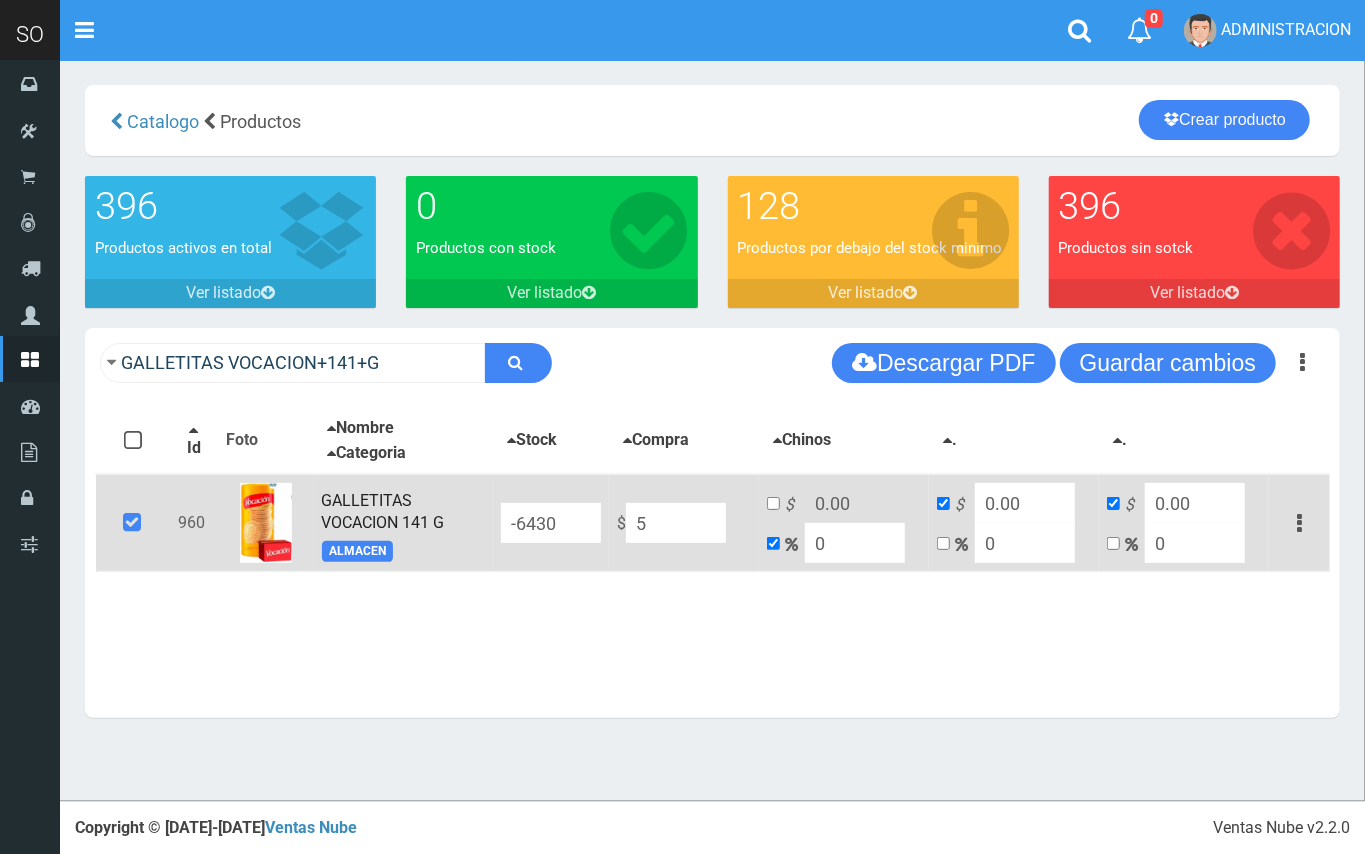 type on "5" 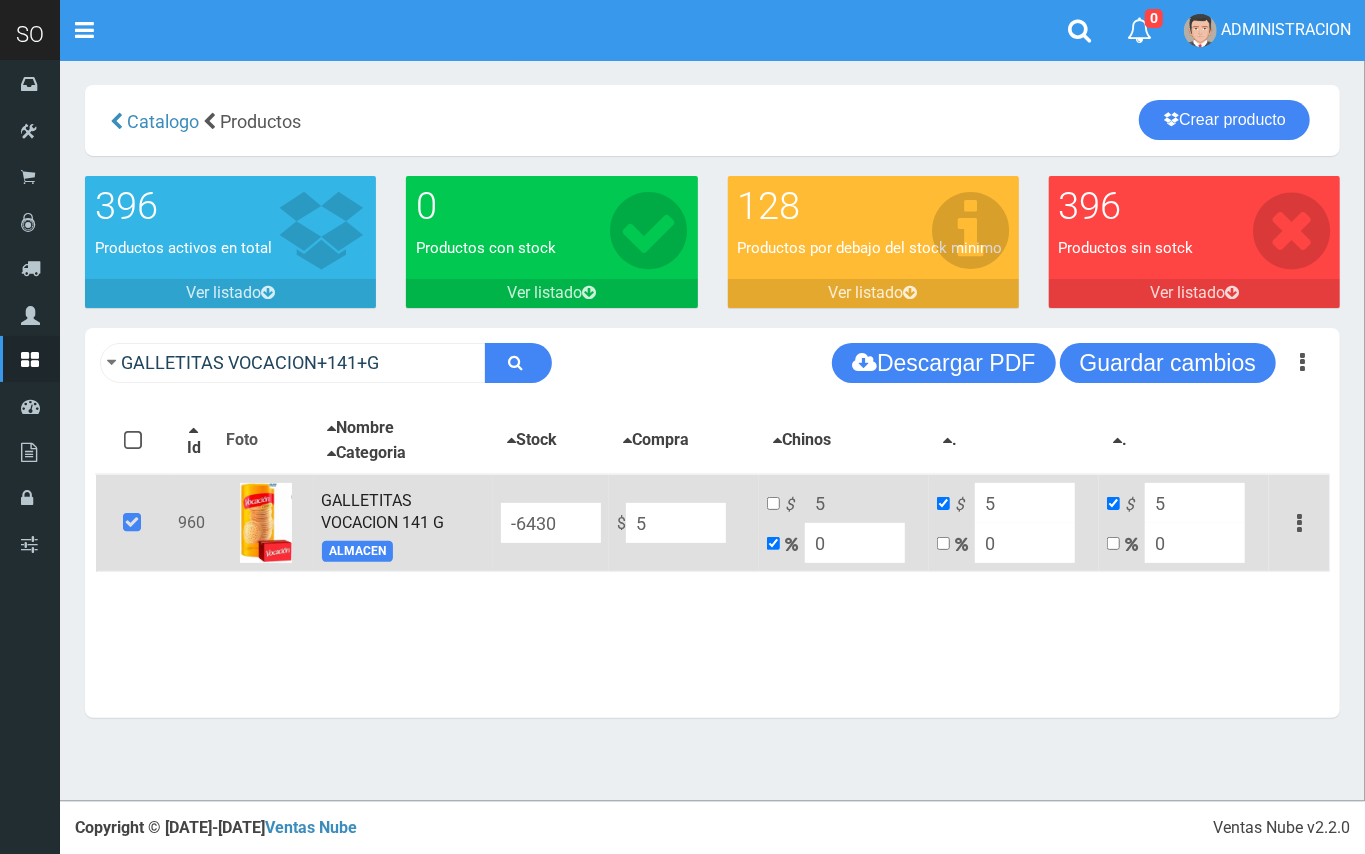 type on "50" 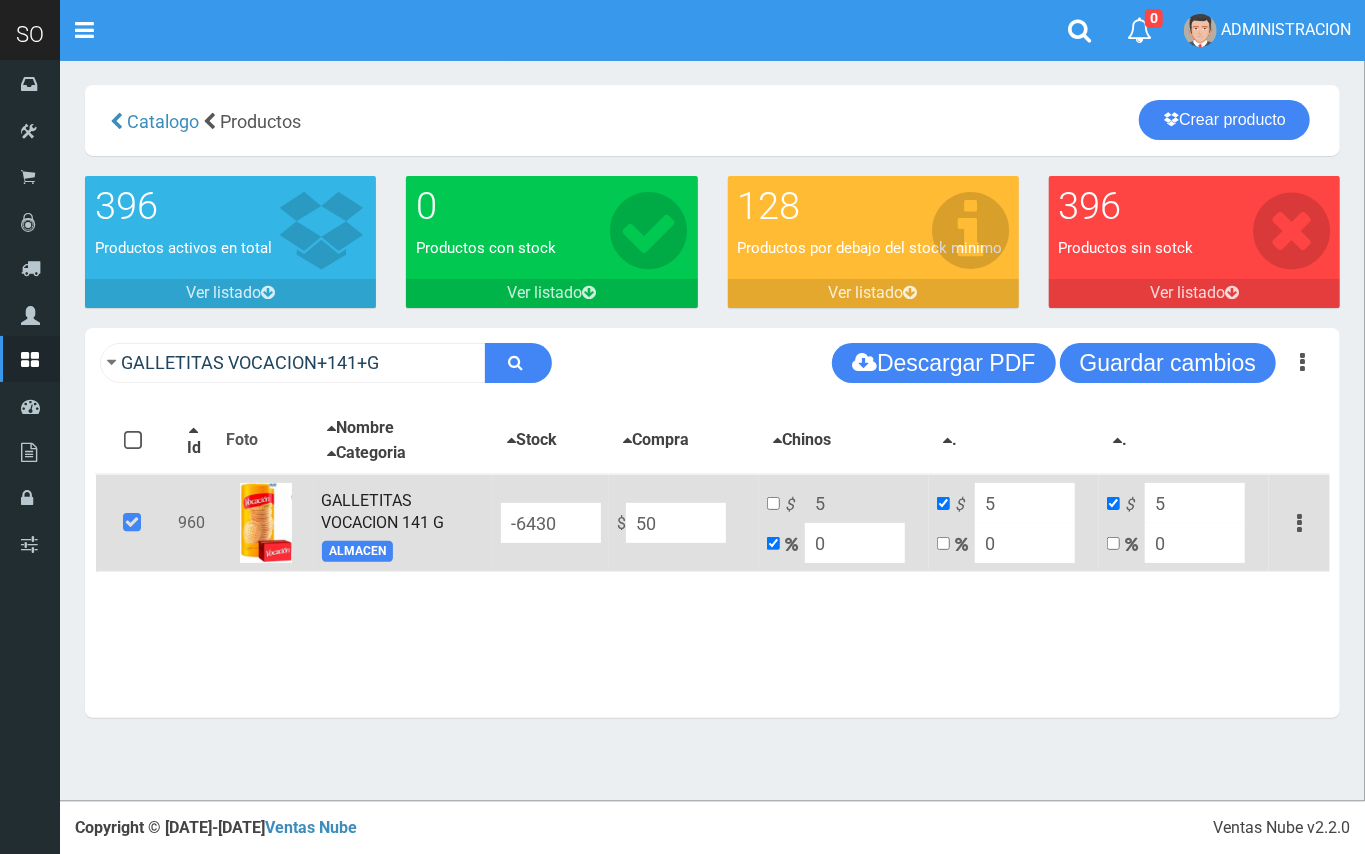 type on "50" 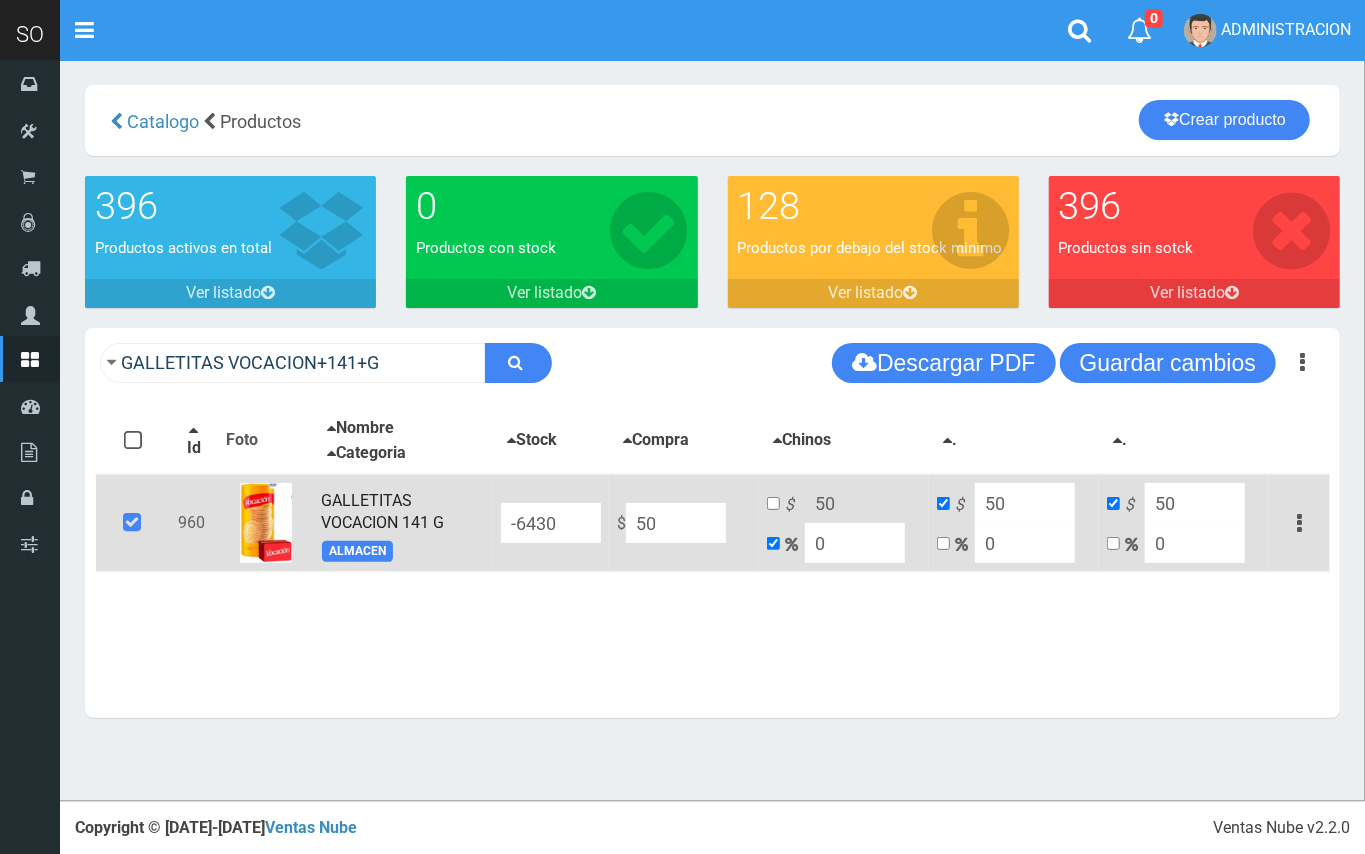 type on "500" 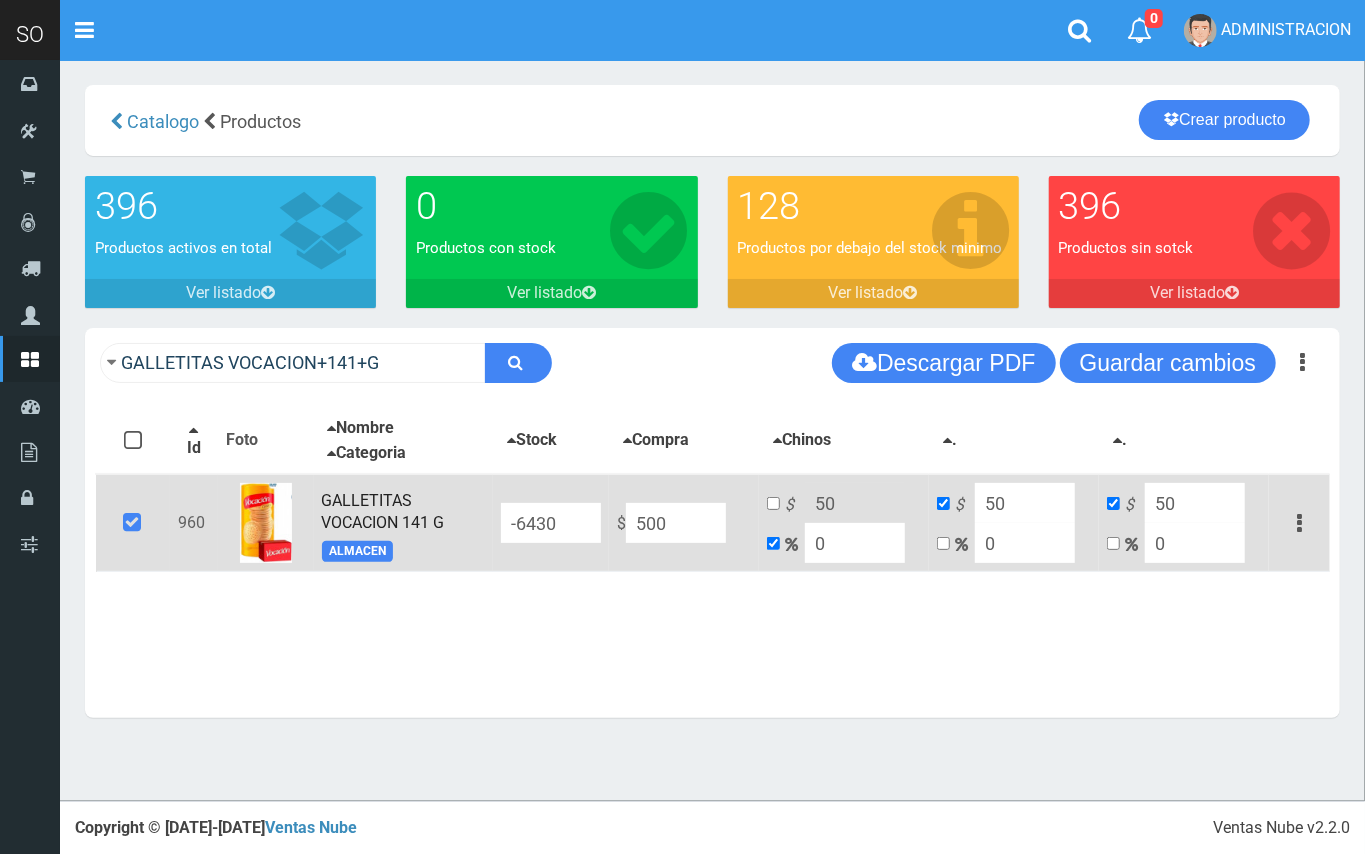 type on "500" 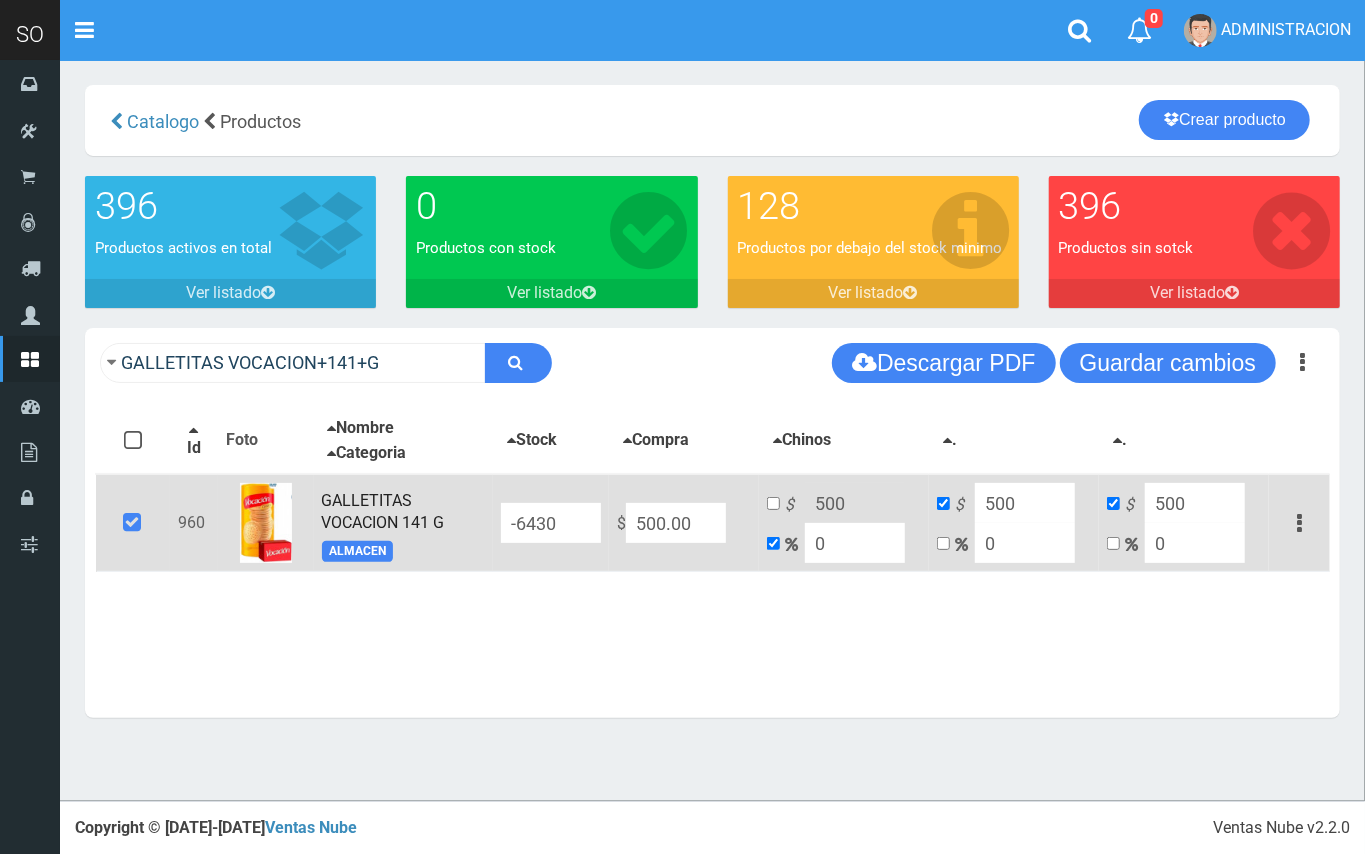 type on "500.00" 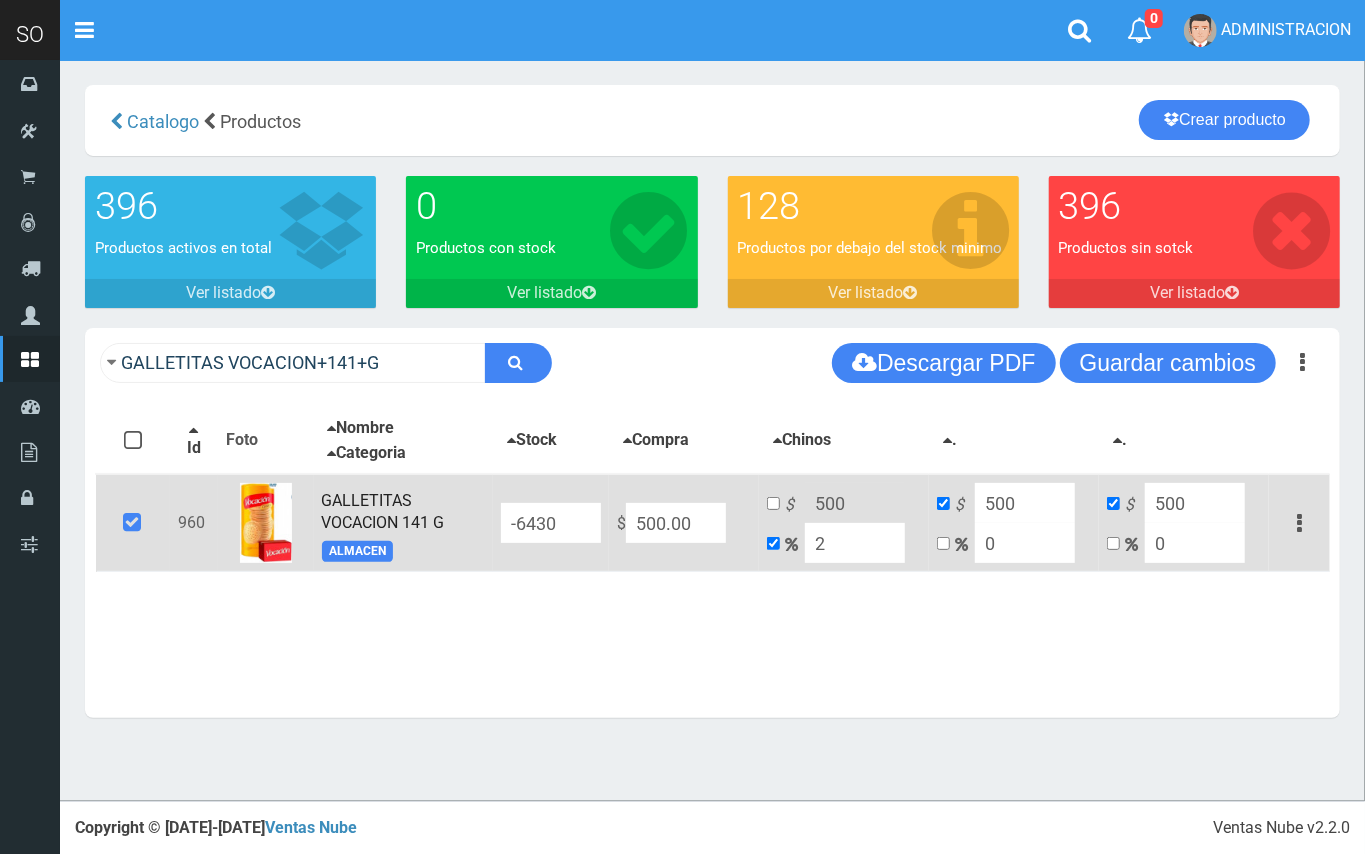 type on "510" 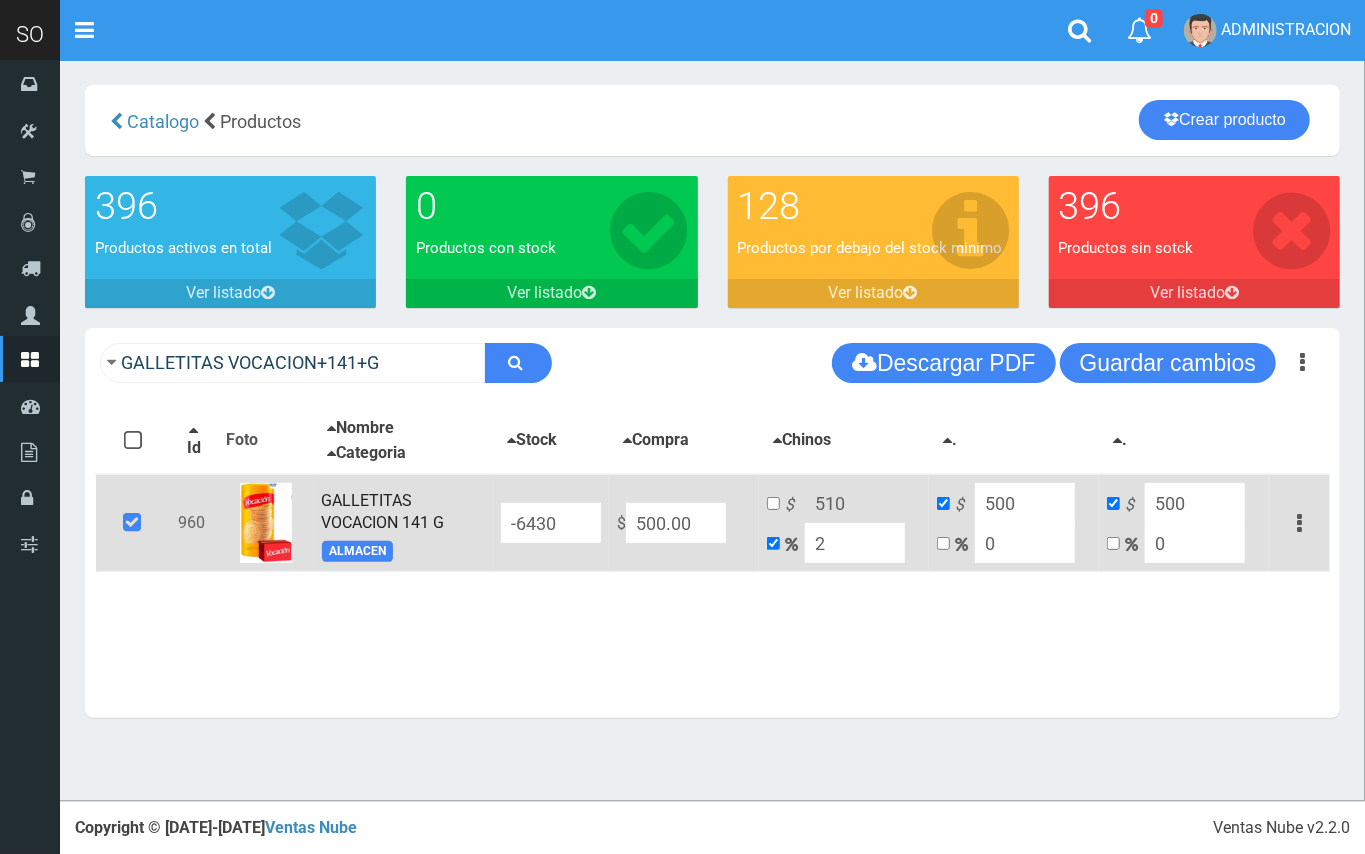 type on "20" 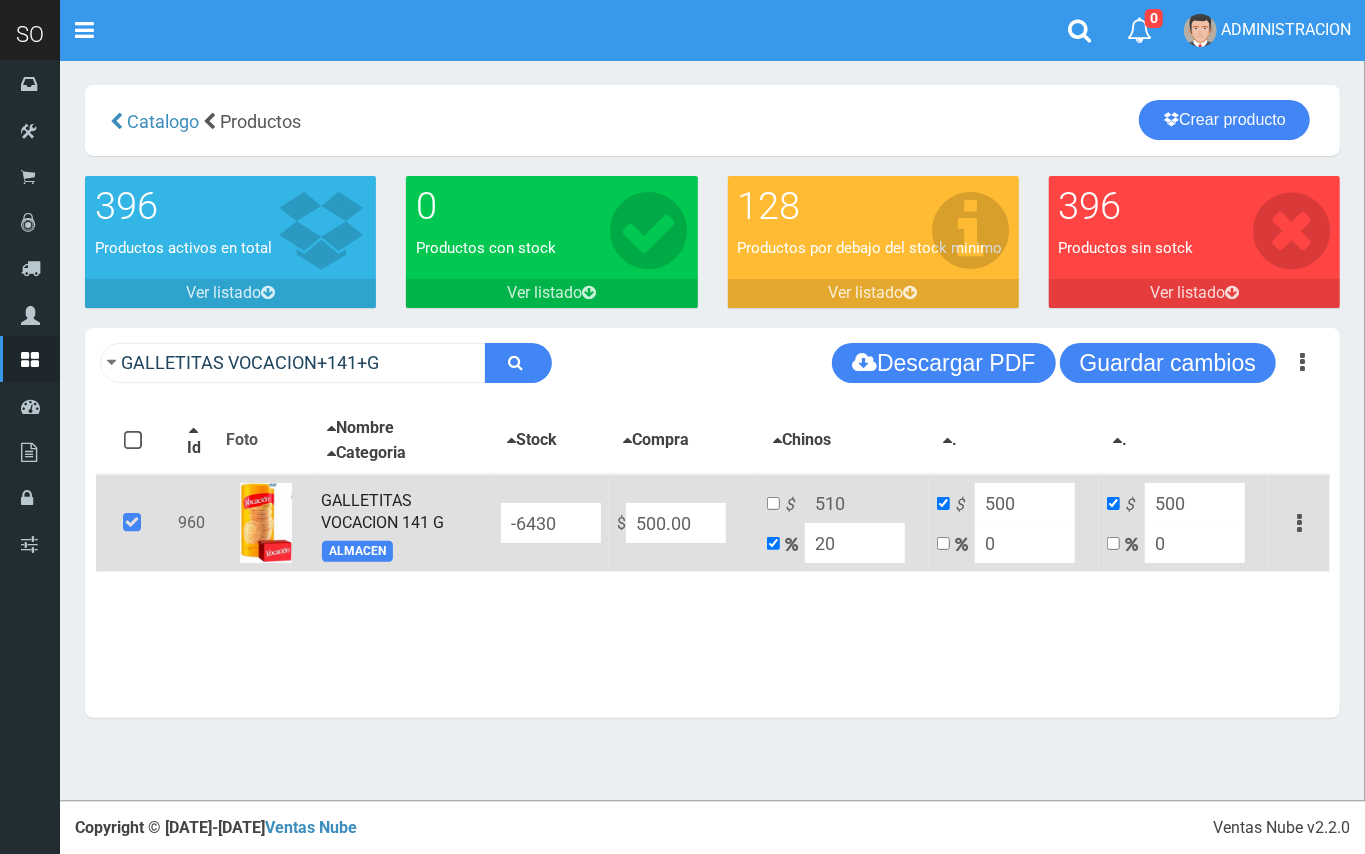 type on "600" 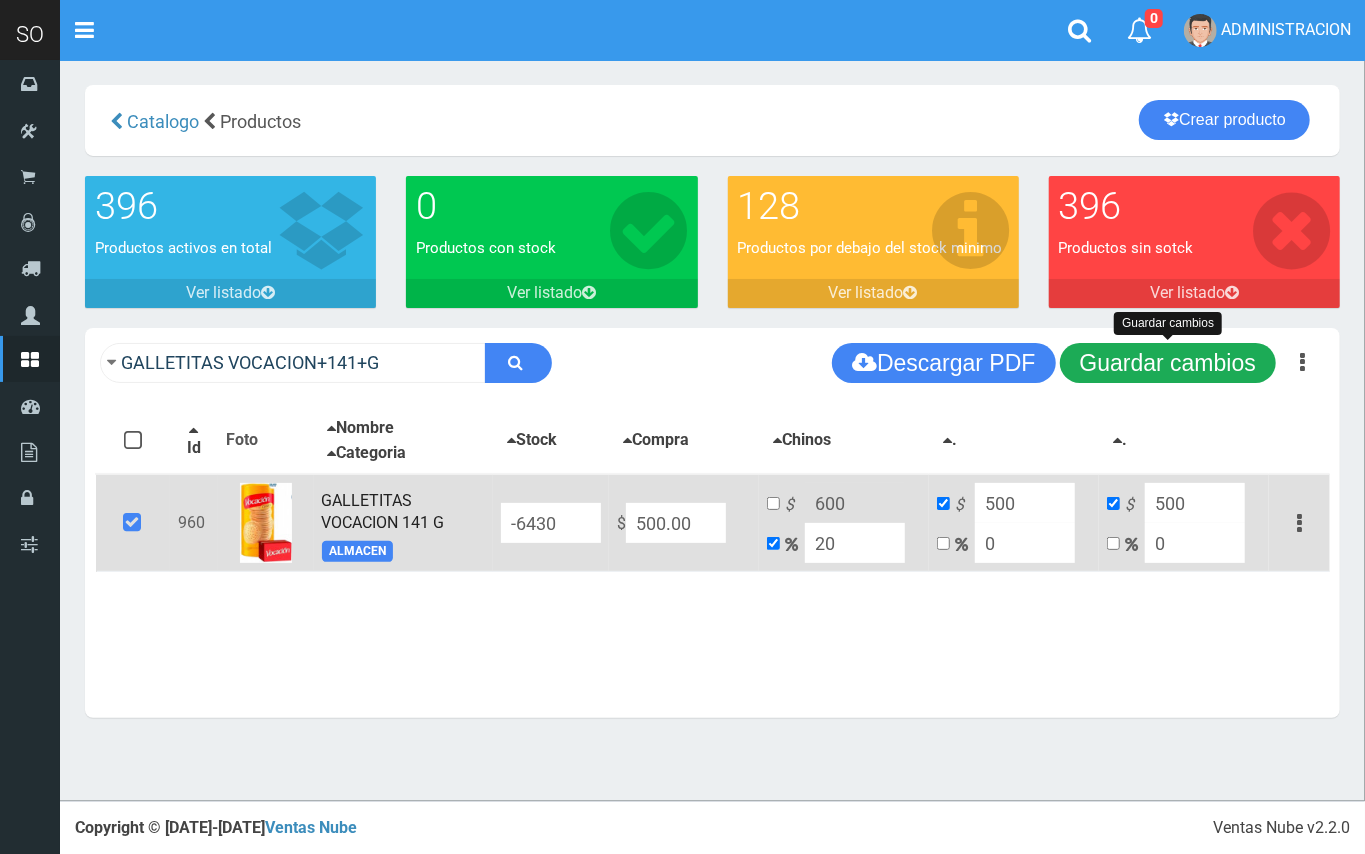type on "20" 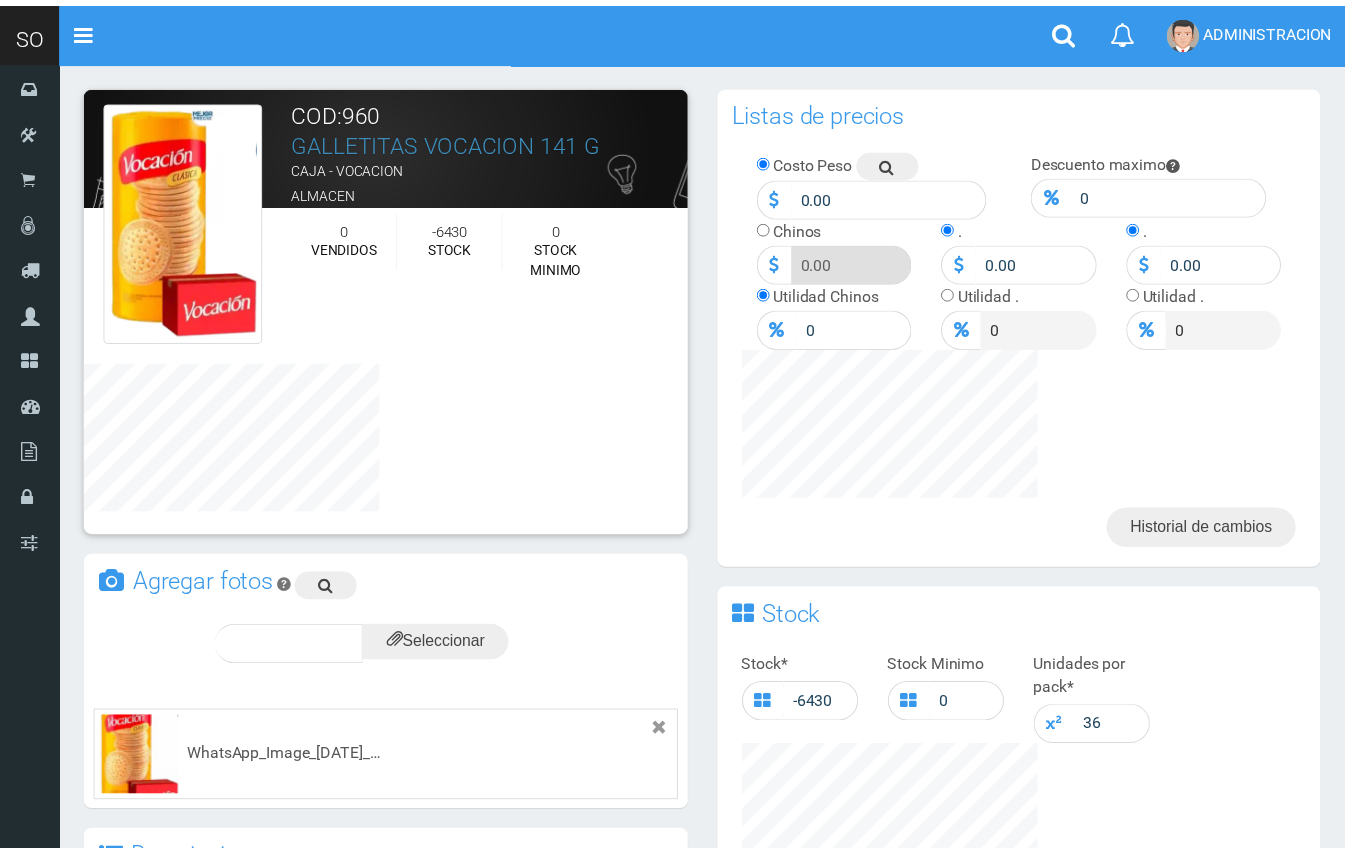 scroll, scrollTop: 0, scrollLeft: 0, axis: both 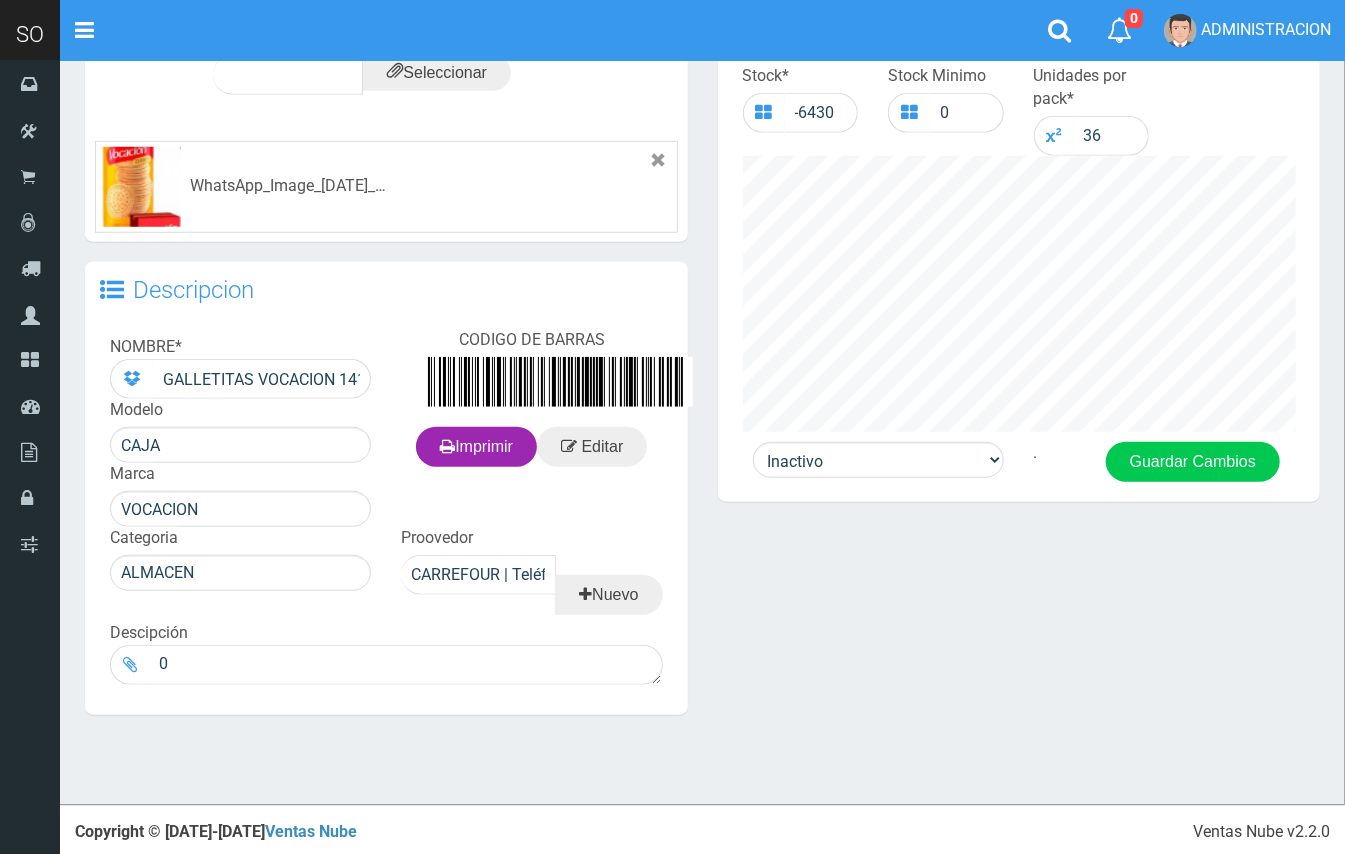 drag, startPoint x: 1357, startPoint y: 281, endPoint x: 1357, endPoint y: 649, distance: 368 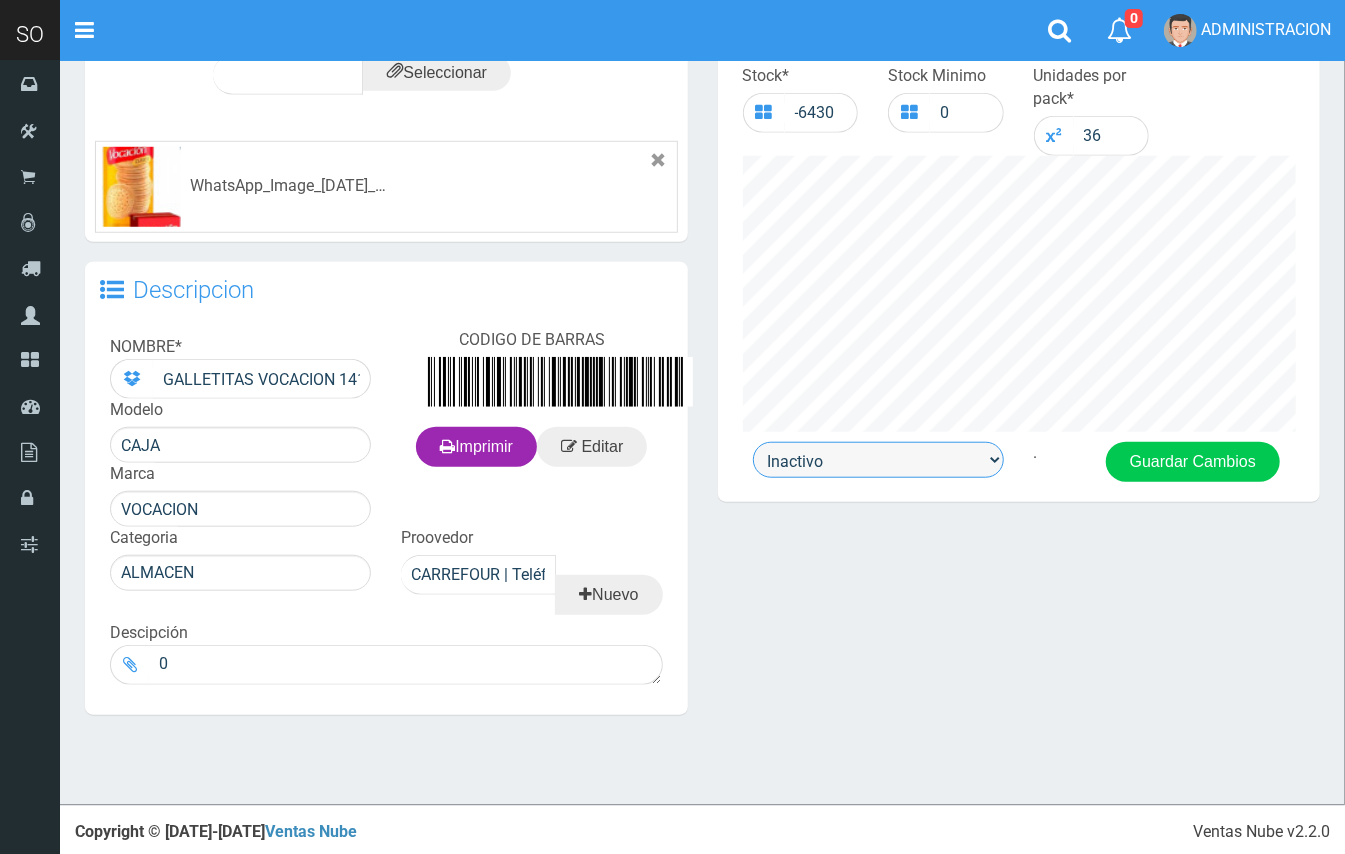 click on "Activo
Inactivo" at bounding box center [878, 460] 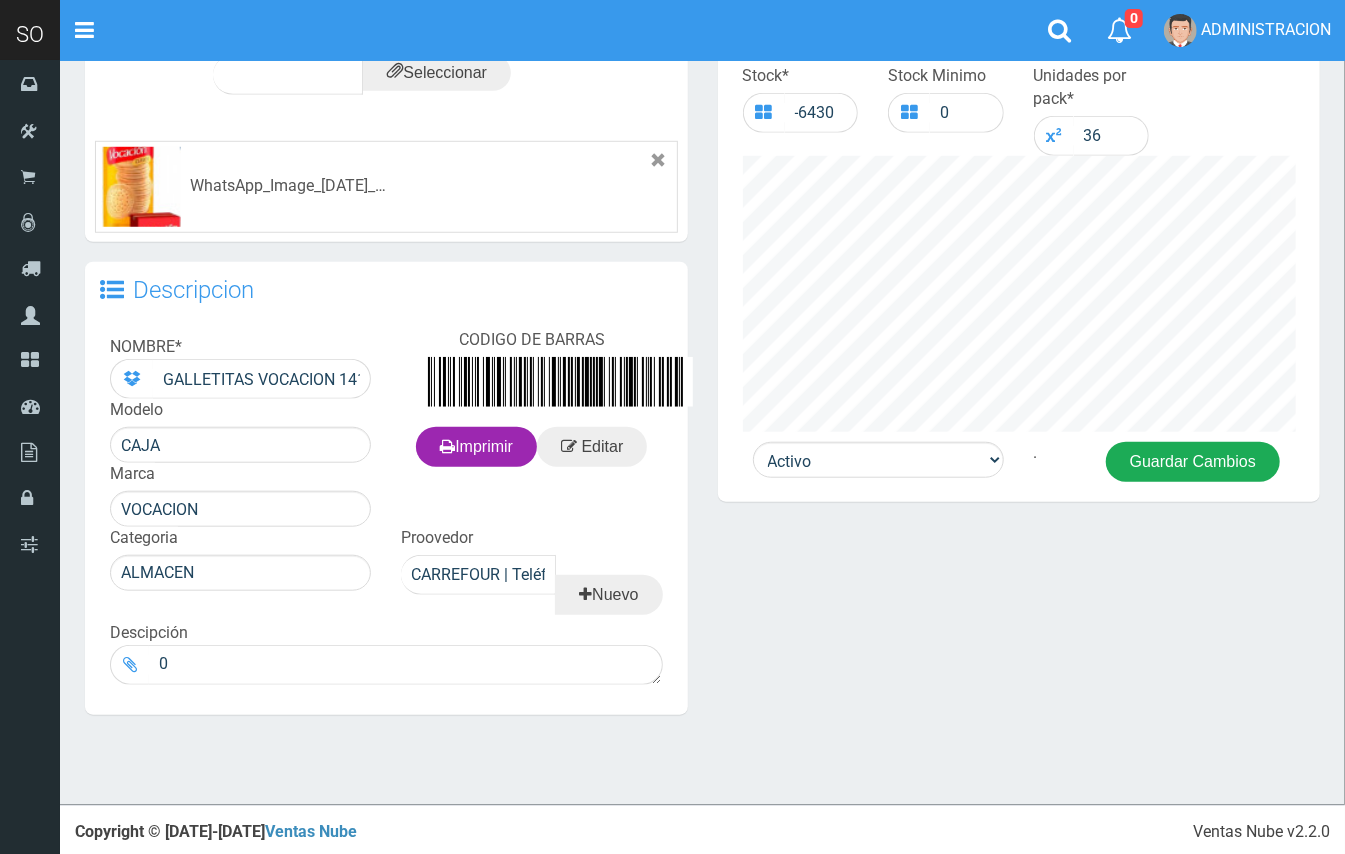 click on "Guardar Cambios" at bounding box center (1193, 462) 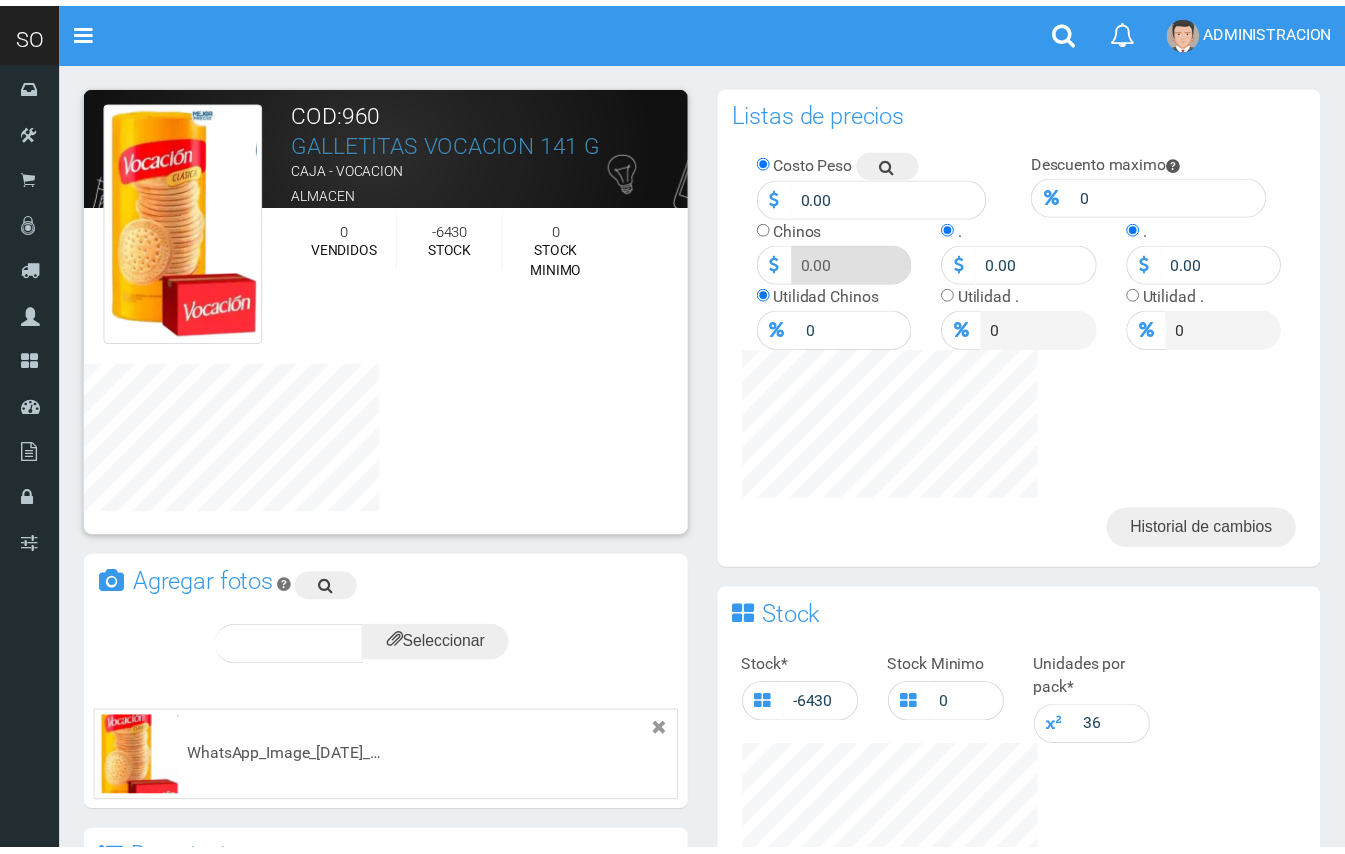 scroll, scrollTop: 0, scrollLeft: 0, axis: both 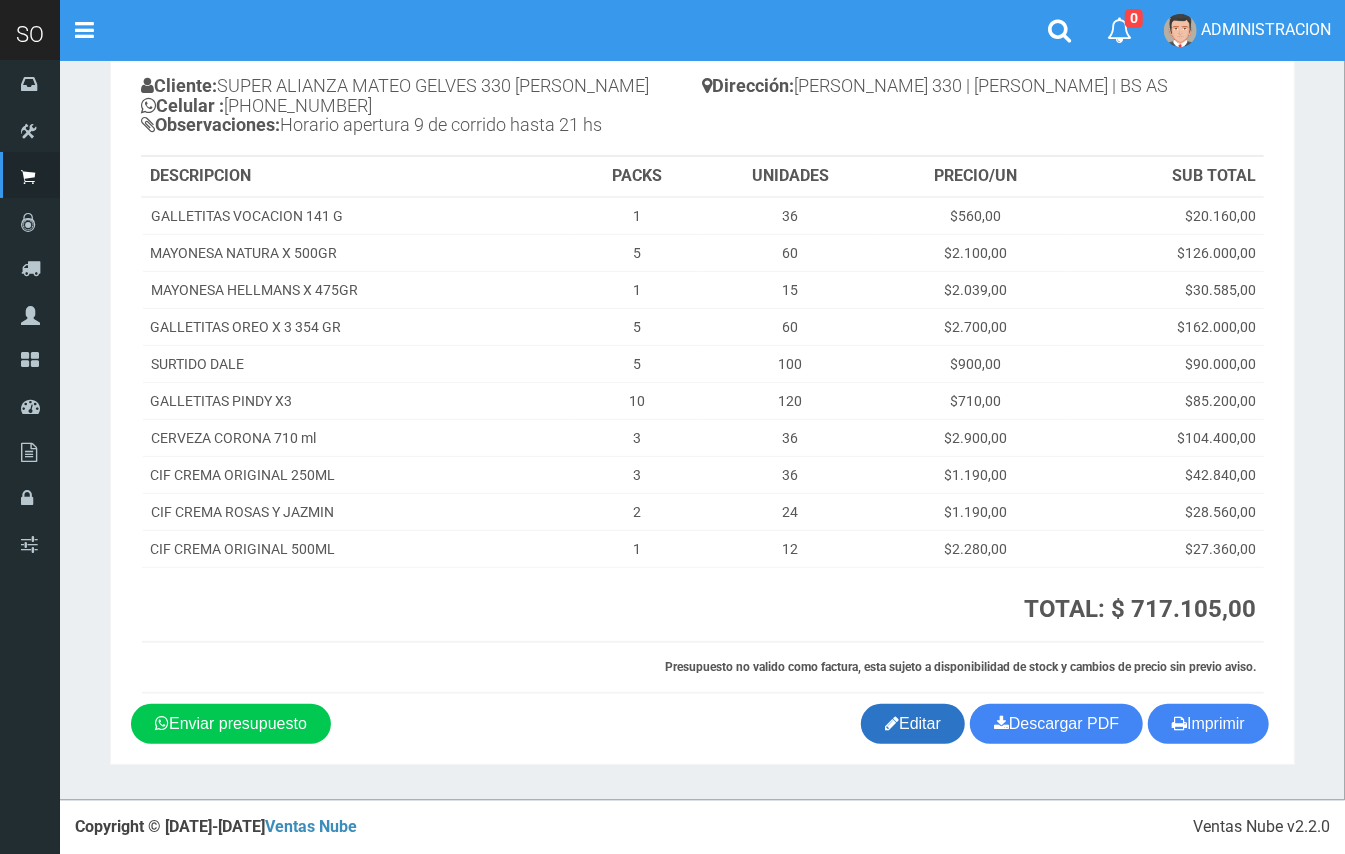 click on "Editar" at bounding box center [913, 724] 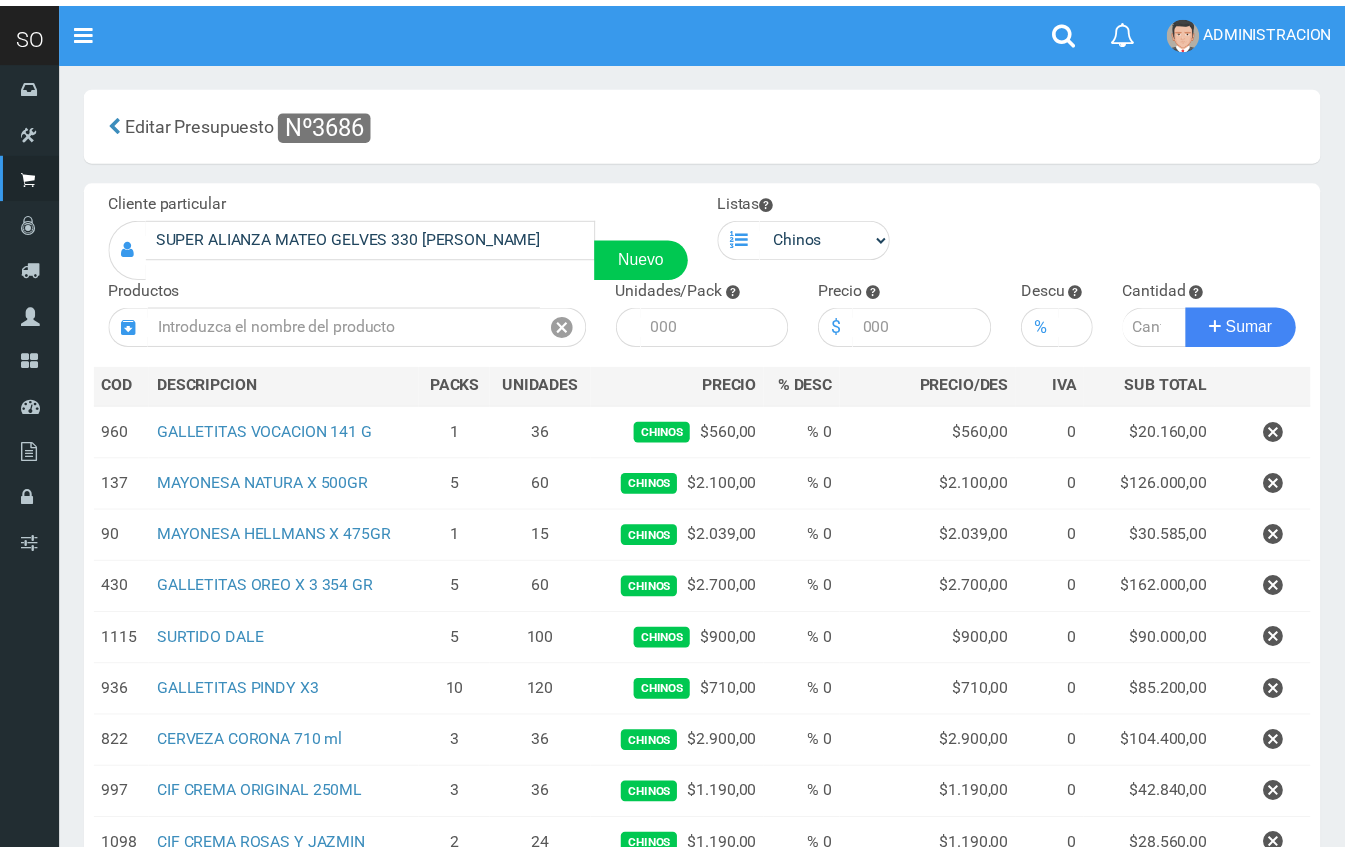 scroll, scrollTop: 0, scrollLeft: 0, axis: both 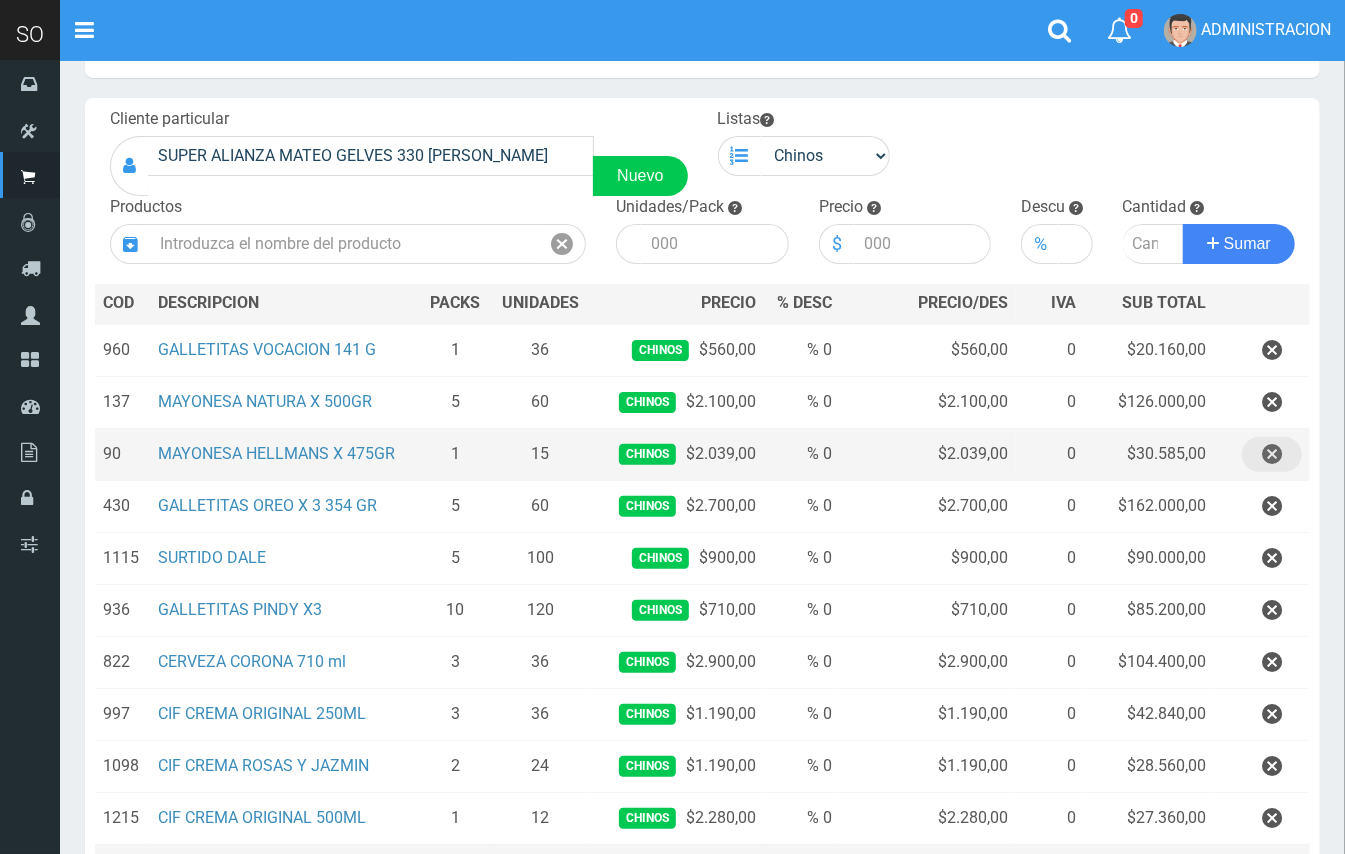 click at bounding box center [1272, 454] 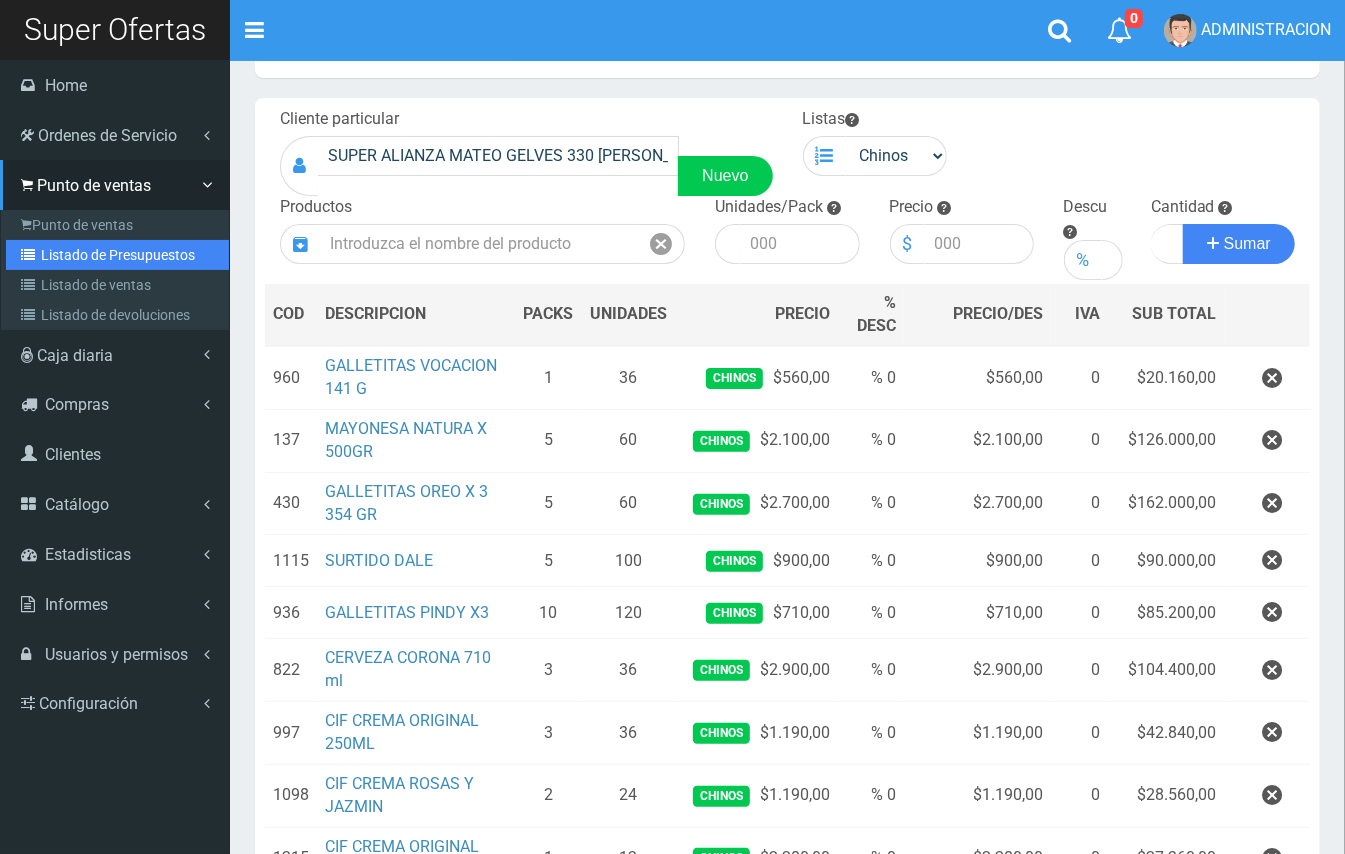 click on "Listado de Presupuestos" at bounding box center [117, 255] 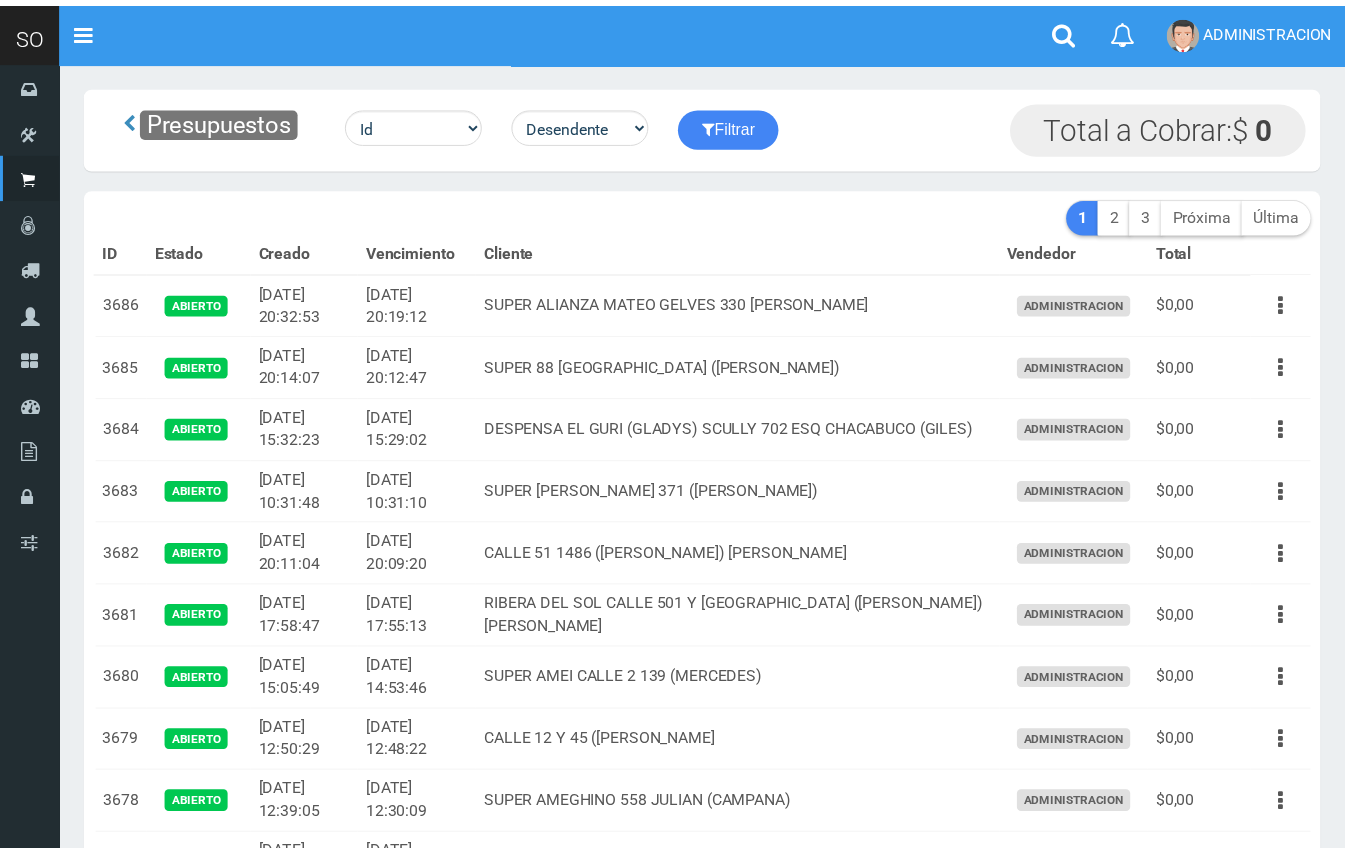 scroll, scrollTop: 0, scrollLeft: 0, axis: both 